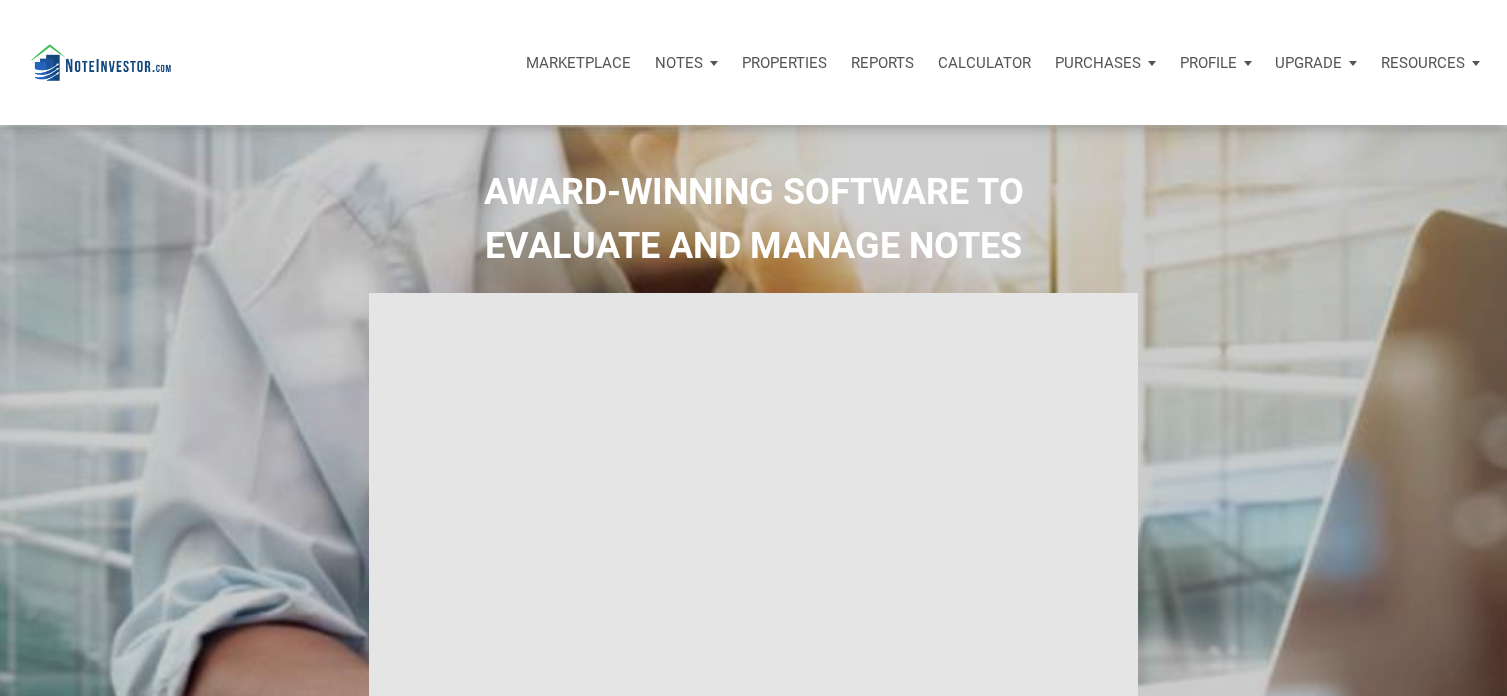 scroll, scrollTop: 86, scrollLeft: 0, axis: vertical 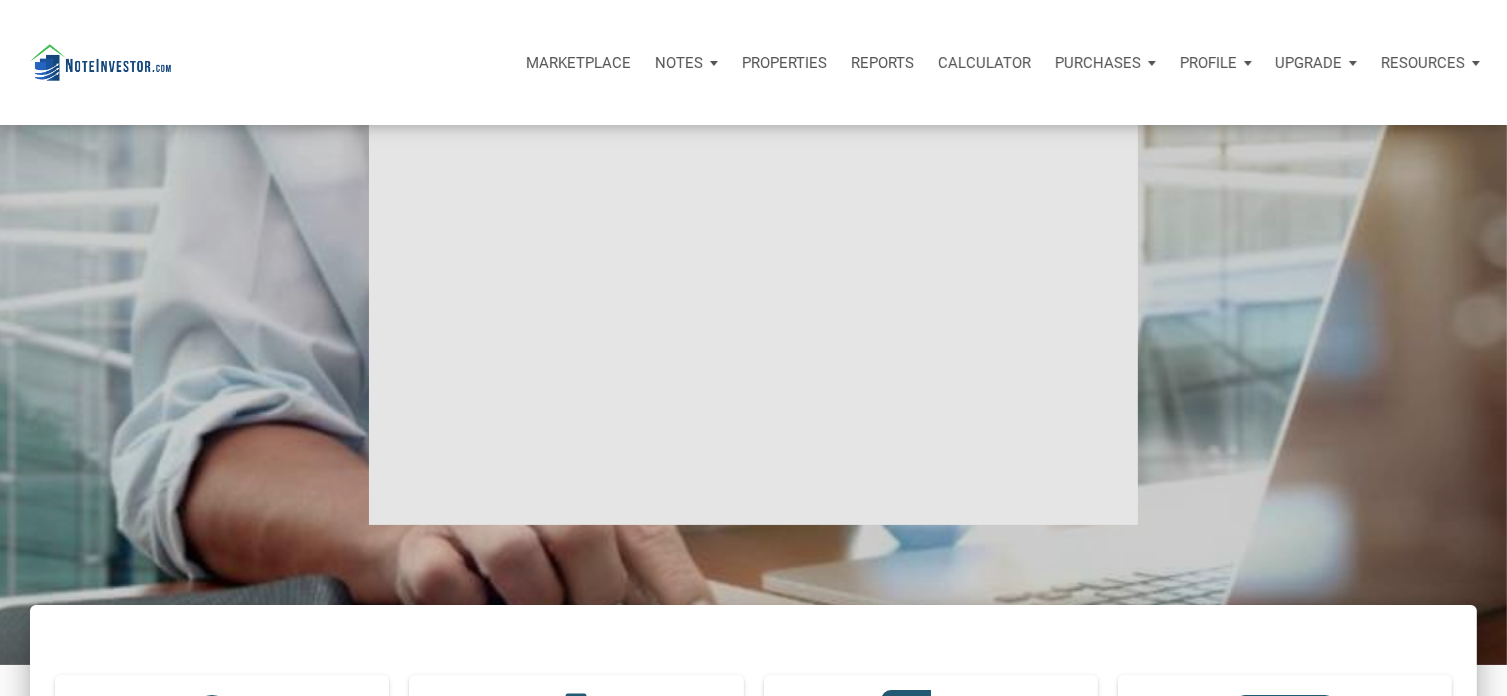 click on "Marketplace" at bounding box center [578, 63] 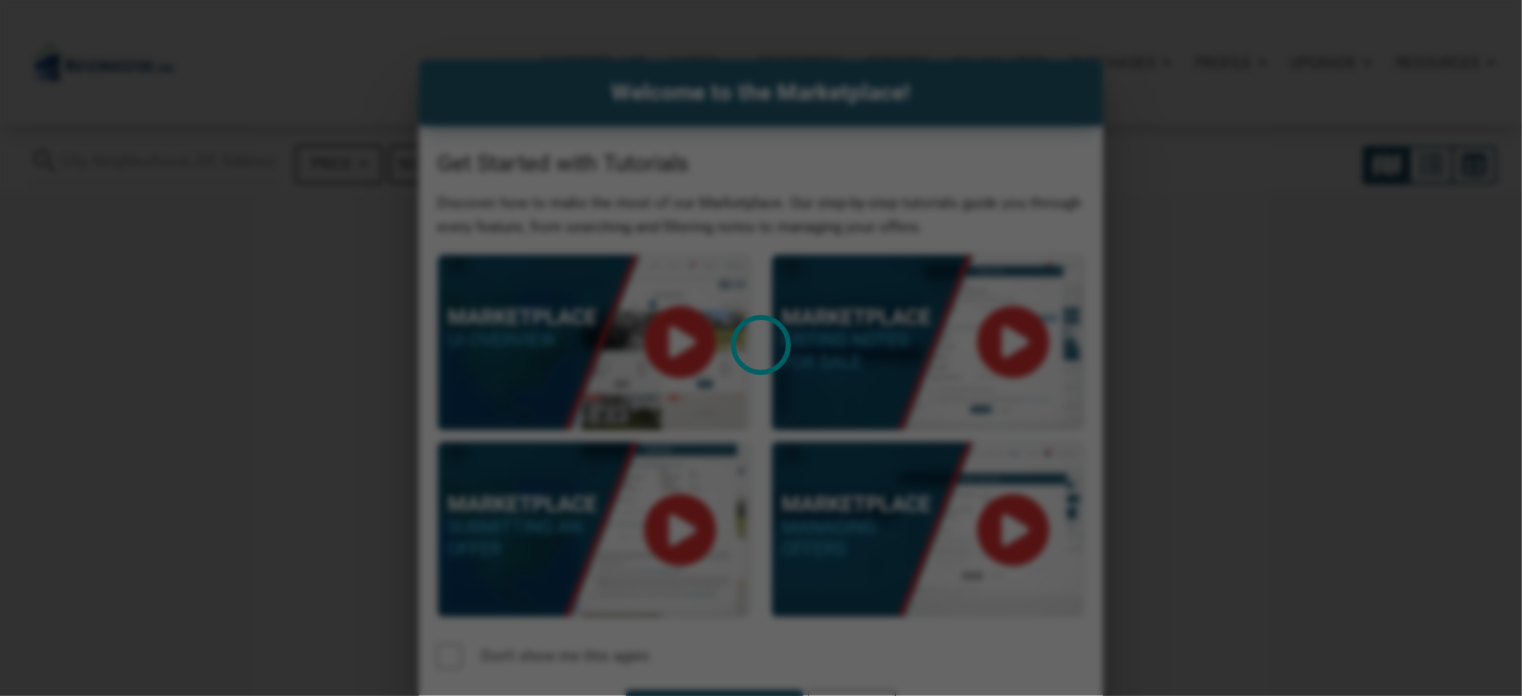 scroll, scrollTop: 0, scrollLeft: 0, axis: both 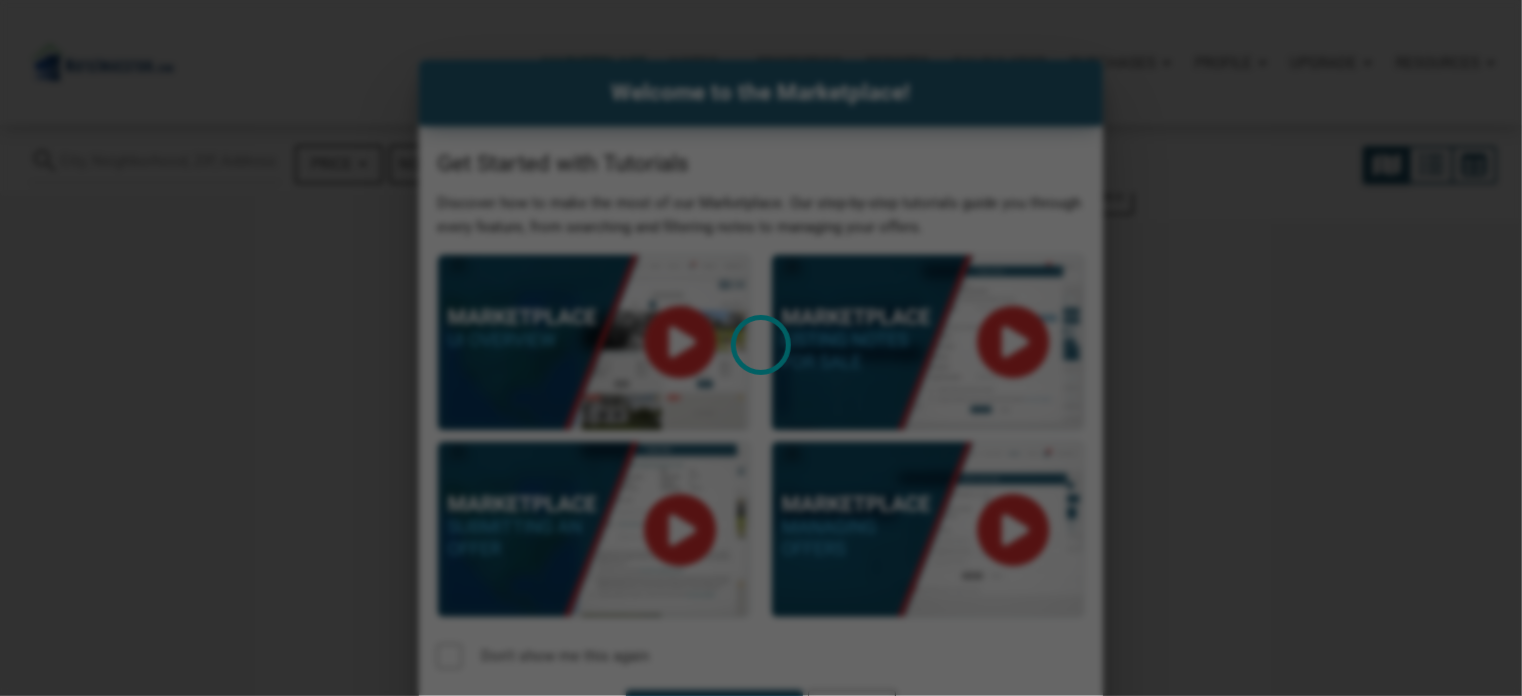 select 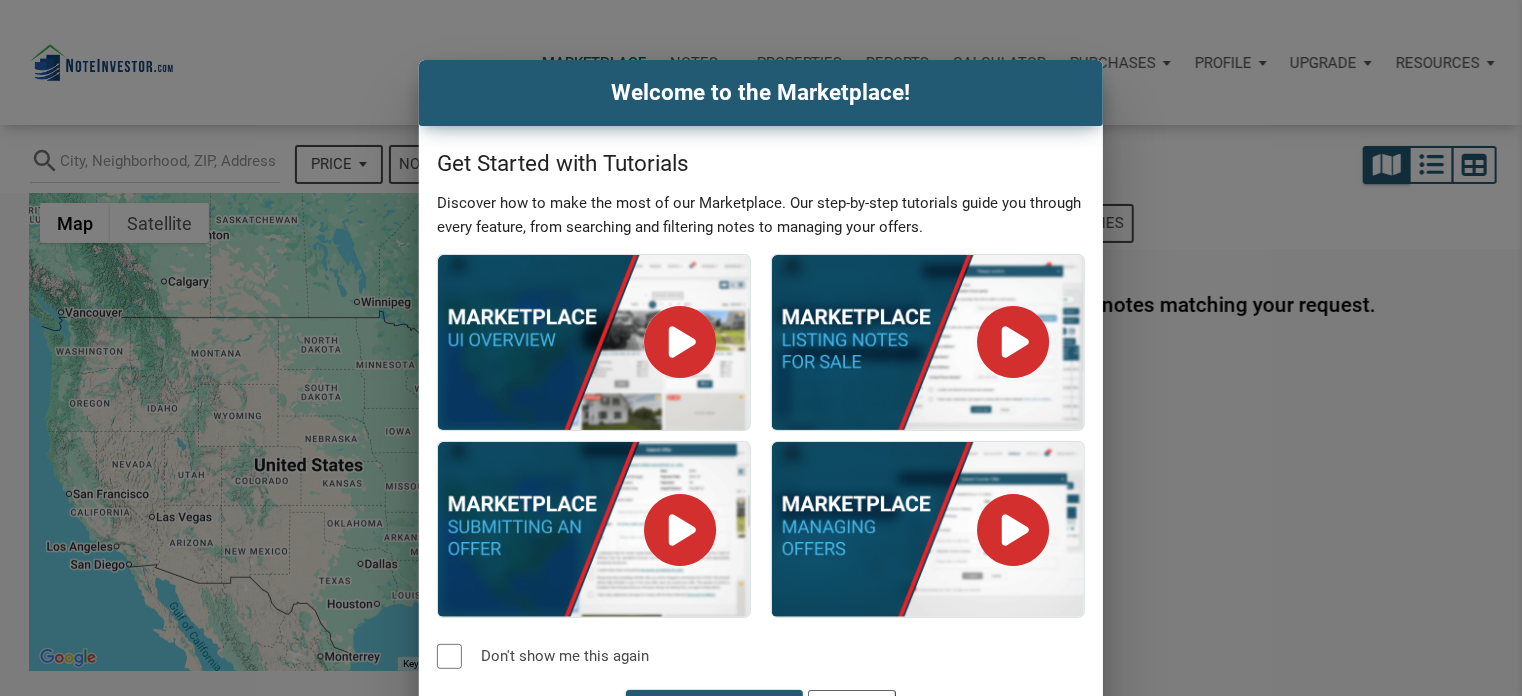 click on "Welcome to the Marketplace!  Get Started with Tutorials Discover how to make the most of our Marketplace. Our step-by-step tutorials guide you through every feature, from searching and filtering notes to managing your offers.      Don't show me this again   Explore Tutorials     Skip" at bounding box center (761, 348) 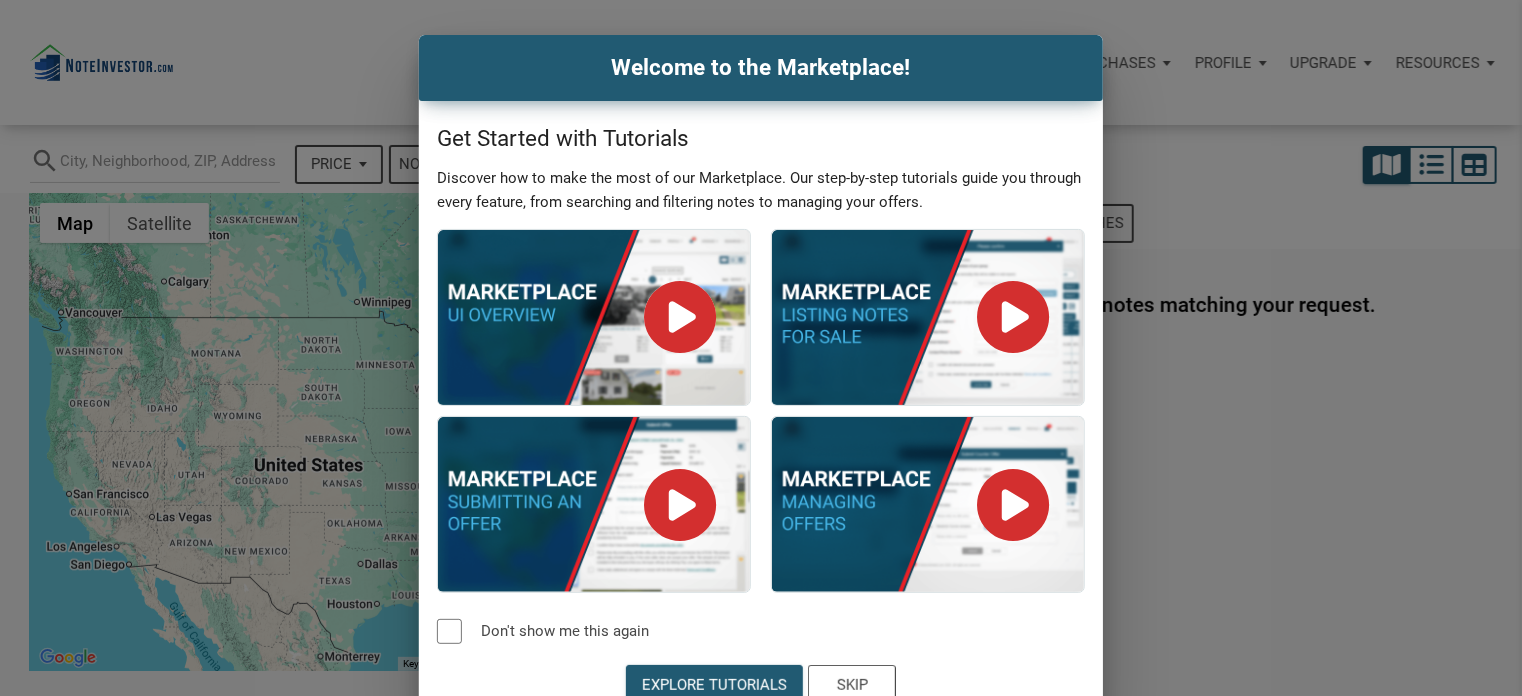 scroll, scrollTop: 48, scrollLeft: 0, axis: vertical 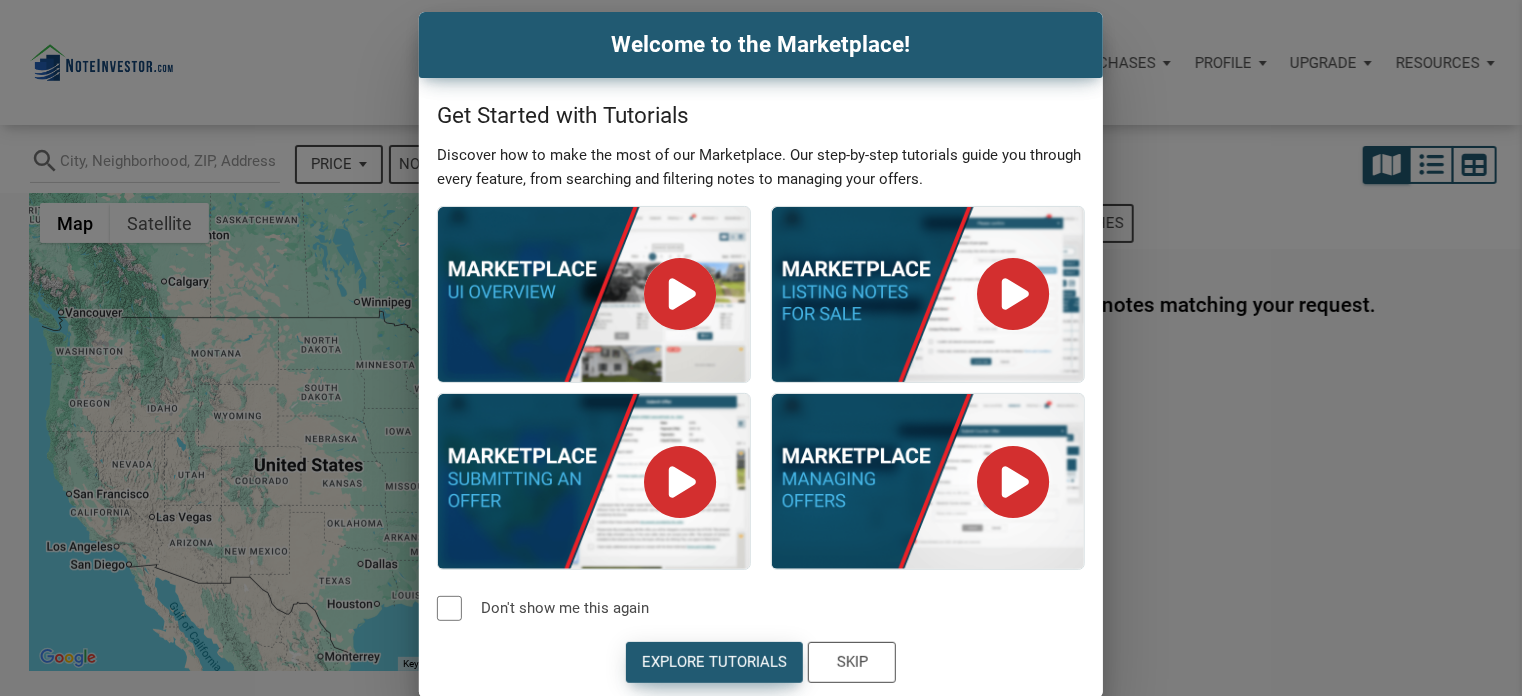 click on "Explore Tutorials" at bounding box center [714, 662] 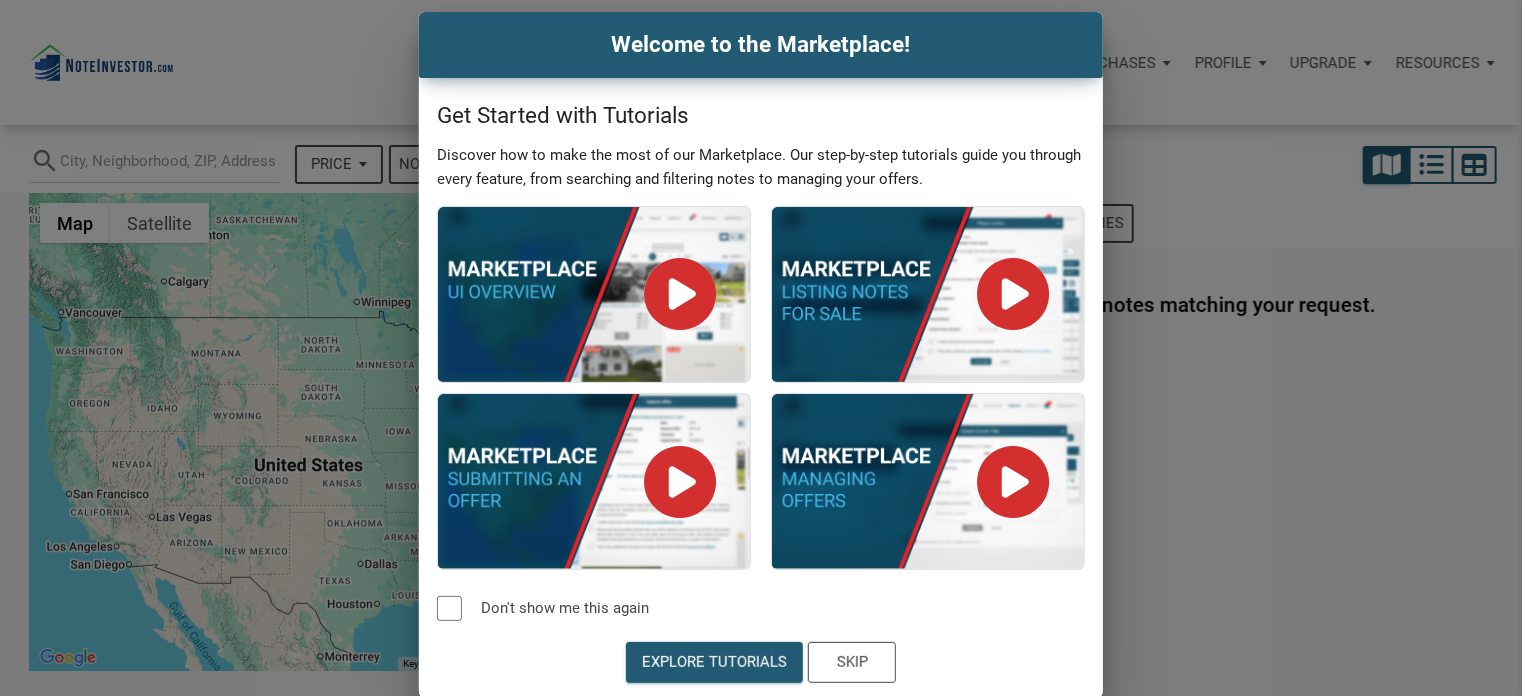 click on "Welcome to the Marketplace!  Get Started with Tutorials Discover how to make the most of our Marketplace. Our step-by-step tutorials guide you through every feature, from searching and filtering notes to managing your offers.      Don't show me this again   Explore Tutorials     Skip" at bounding box center [761, 355] 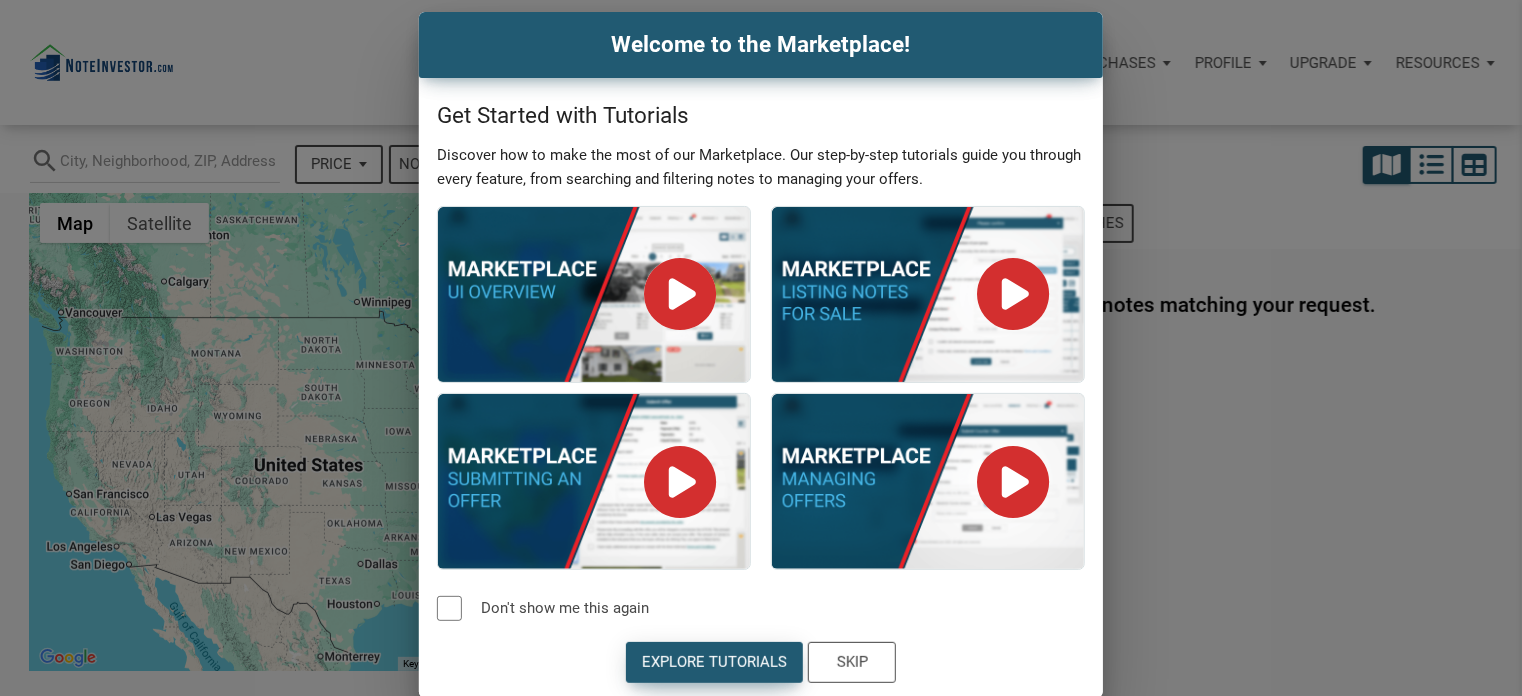 click on "Explore Tutorials" at bounding box center [714, 662] 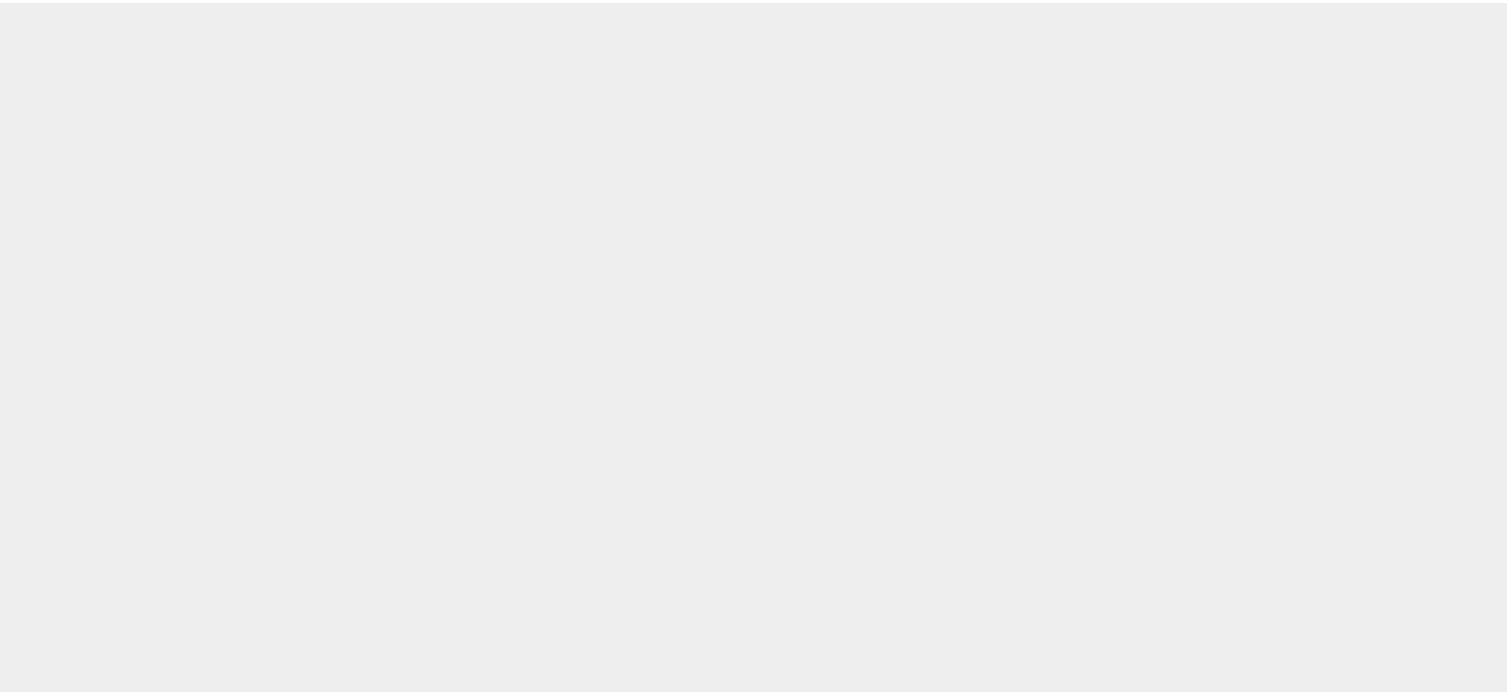scroll, scrollTop: 0, scrollLeft: 0, axis: both 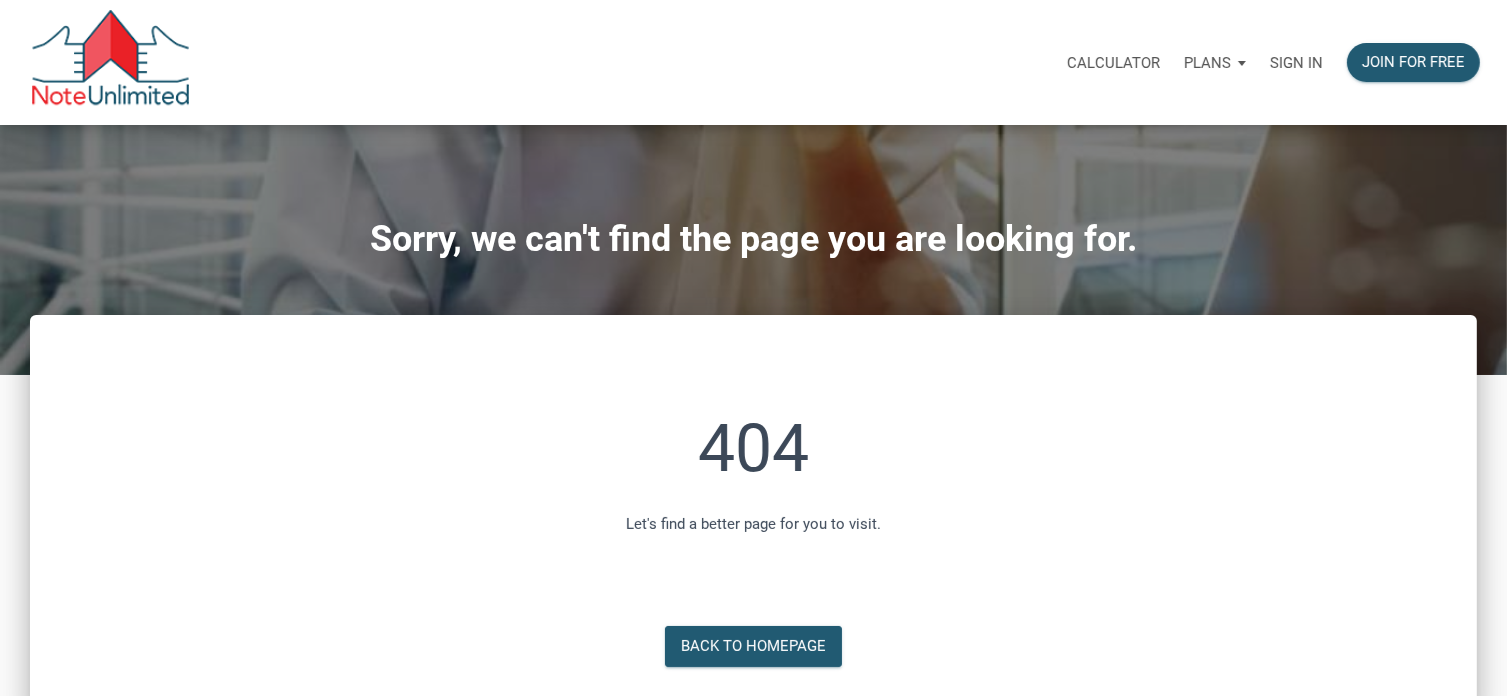 click on "Sign in" at bounding box center [1296, 63] 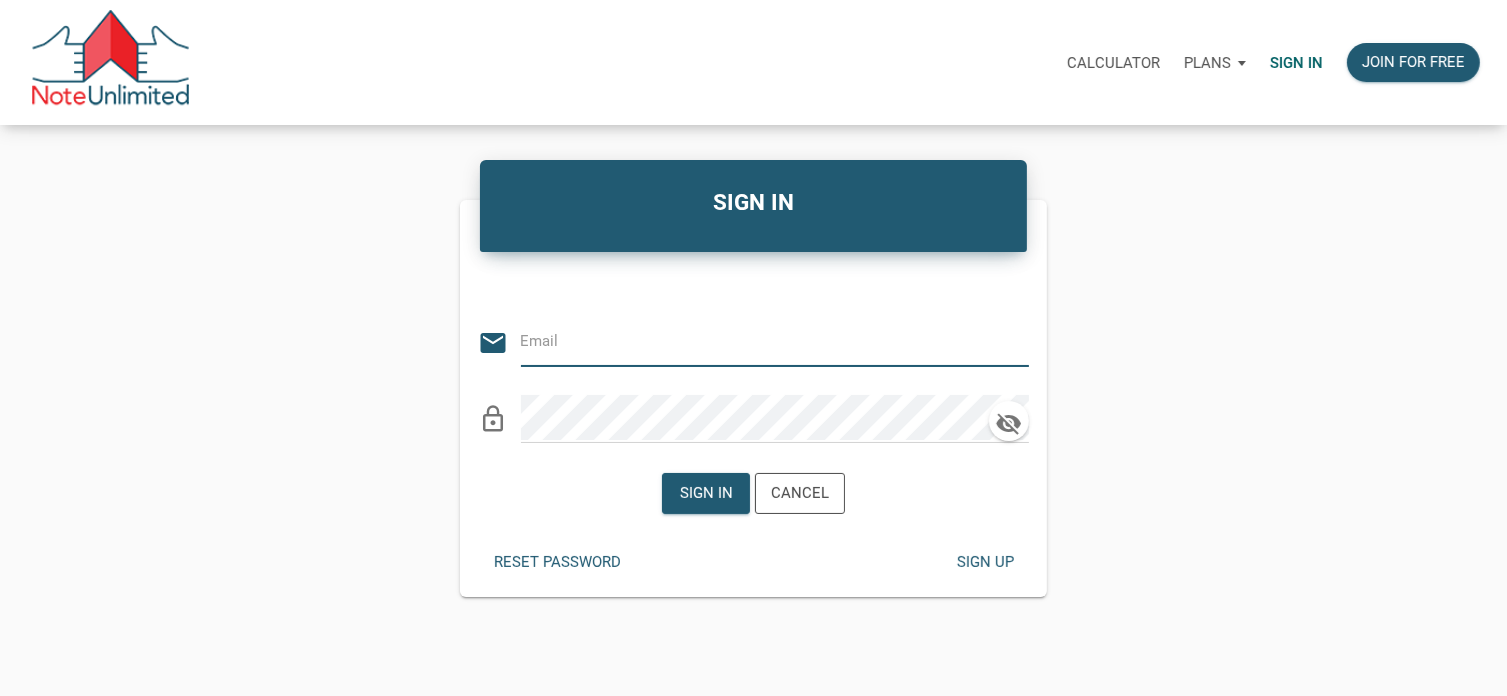 type on "willinv@yahoo.com" 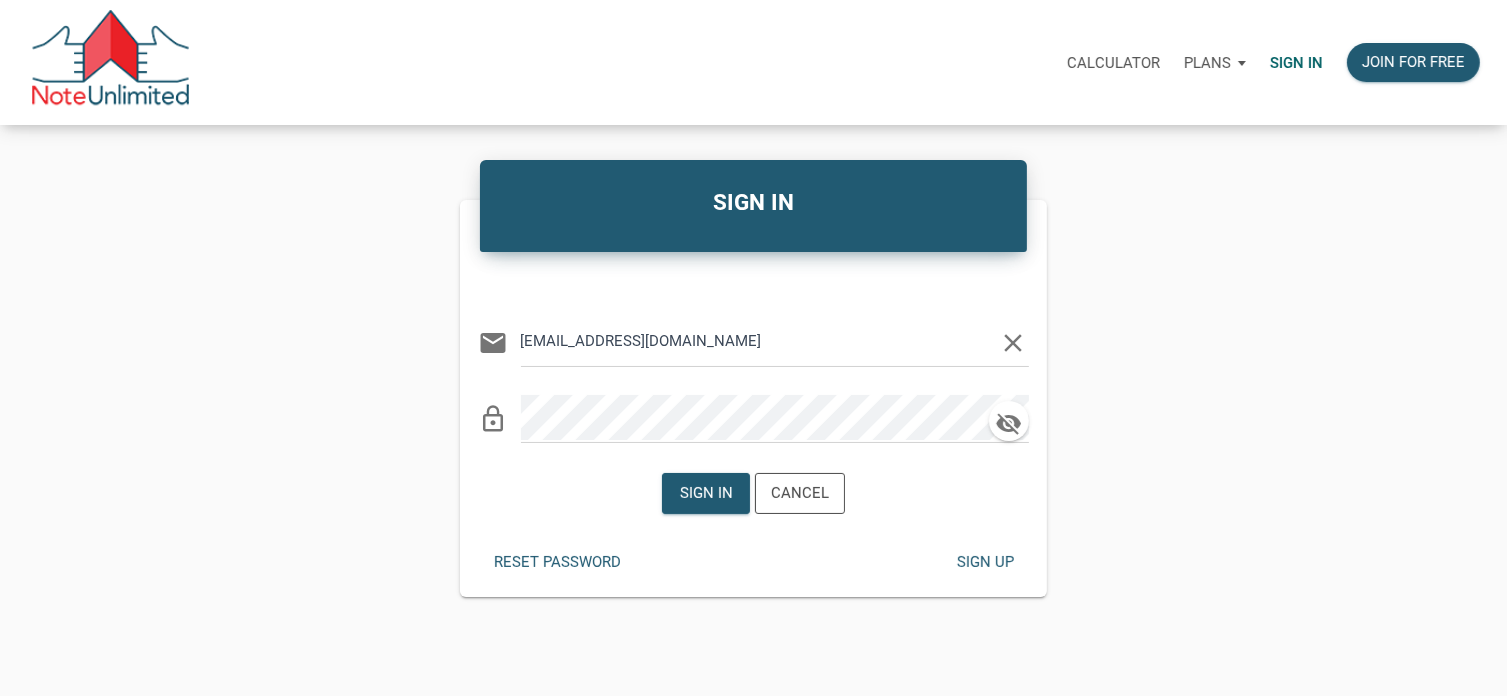 click on "Sign in     Cancel" at bounding box center [753, 493] 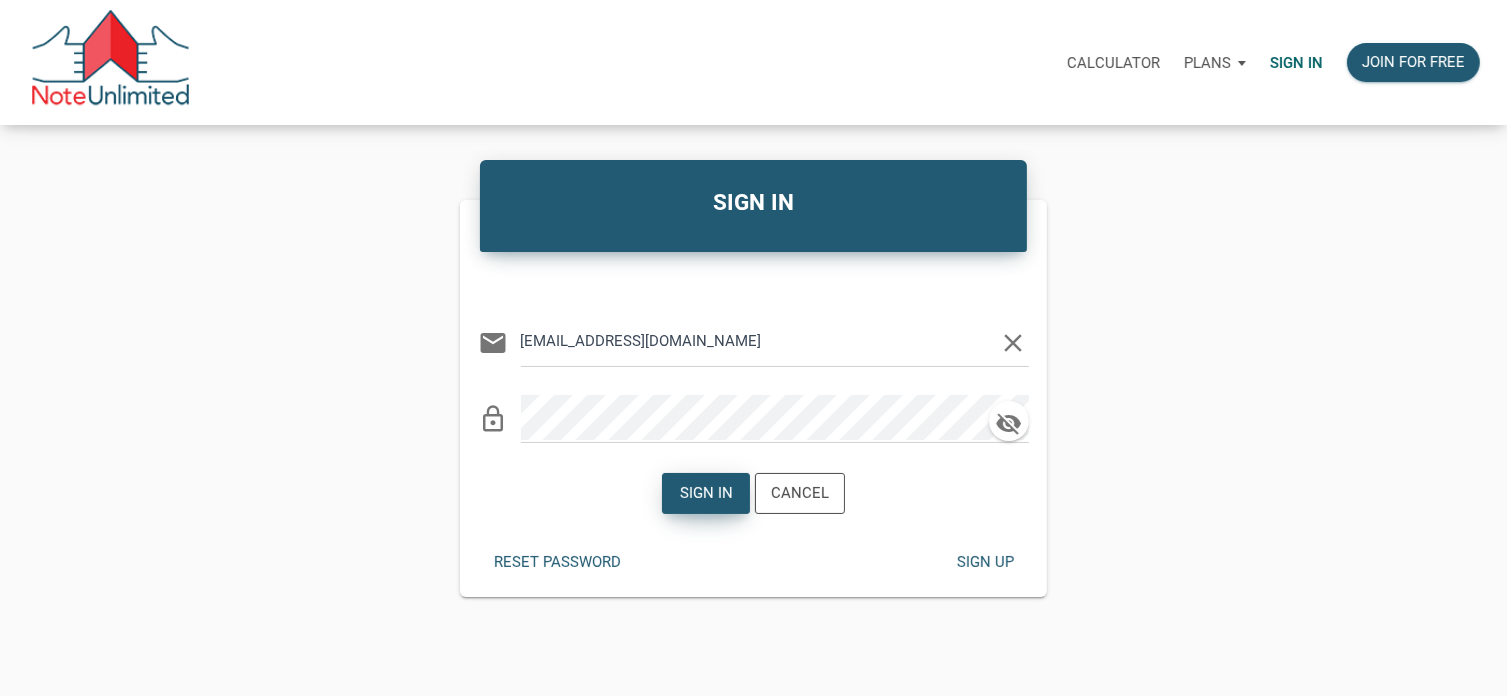 click on "Sign in" at bounding box center (706, 493) 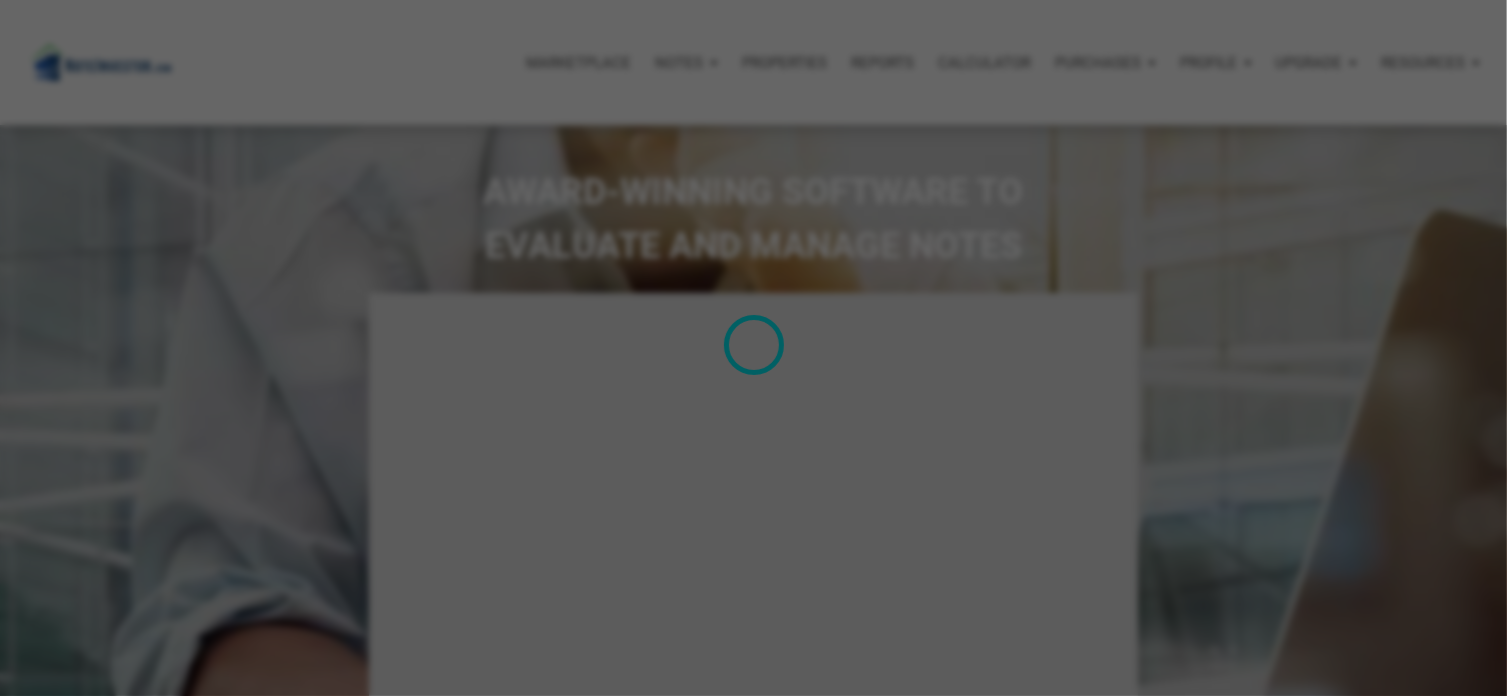 select 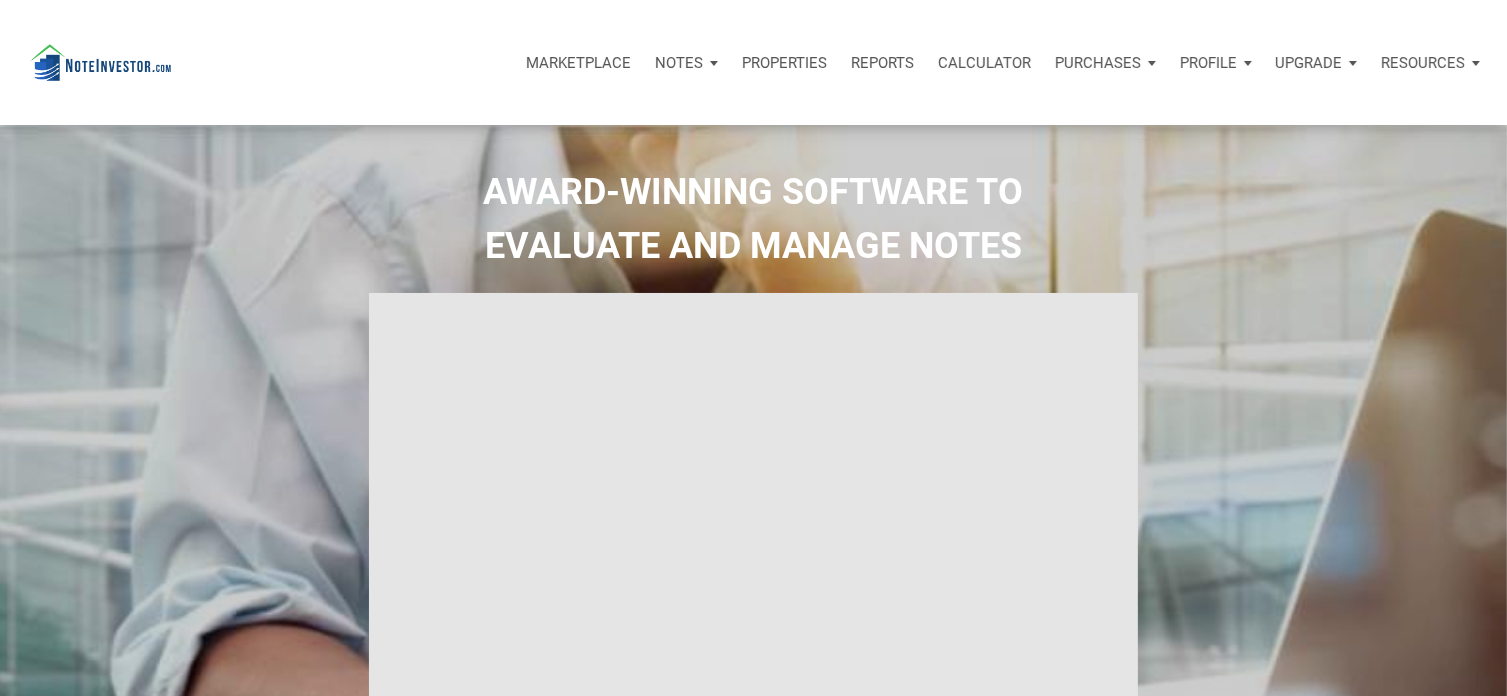 type on "Introduction to new features" 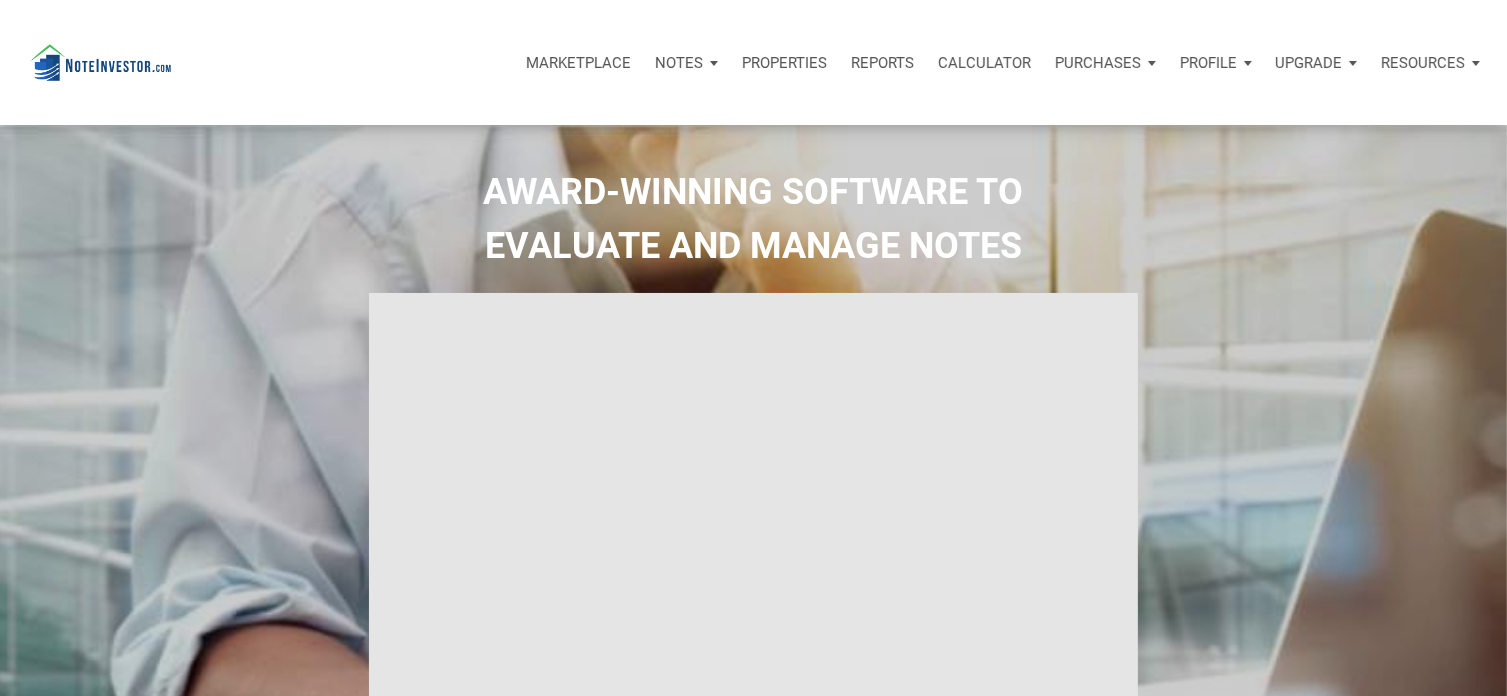 click on "Marketplace" at bounding box center [578, 63] 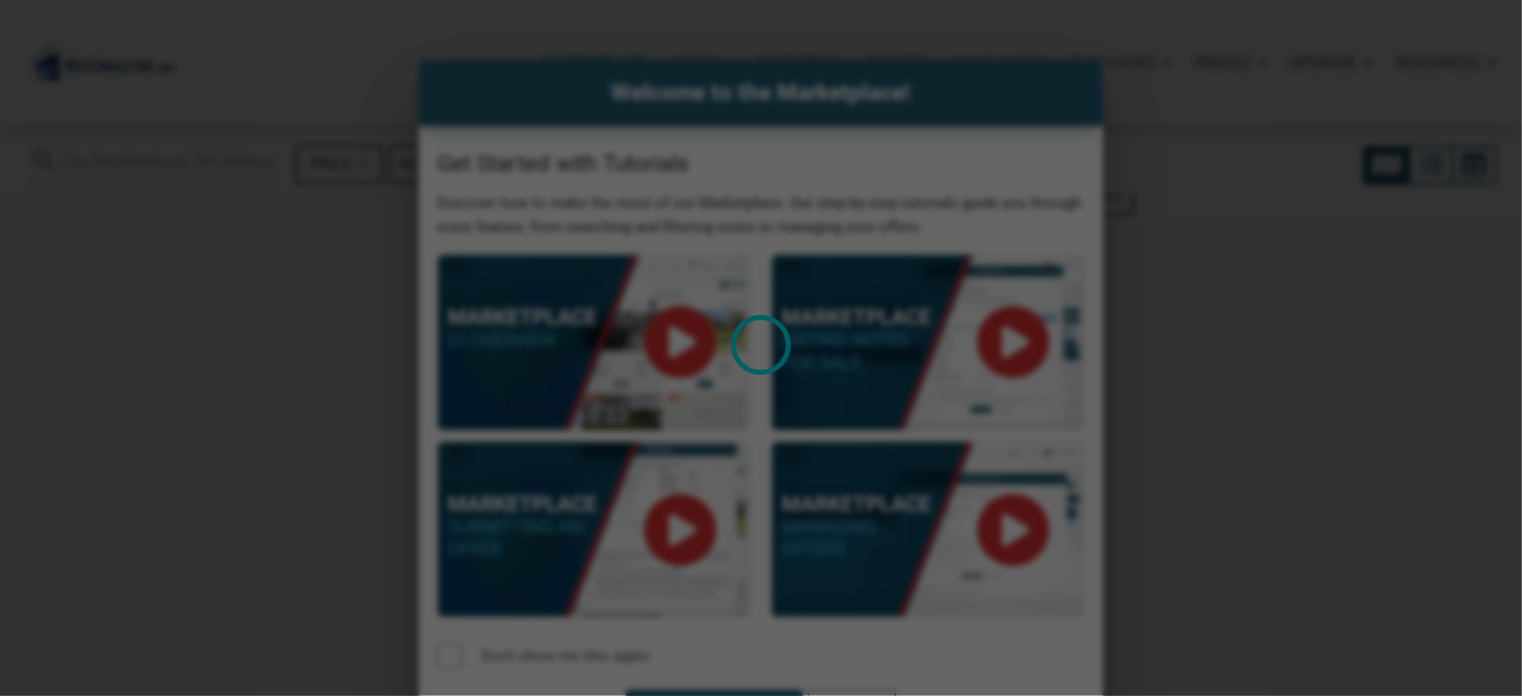 select 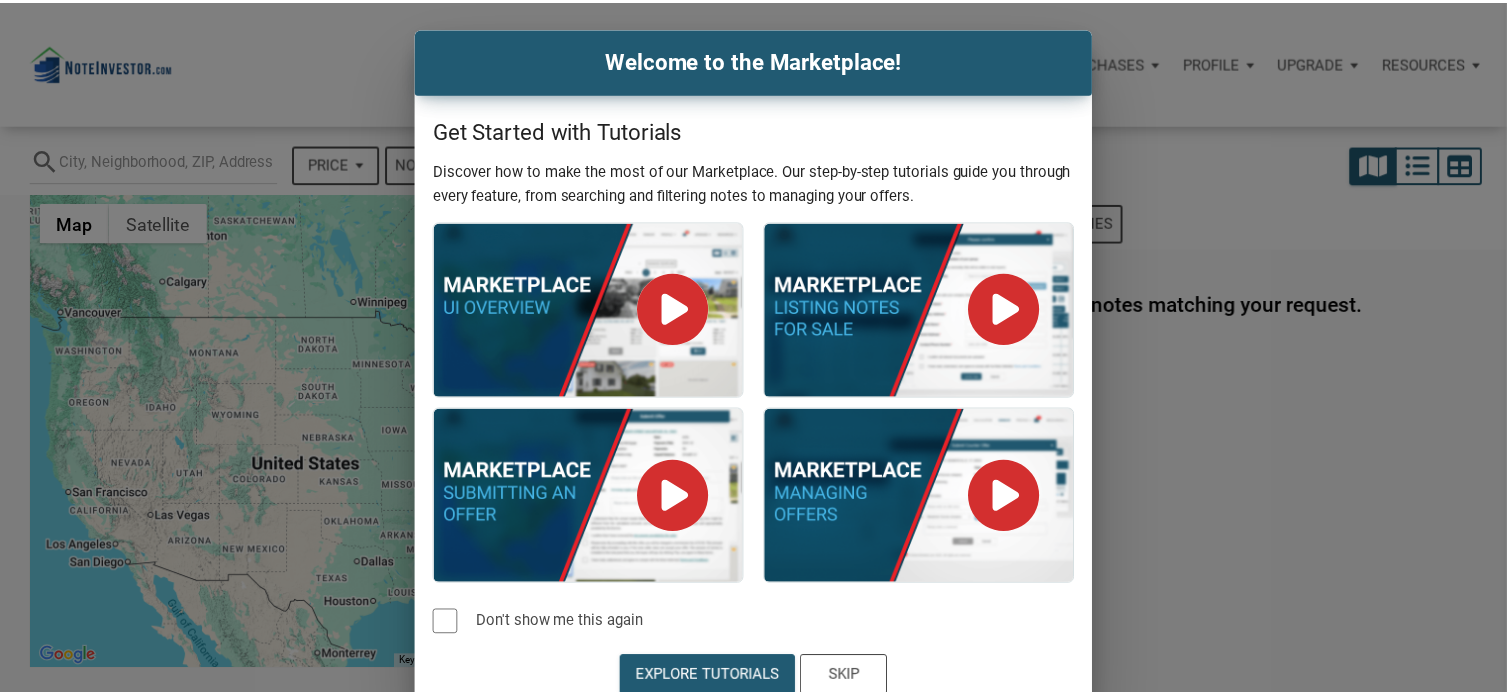 scroll, scrollTop: 48, scrollLeft: 0, axis: vertical 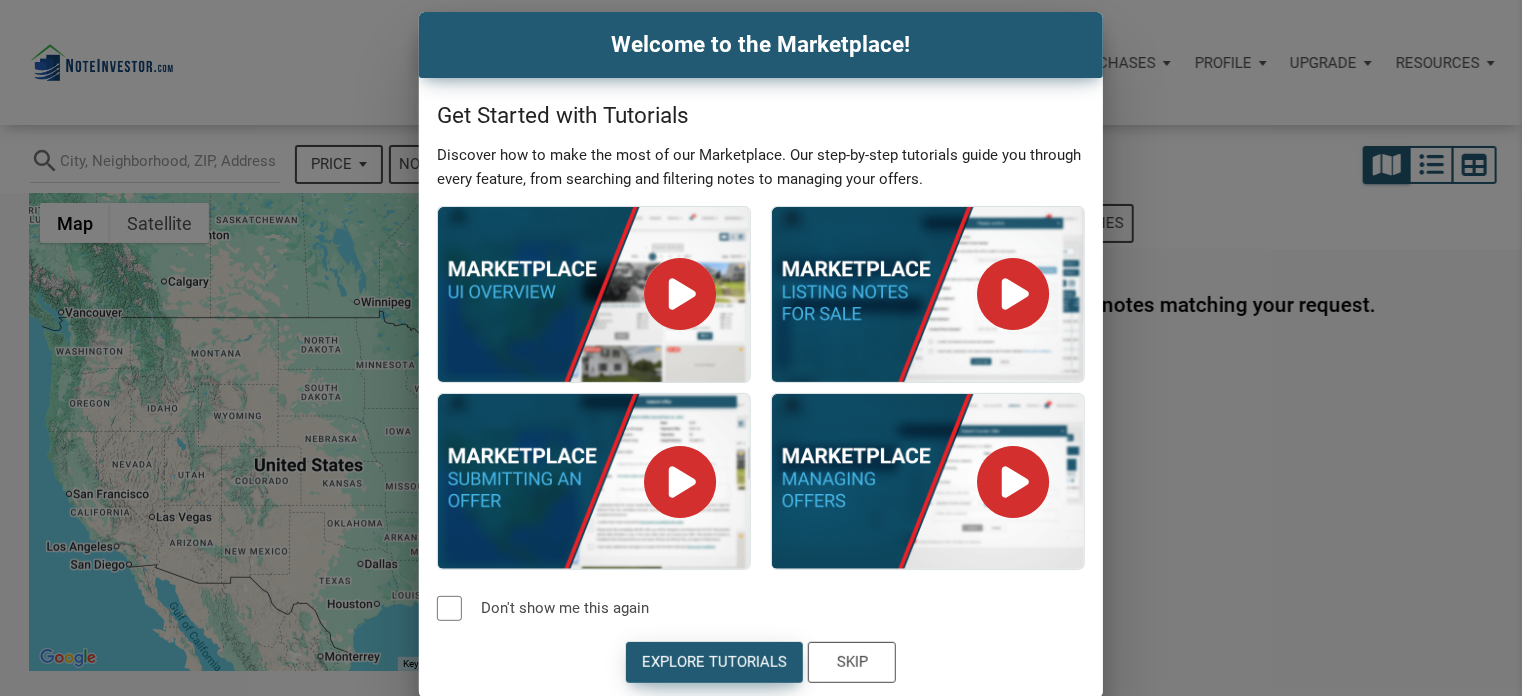 click on "Explore Tutorials" at bounding box center (714, 662) 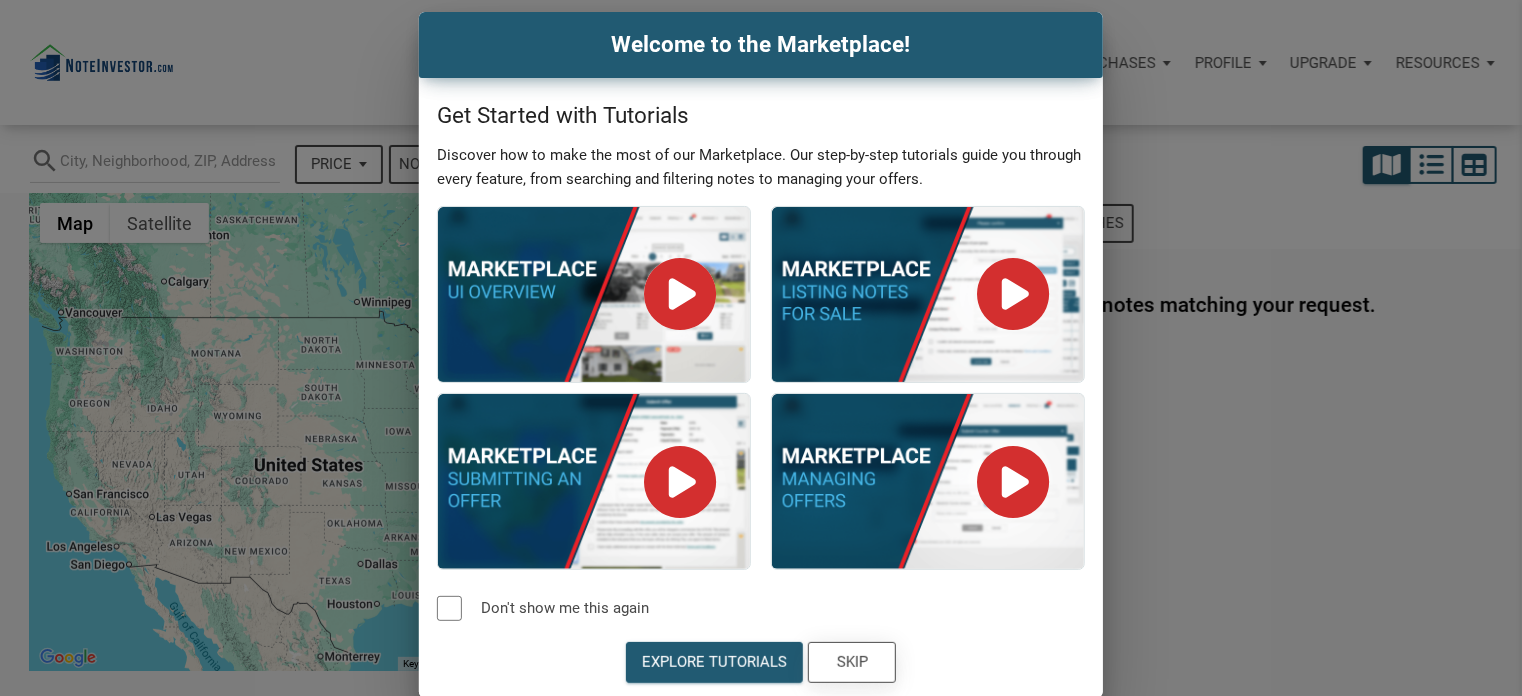 click on "Skip" at bounding box center (851, 662) 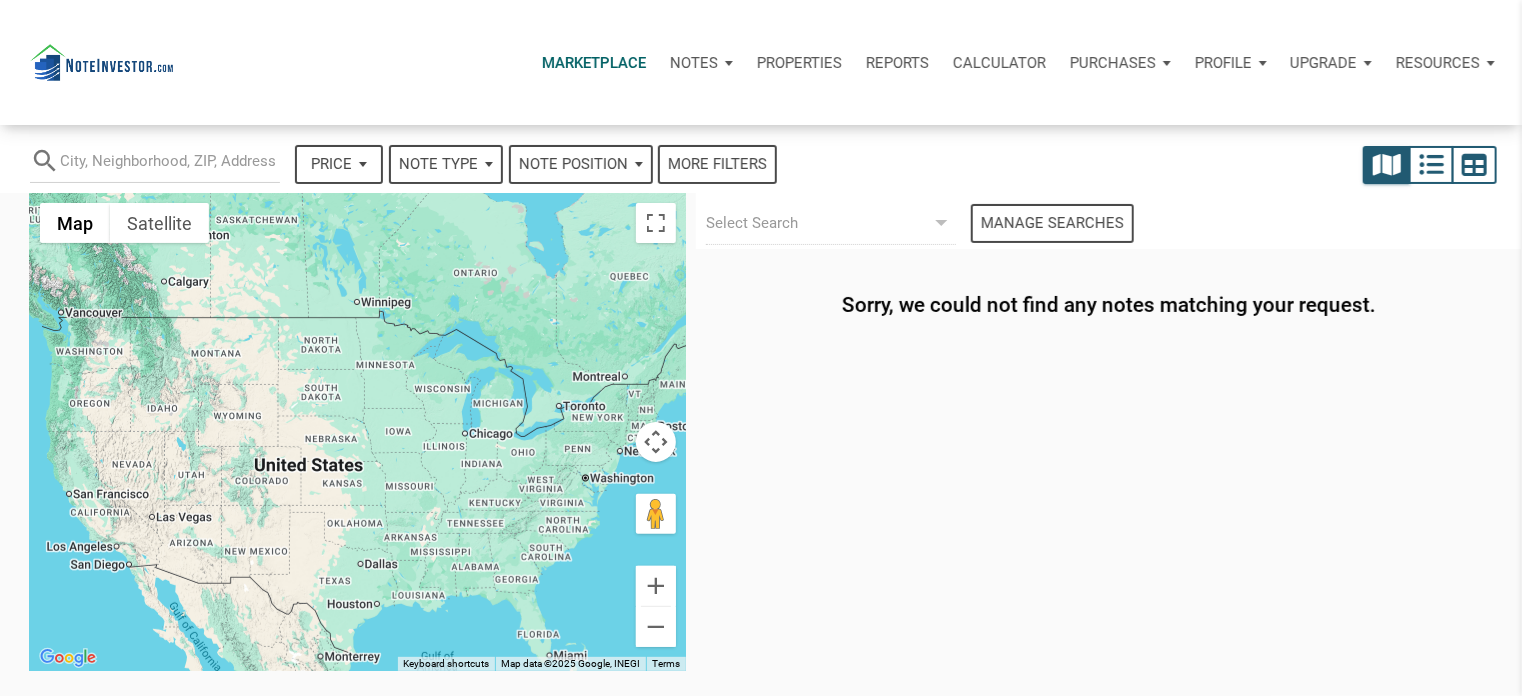 click on "Marketplace" at bounding box center [594, 63] 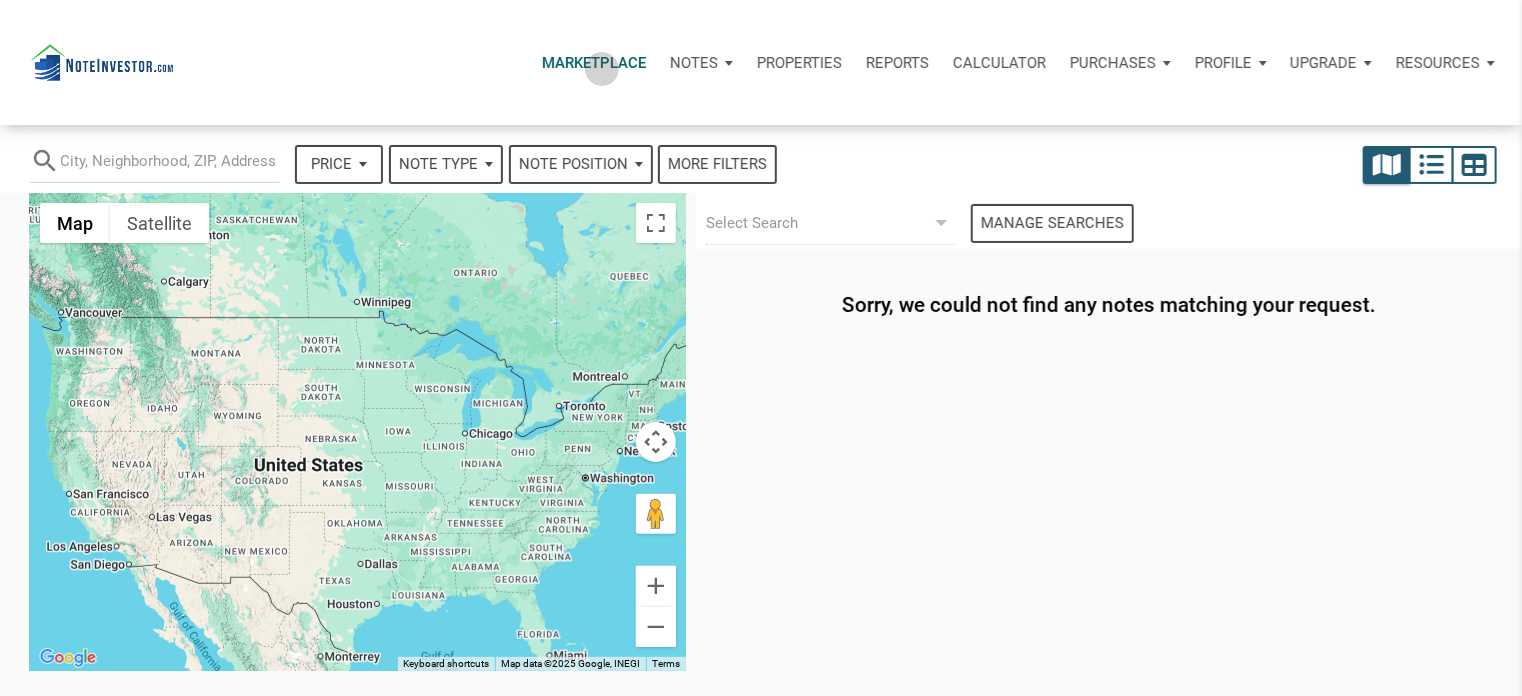 click on "Marketplace" at bounding box center (594, 63) 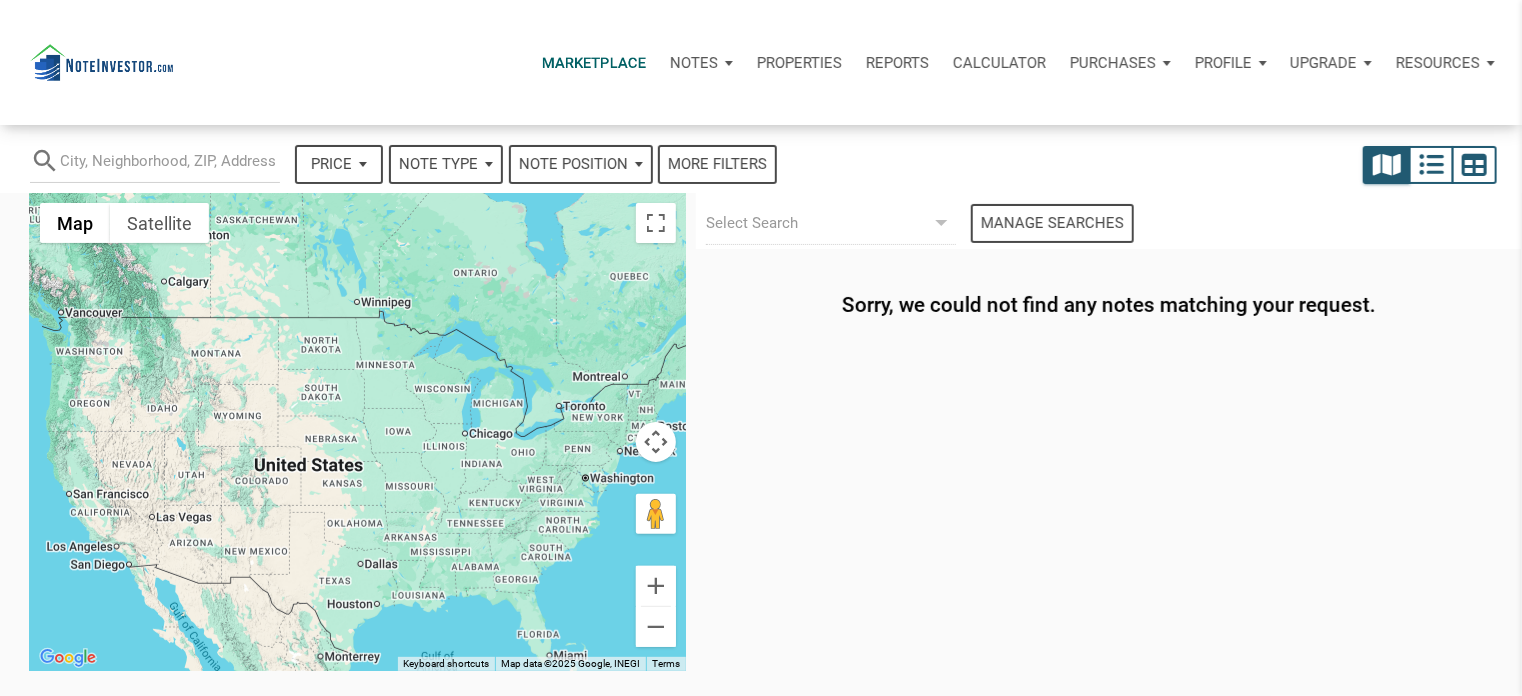 click on "Marketplace" at bounding box center [594, 63] 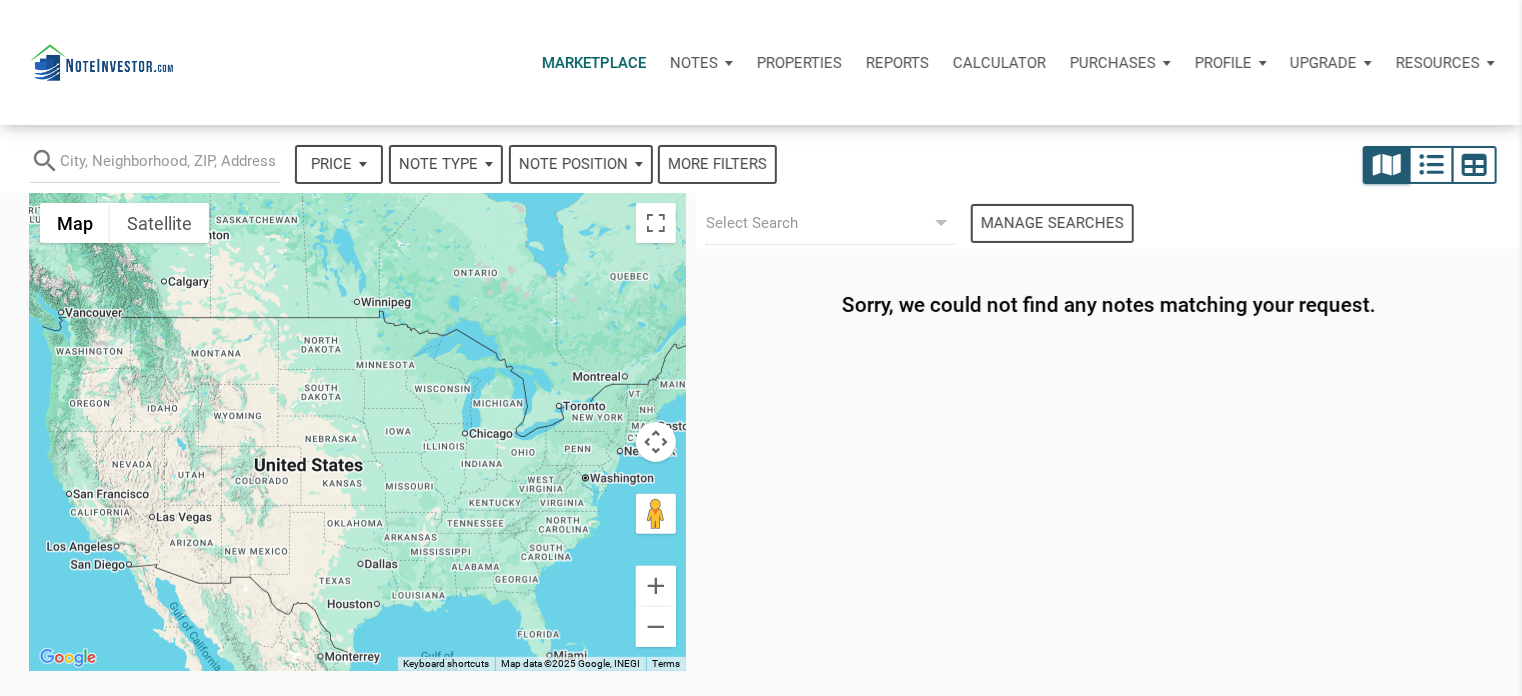 click on "Marketplace" at bounding box center [594, 63] 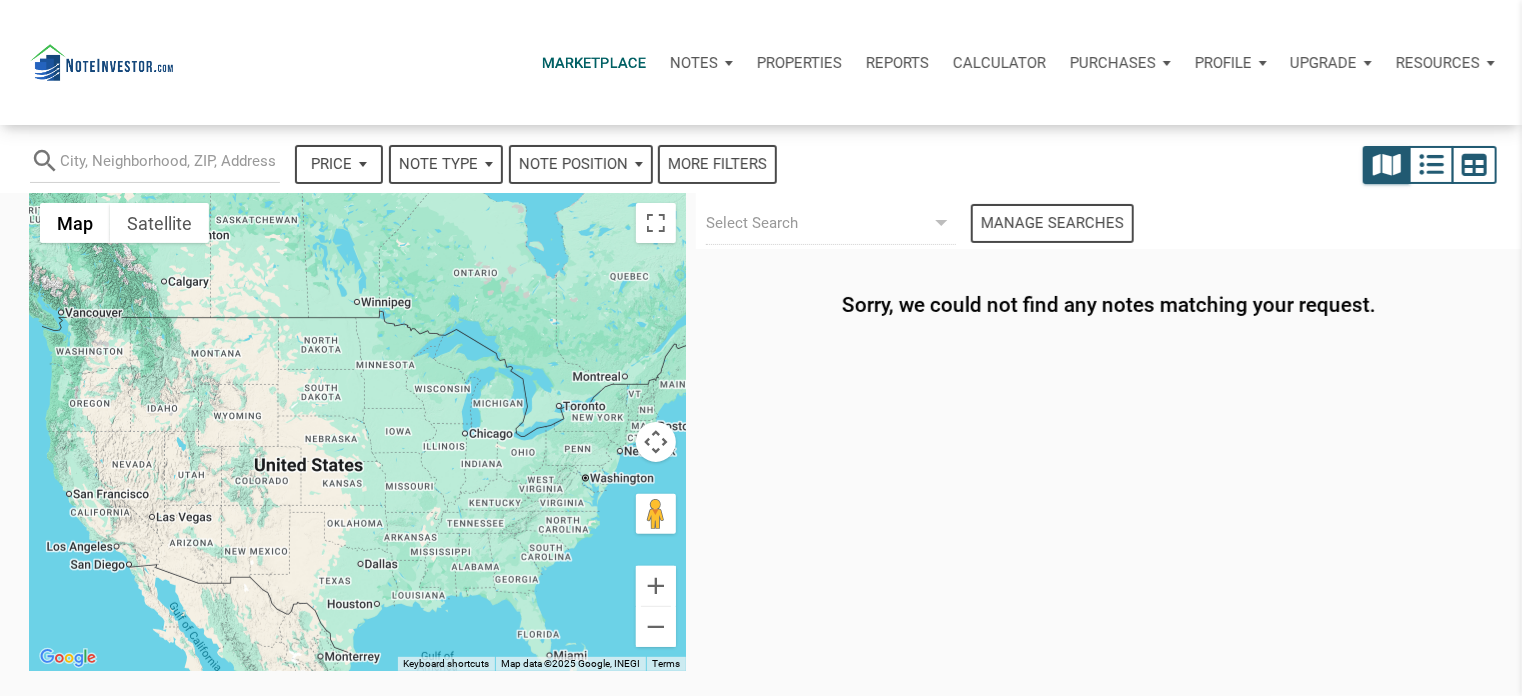 click at bounding box center (101, 63) 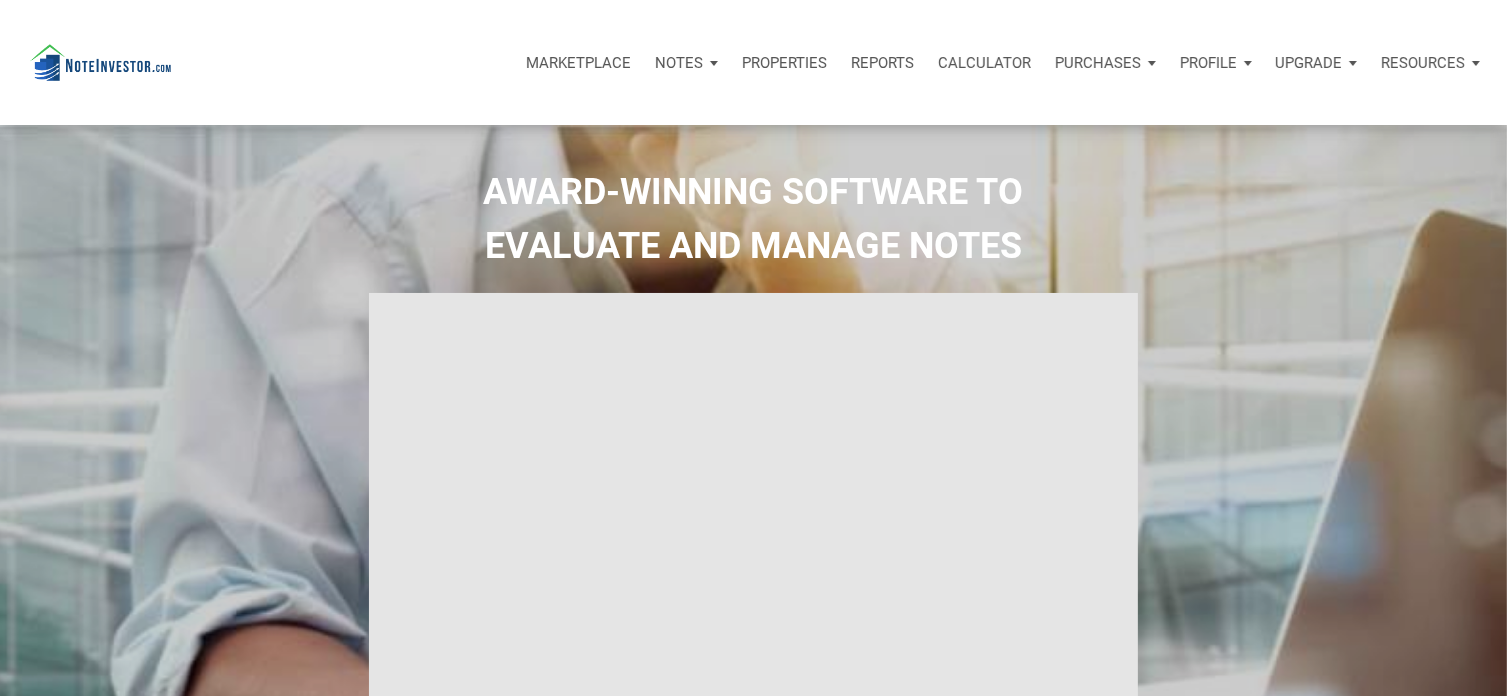 type on "Introduction to new features" 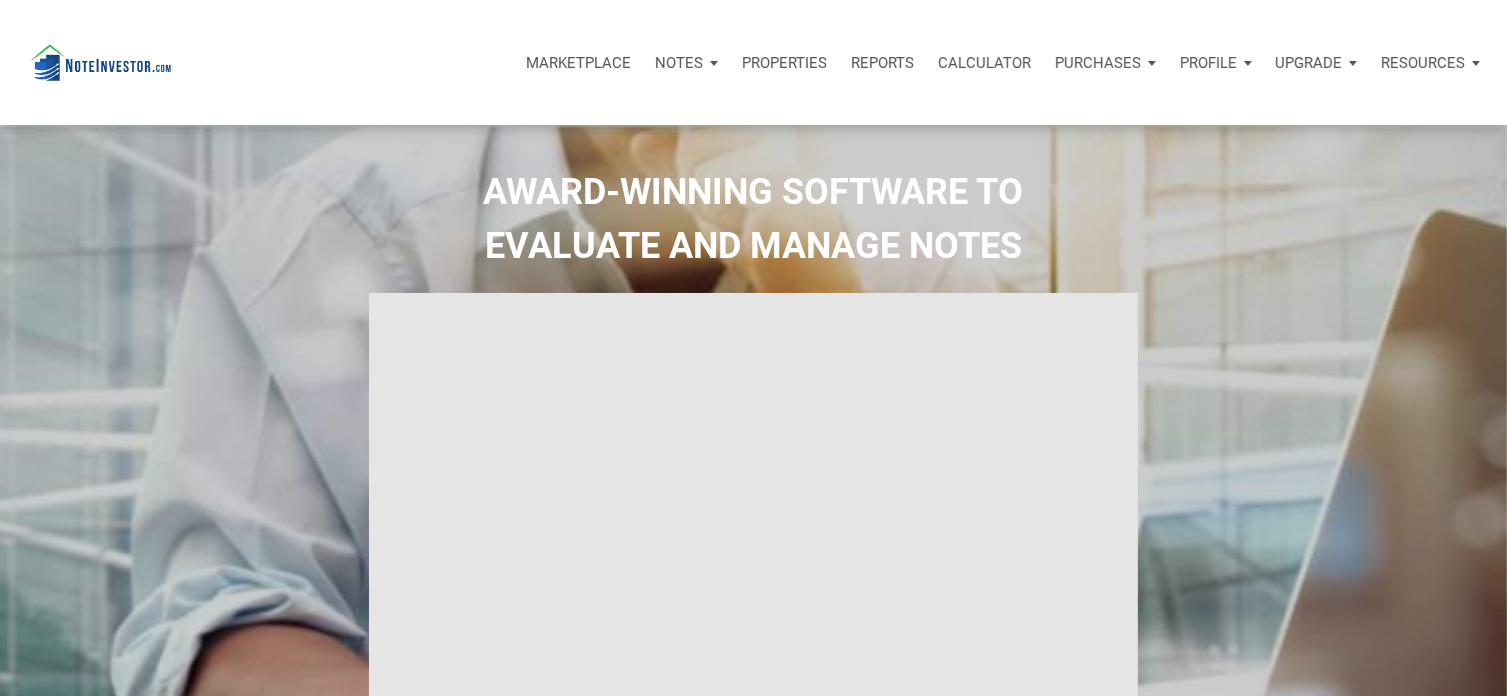click on "Notes" at bounding box center [679, 63] 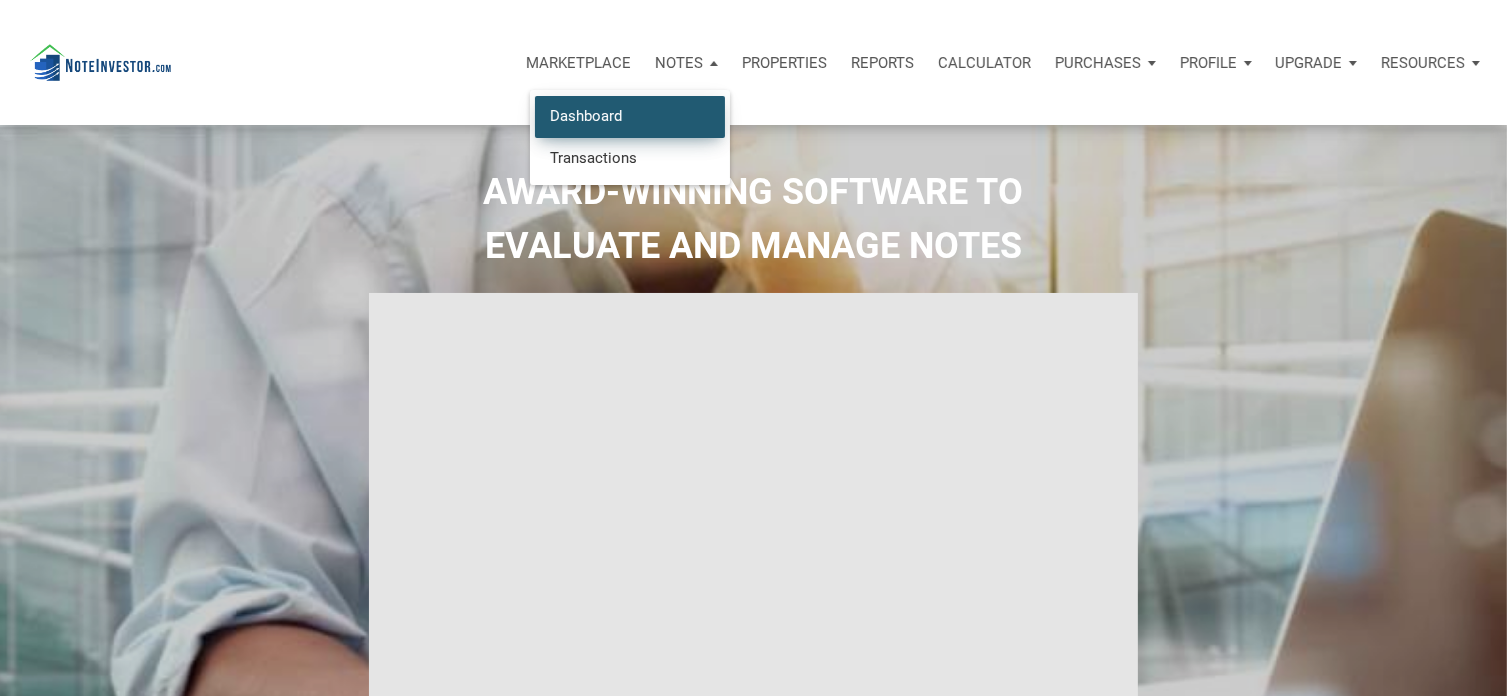click on "Dashboard" at bounding box center [630, 116] 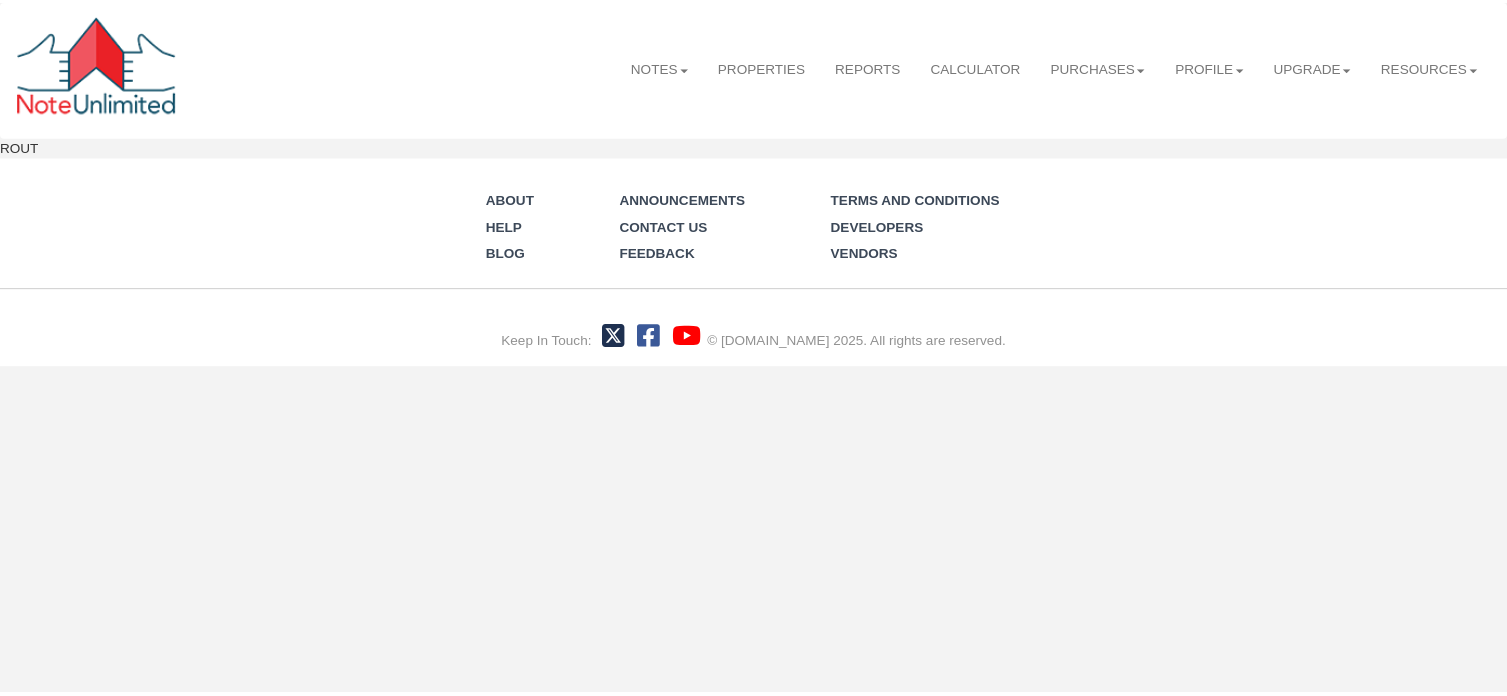 scroll, scrollTop: 0, scrollLeft: 0, axis: both 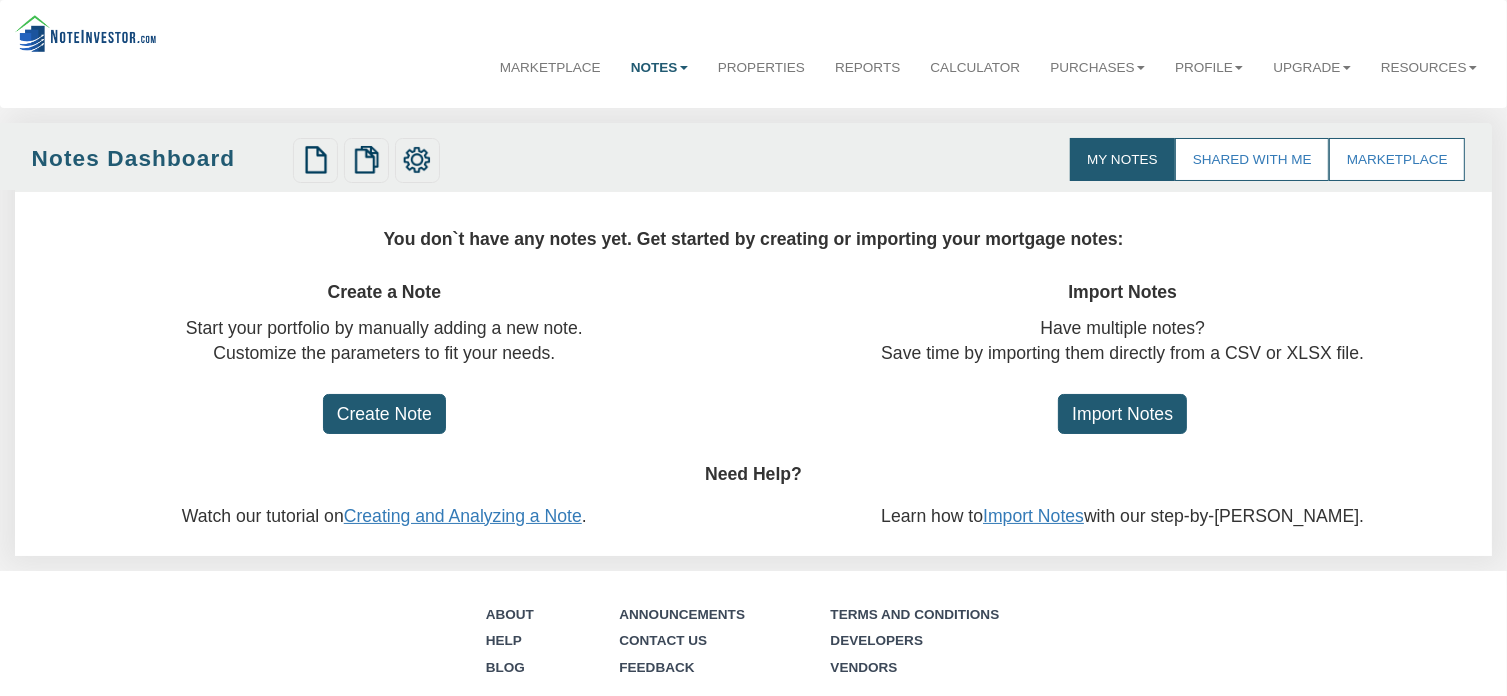 click on "Create Note" at bounding box center (385, 414) 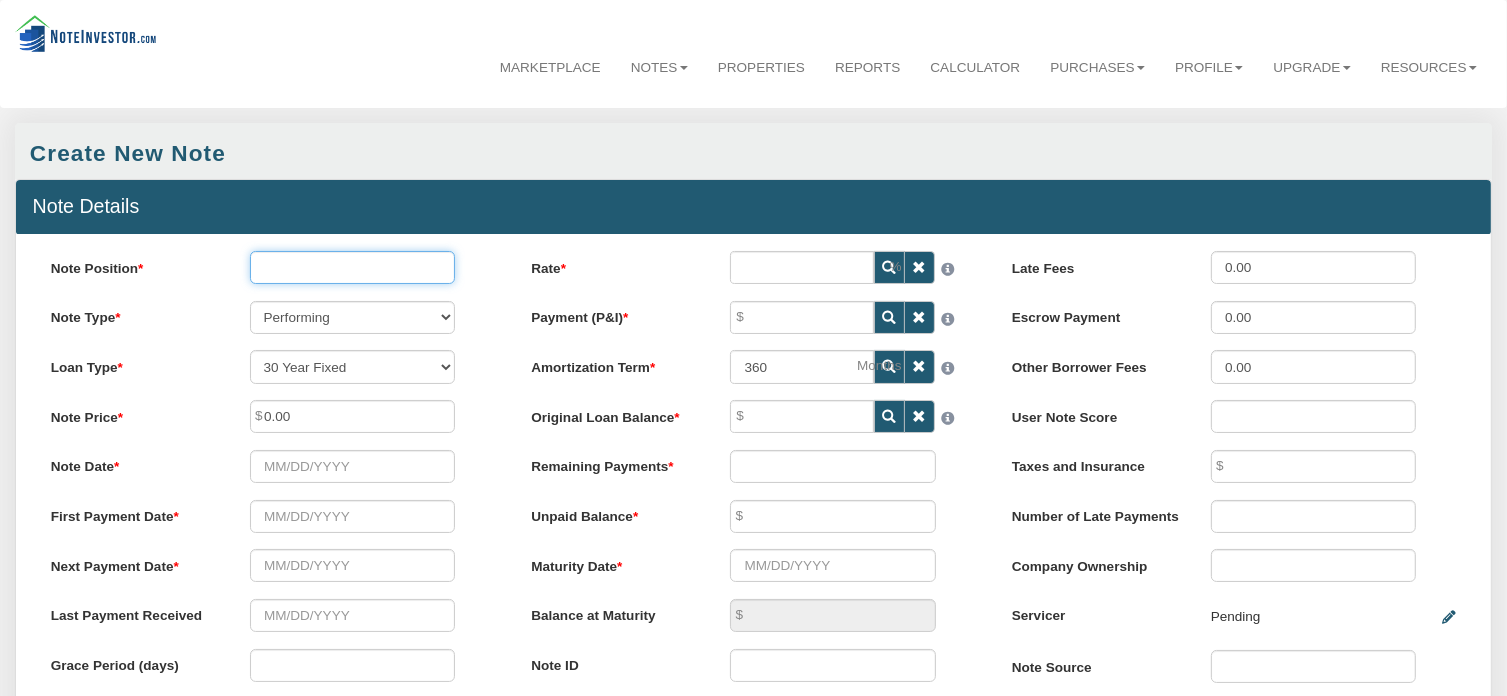 click on "Note Position" at bounding box center (353, 267) 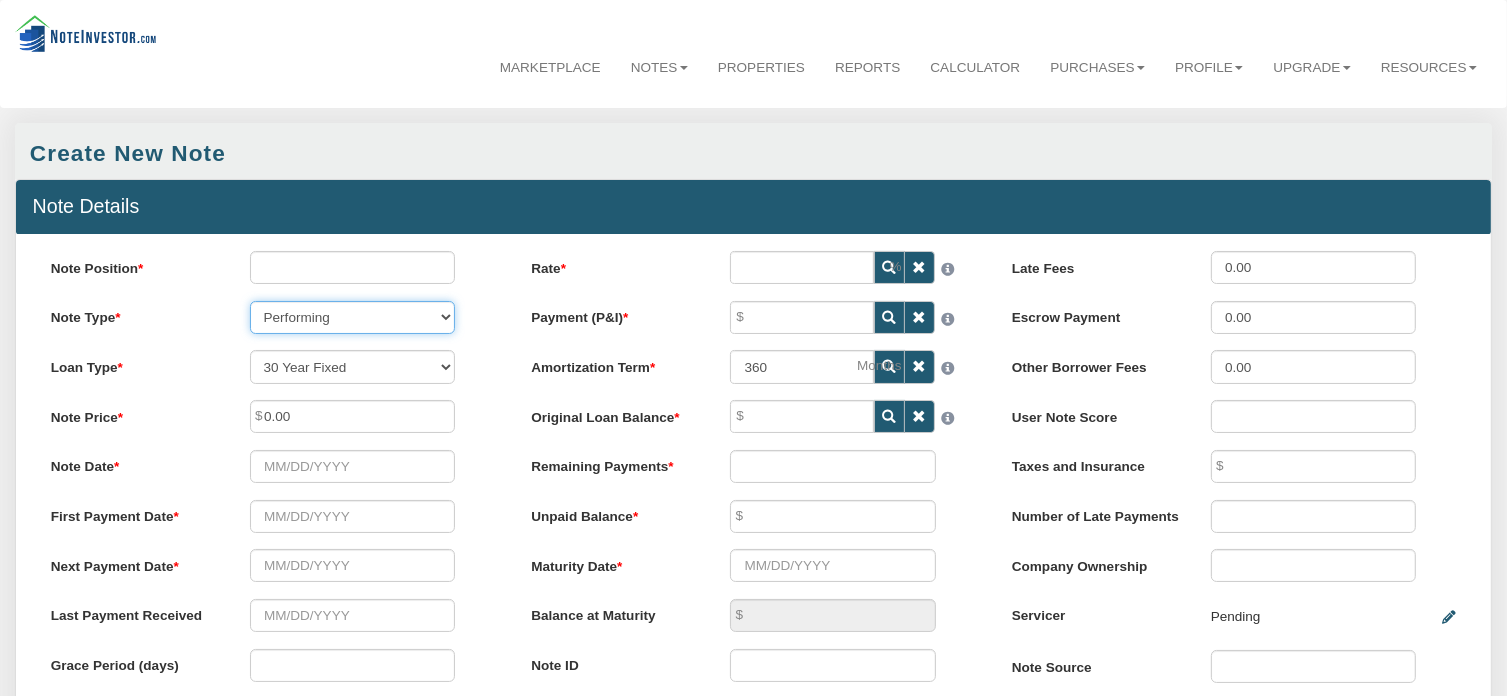 click on "Performing Forthcoming Non-Performing REO Sub-Performing Unknown" at bounding box center [353, 317] 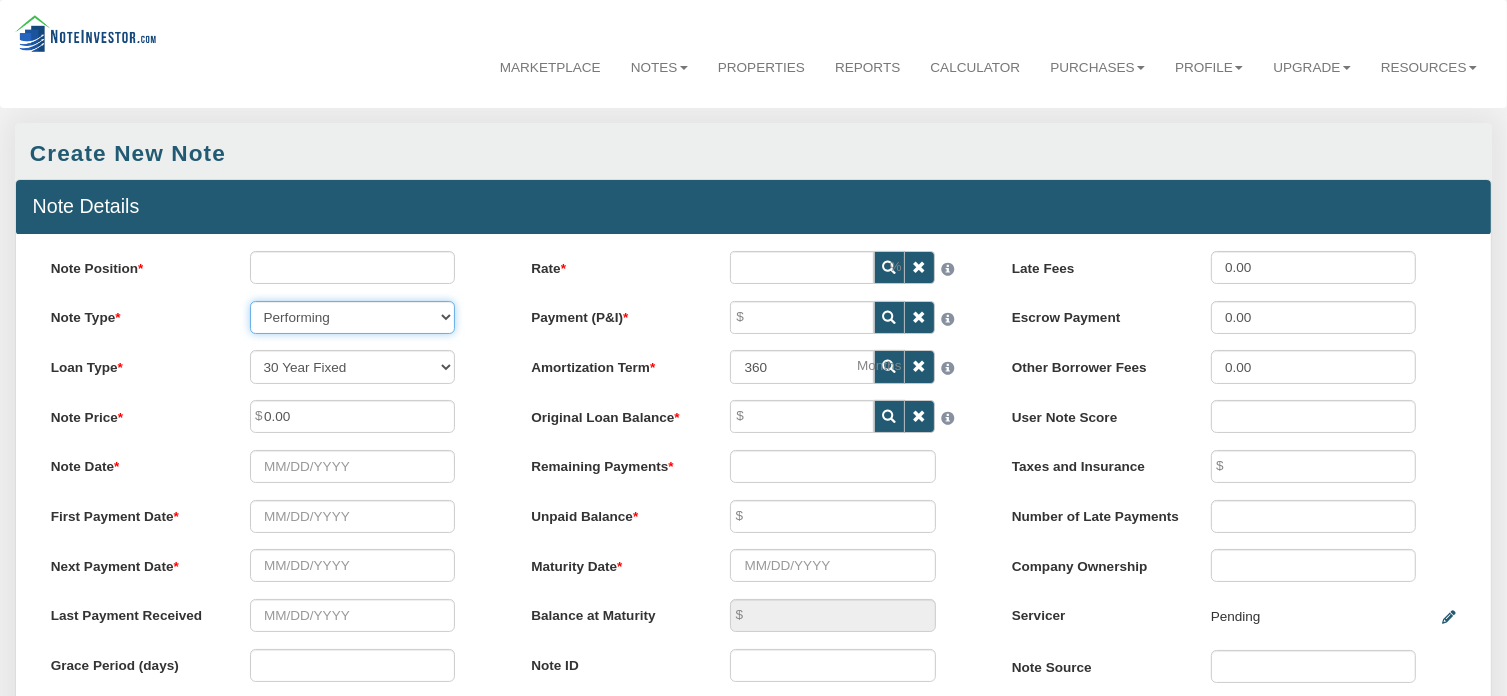 select on "string:N" 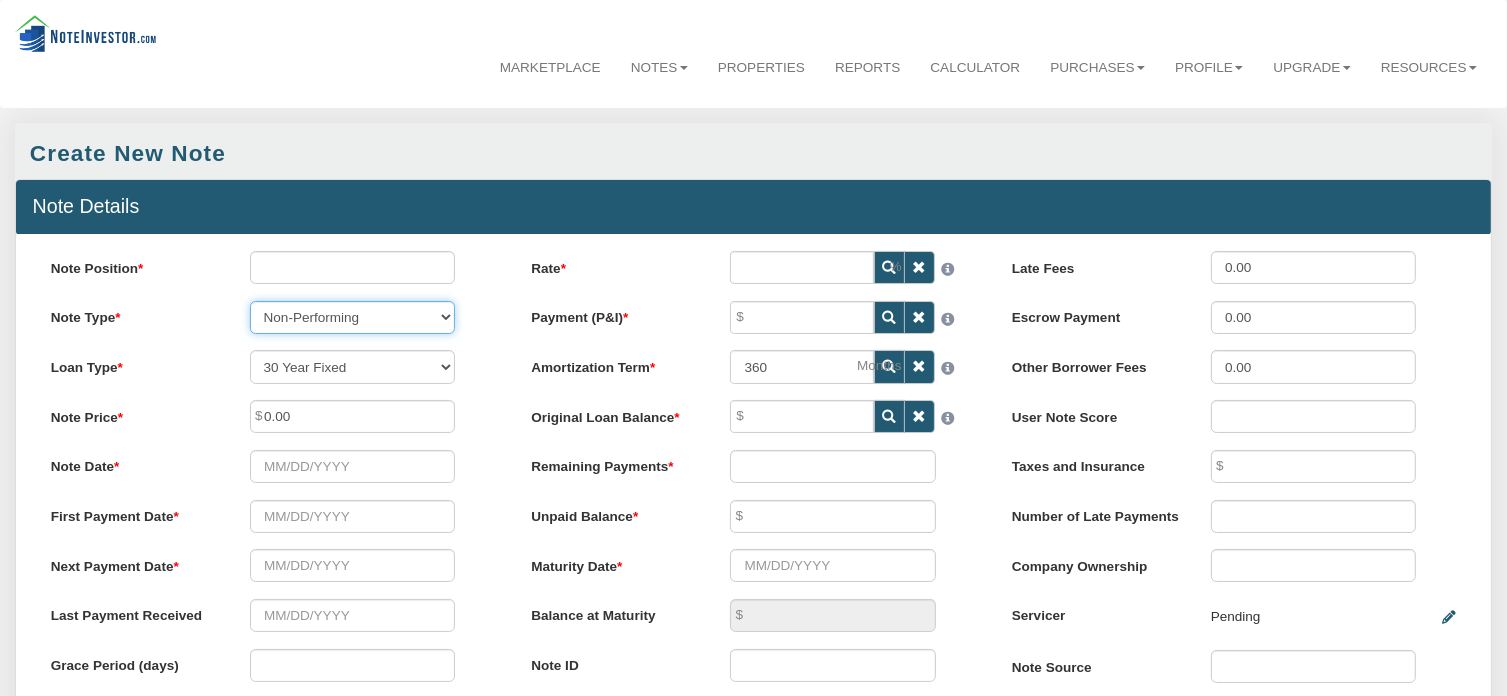 click on "Performing Forthcoming Non-Performing REO Sub-Performing Unknown" at bounding box center [353, 317] 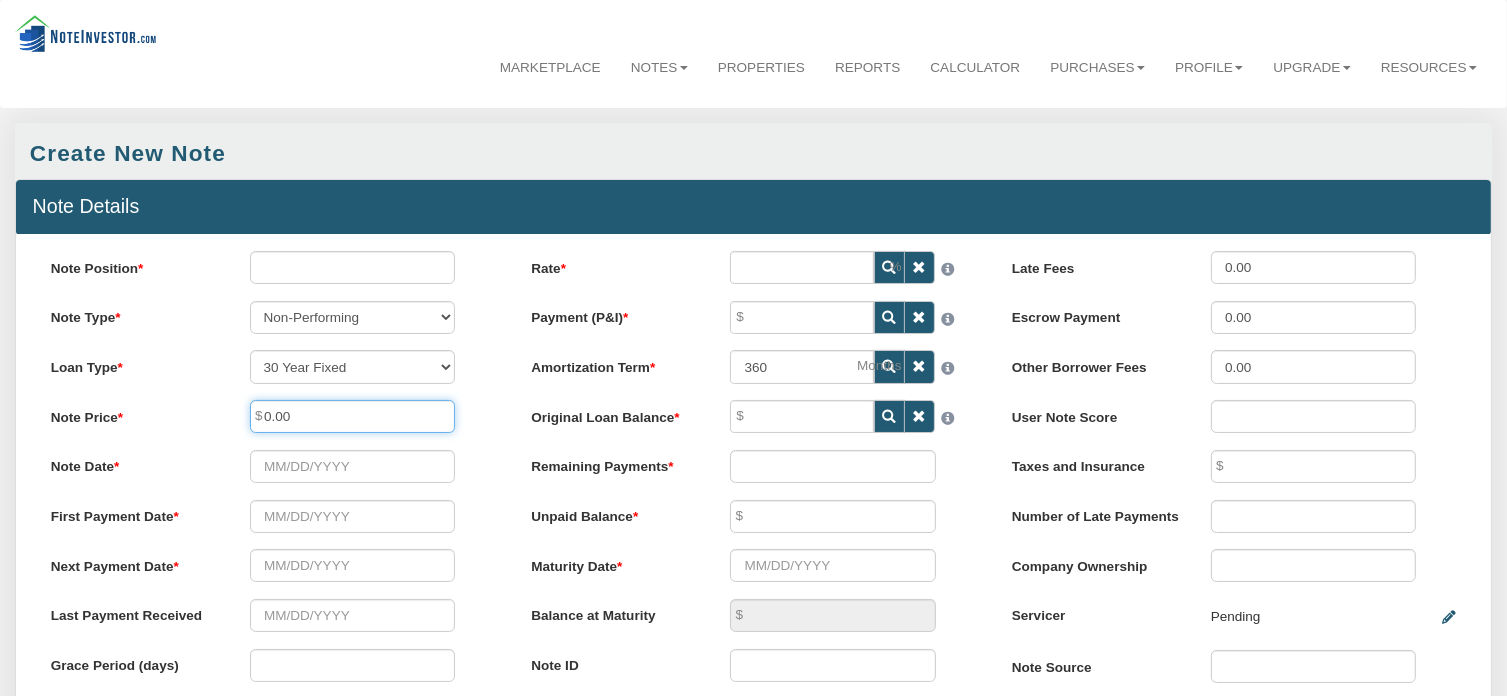 click on "0.00" at bounding box center [353, 416] 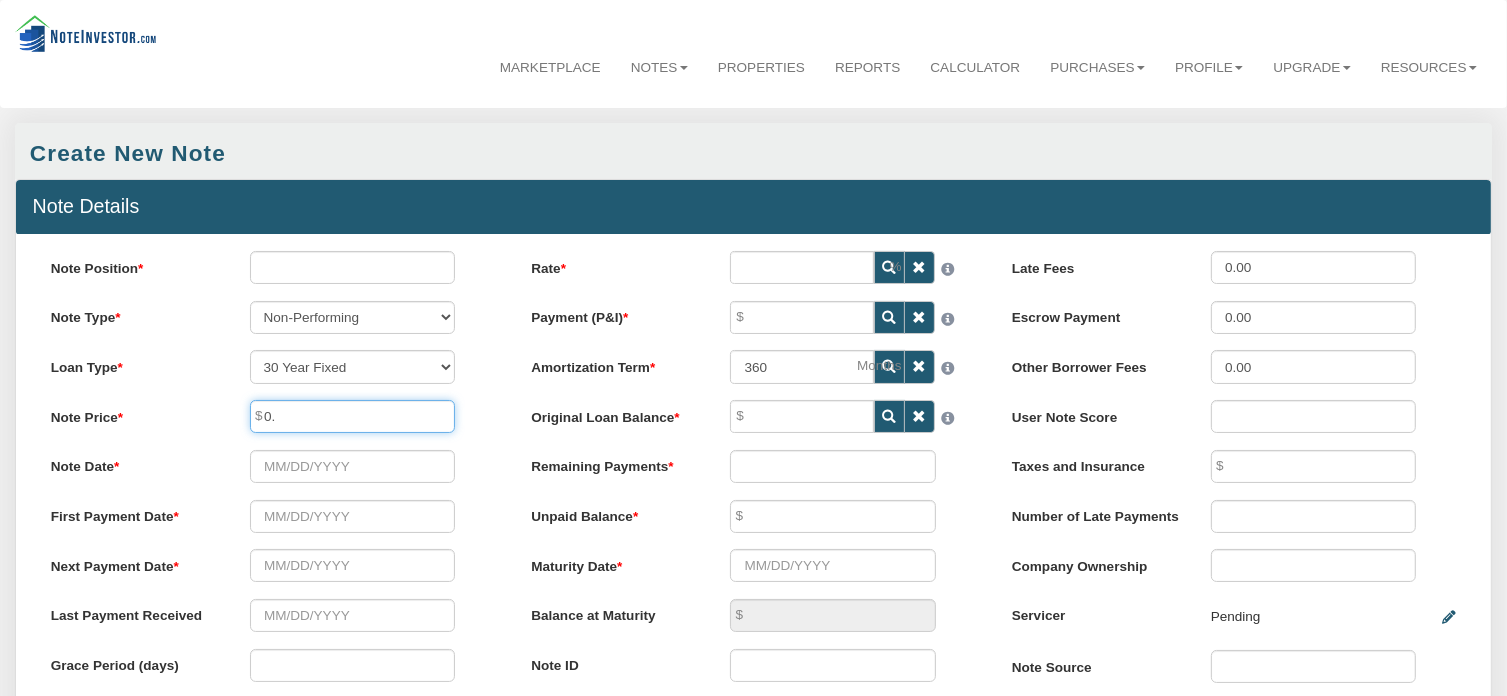 type on "0" 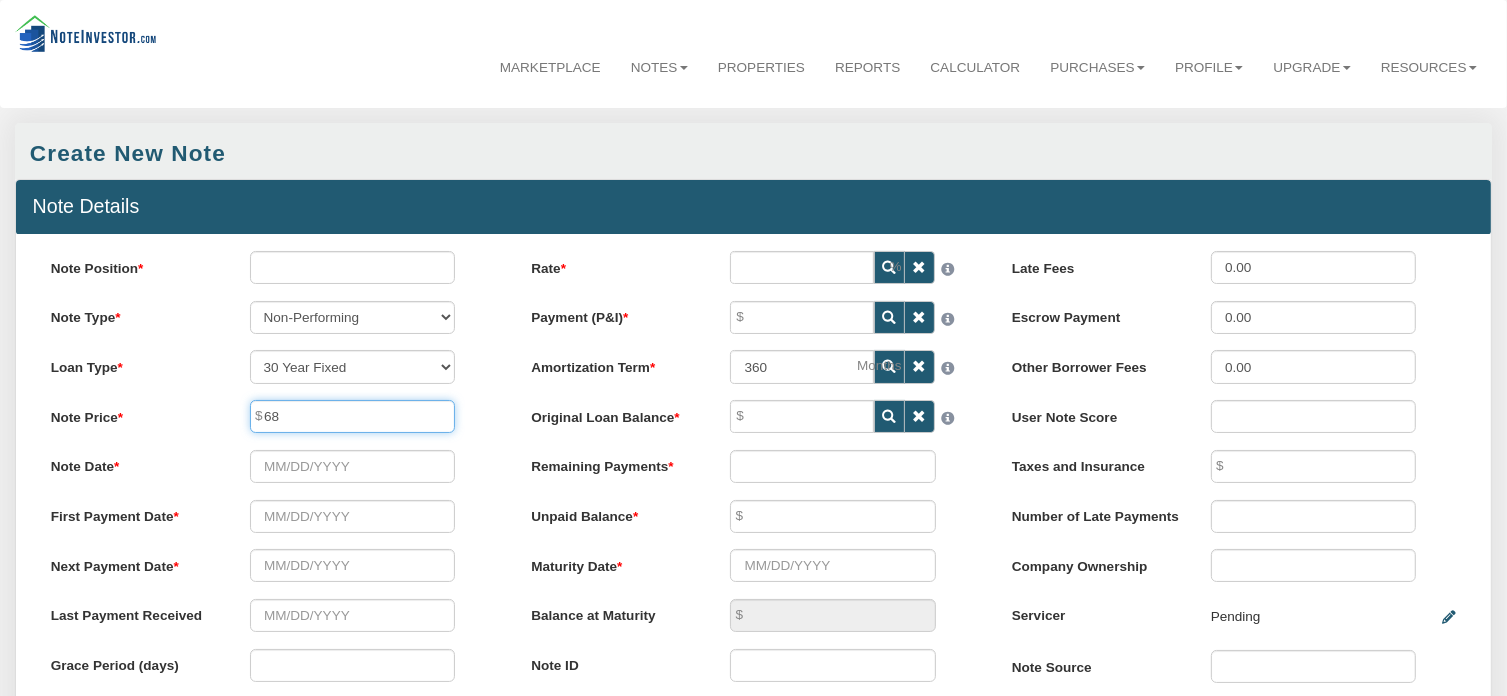 type on "6" 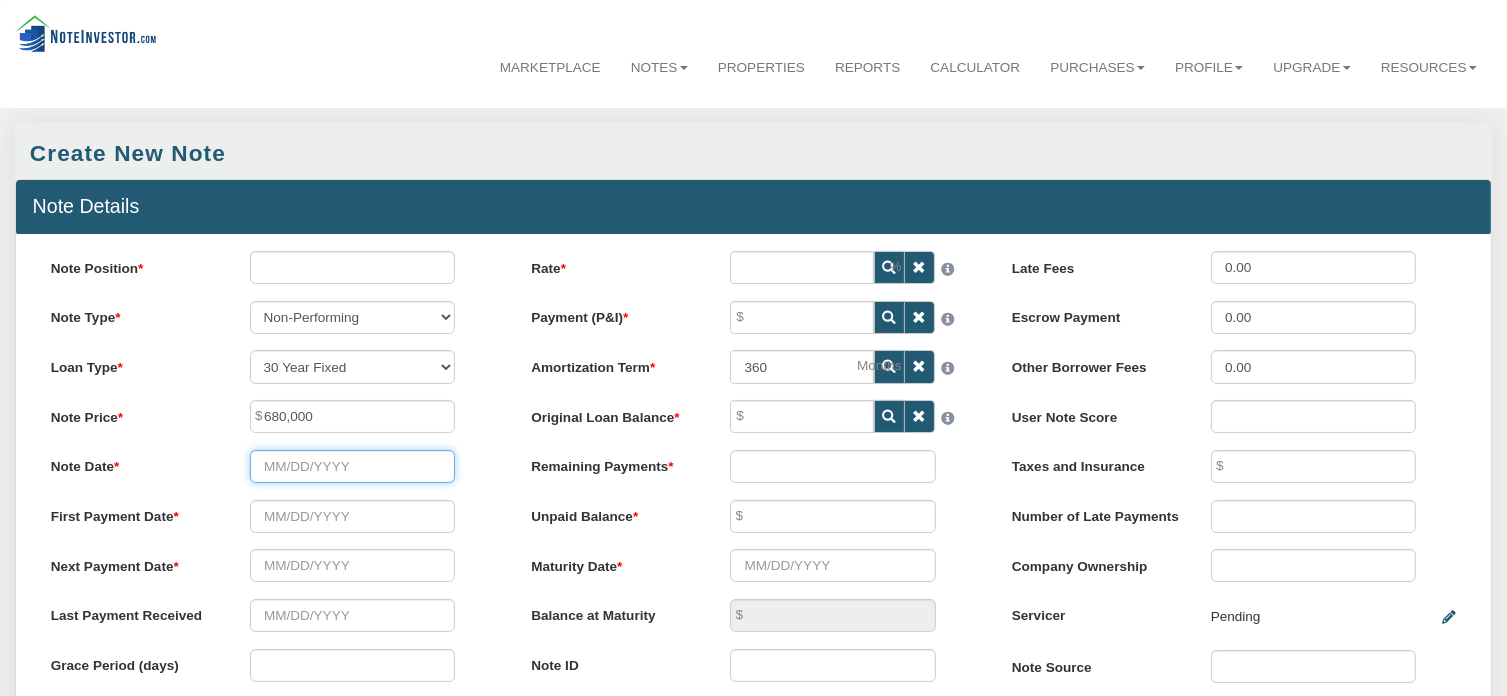 type on "680,000.00" 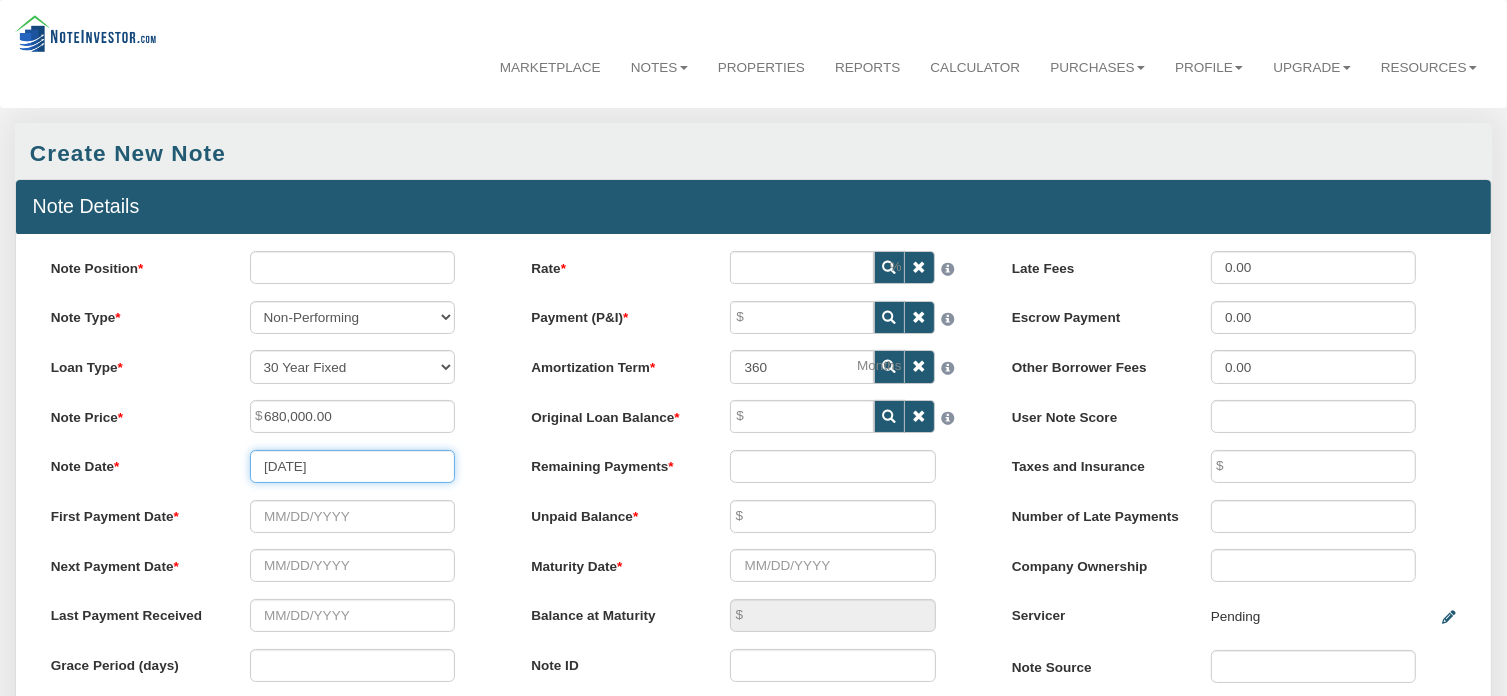click on "[DATE]" at bounding box center [353, 466] 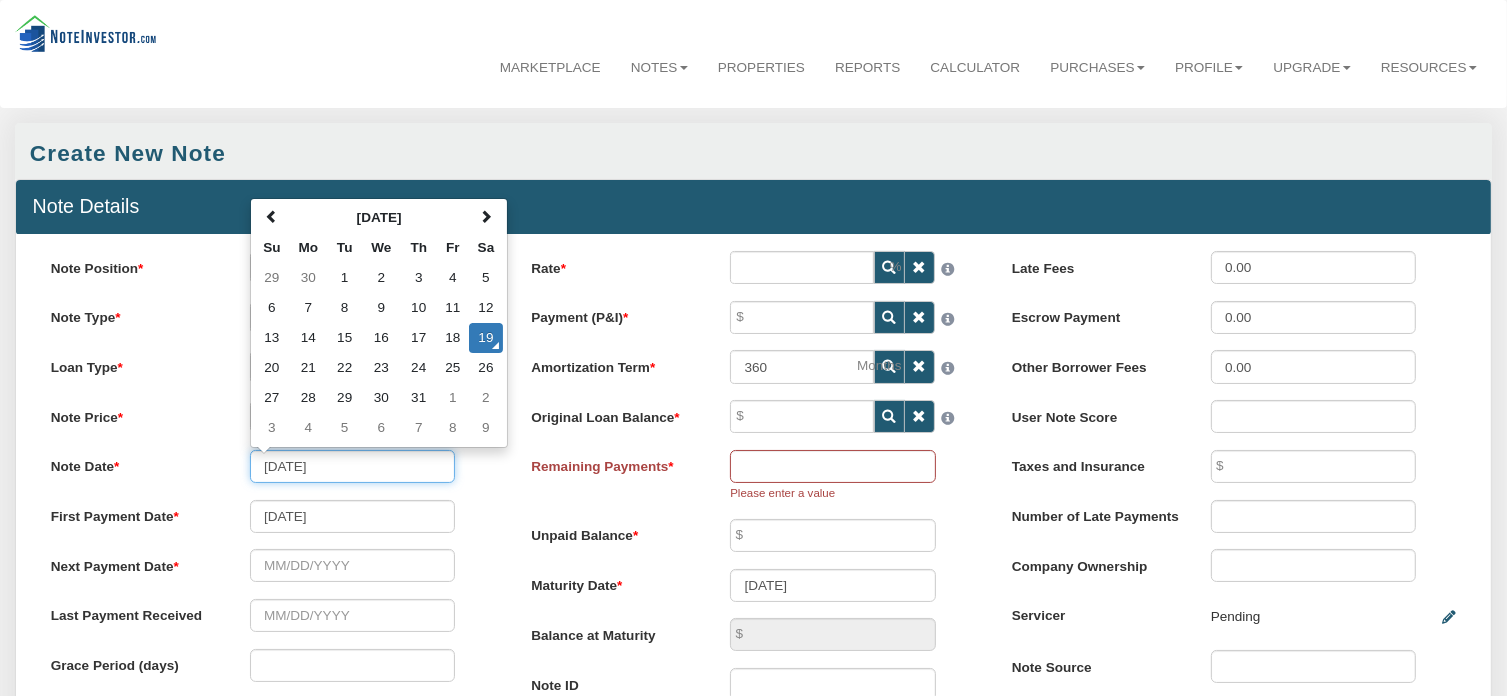 click on "19" at bounding box center (485, 338) 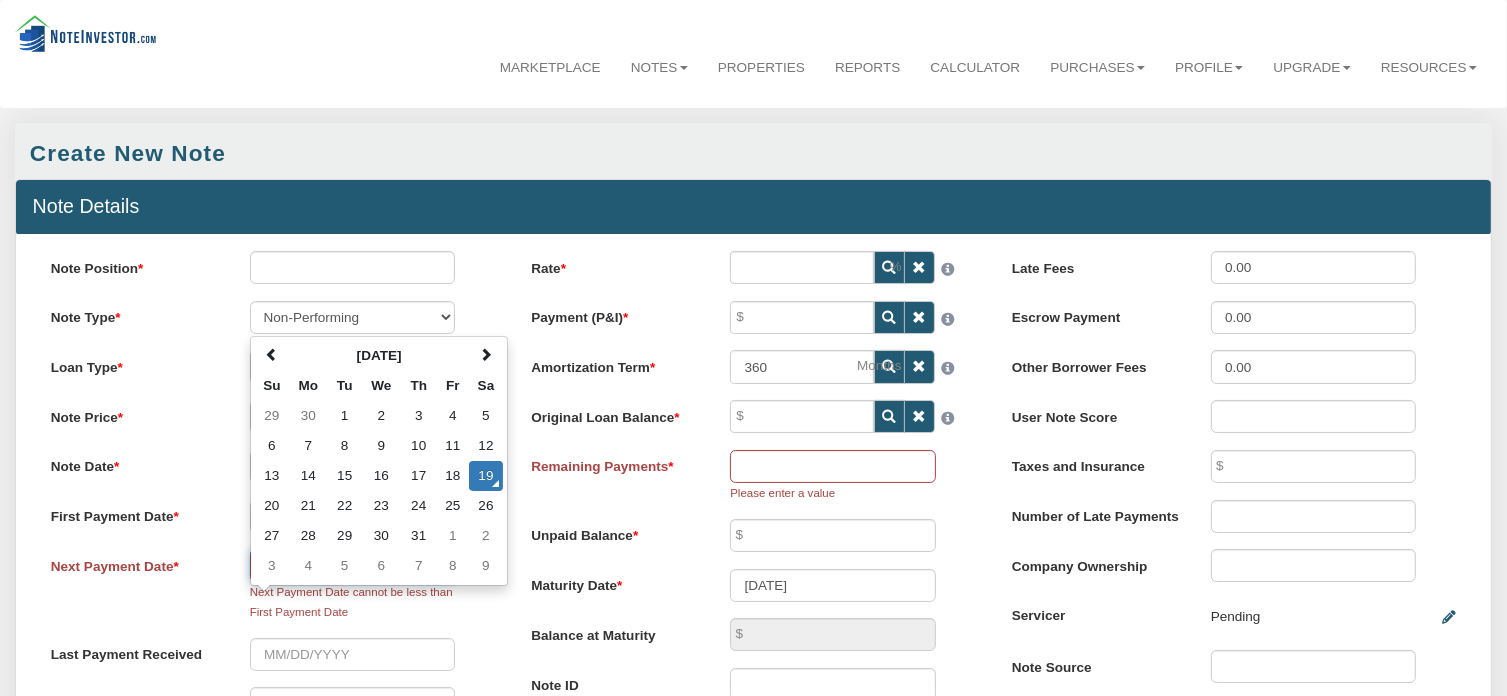 click on "[DATE] [DATE] Su Mo Tu We Th Fr Sa 29 30 1 2 3 4 5 6 7 8 9 10 11 12 13 14 15 16 17 18 19 20 21 22 23 24 25 26 27 28 29 30 31 1 2 3 4 5 6 7 [DATE] Jan Feb Mar Apr May Jun [DATE] Aug Sep Oct Nov Dec [DATE]-[DATE] 2020 2021 2022 2023 2024 2025 2026 2027 2028 2029 2030 2031 [DATE]-2107 [DATE] - [DATE] [DATE] - [DATE] [DATE] - [DATE] [DATE] - [DATE] [DATE] - [DATE] [DATE] - [DATE] [DATE] - [DATE] [DATE] - [DATE] [DATE] - 2107
Next Payment Date cannot be less than First Payment Date" at bounding box center (352, 585) 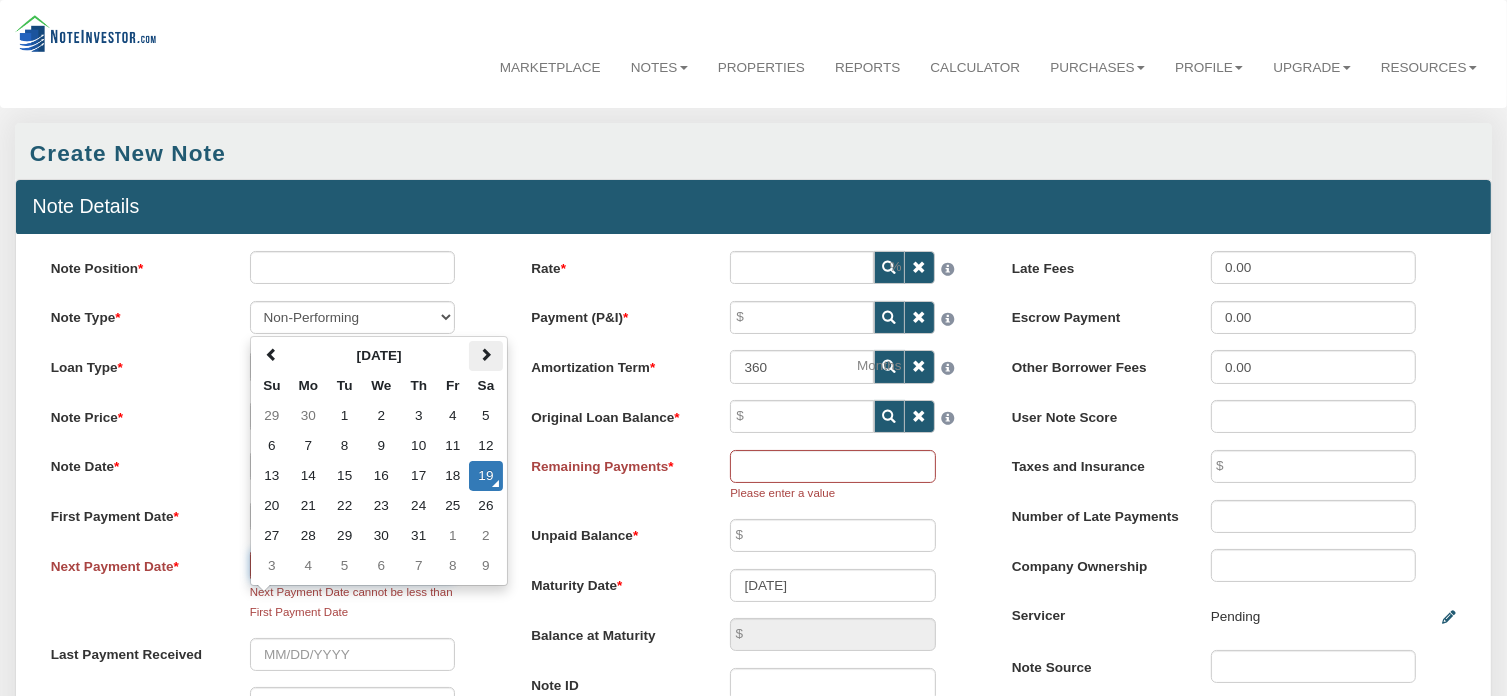 click at bounding box center [486, 355] 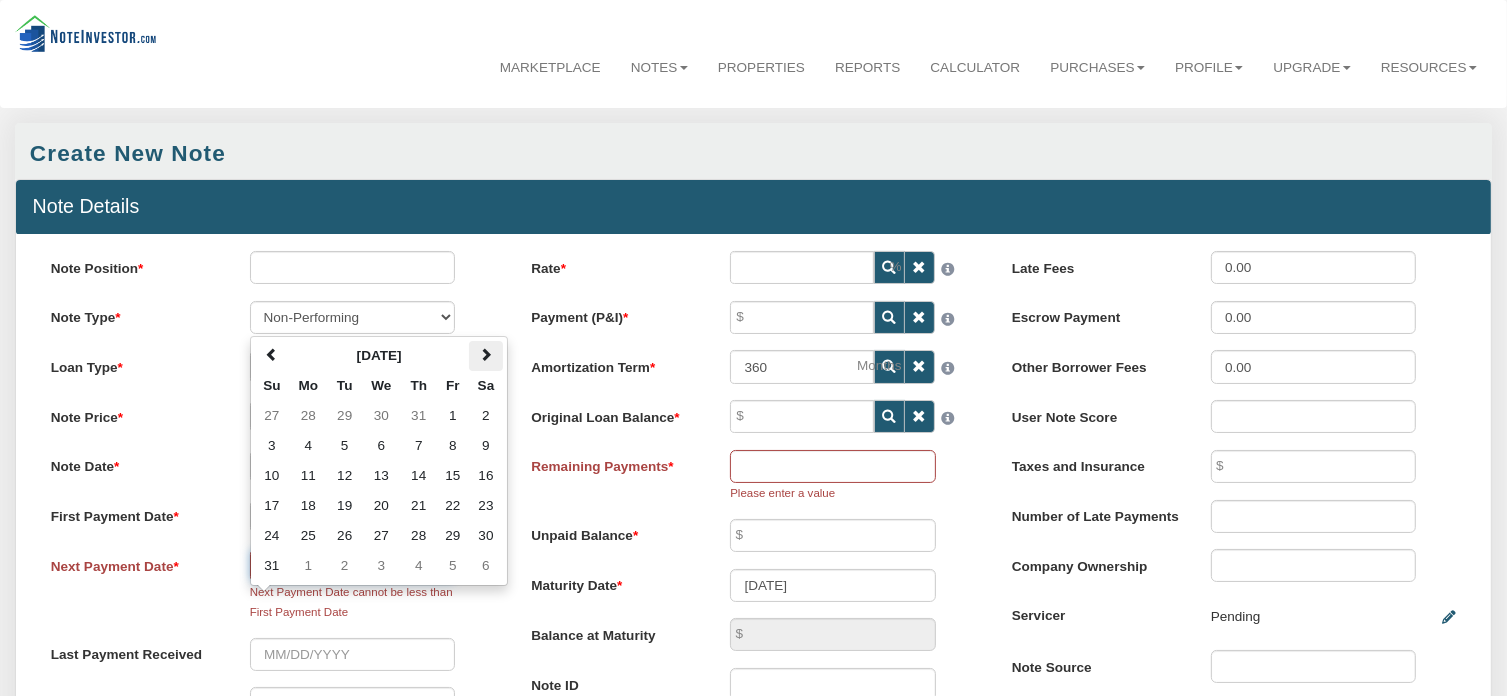 click at bounding box center [485, 356] 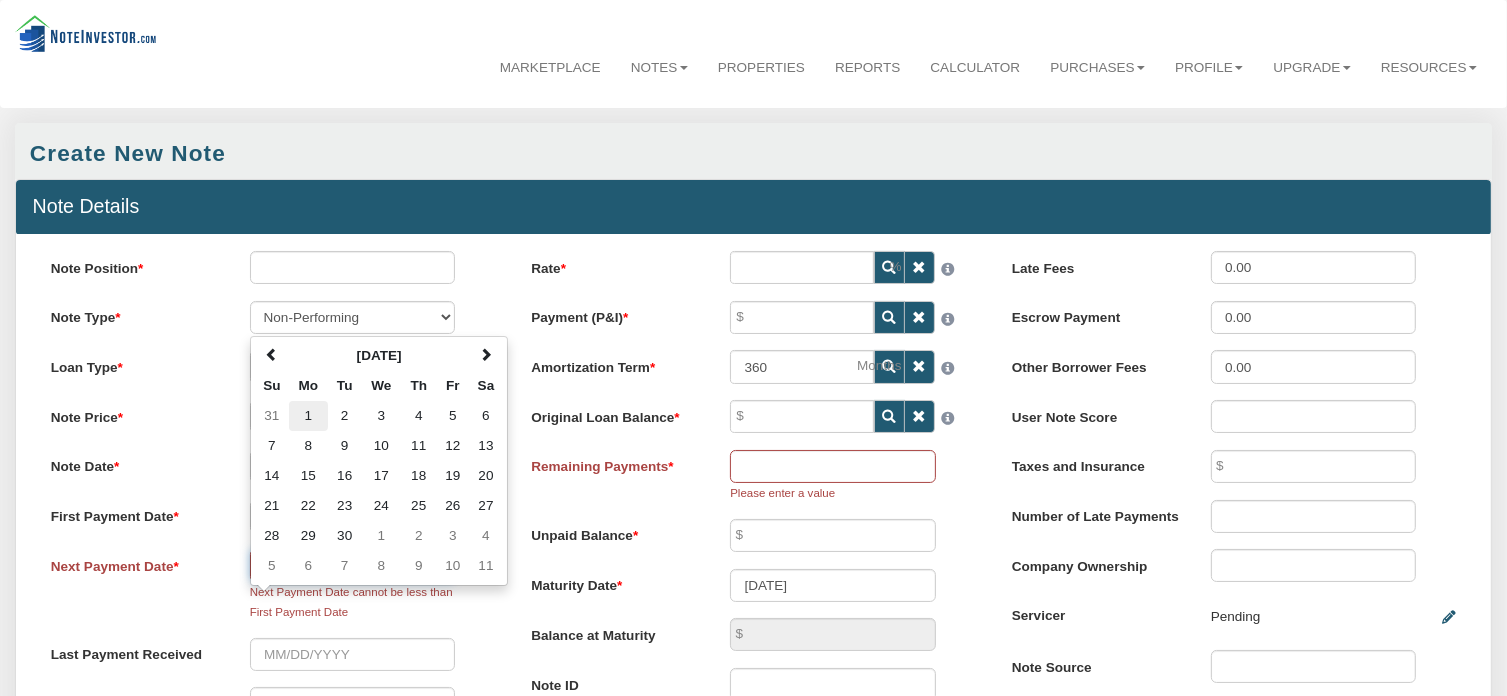 click on "1" at bounding box center (308, 416) 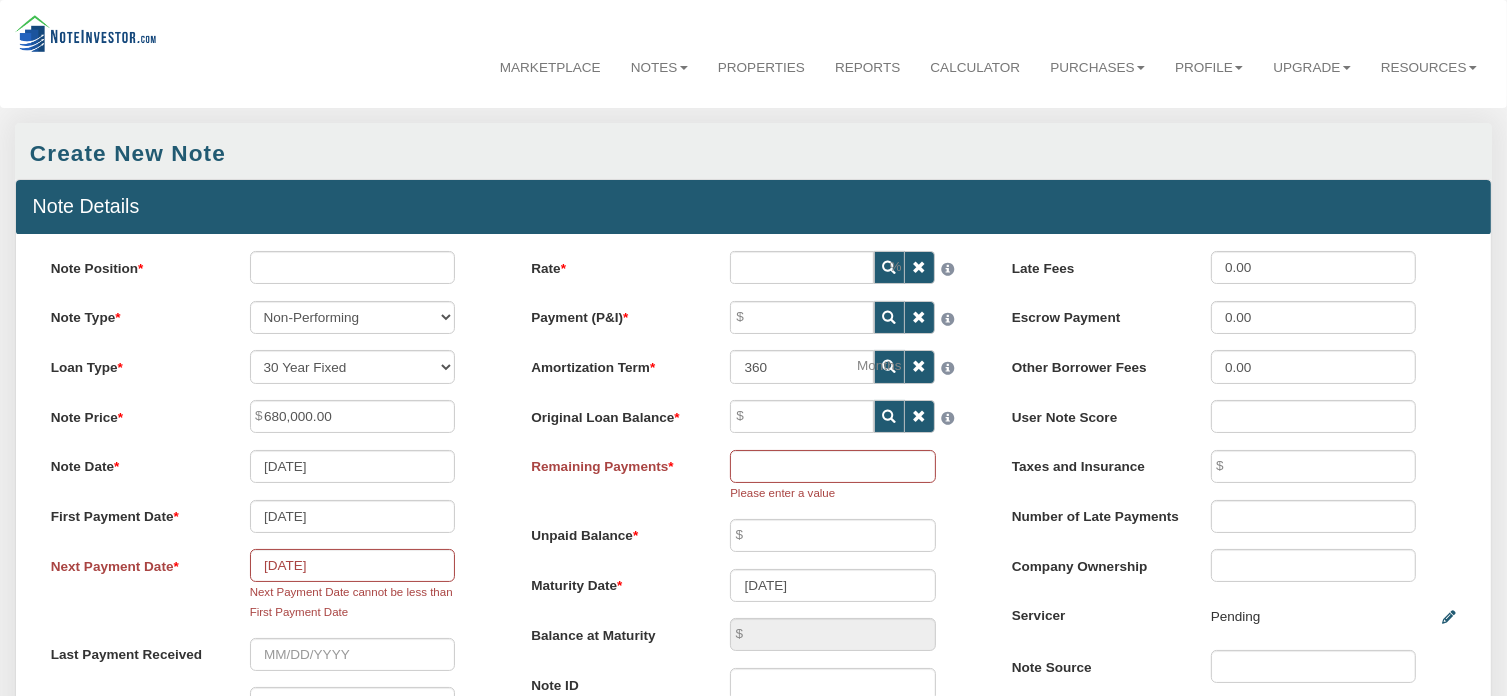 type on "[DATE]" 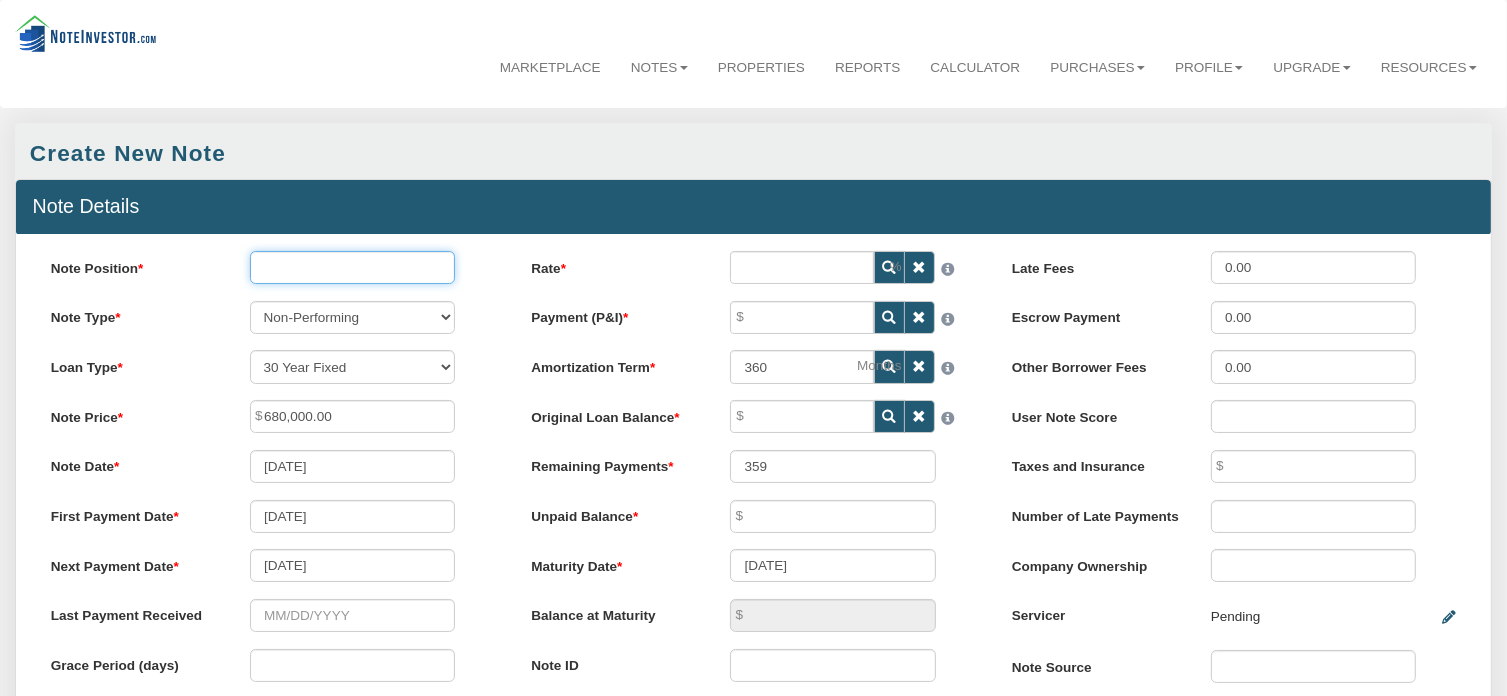 click on "Note Position" at bounding box center [353, 267] 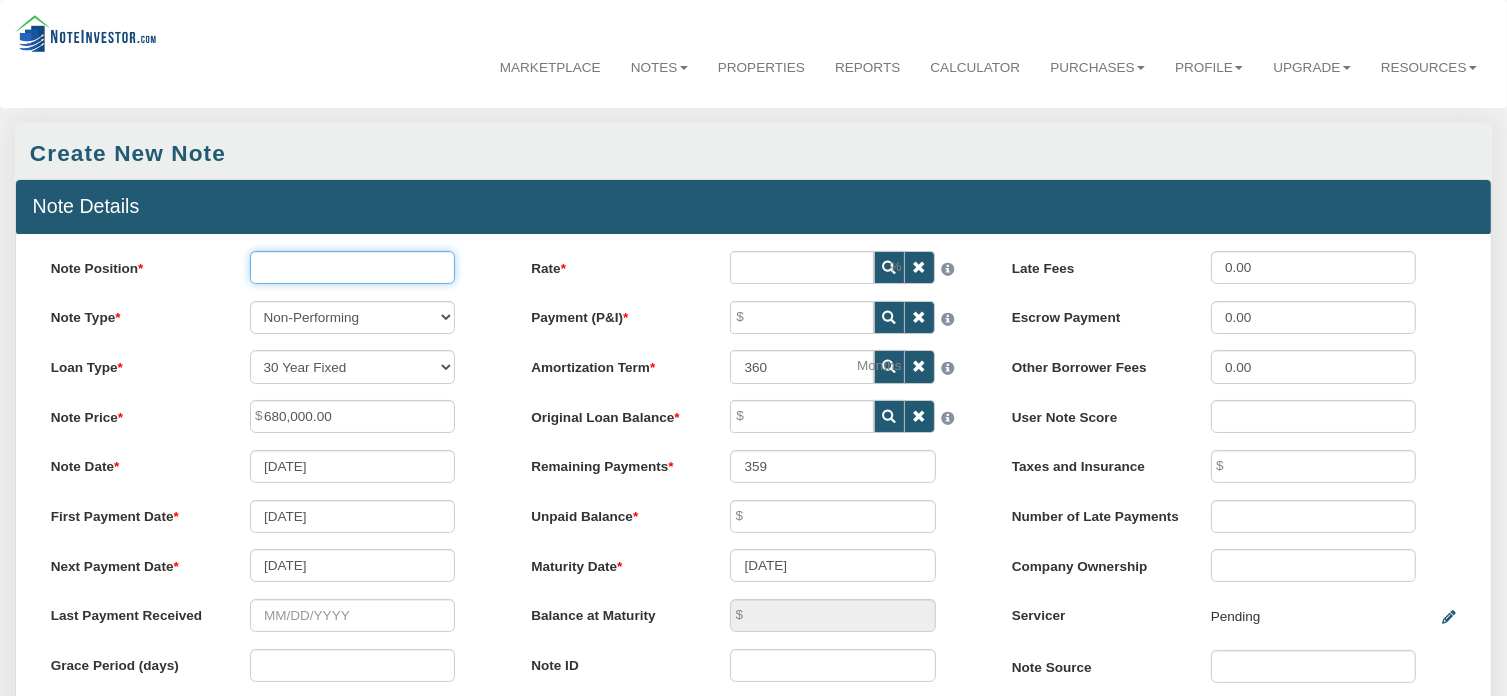 click on "Note Position" at bounding box center [353, 267] 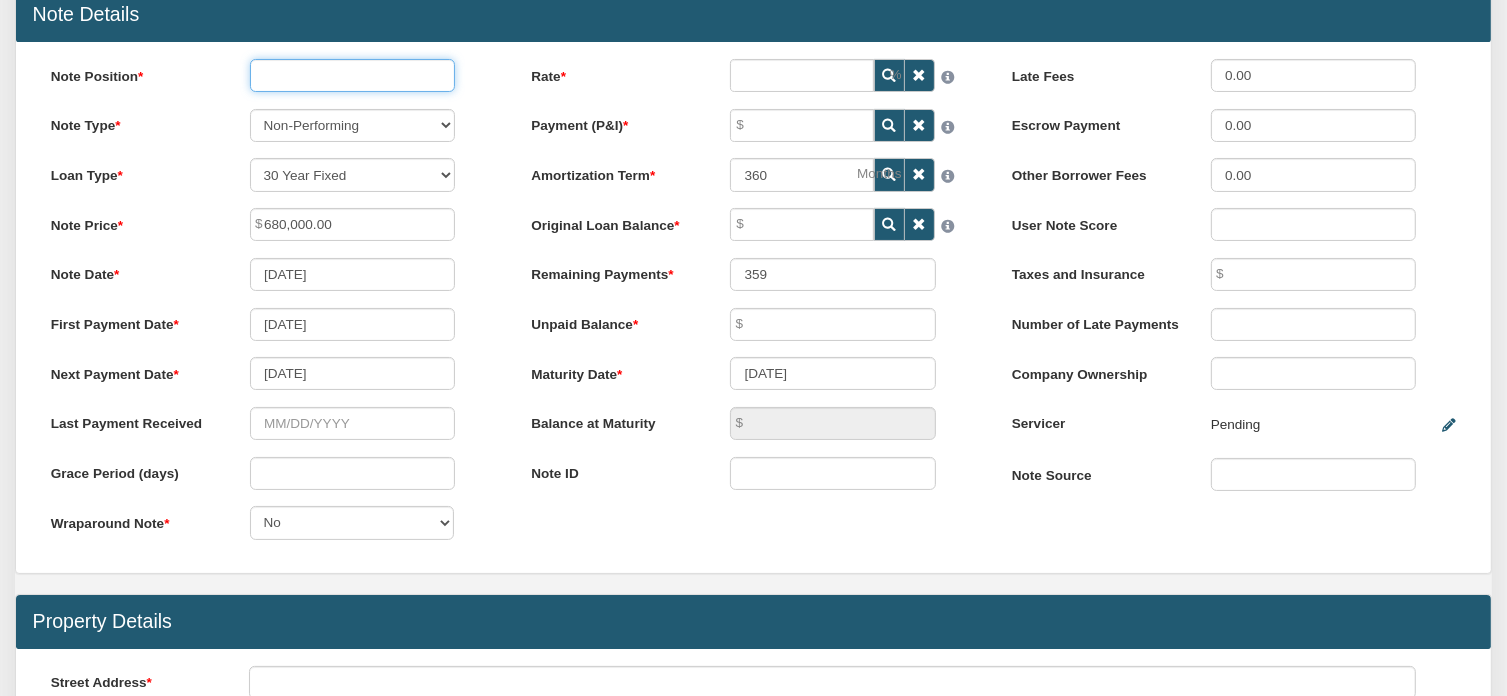 scroll, scrollTop: 203, scrollLeft: 0, axis: vertical 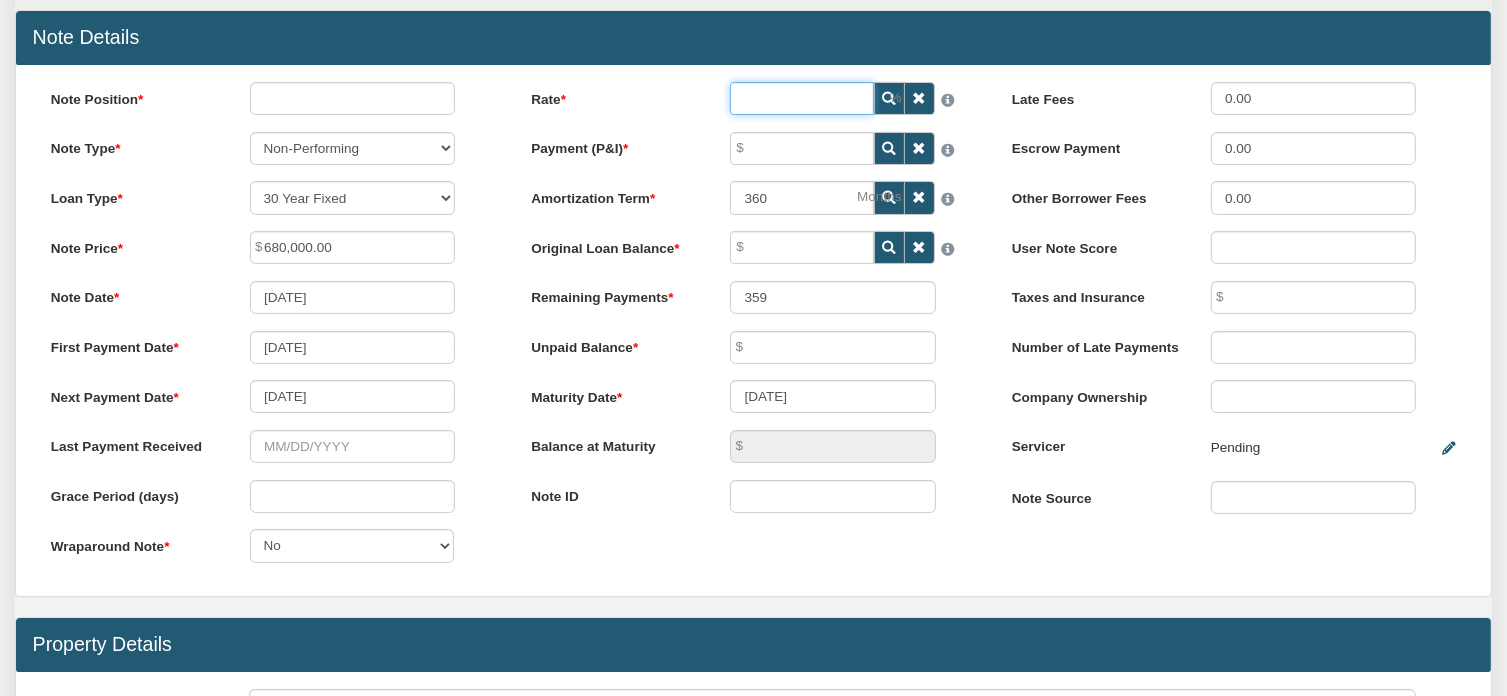 click on "Rate" at bounding box center [802, 98] 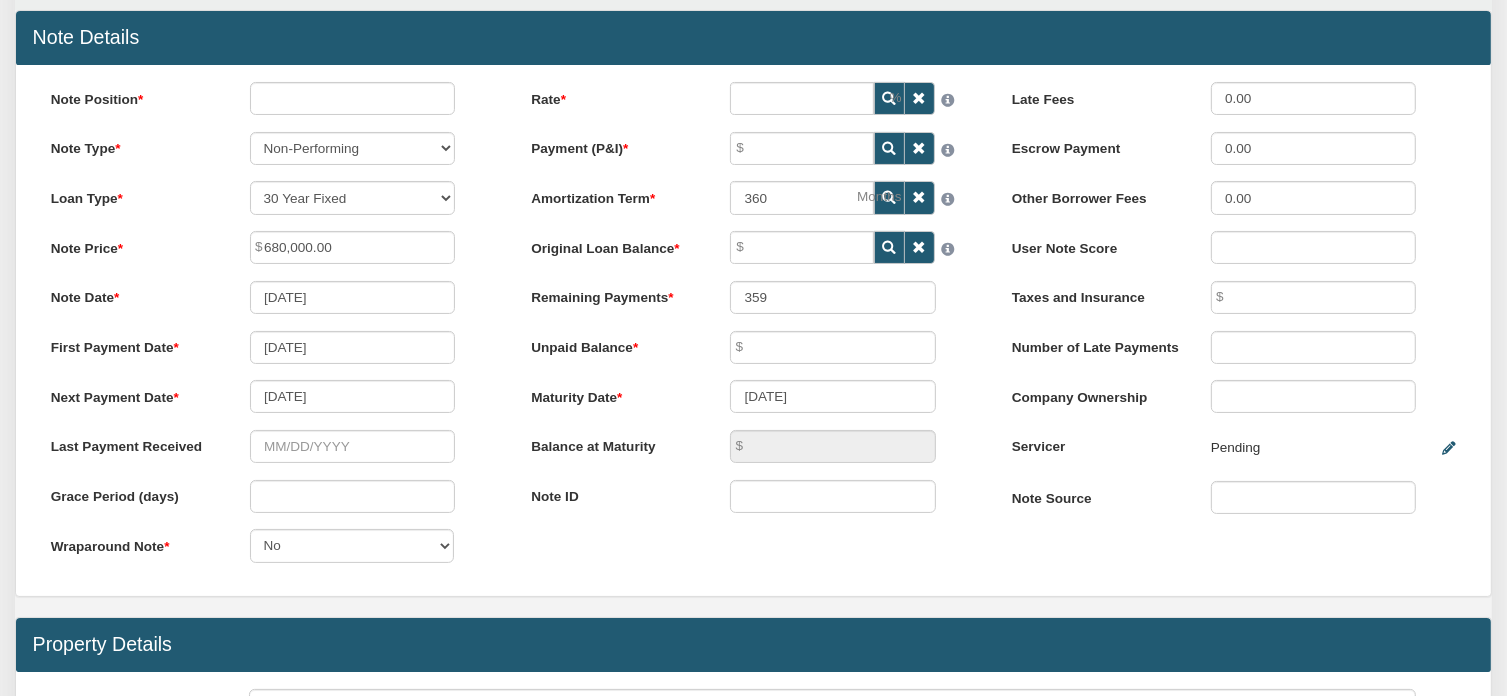 click at bounding box center [890, 99] 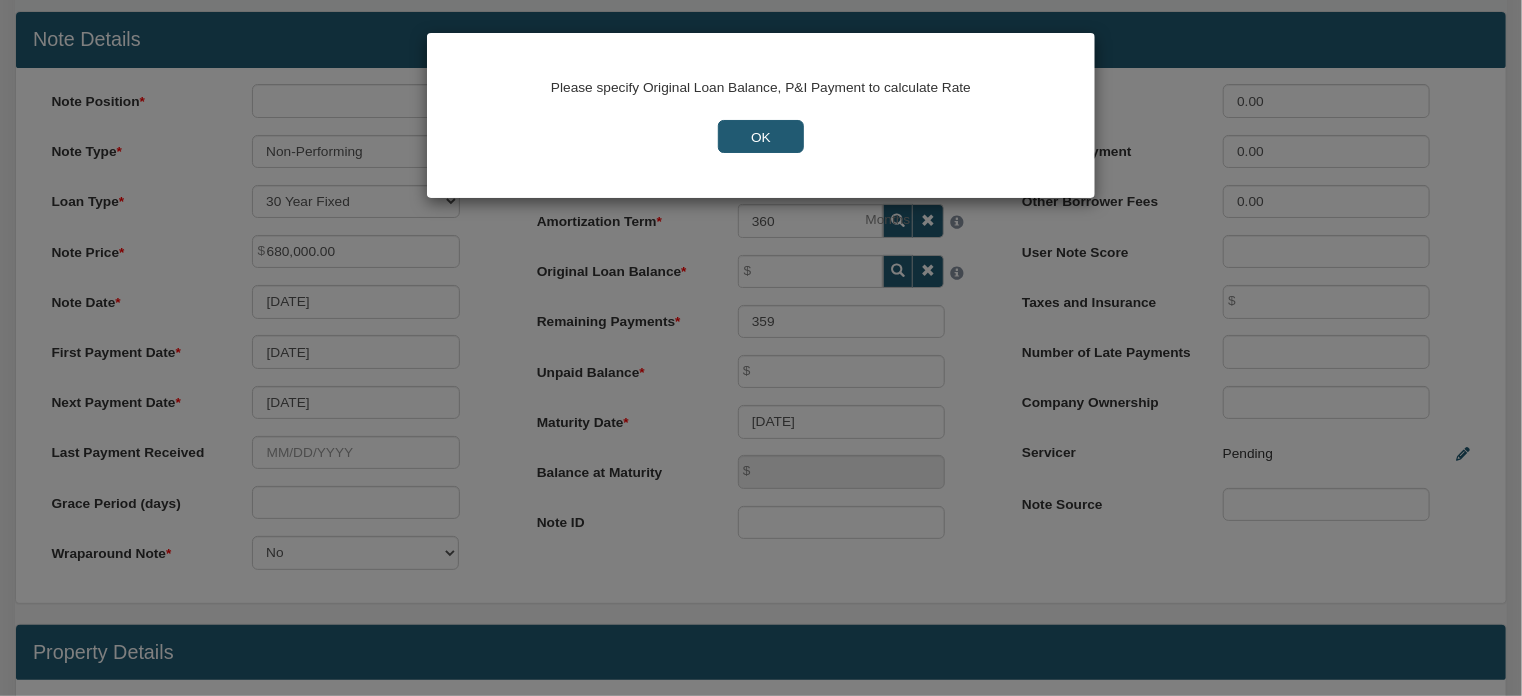 click on "OK" at bounding box center (760, 136) 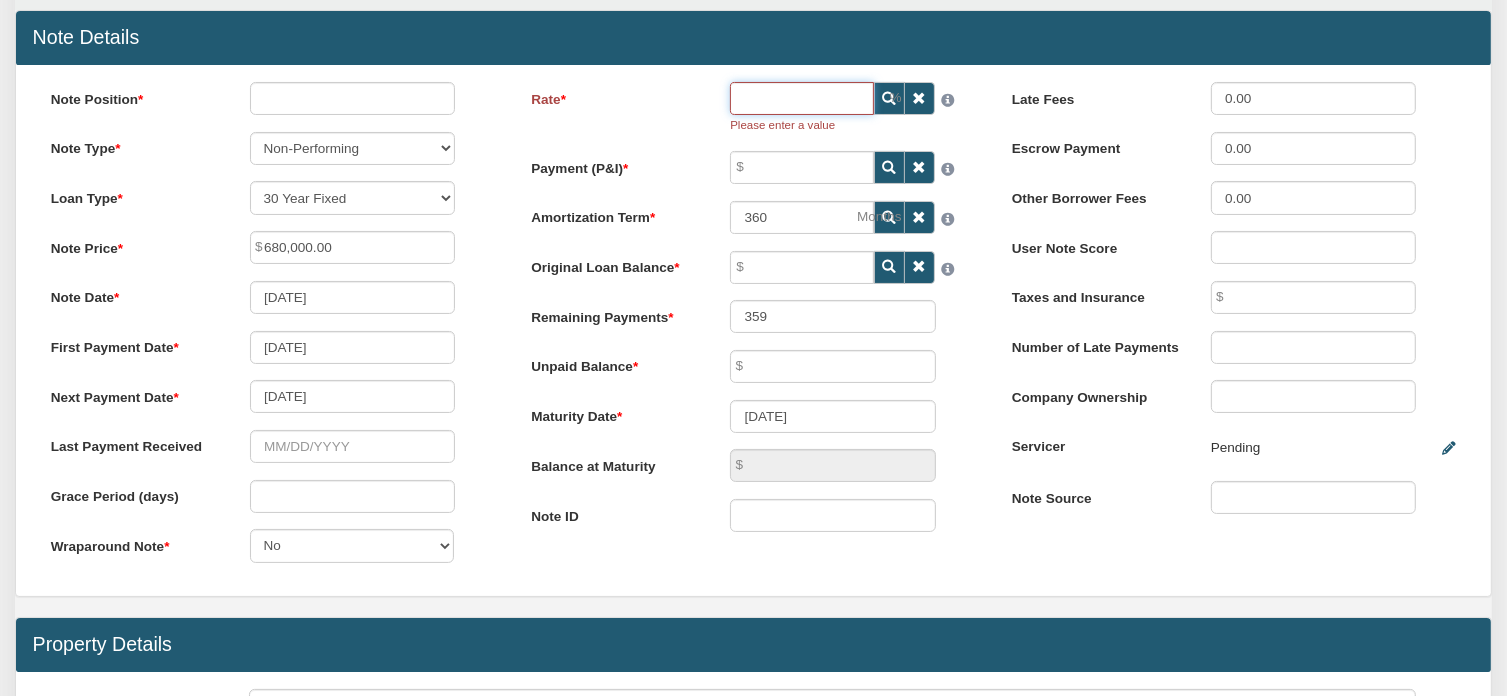 click on "Rate" at bounding box center (802, 98) 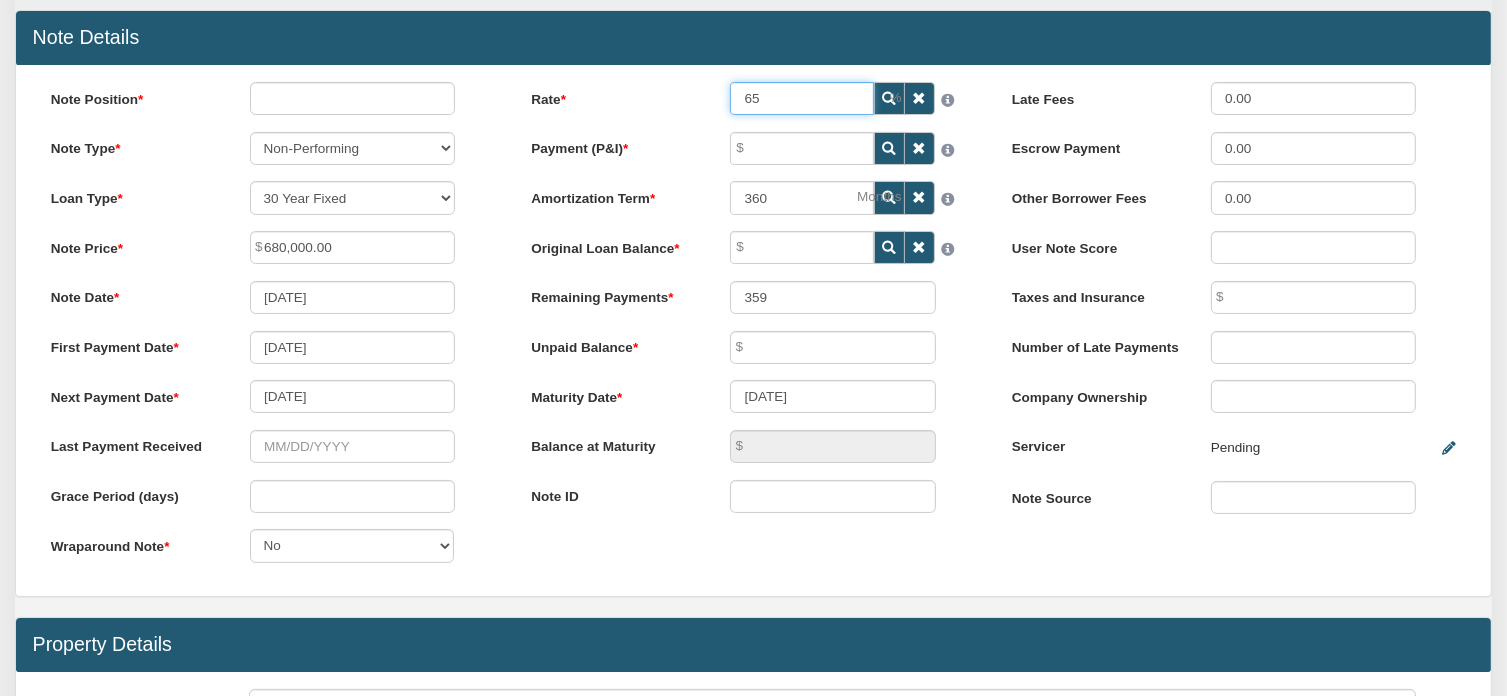 type on "6" 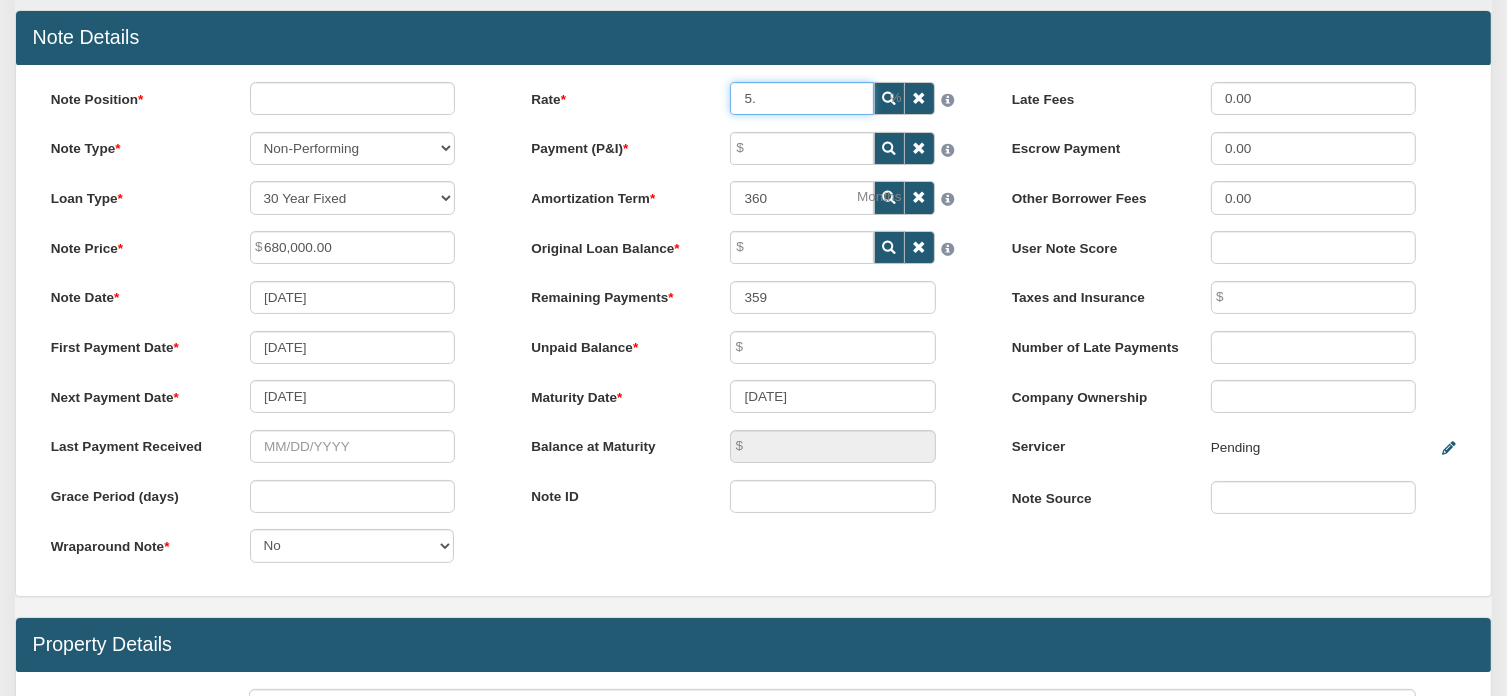 type on "5" 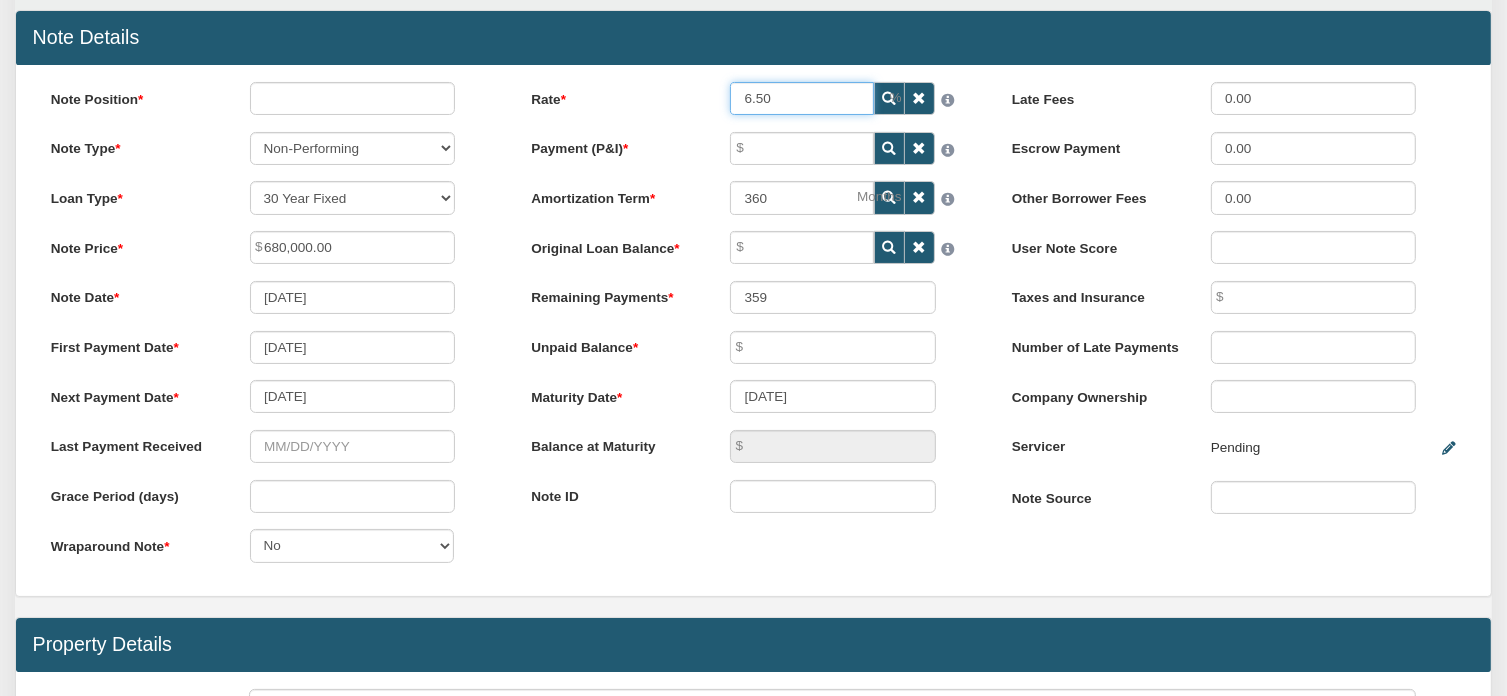 type on "6.50" 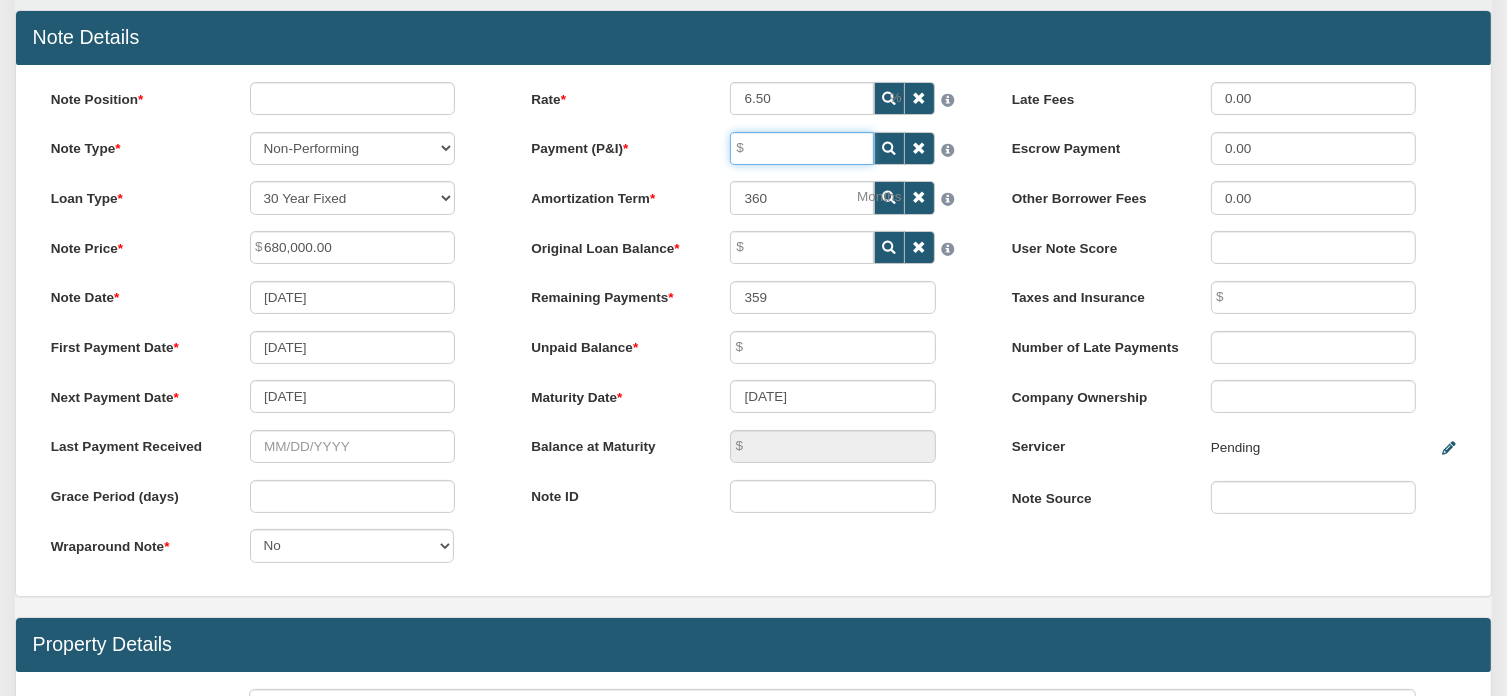 click on "Payment (P&I)" at bounding box center (802, 148) 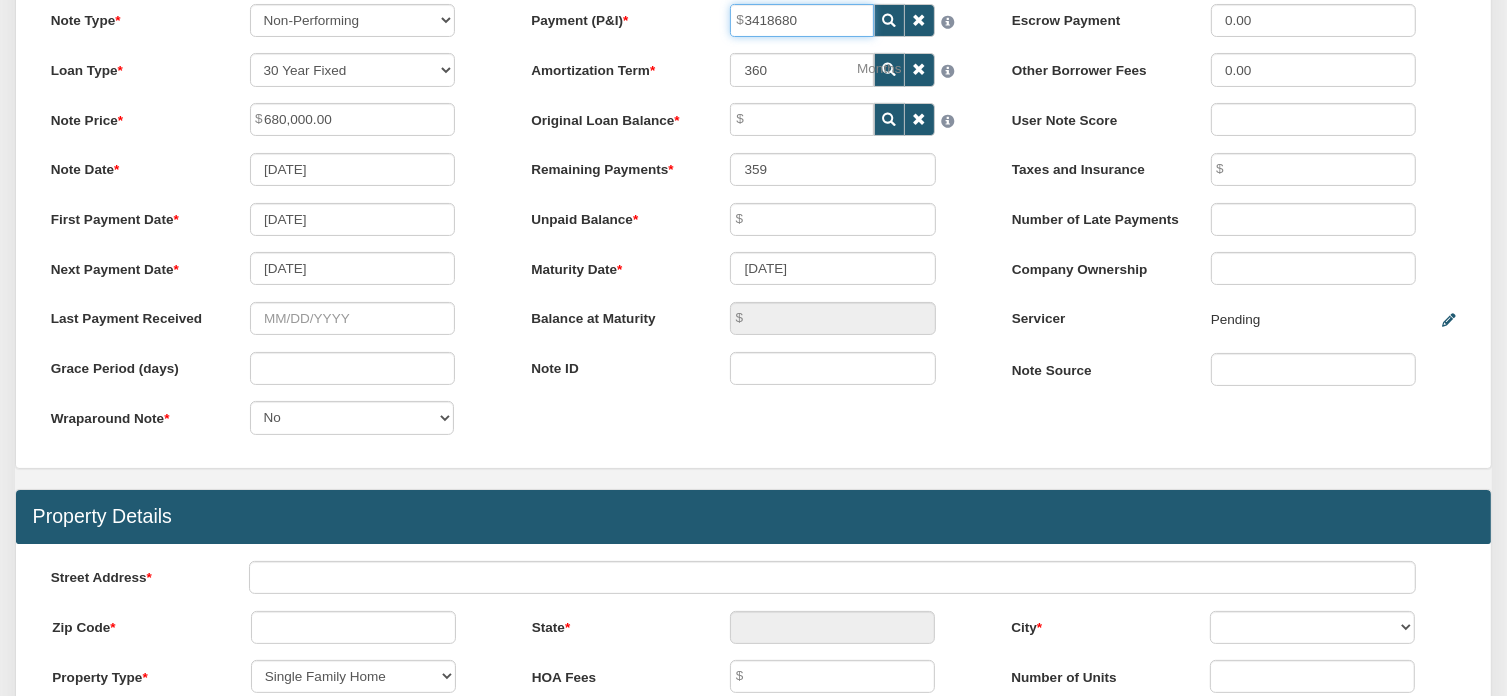 scroll, scrollTop: 336, scrollLeft: 0, axis: vertical 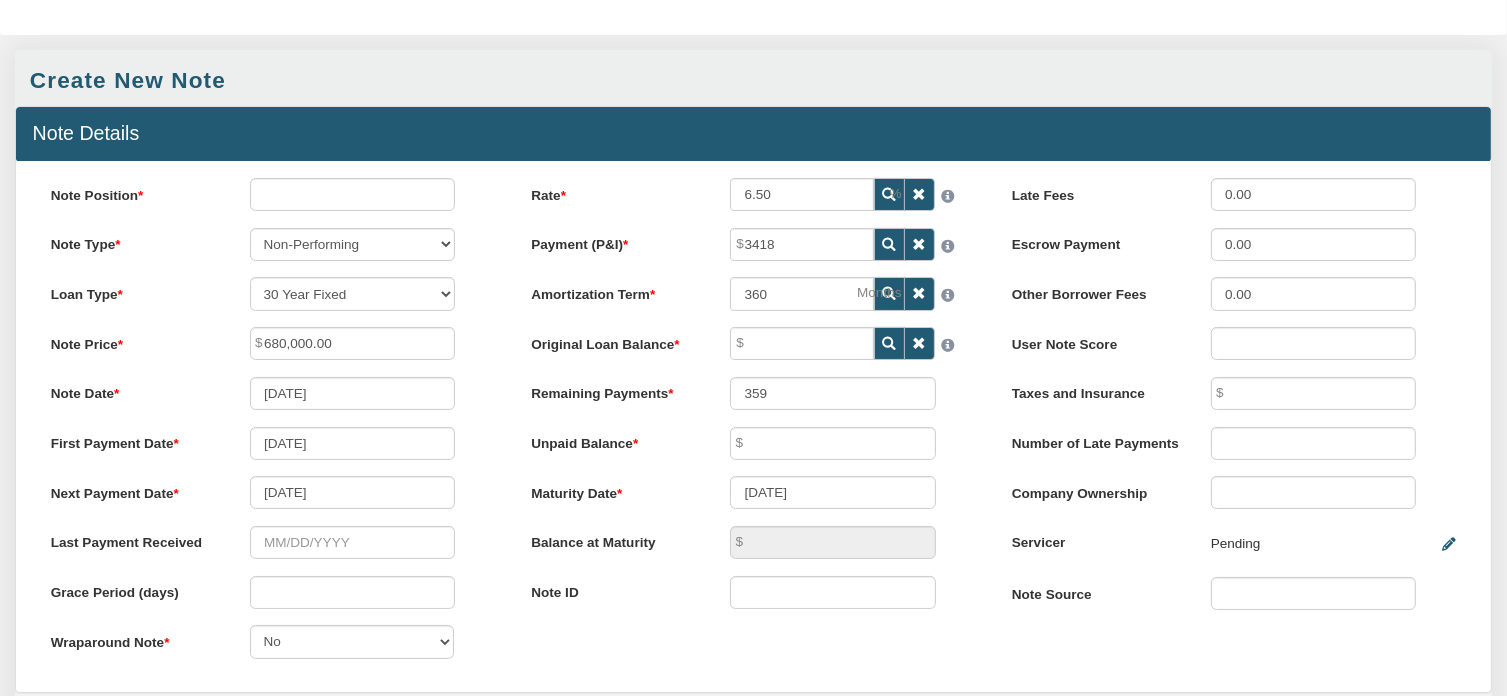 type on "3,418.00" 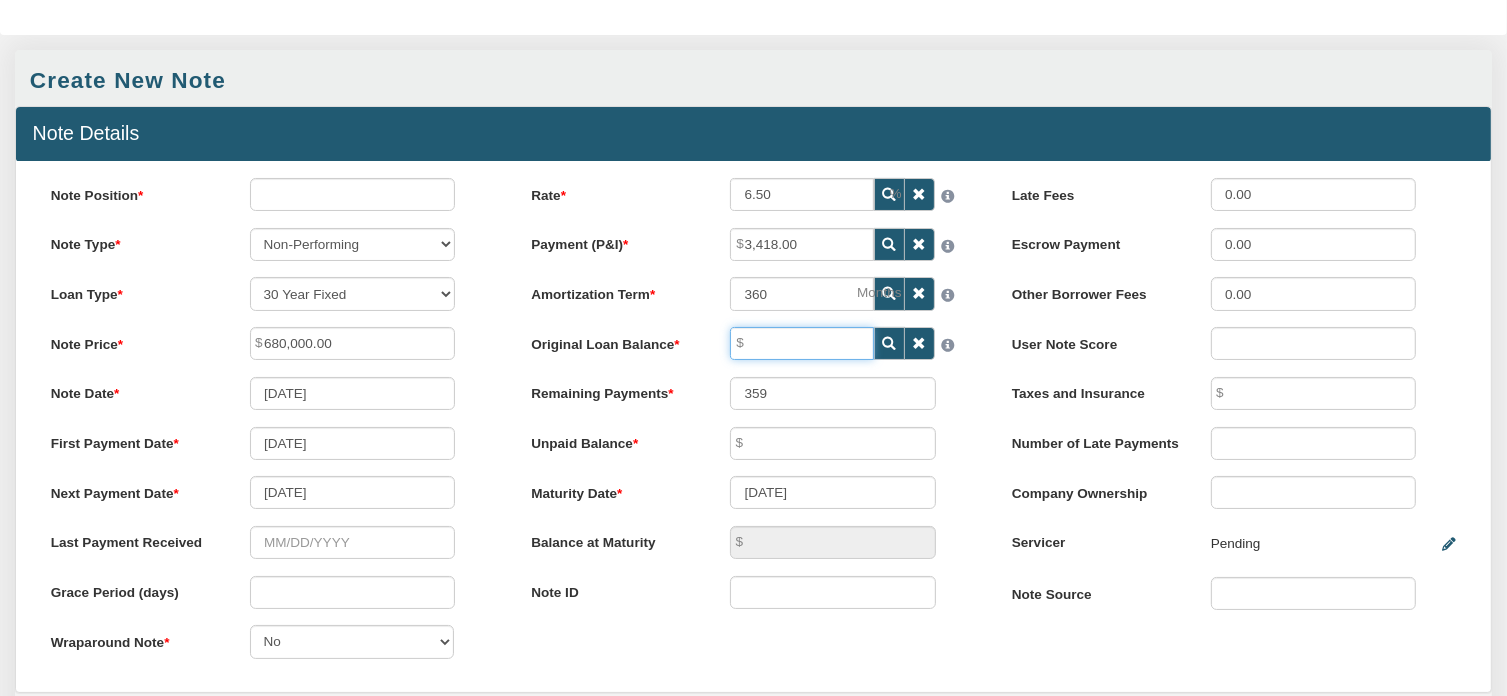 click on "Original Loan Balance" at bounding box center (802, 343) 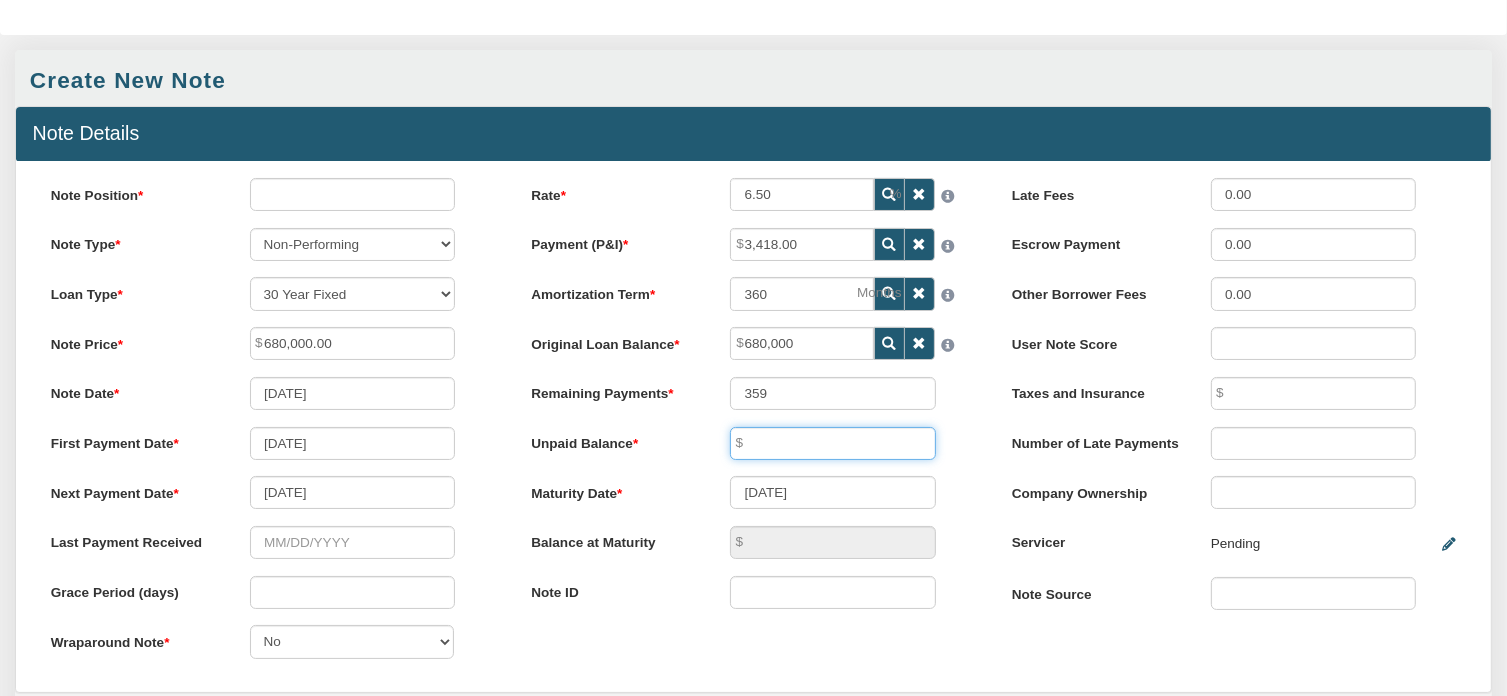 type on "680,000.00" 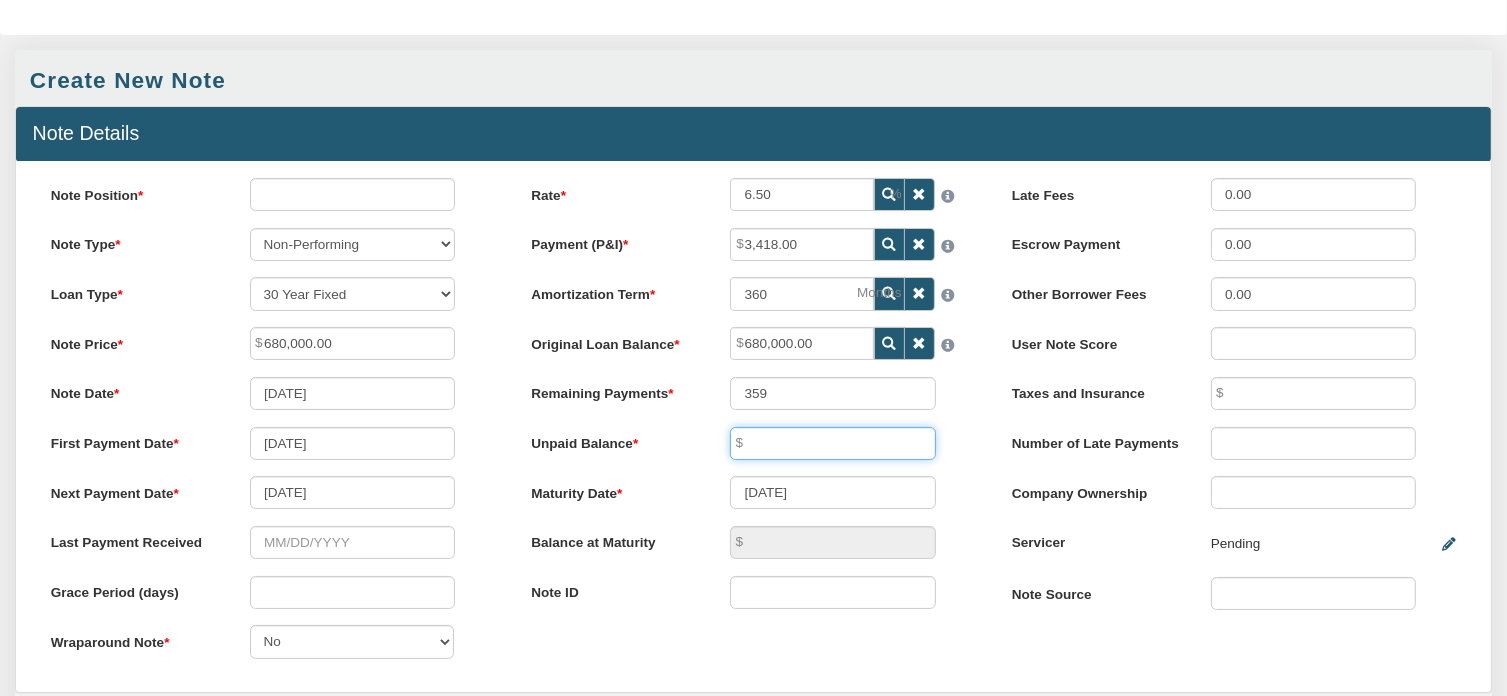 click at bounding box center (833, 443) 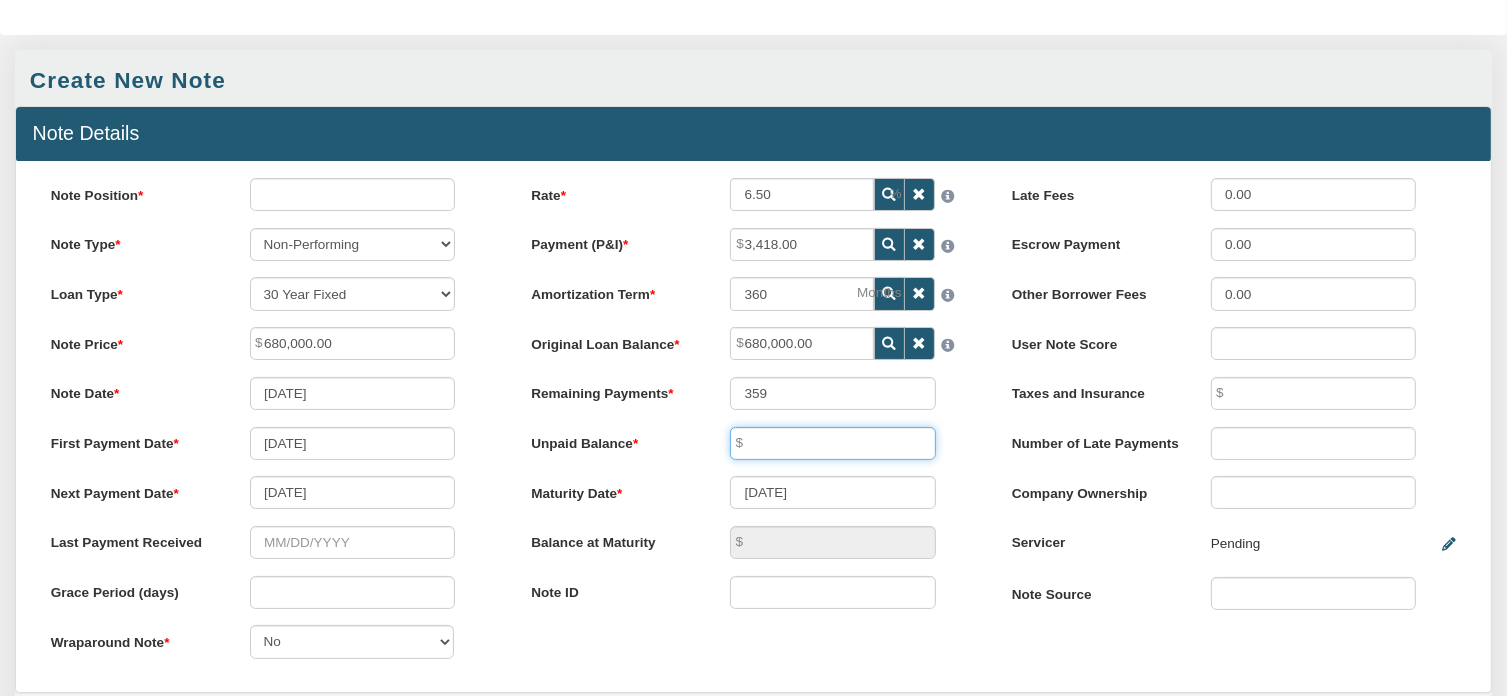 click at bounding box center (833, 443) 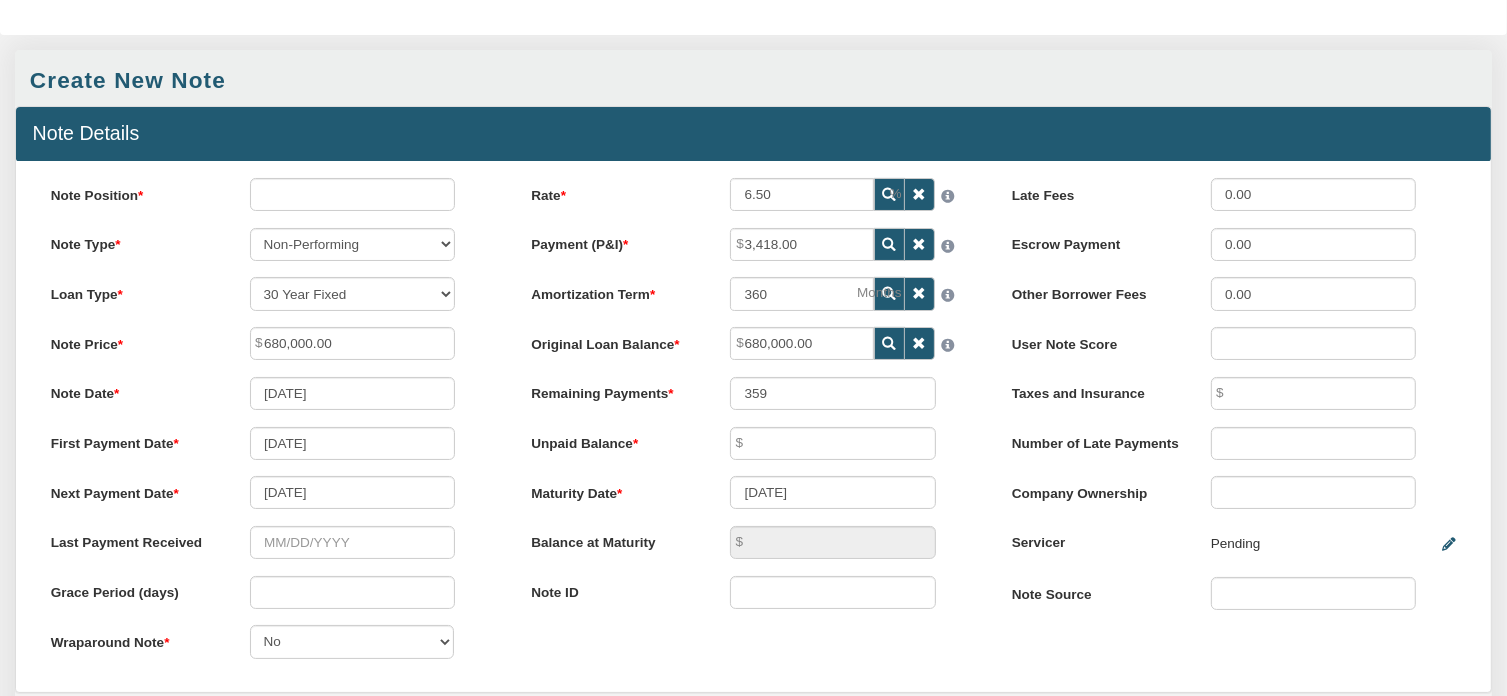 click at bounding box center (890, 245) 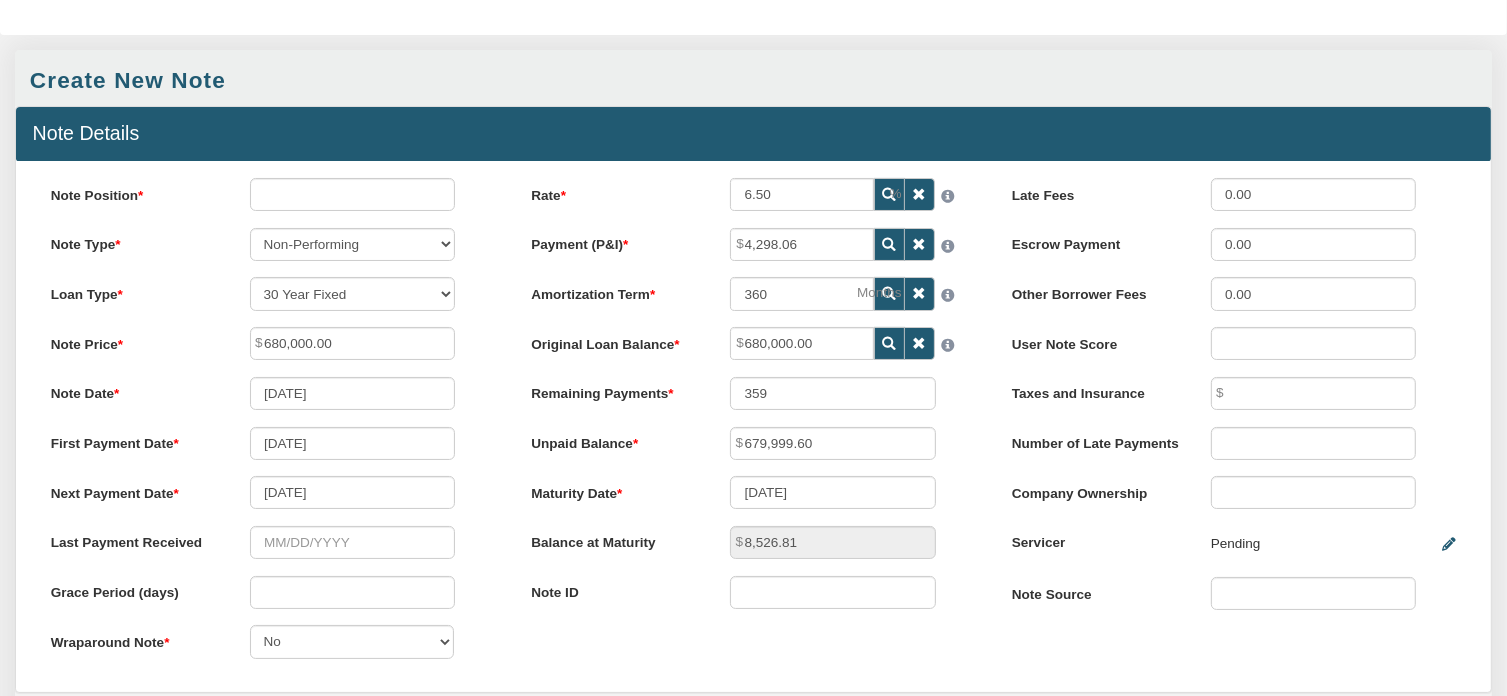 click at bounding box center [890, 294] 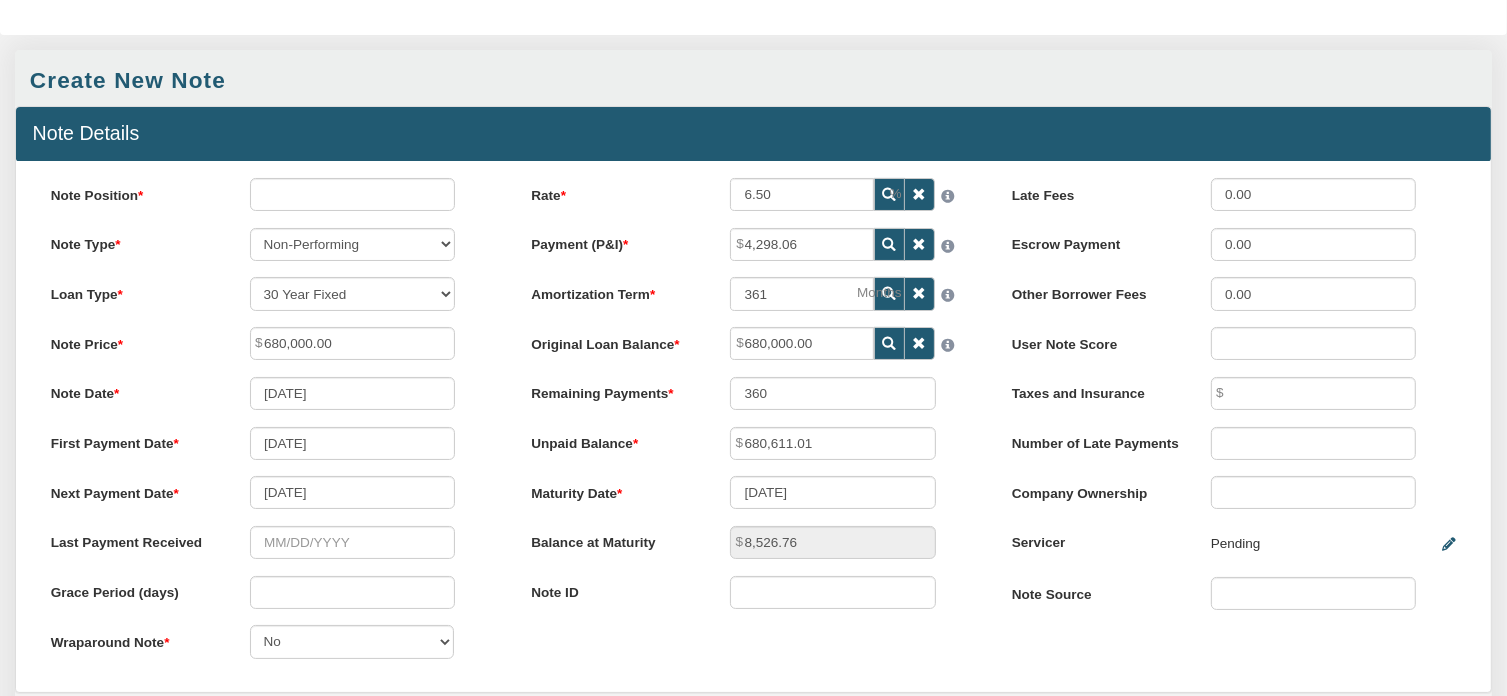 click at bounding box center [890, 344] 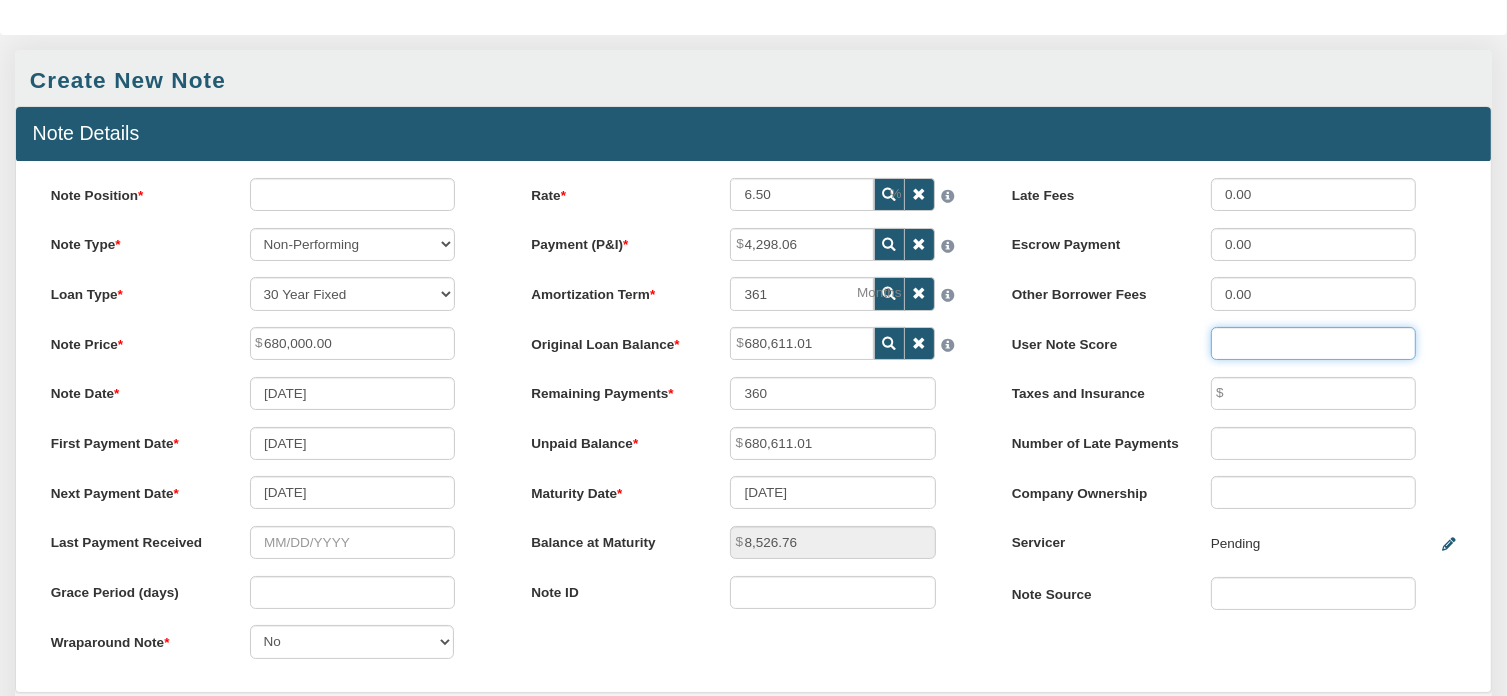 click at bounding box center (1314, 343) 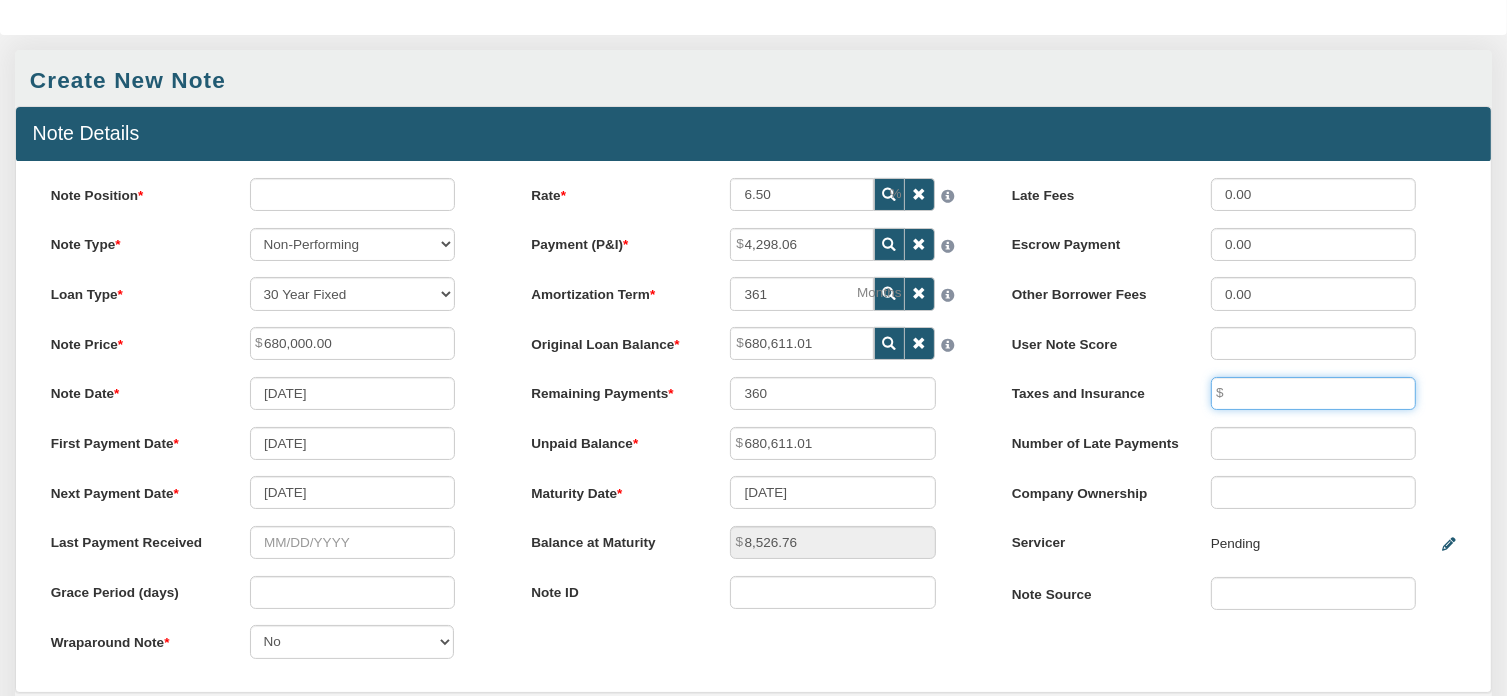 click at bounding box center (1314, 393) 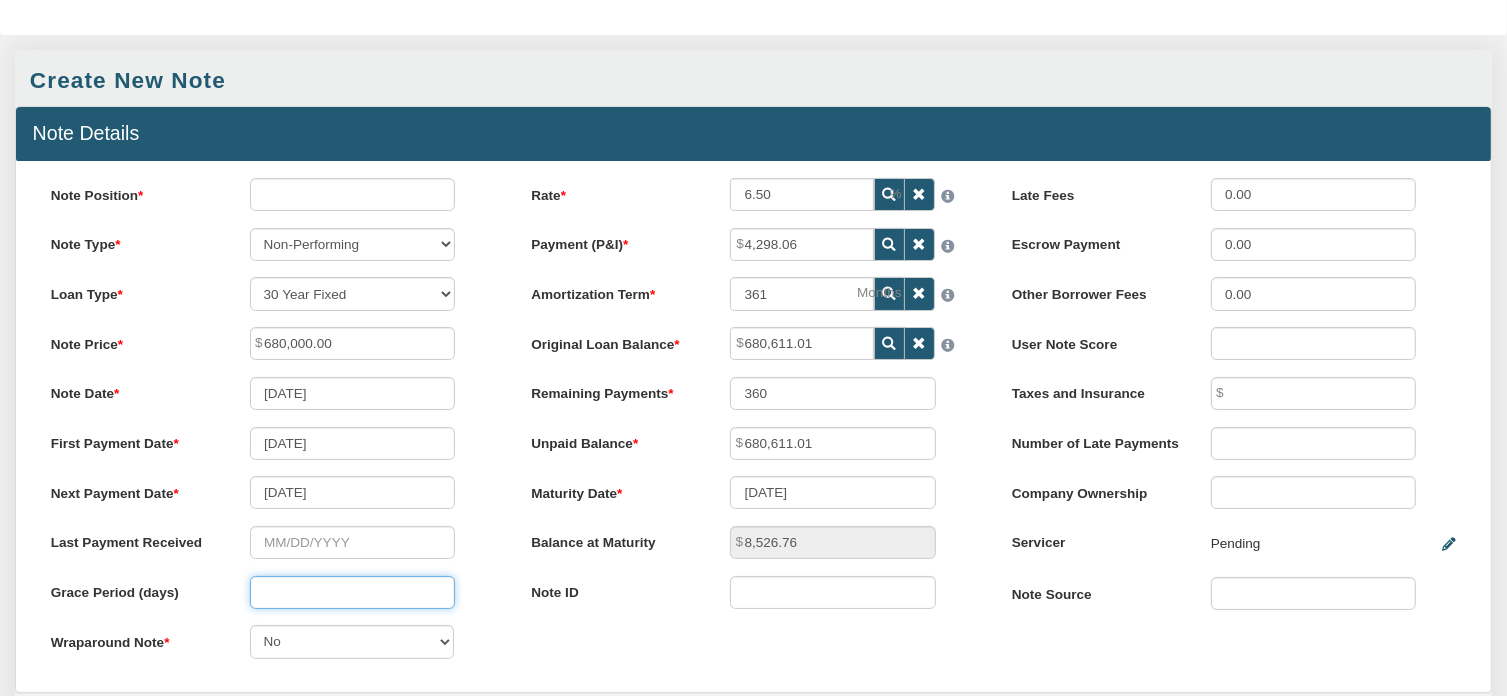 click at bounding box center (353, 592) 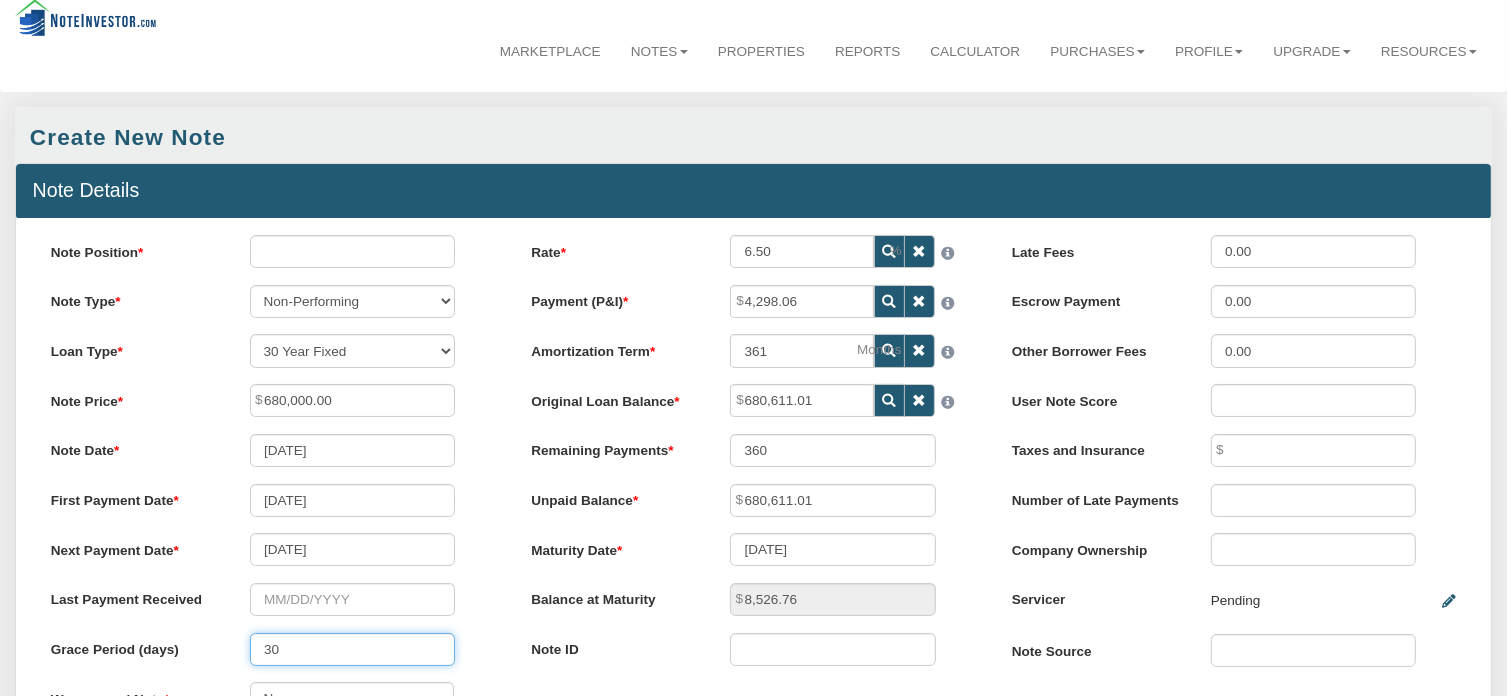 scroll, scrollTop: 0, scrollLeft: 0, axis: both 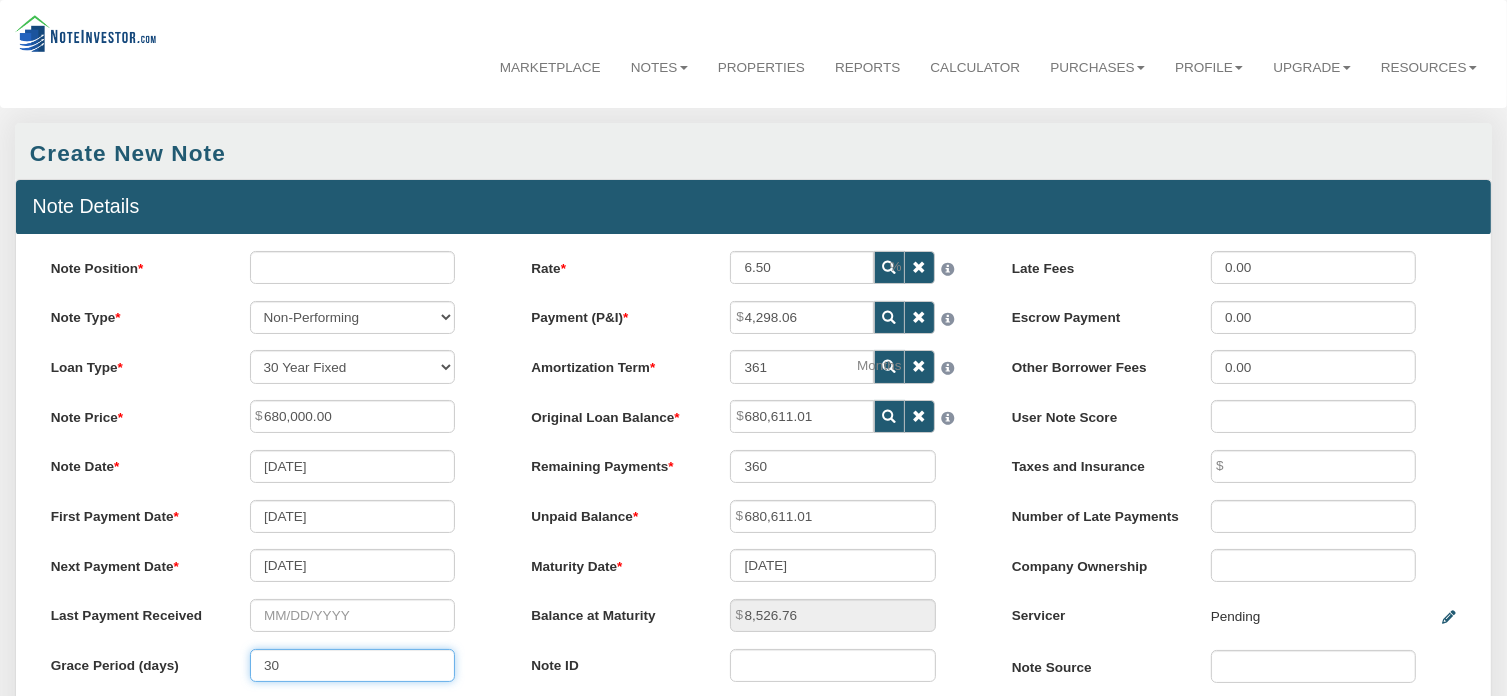 drag, startPoint x: 359, startPoint y: 667, endPoint x: 384, endPoint y: 667, distance: 25 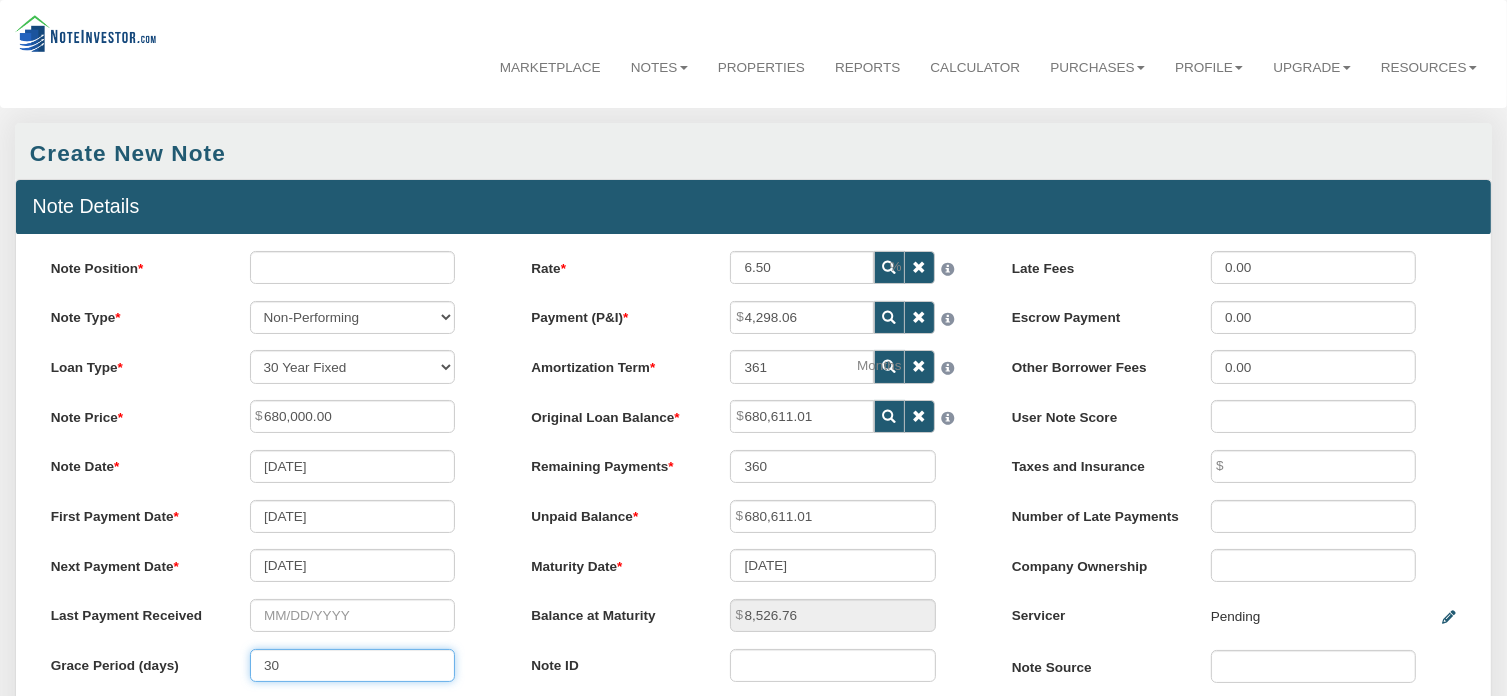 click on "Note Position
Value is too small
Note Type
Performing Forthcoming Non-Performing REO Sub-Performing Unknown
Loan Type
30 Year Fixed 15 Year Fixed 20 Year Fixed 40 Year Fixed 5 years balloon loan with 30 years amortization 7 years balloon loan with 30 years amortization Cash payment No loan Custom Fixed Custom loan with balloon
Note Price
680,000.00
Note Date
[DATE]
30" at bounding box center [273, 499] 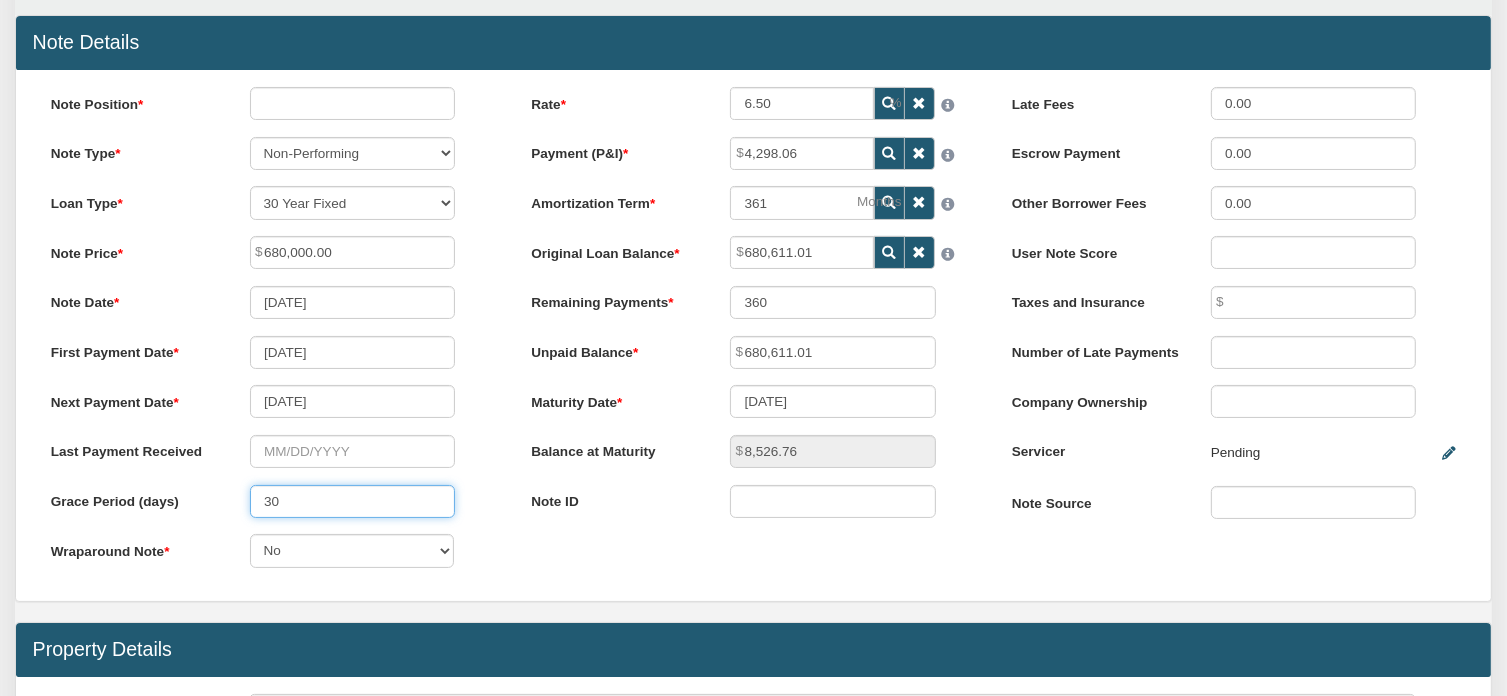 scroll, scrollTop: 160, scrollLeft: 0, axis: vertical 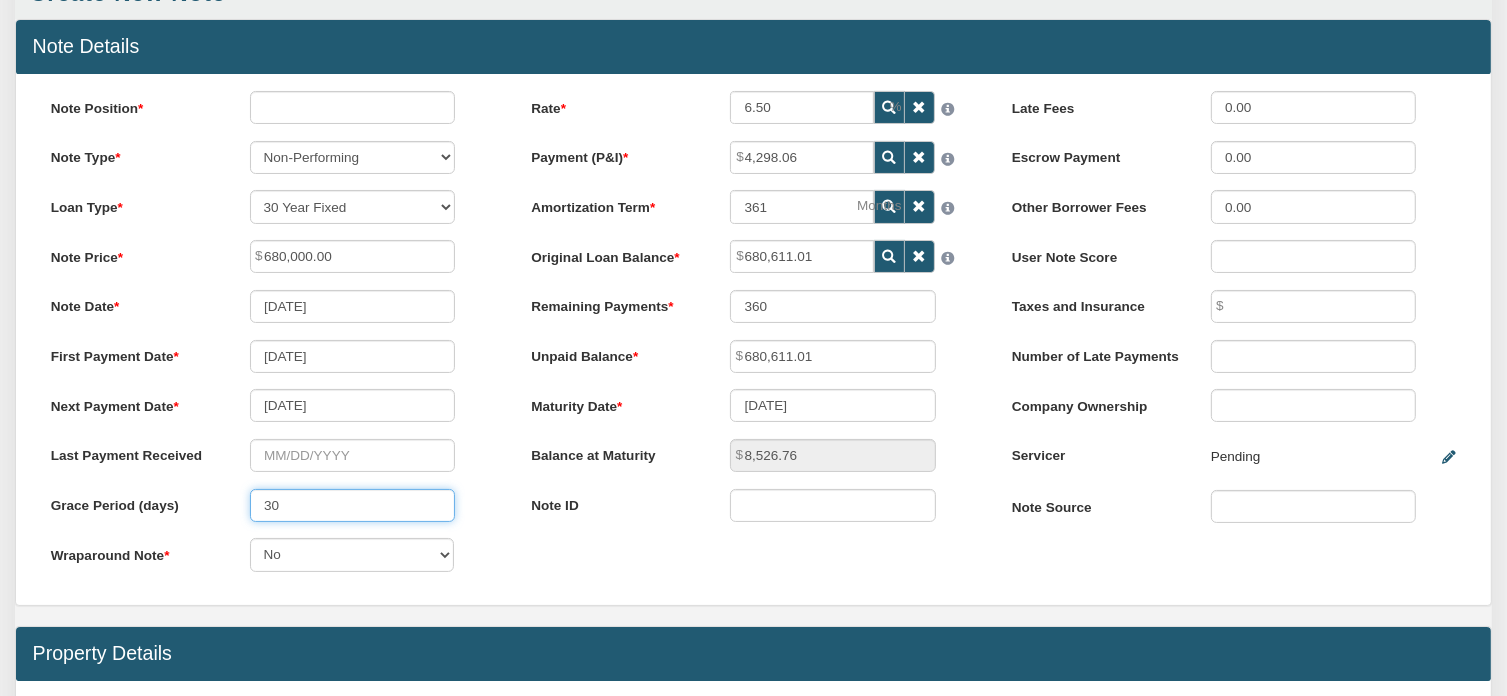 click on "30" at bounding box center (353, 505) 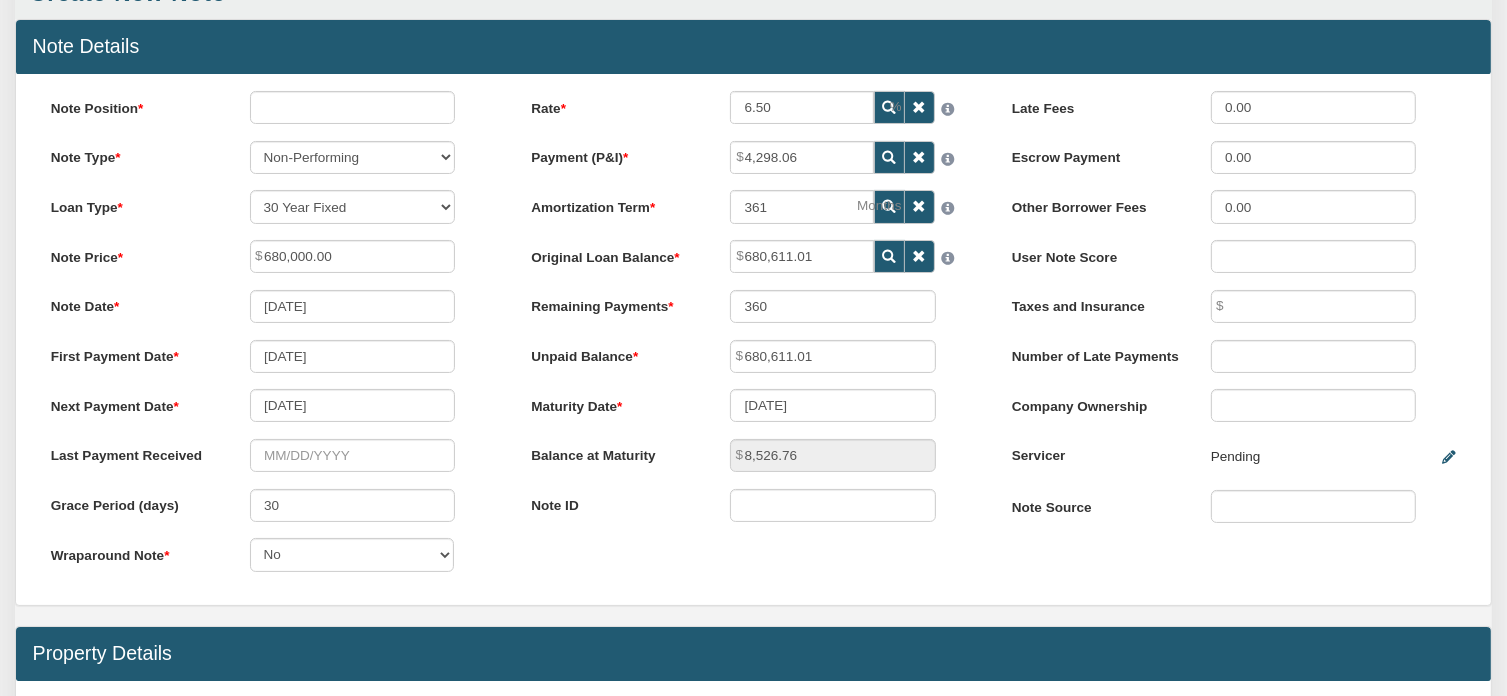 click on "Note Position
Value is too small
Note Type
Performing Forthcoming Non-Performing REO Sub-Performing Unknown
Loan Type
30 Year Fixed 15 Year Fixed 20 Year Fixed 40 Year Fixed 5 years balloon loan with 30 years amortization 7 years balloon loan with 30 years amortization Cash payment No loan Custom Fixed Custom loan with balloon
Note Price
680,000.00
Note Date
[DATE]
30" at bounding box center [273, 339] 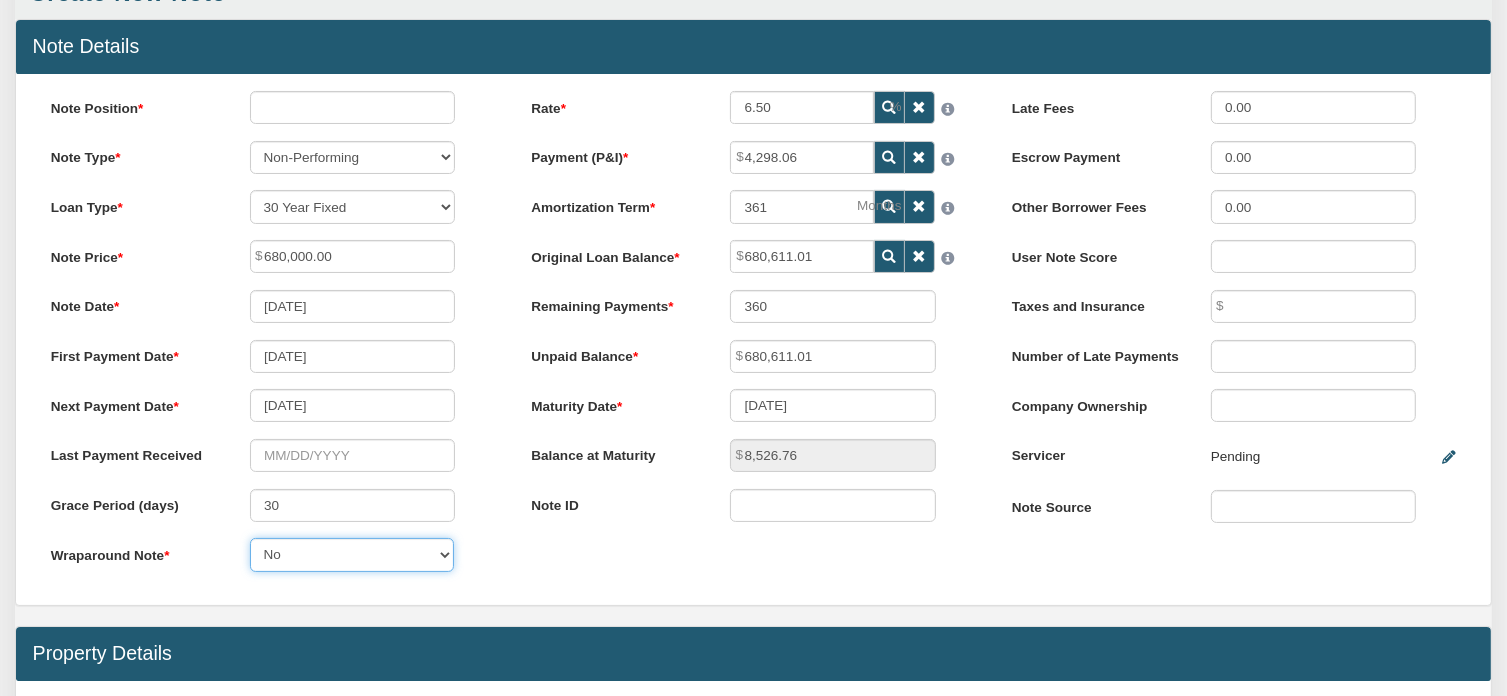 click on "No Yes" at bounding box center (352, 554) 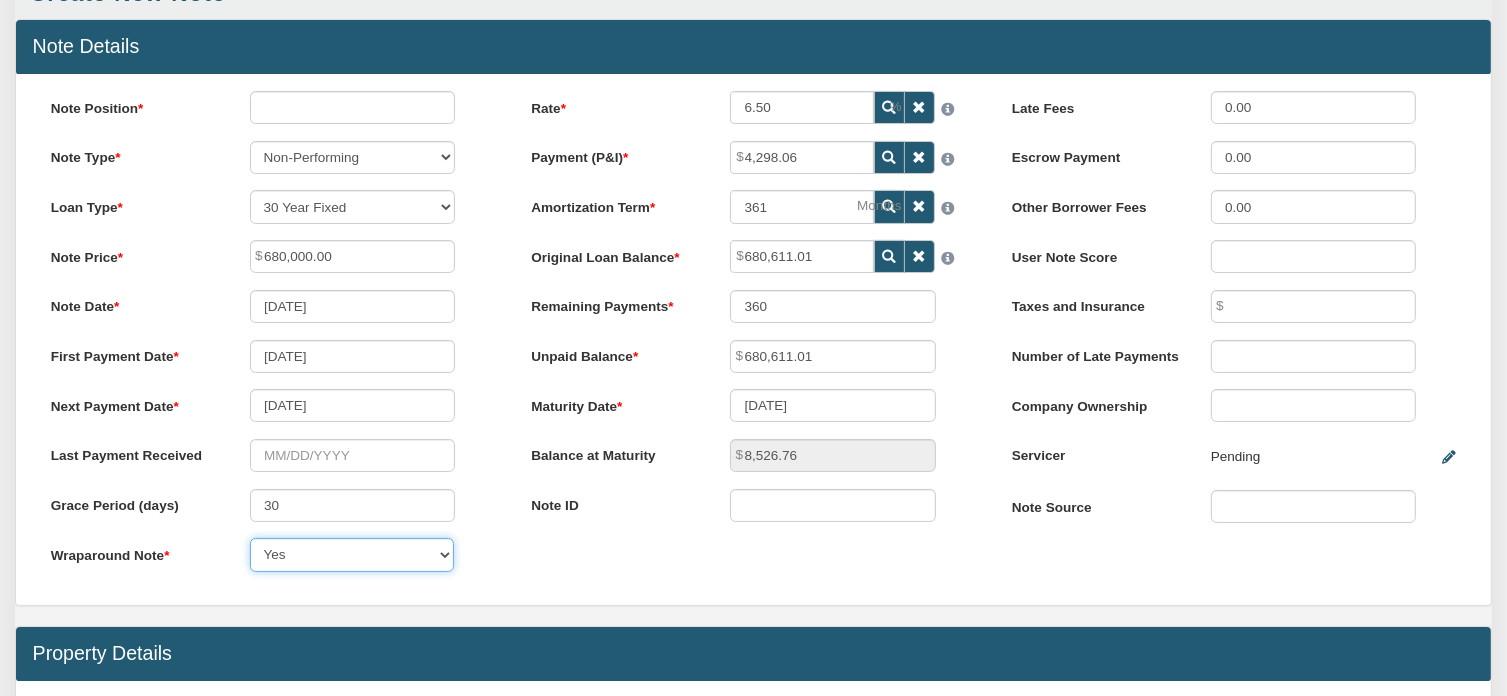 click on "No Yes" at bounding box center [352, 554] 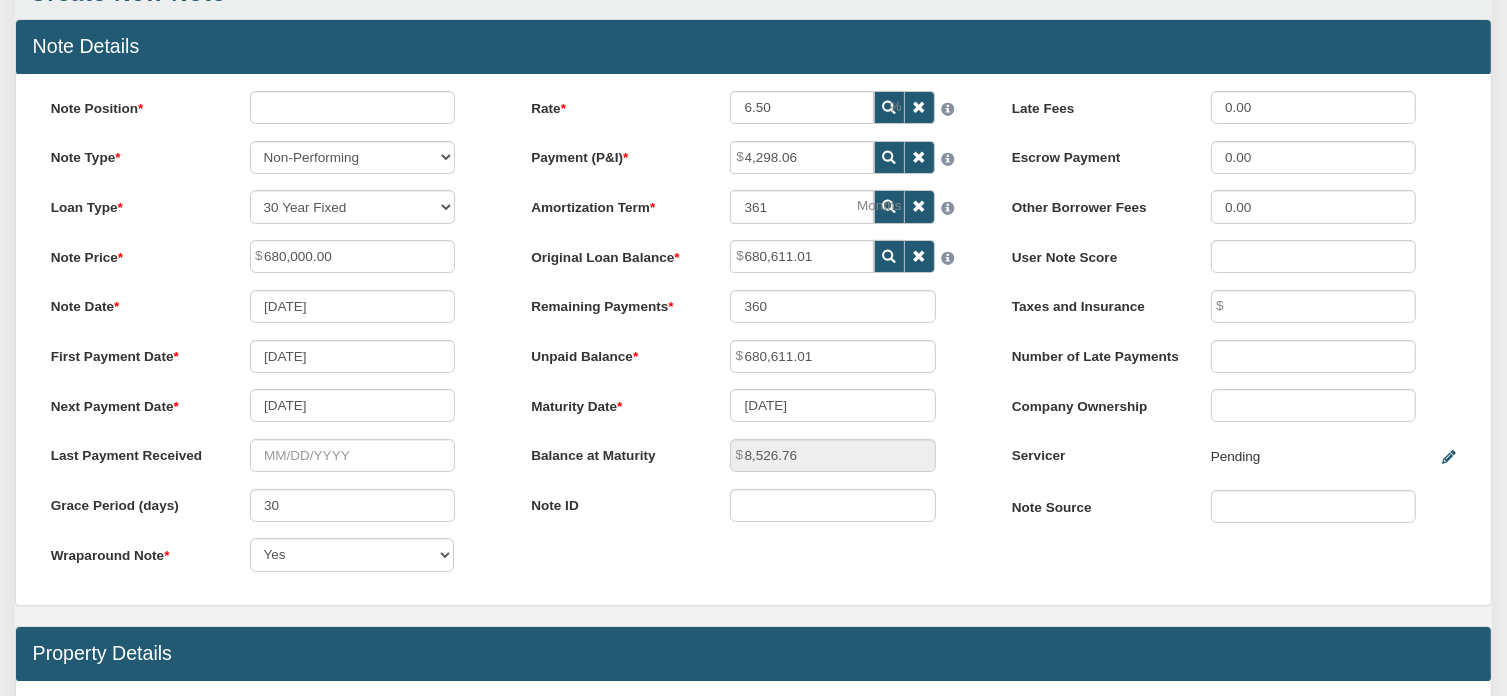 click on "Note Position
Value is too small
Note Type
Performing Forthcoming Non-Performing REO Sub-Performing Unknown
Loan Type
30 Year Fixed 15 Year Fixed 20 Year Fixed 40 Year Fixed 5 years balloon loan with 30 years amortization 7 years balloon loan with 30 years amortization Cash payment No loan Custom Fixed Custom loan with balloon
Note Price
680,000.00
Note Date
[DATE]
30 No" at bounding box center (753, 339) 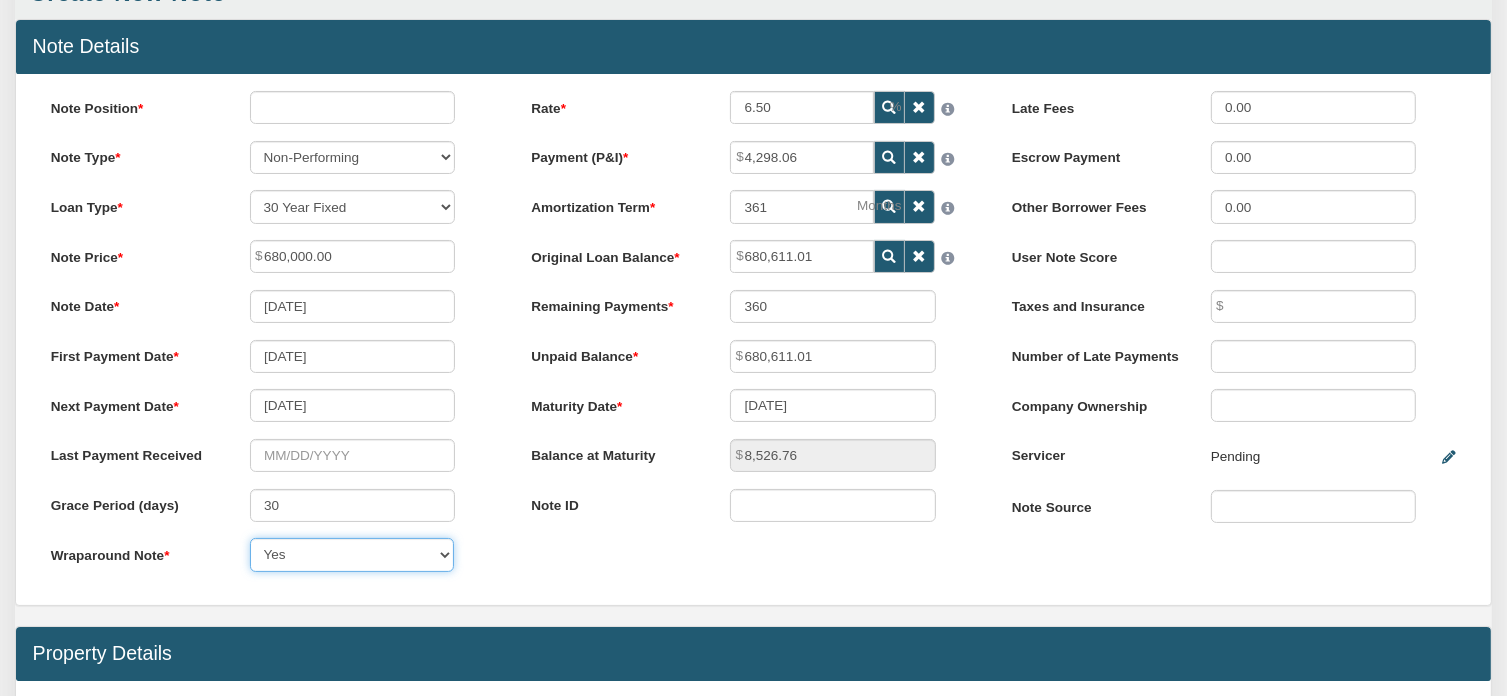 click on "No Yes" at bounding box center [352, 554] 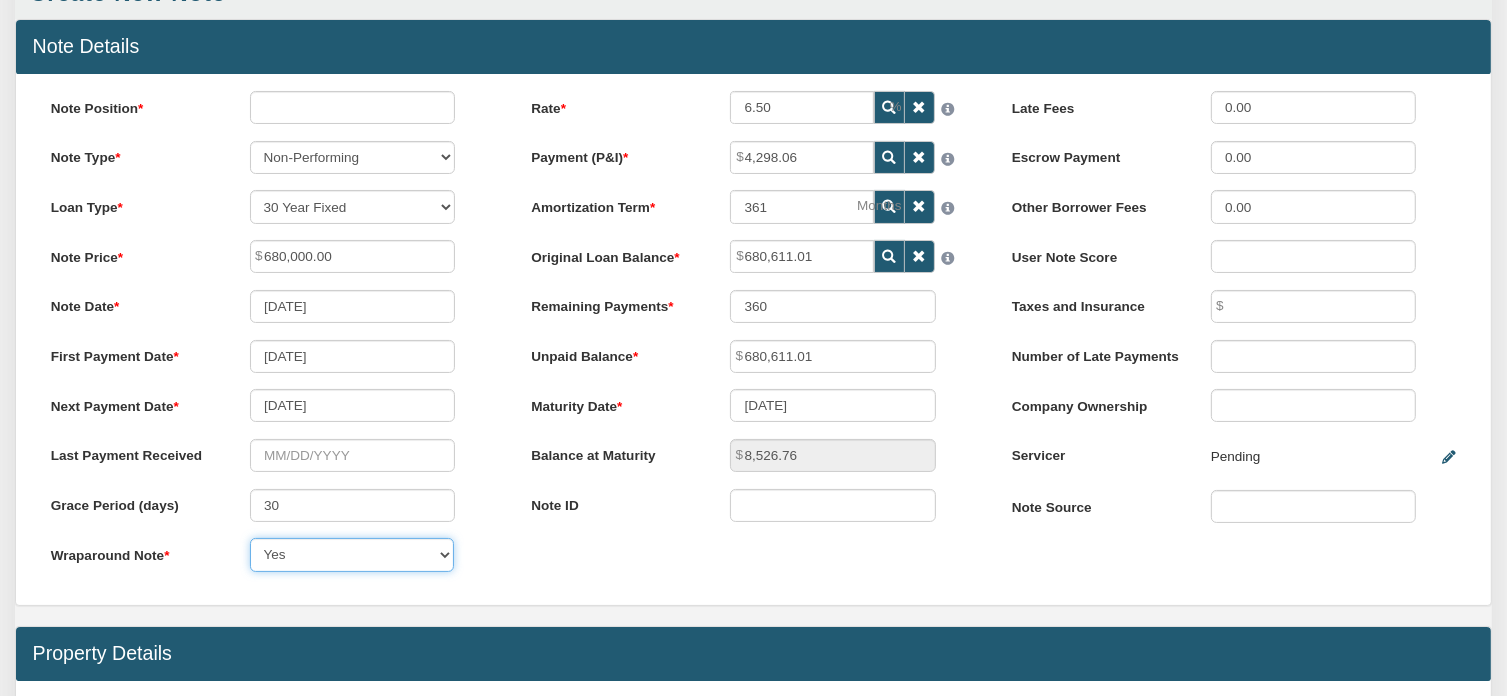 select on "number:1" 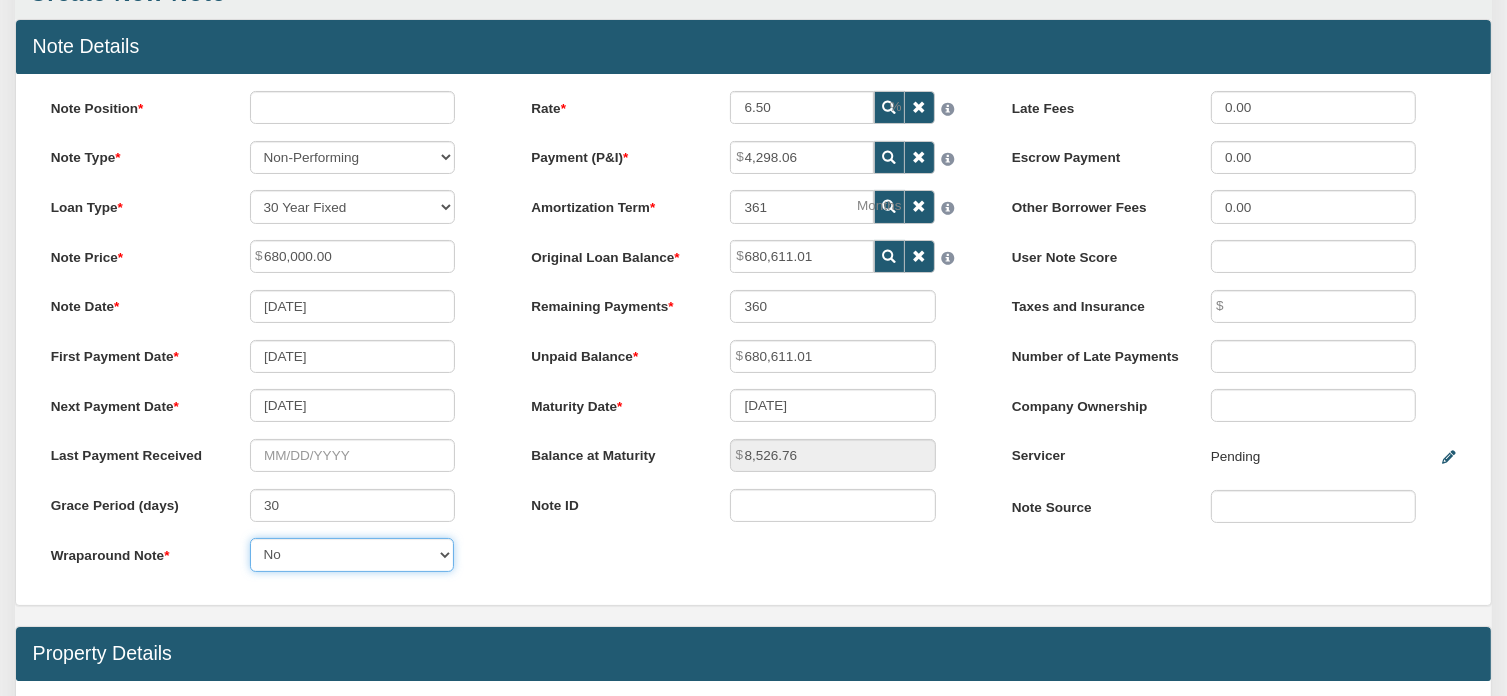 click on "No Yes" at bounding box center [352, 554] 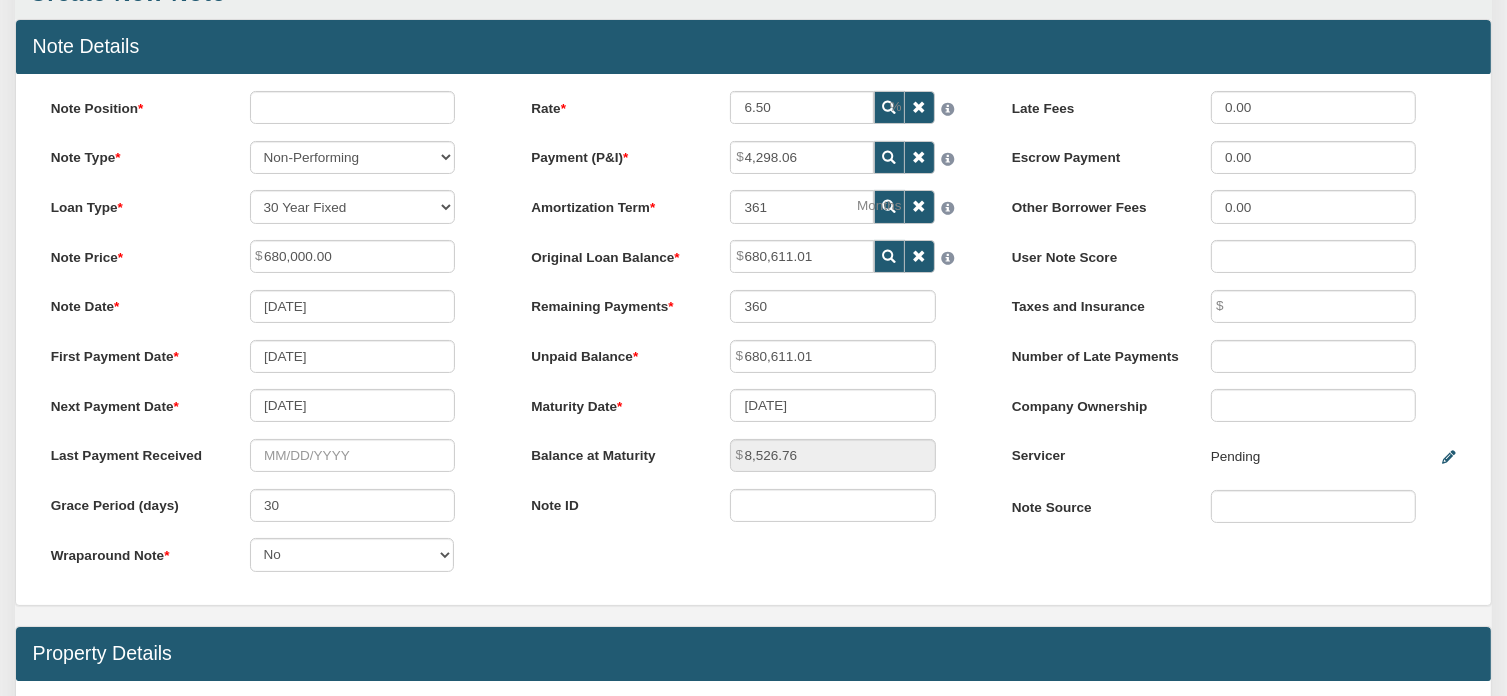click at bounding box center [890, 108] 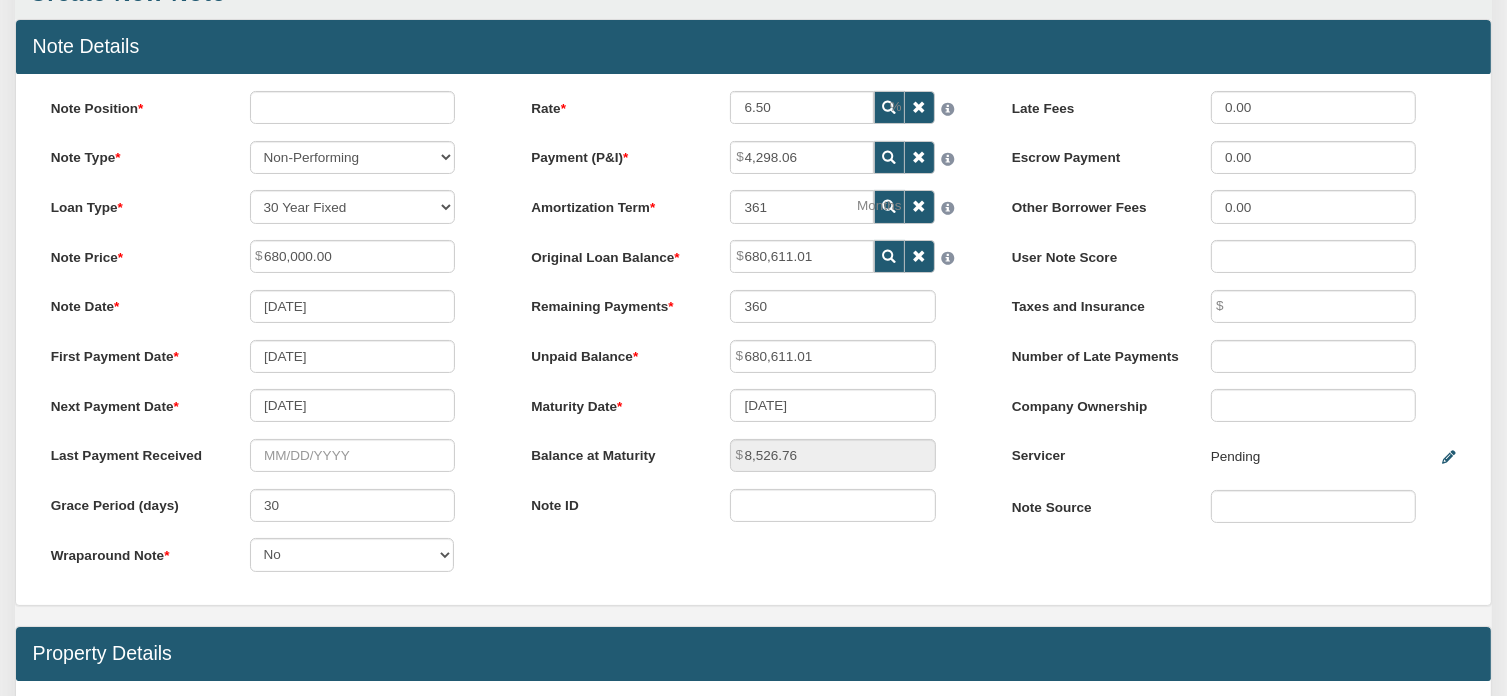 click at bounding box center (889, 107) 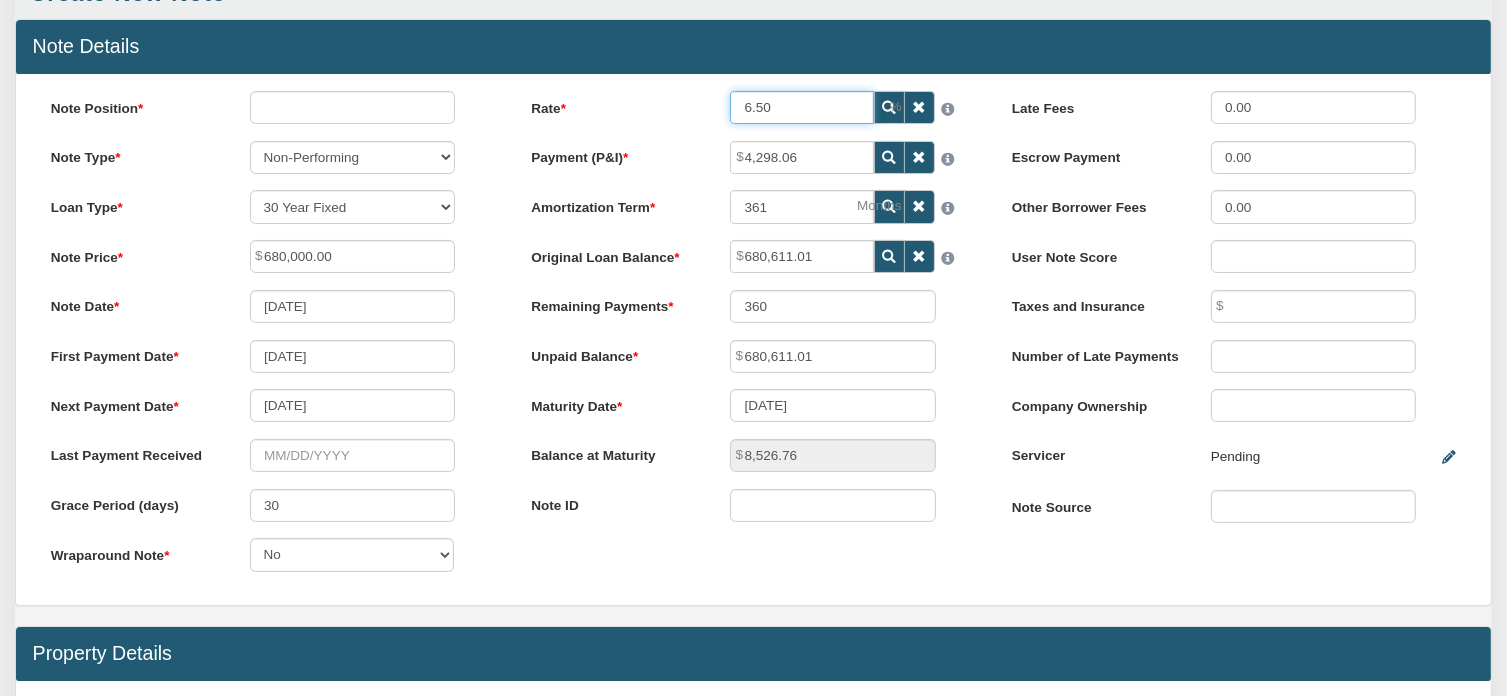 click on "6.50" at bounding box center (802, 107) 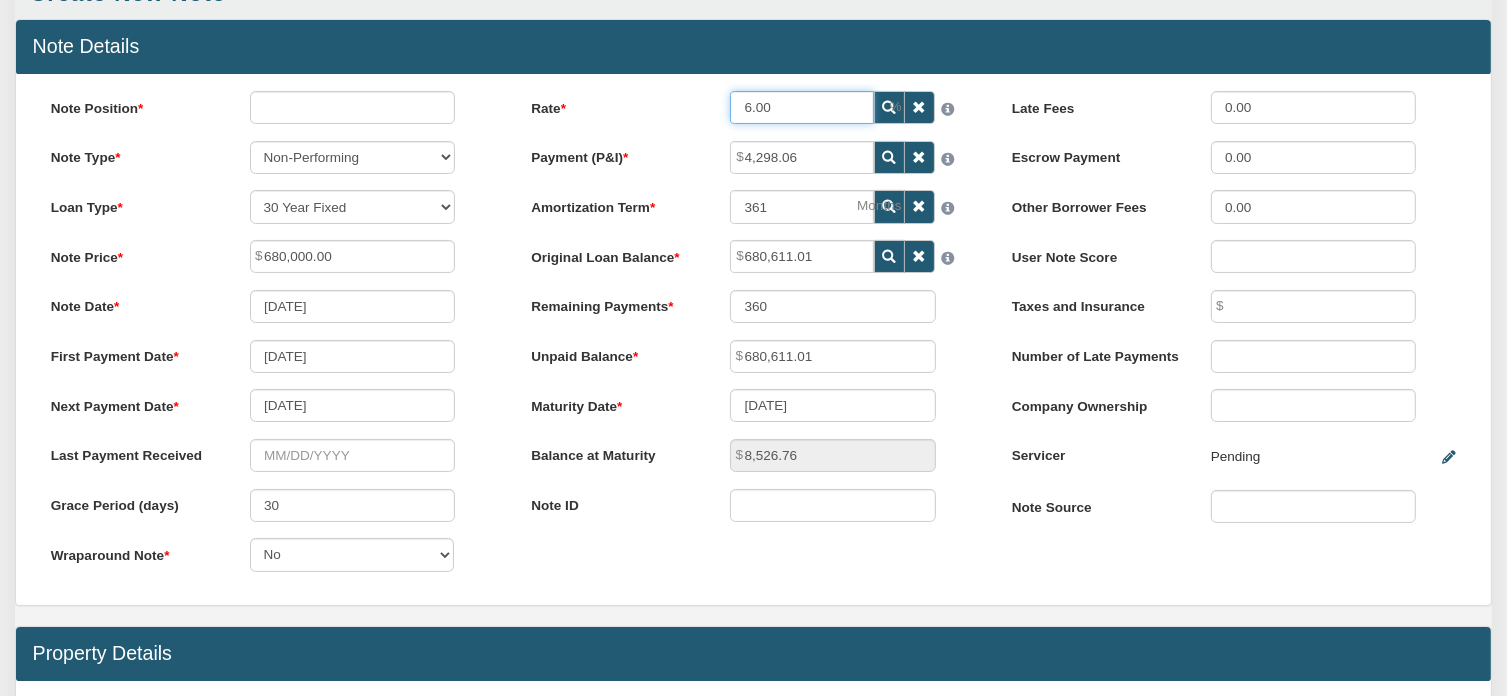 click on "6.00" at bounding box center [802, 107] 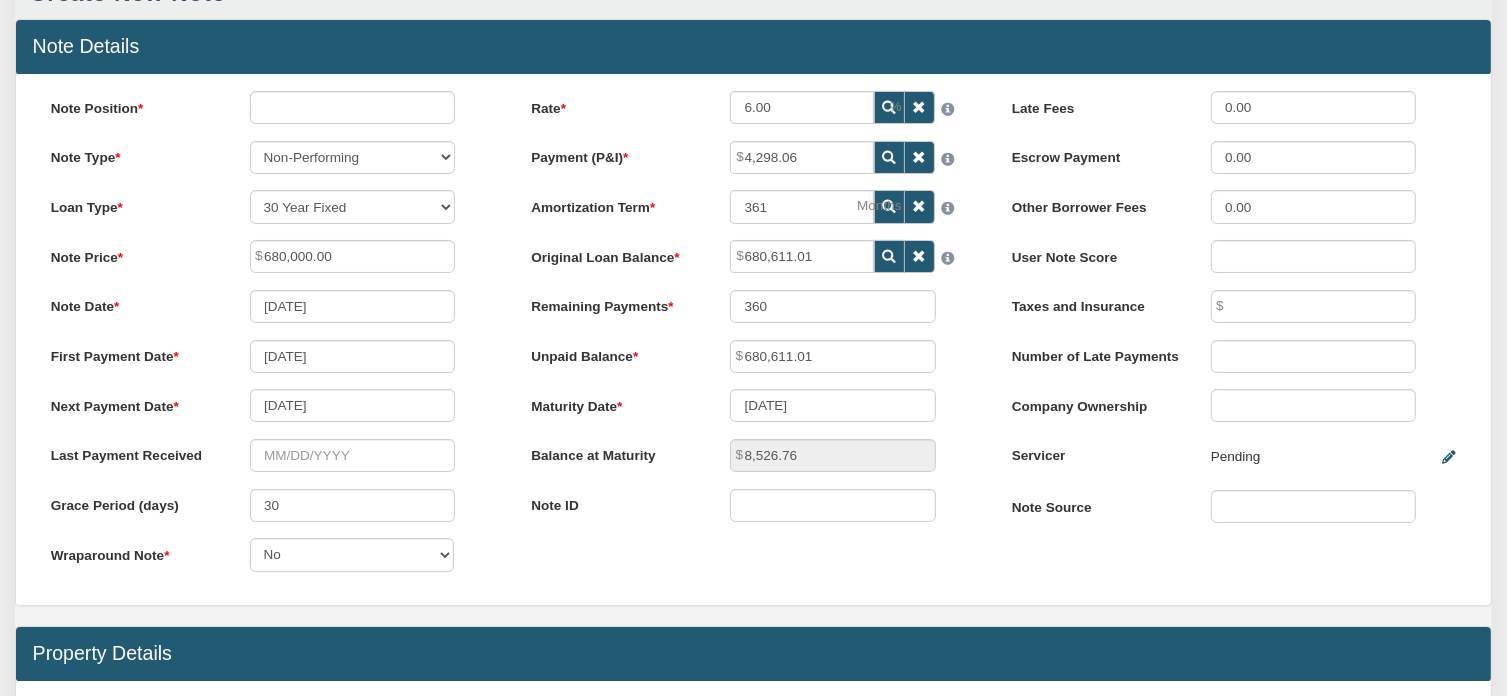 click on "Rate" at bounding box center (614, 104) 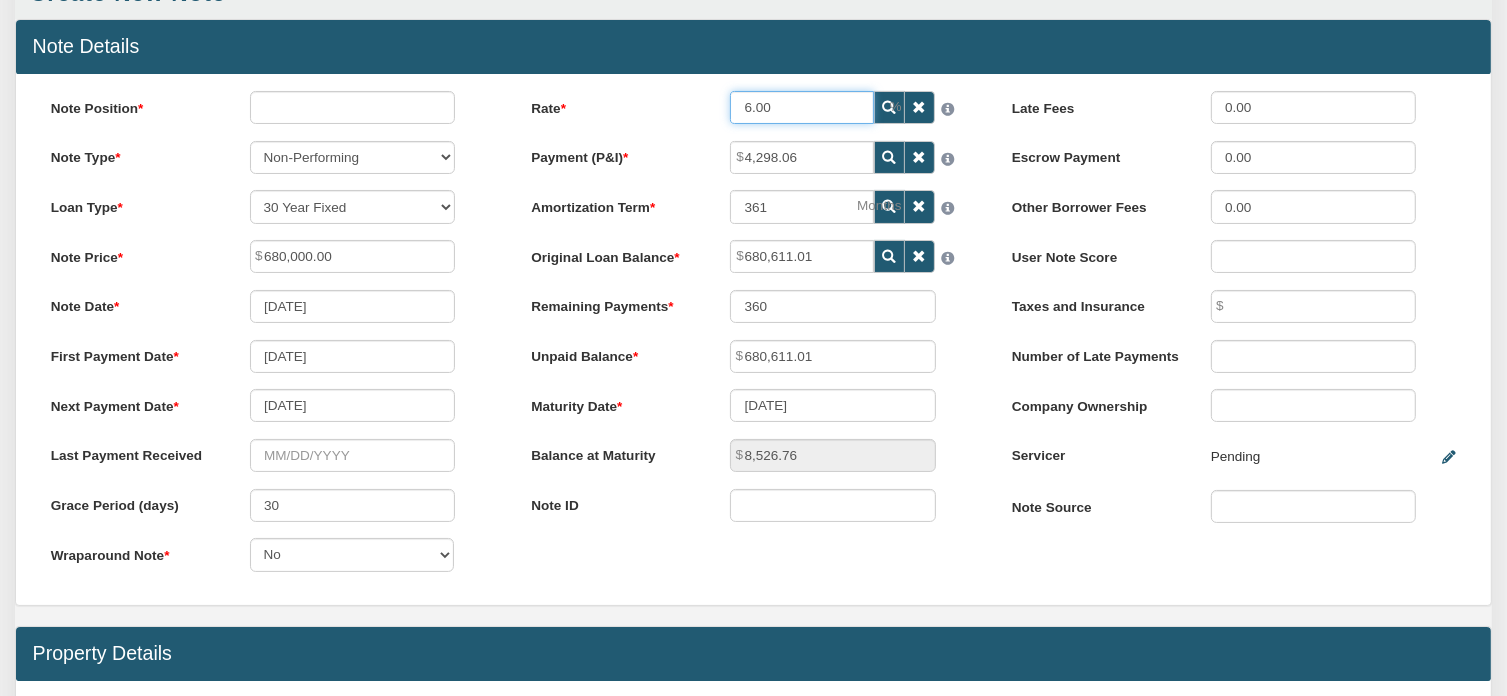 click on "6.00" at bounding box center [802, 107] 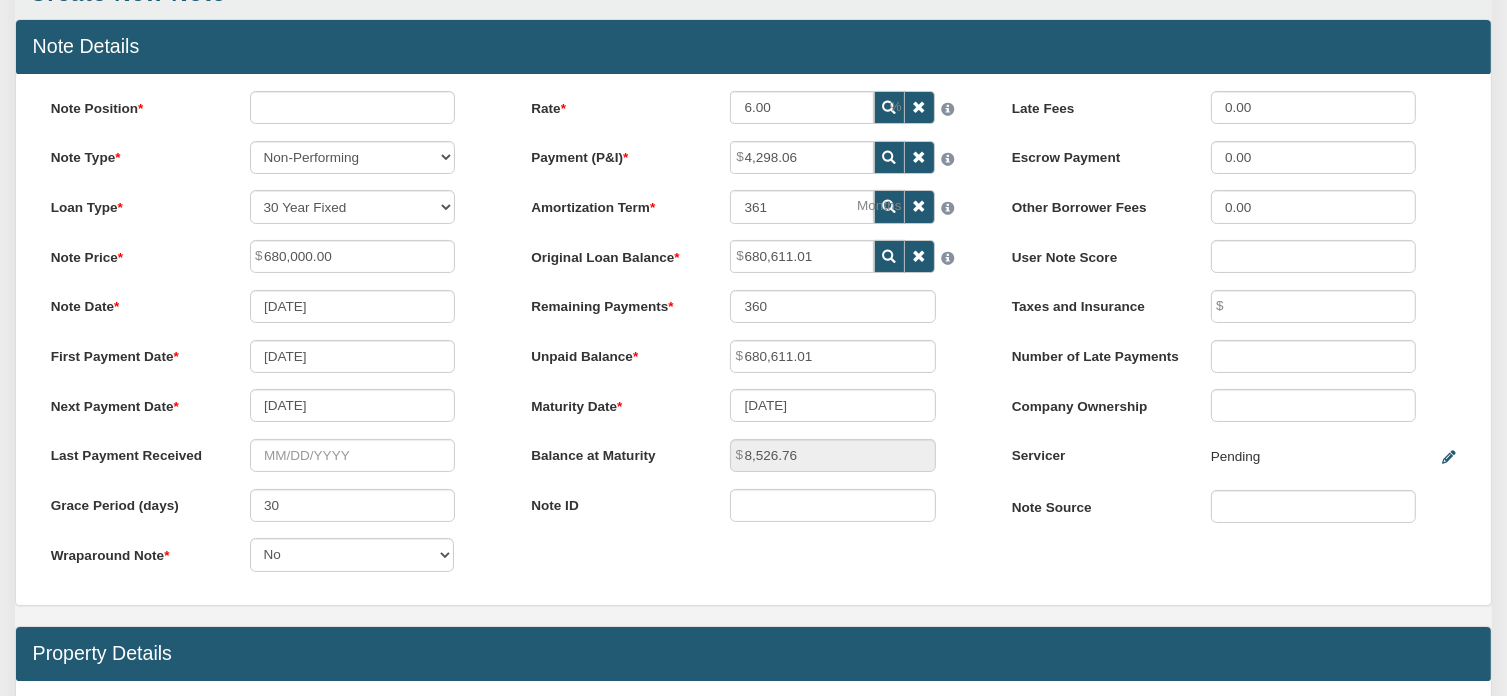 click on "Rate
6.00
Payment (P&I)
4,298.06
361 360" at bounding box center (753, 314) 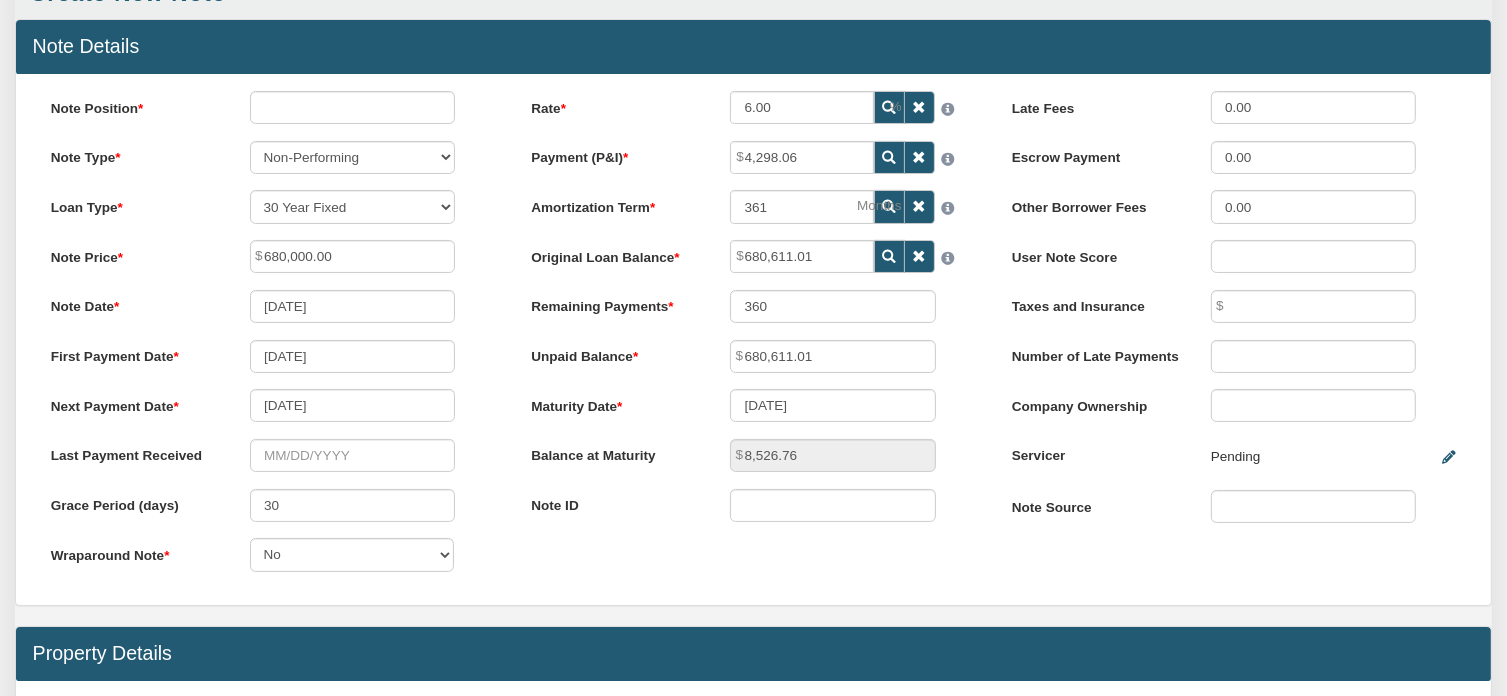 click at bounding box center (890, 108) 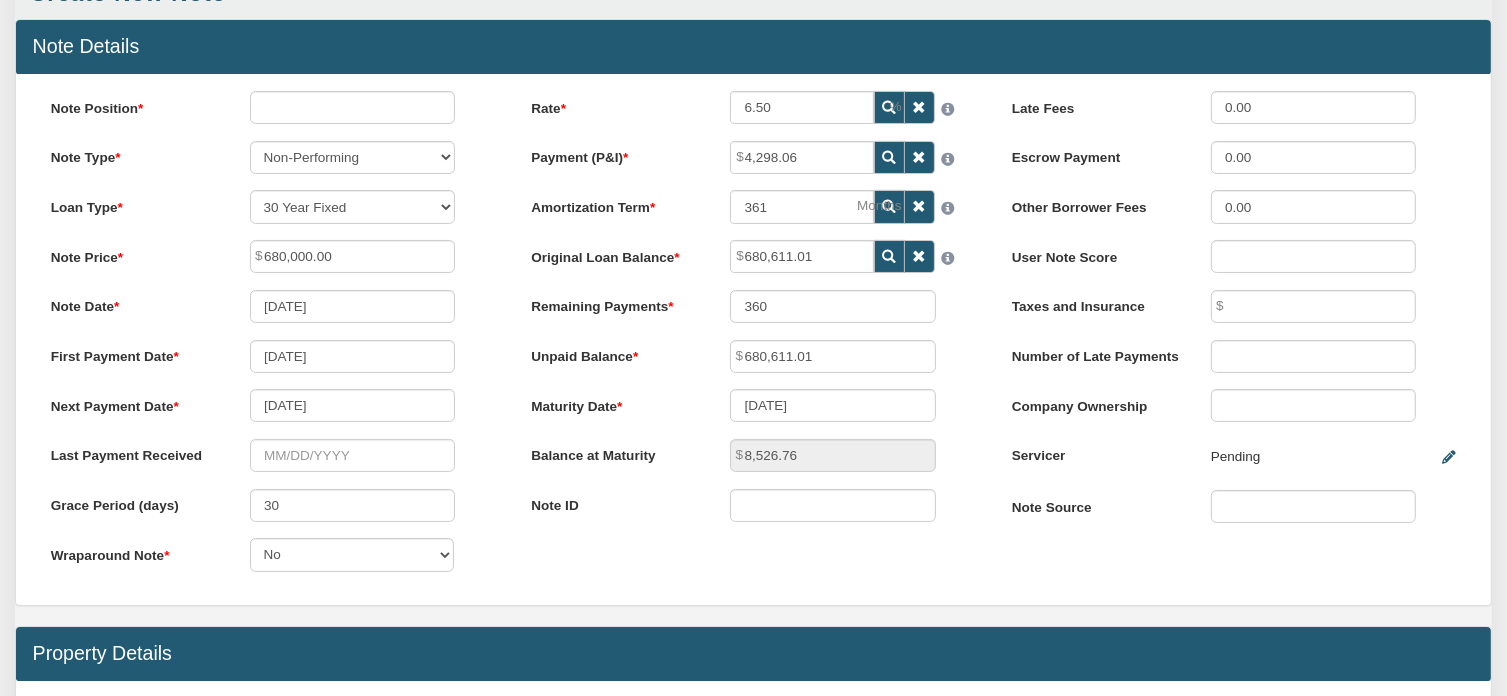 click at bounding box center (890, 108) 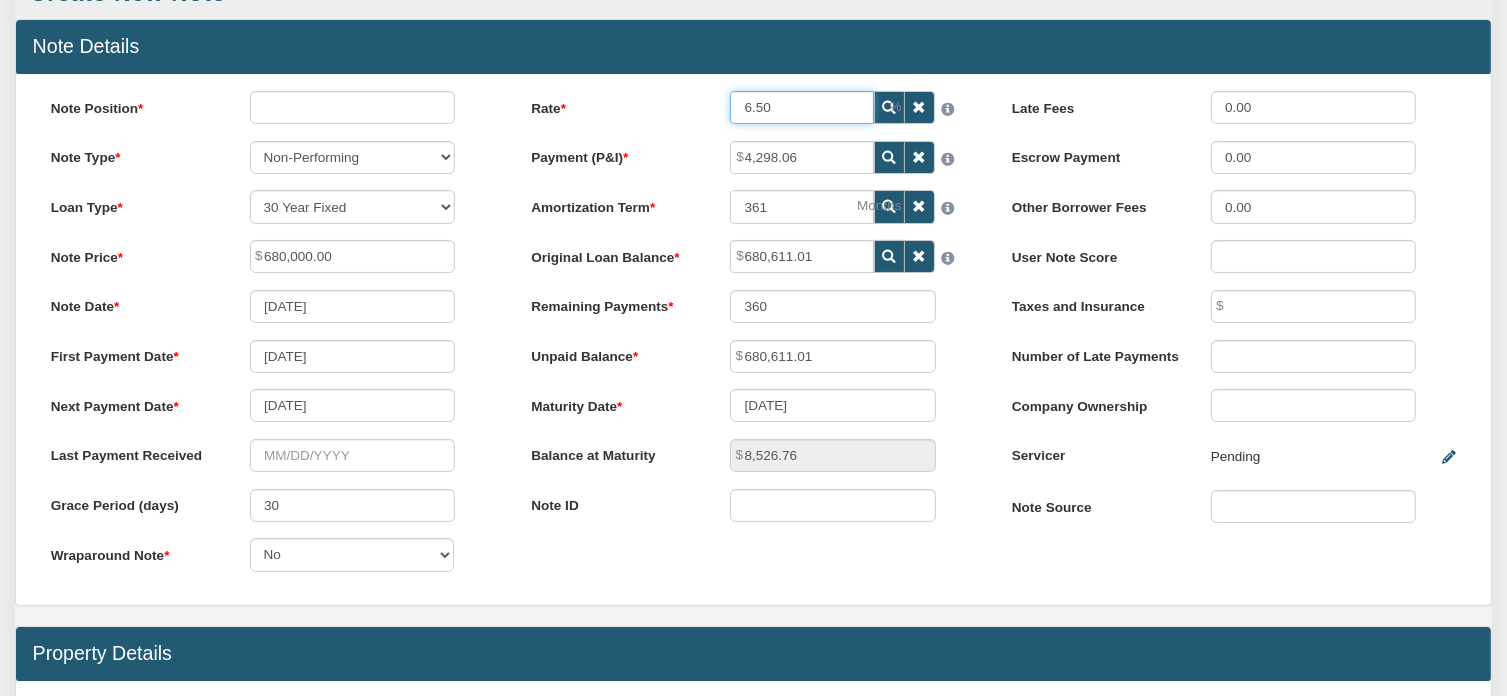 click on "6.50" at bounding box center [802, 107] 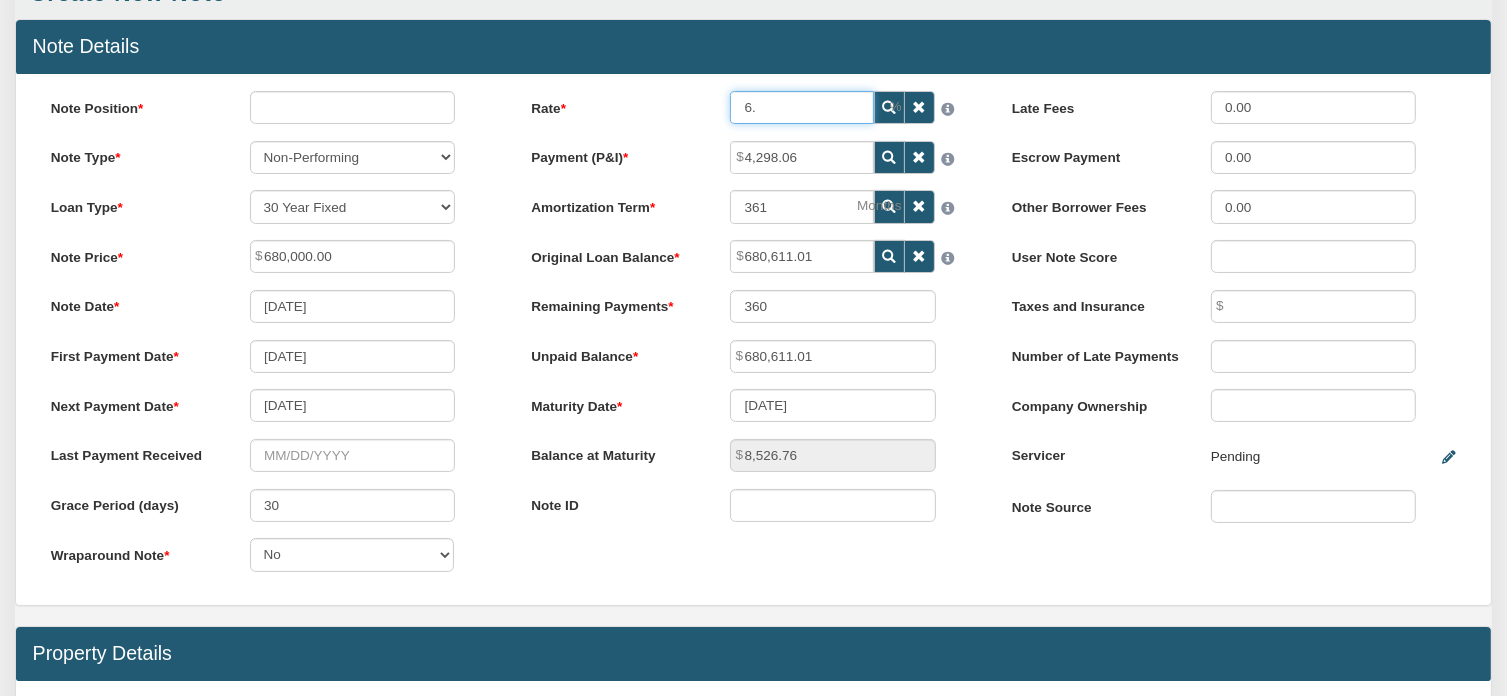 type on "6" 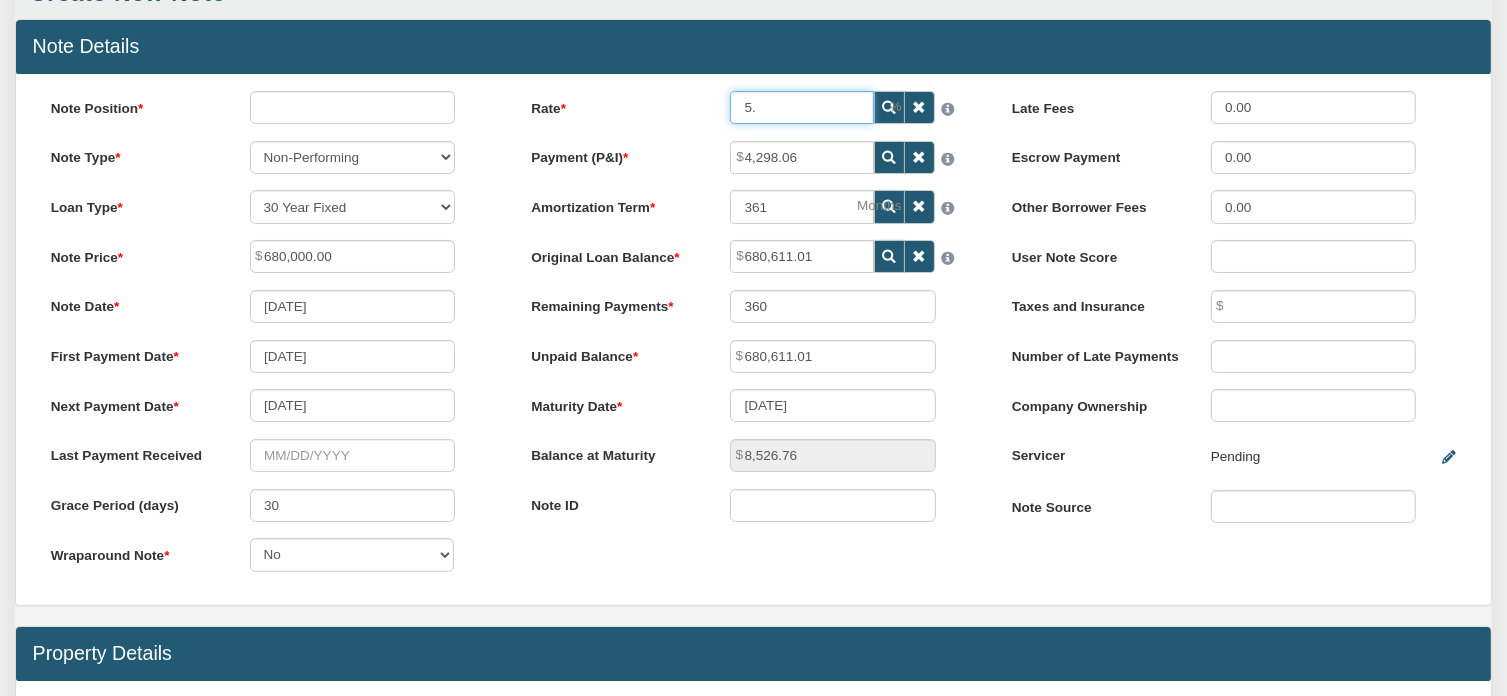 type on "5" 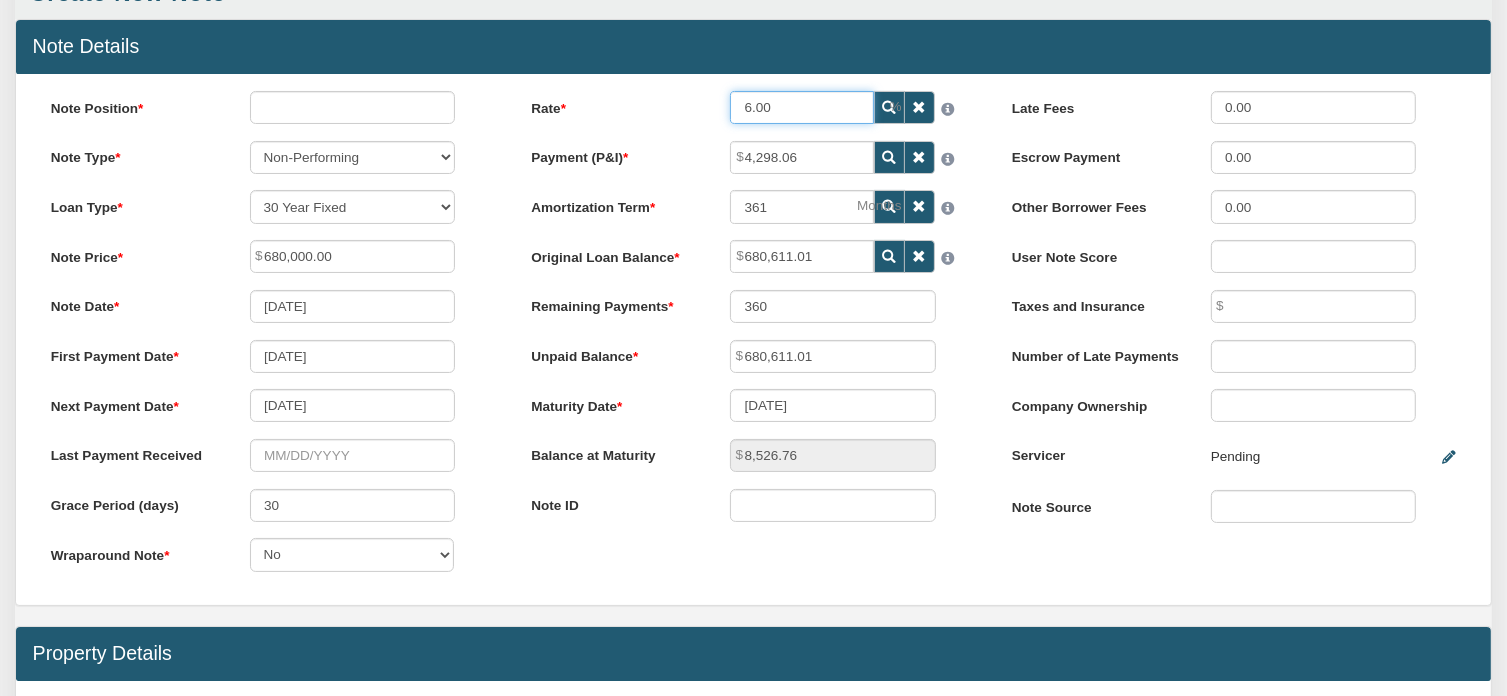 click on "6.00" at bounding box center (802, 107) 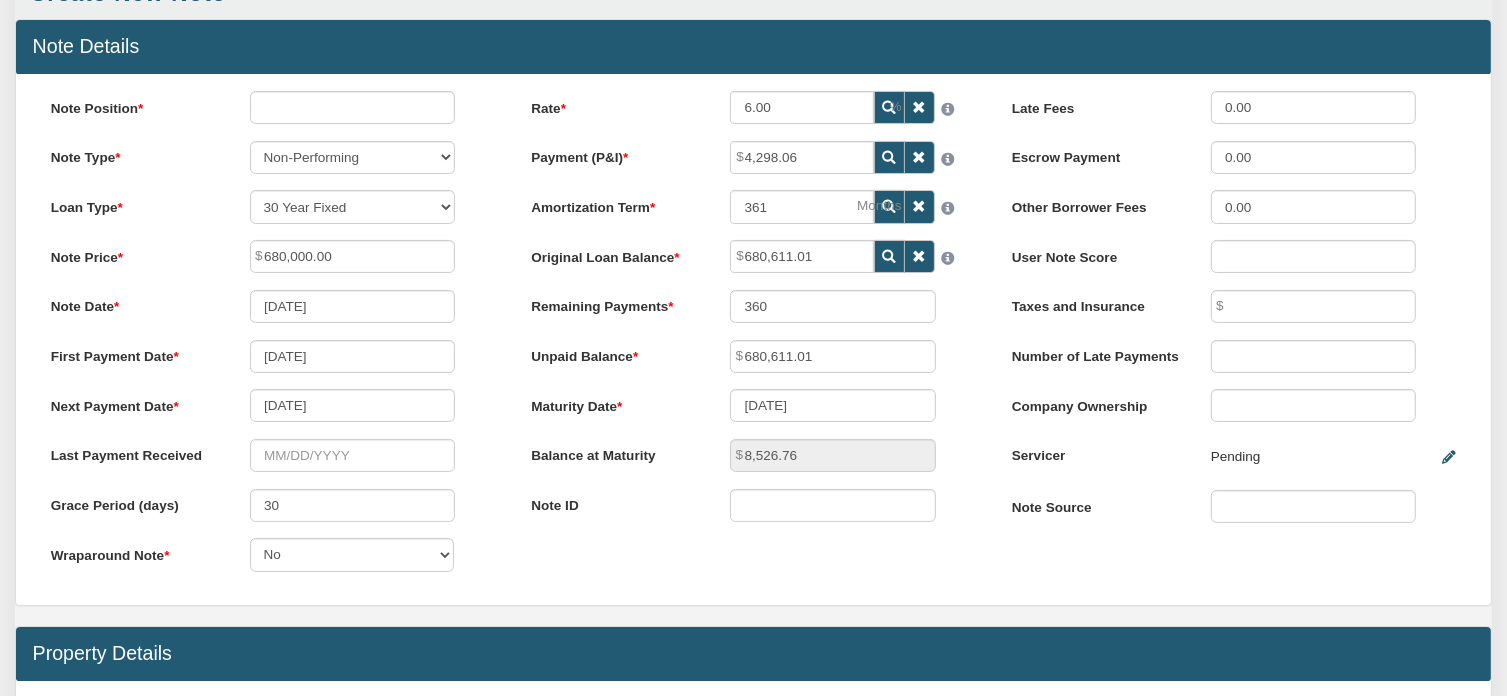 click at bounding box center [890, 108] 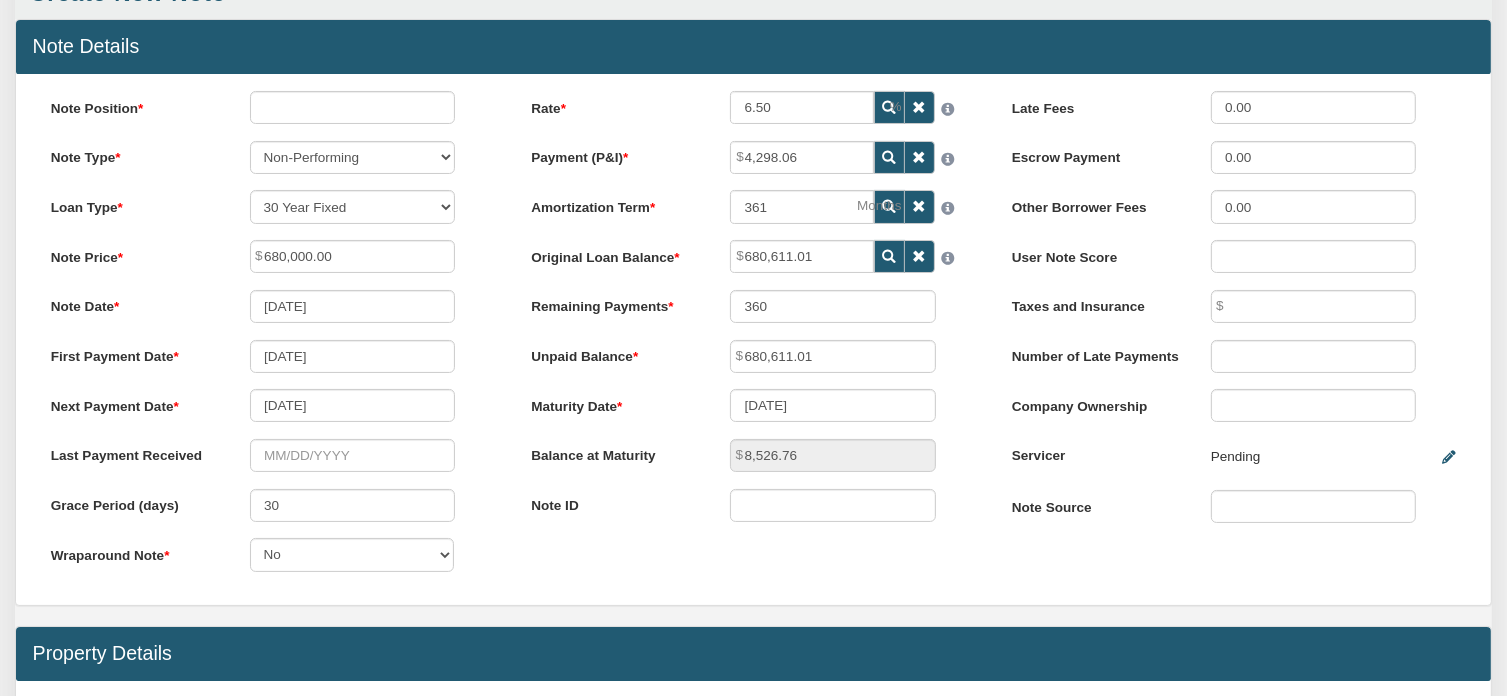 click at bounding box center [890, 158] 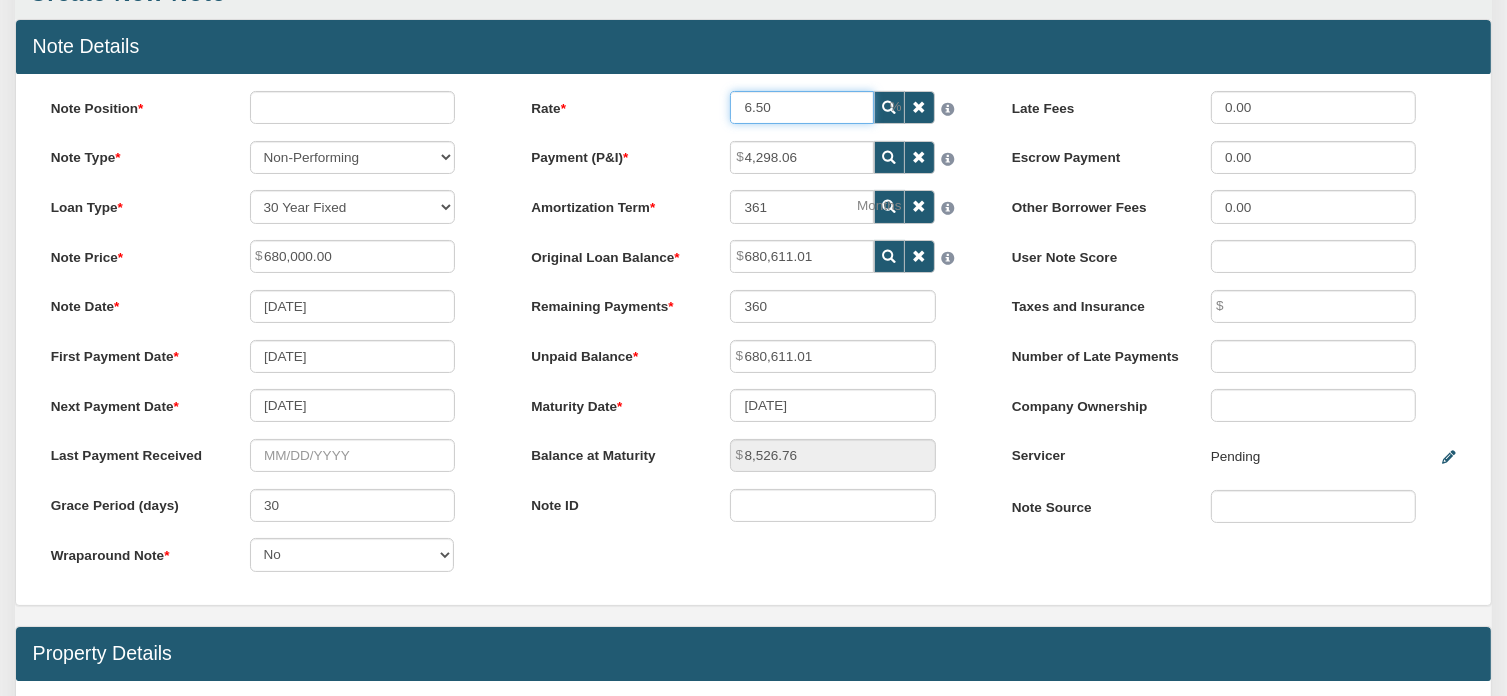 click on "6.50" at bounding box center (802, 107) 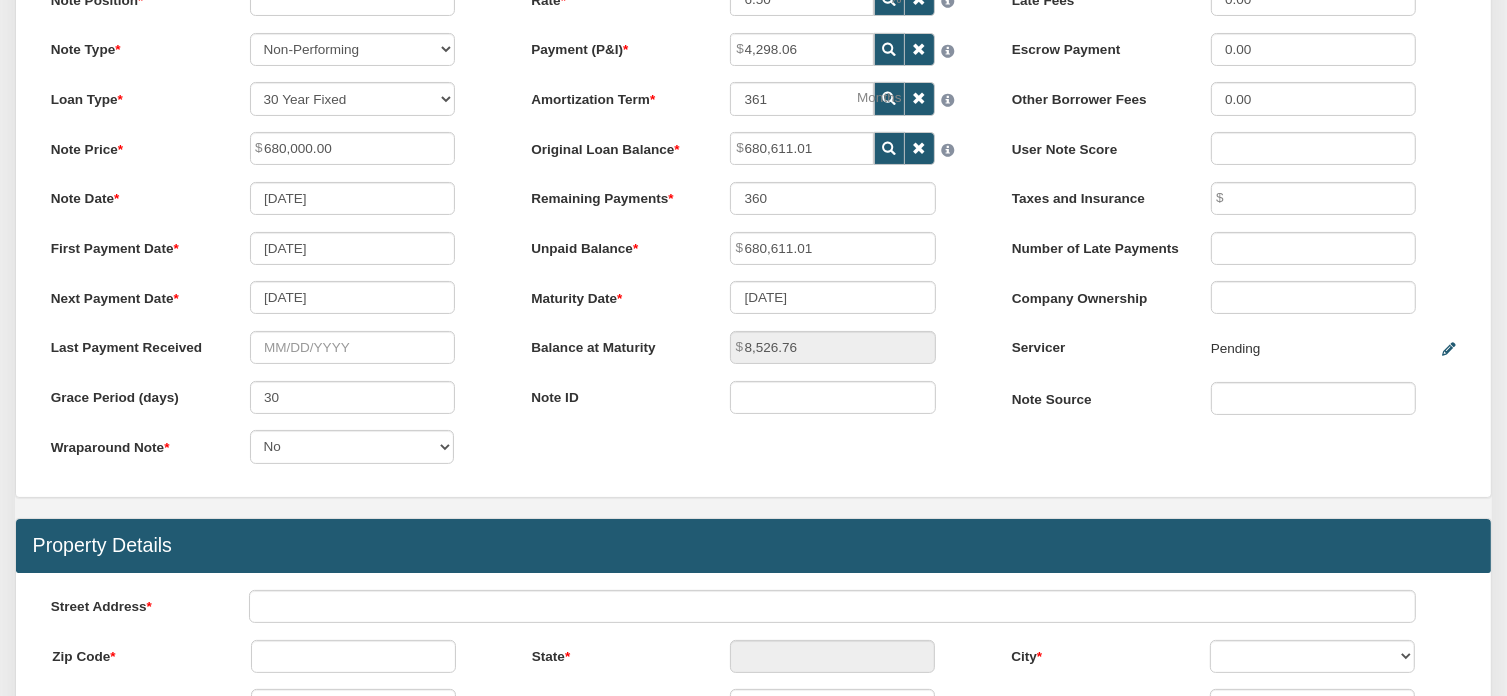scroll, scrollTop: 270, scrollLeft: 0, axis: vertical 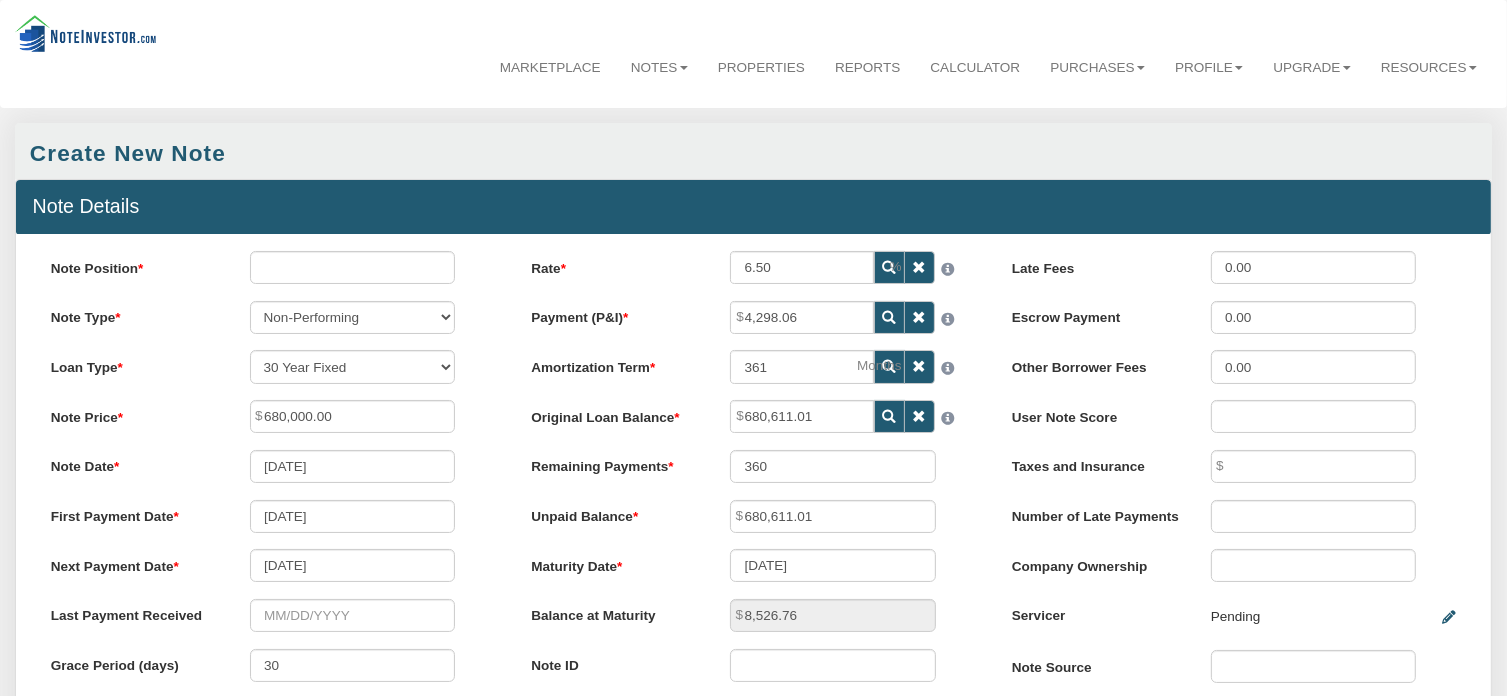 click on "Rate" at bounding box center (614, 264) 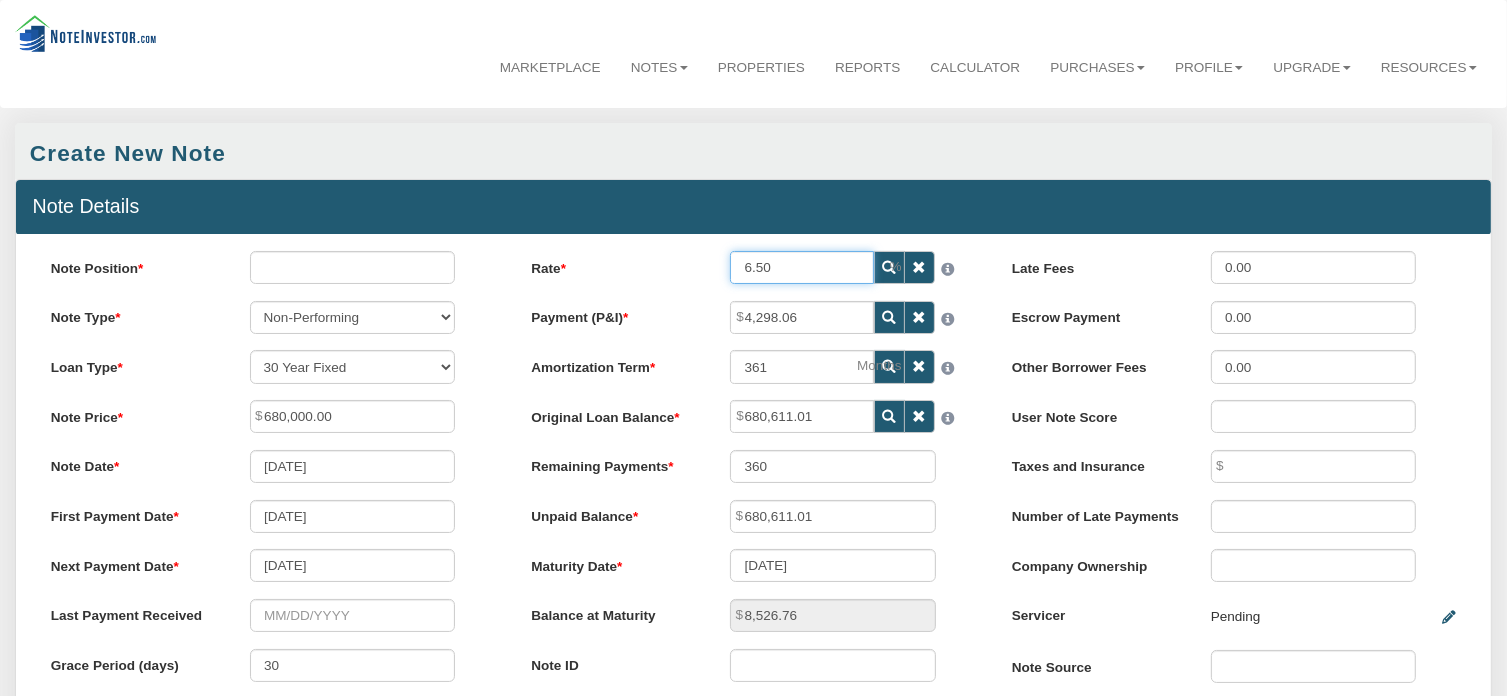 click on "6.50" at bounding box center [802, 267] 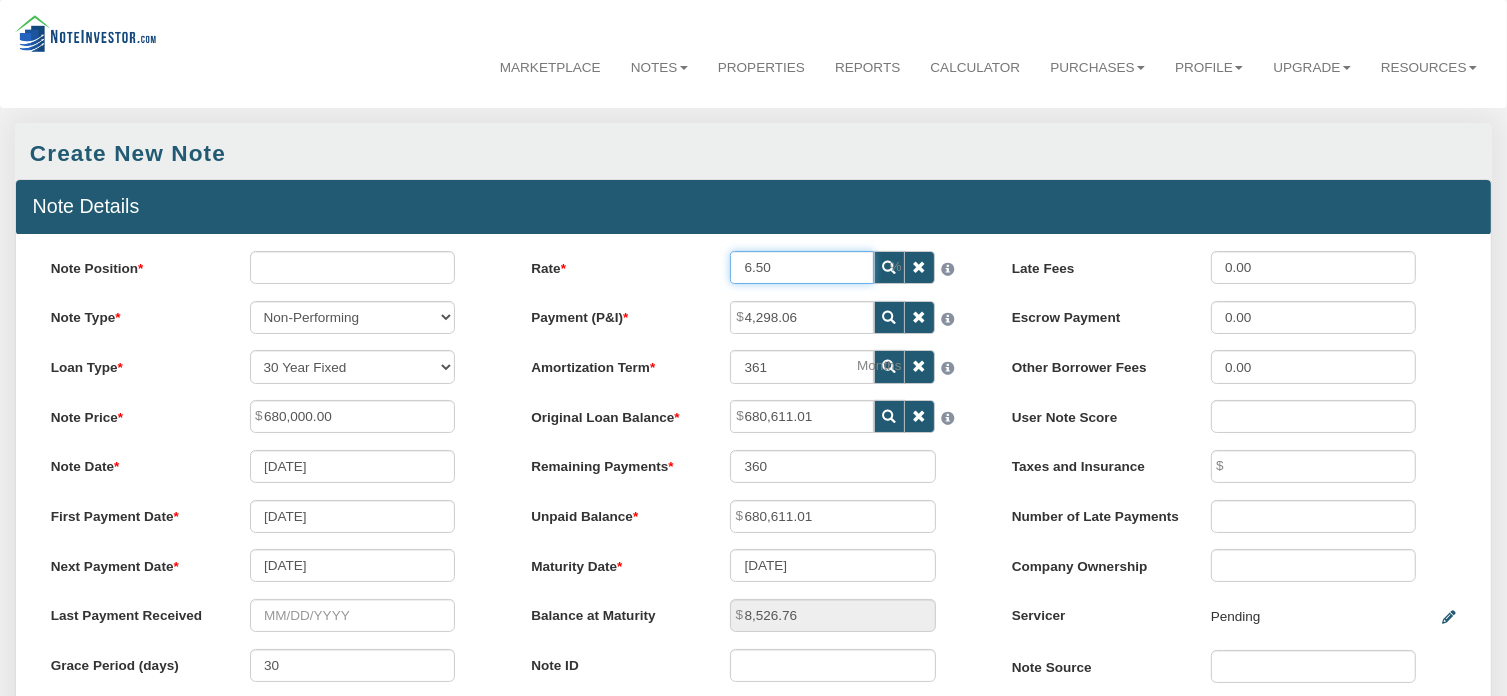 click on "6.50" at bounding box center [802, 267] 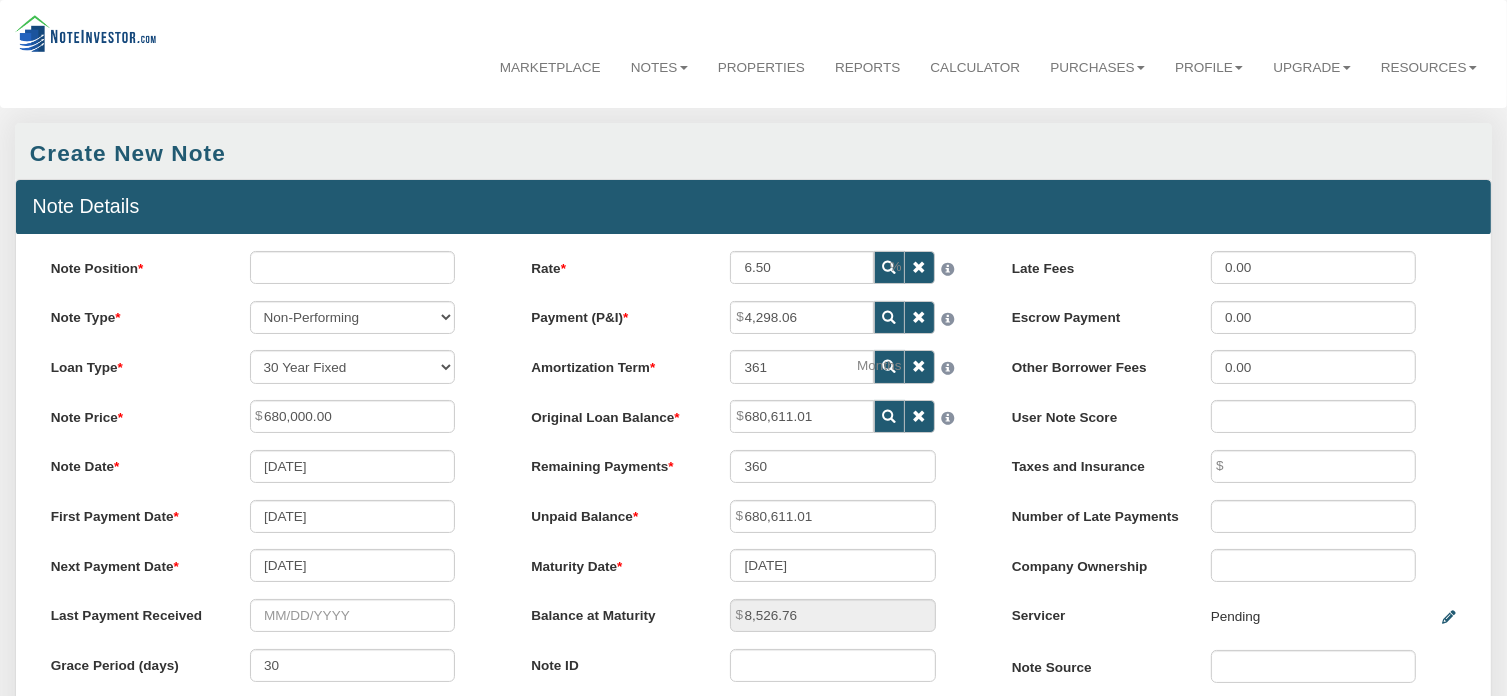 click at bounding box center (920, 267) 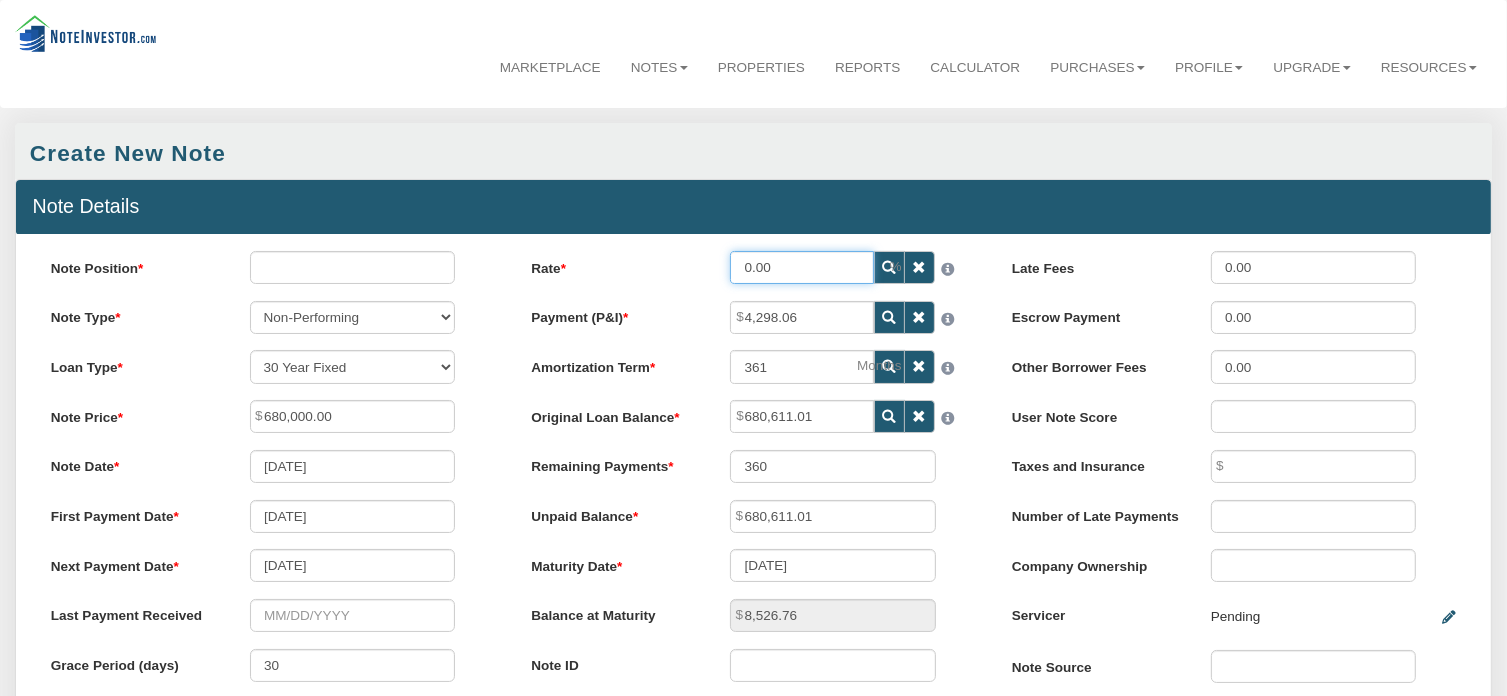 click on "0.00" at bounding box center [802, 267] 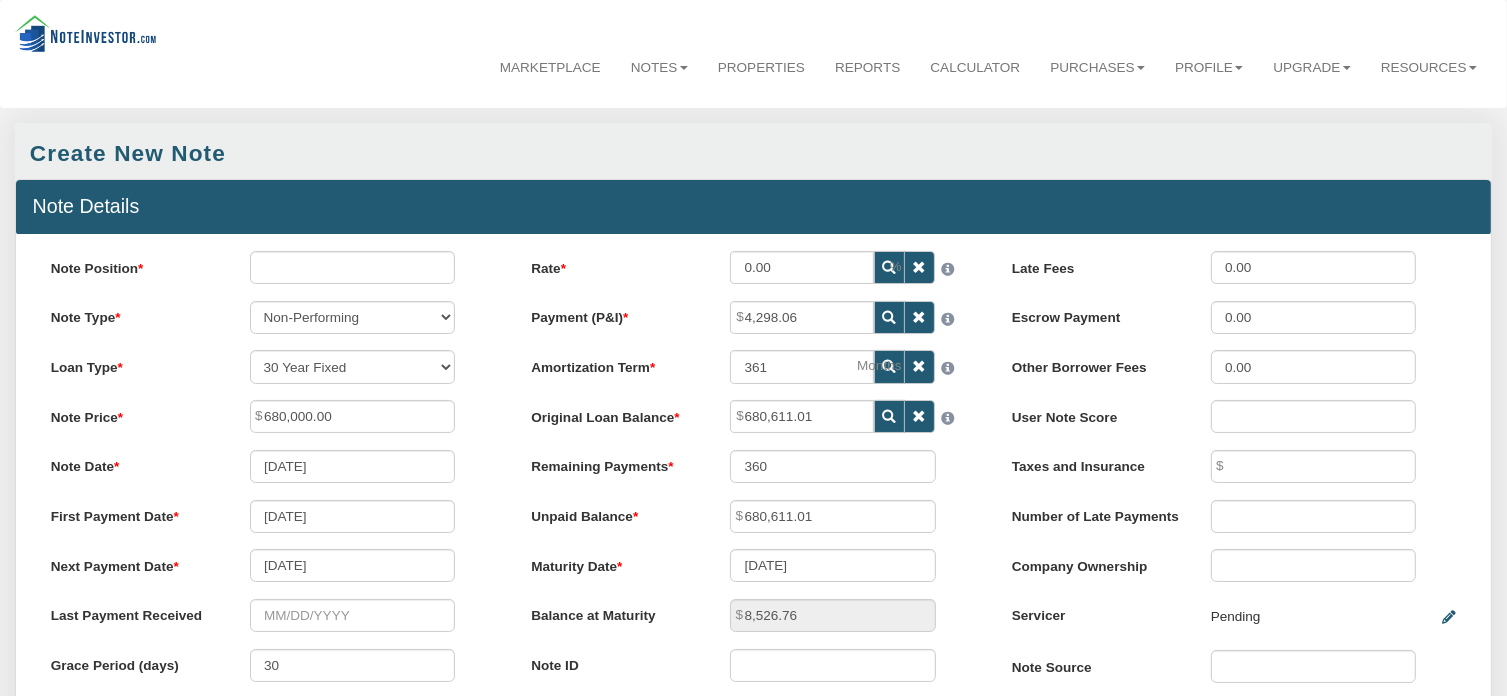 click on "Note Position
Value is too small
Note Type
Performing Forthcoming Non-Performing REO Sub-Performing Unknown
Loan Type
30 Year Fixed 15 Year Fixed 20 Year Fixed 40 Year Fixed 5 years balloon loan with 30 years amortization 7 years balloon loan with 30 years amortization Cash payment No loan Custom Fixed Custom loan with balloon
Note Price
680,000.00
Note Date
[DATE]
30 No" at bounding box center [753, 499] 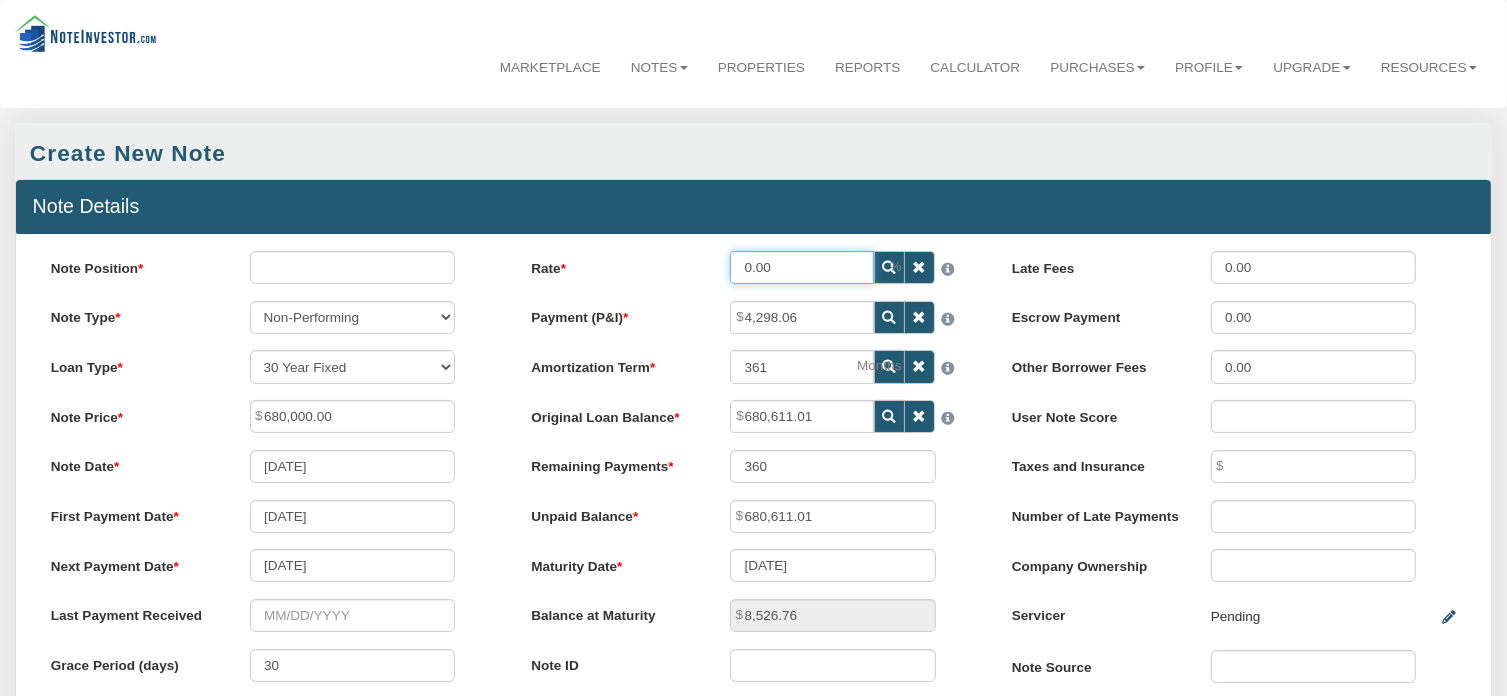 click on "0.00" at bounding box center (802, 267) 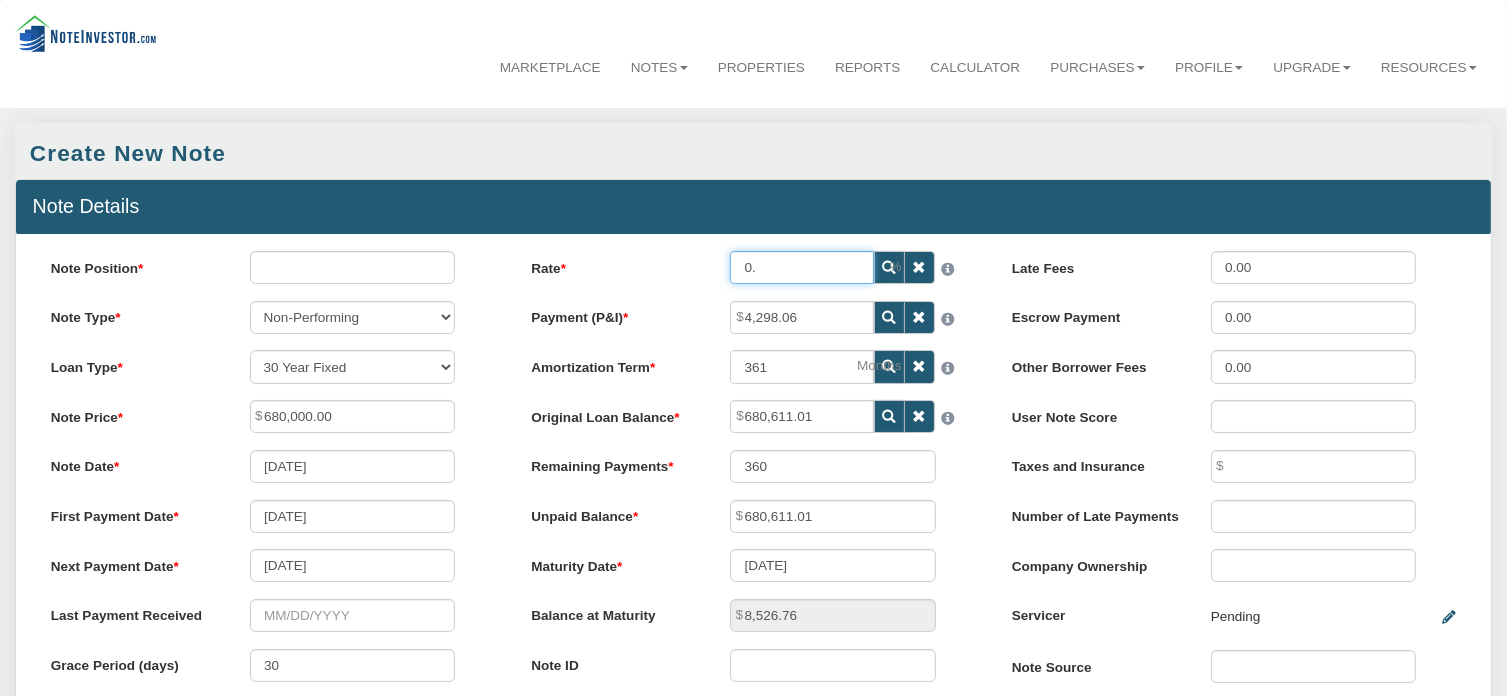 type on "0" 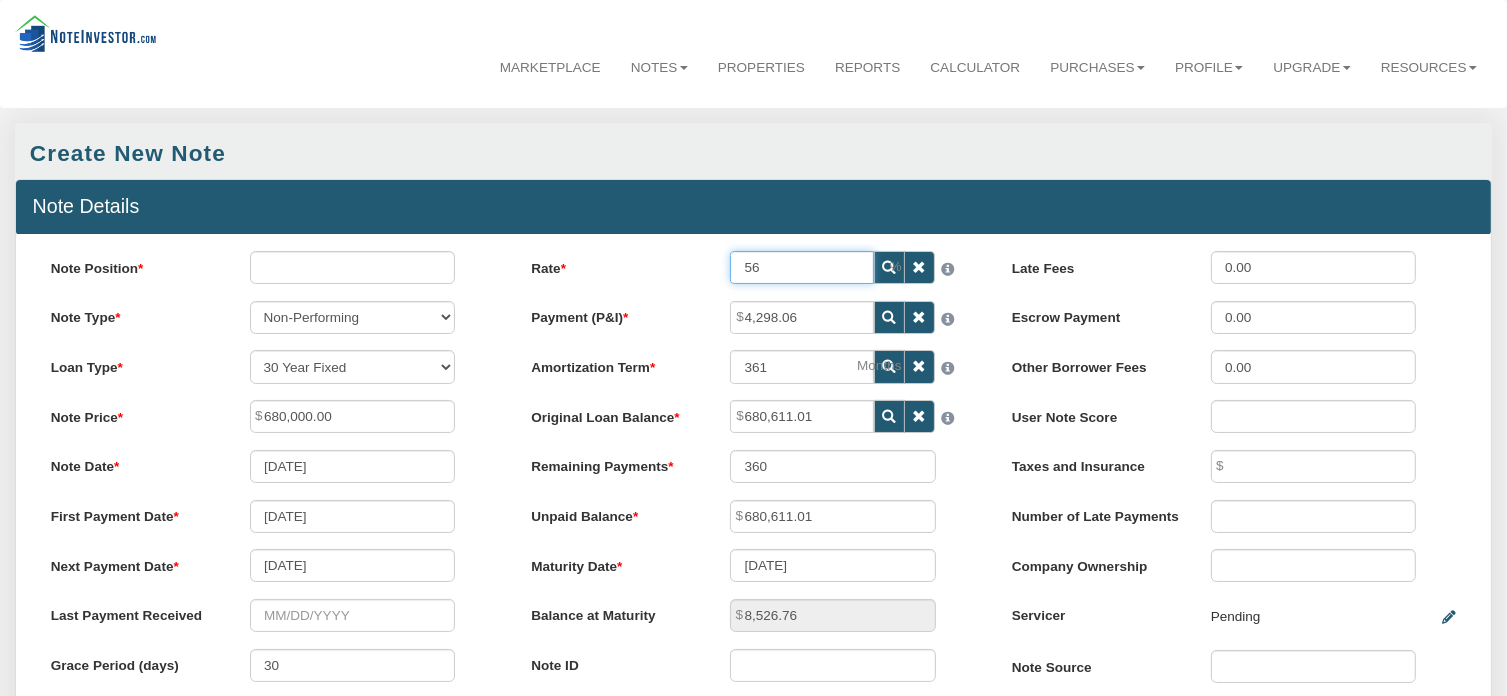 type on "5" 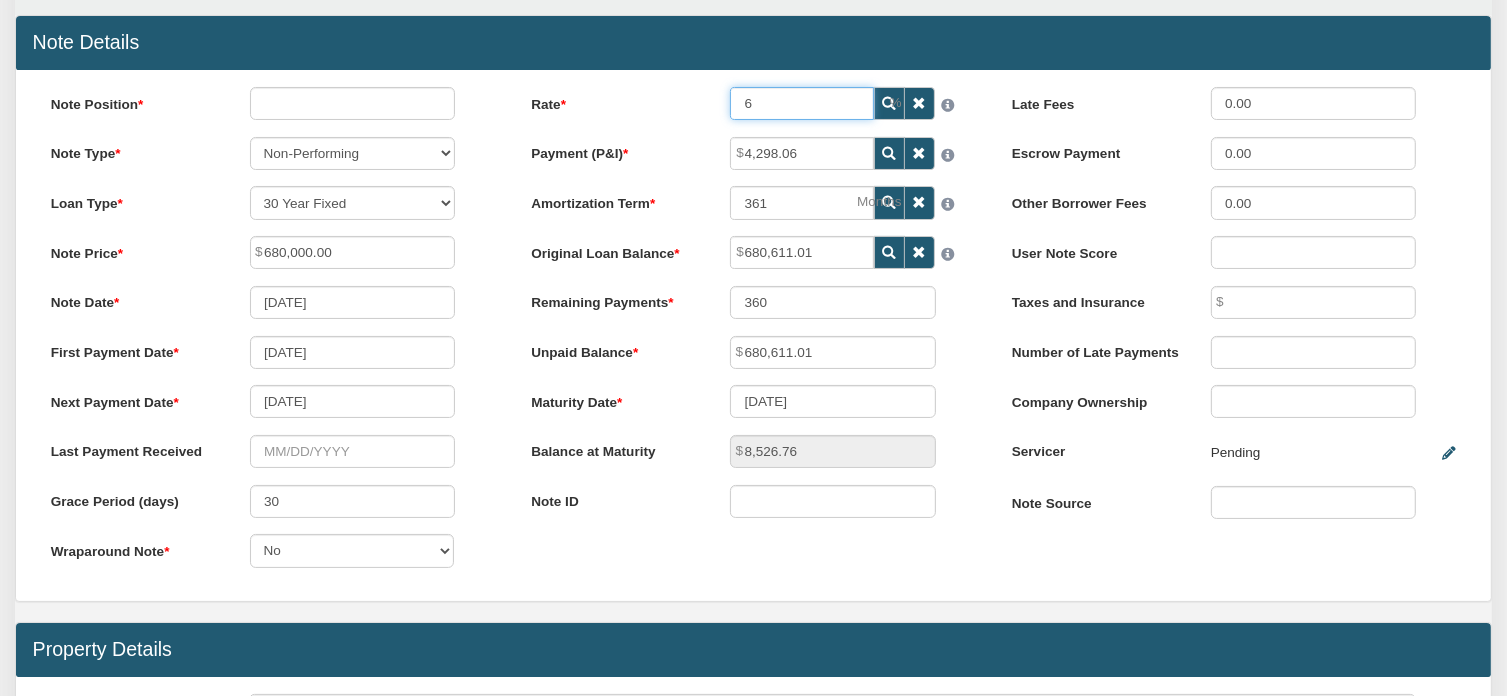 scroll, scrollTop: 39, scrollLeft: 0, axis: vertical 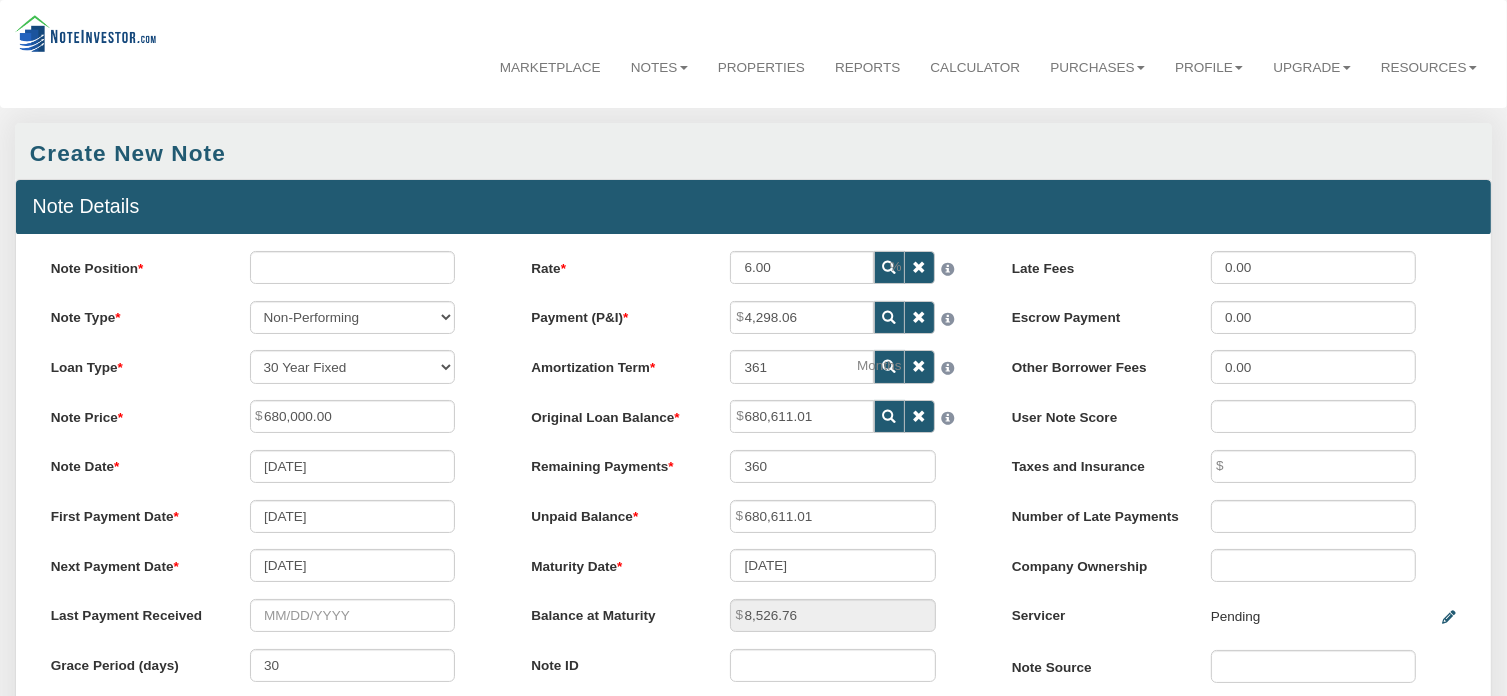 click on "Menu
Marketplace
Notes
Dashboard
Transactions
Properties
Reports
REO" at bounding box center (753, 863) 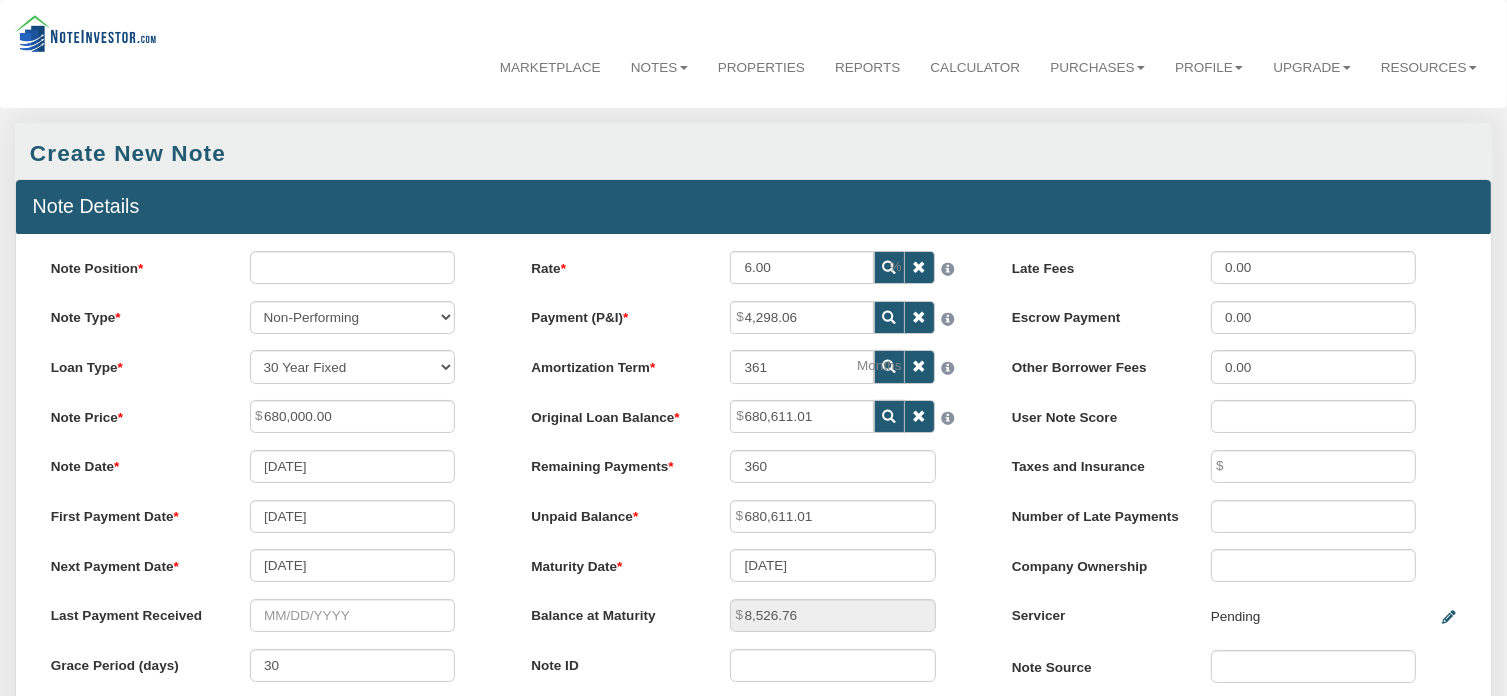 click at bounding box center (890, 268) 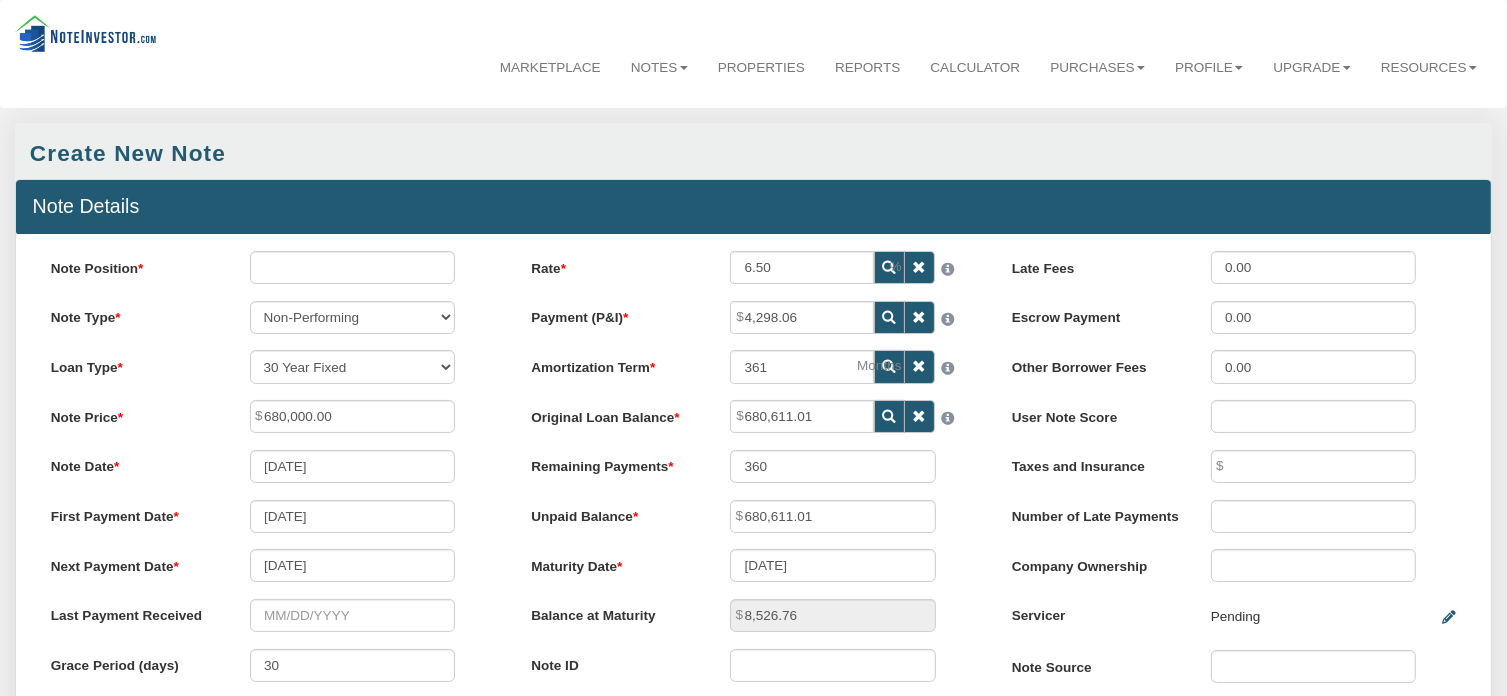 click at bounding box center (890, 268) 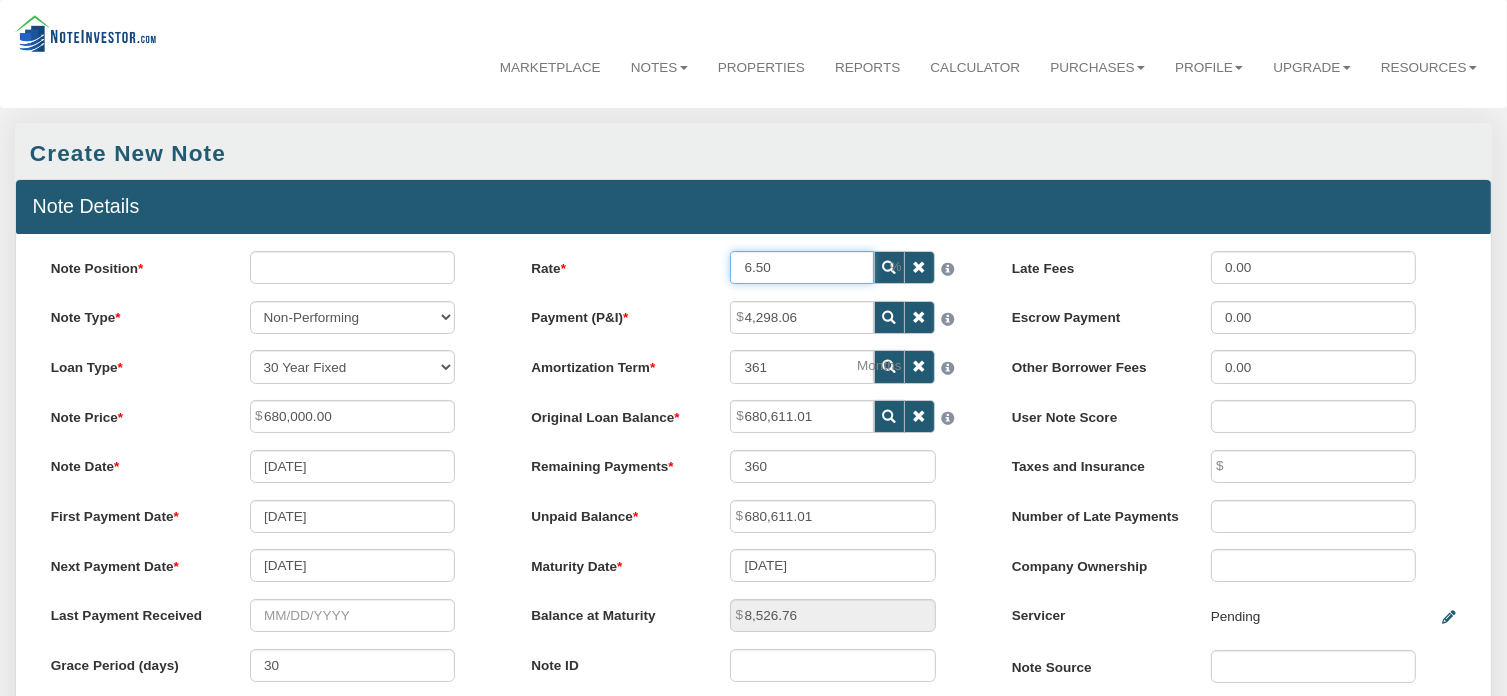 click on "6.50" at bounding box center [802, 267] 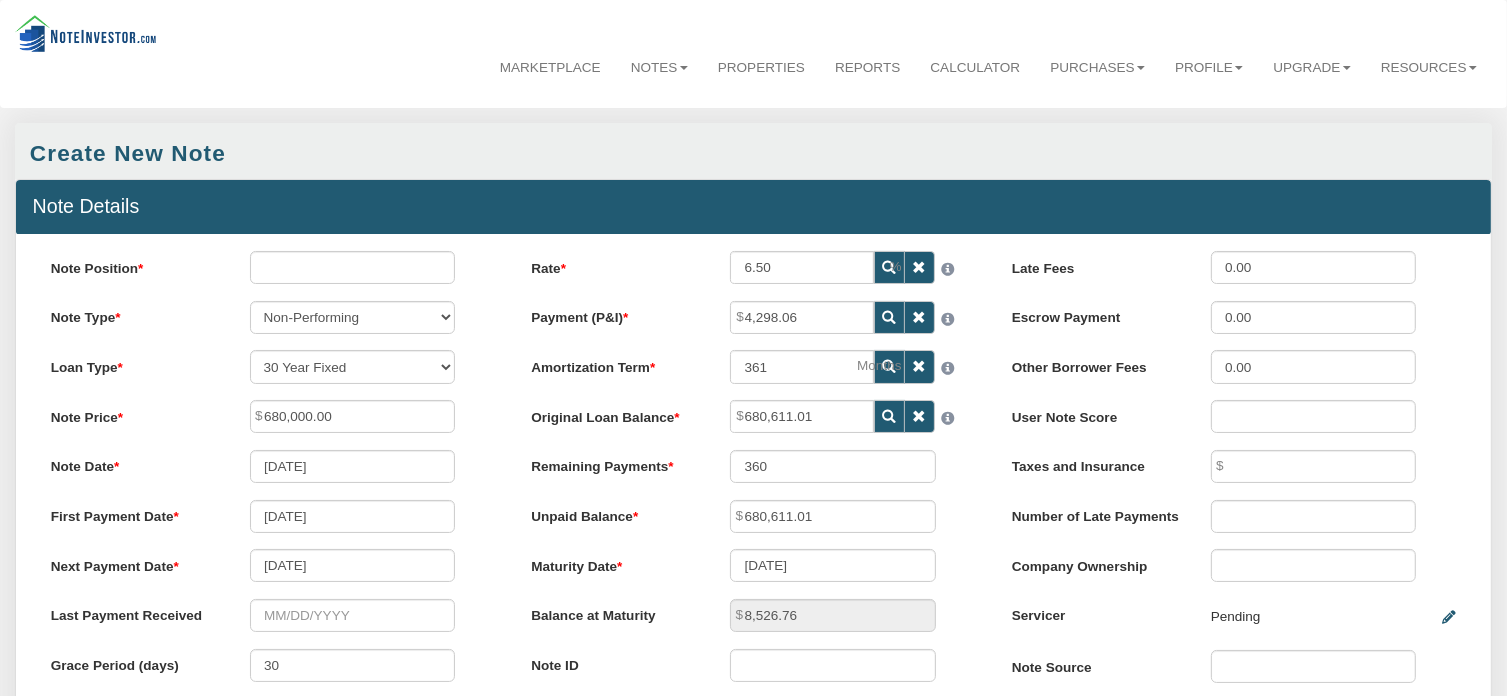 click at bounding box center [920, 267] 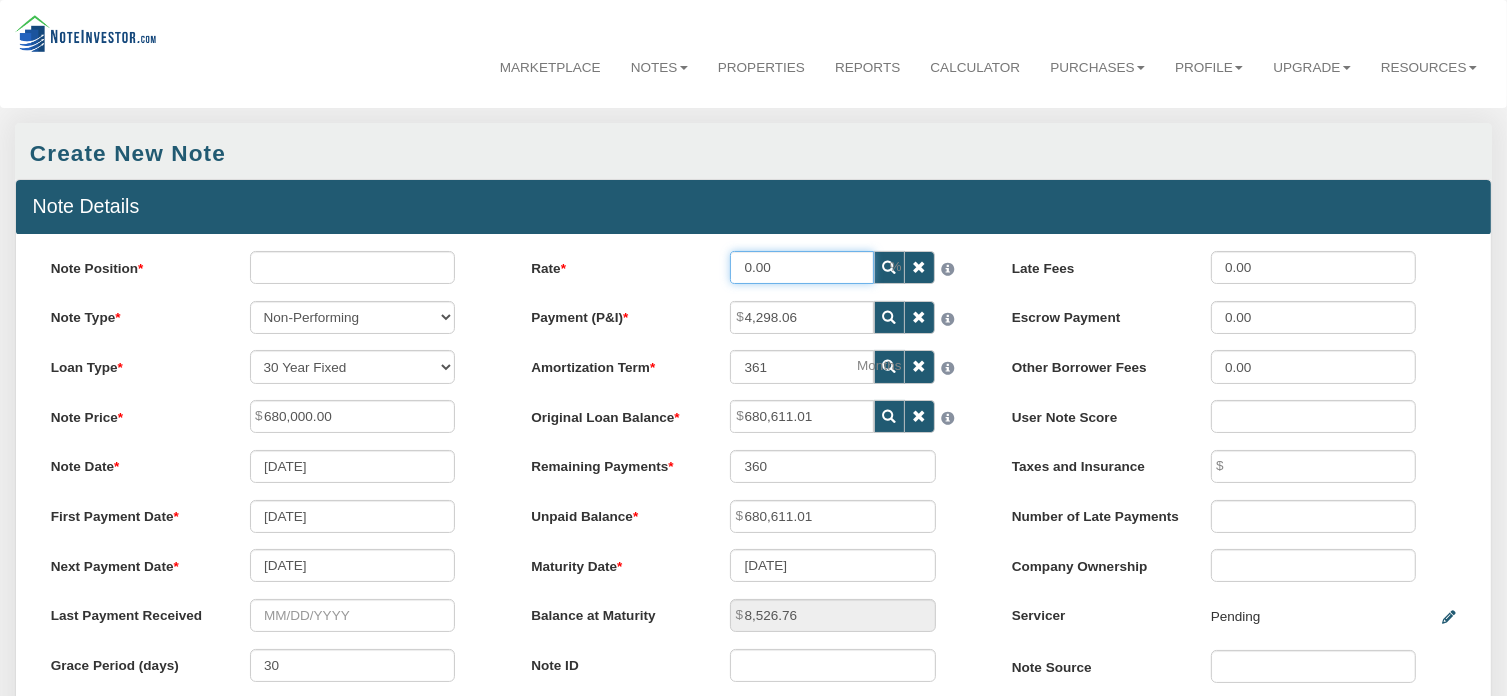 click on "0.00" at bounding box center [802, 267] 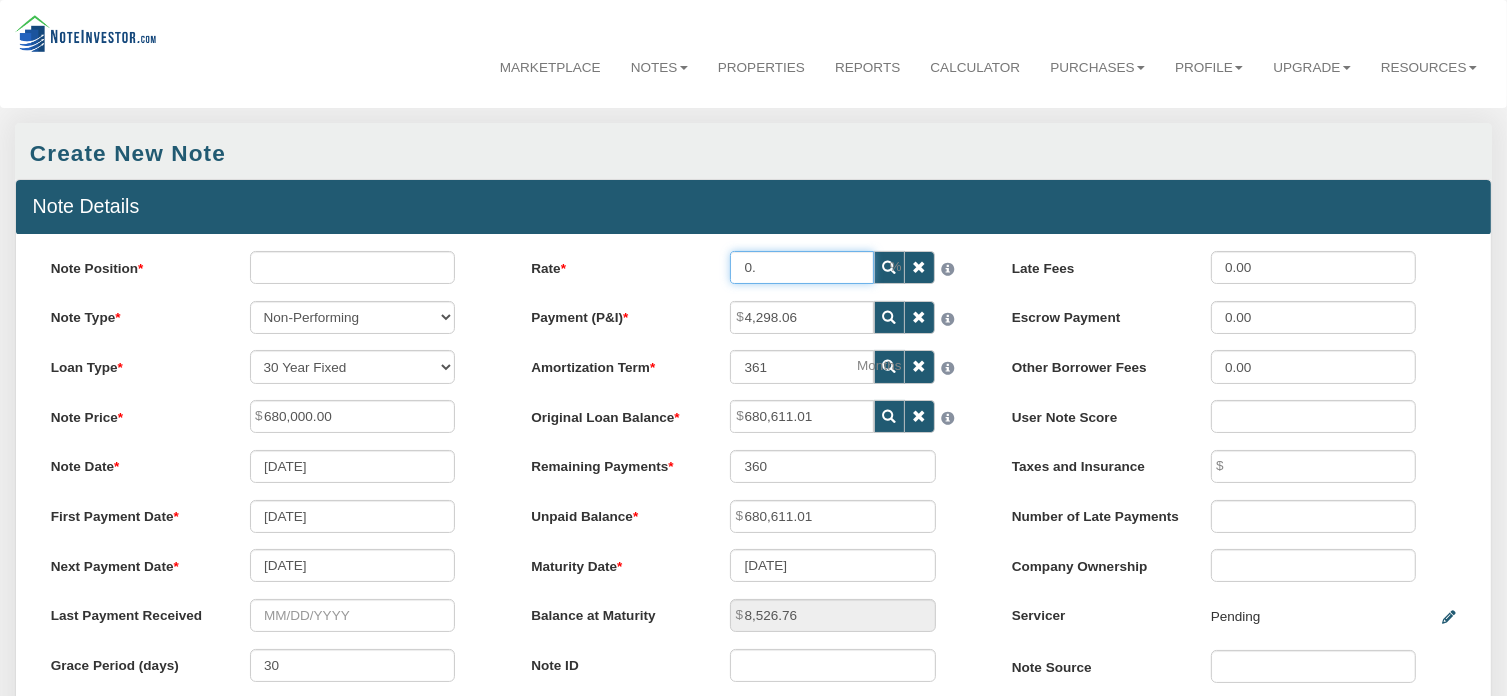 type on "0" 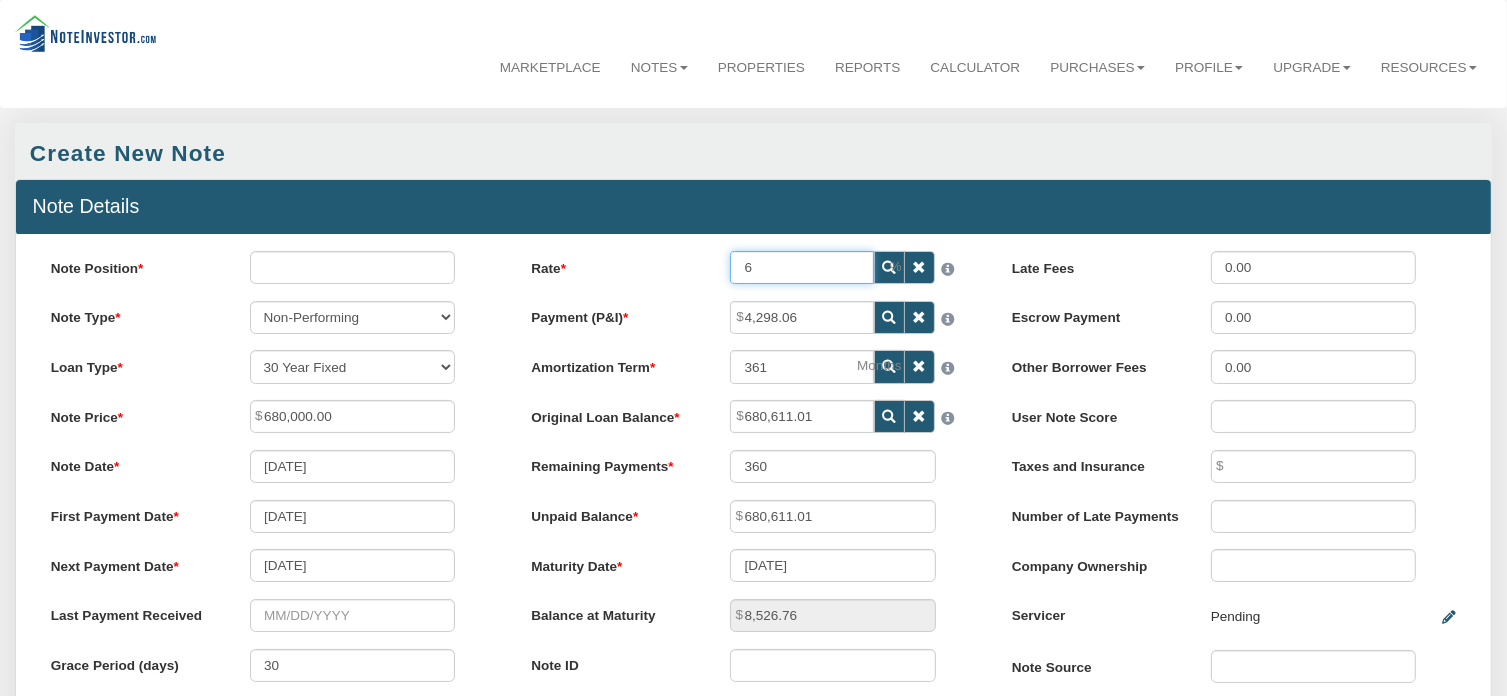 drag, startPoint x: 843, startPoint y: 270, endPoint x: 854, endPoint y: 273, distance: 11.401754 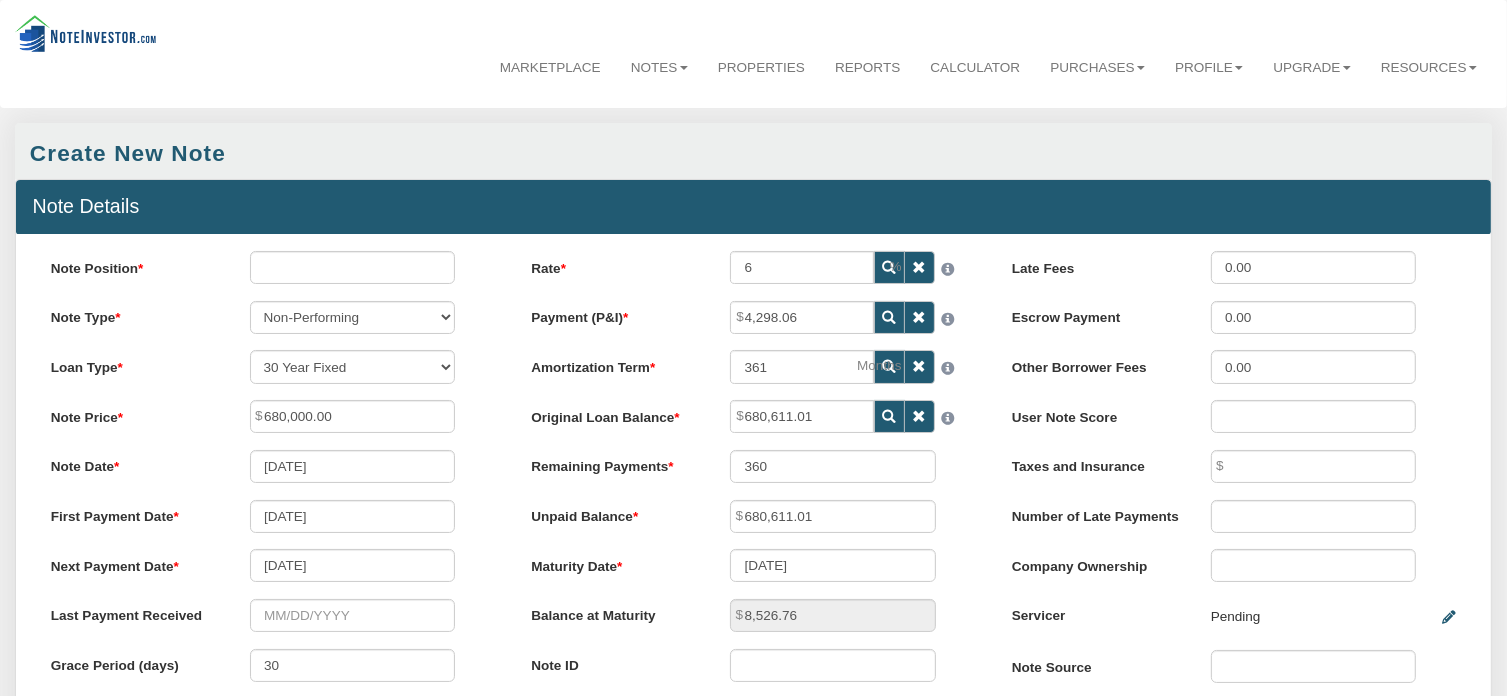 type on "6.00" 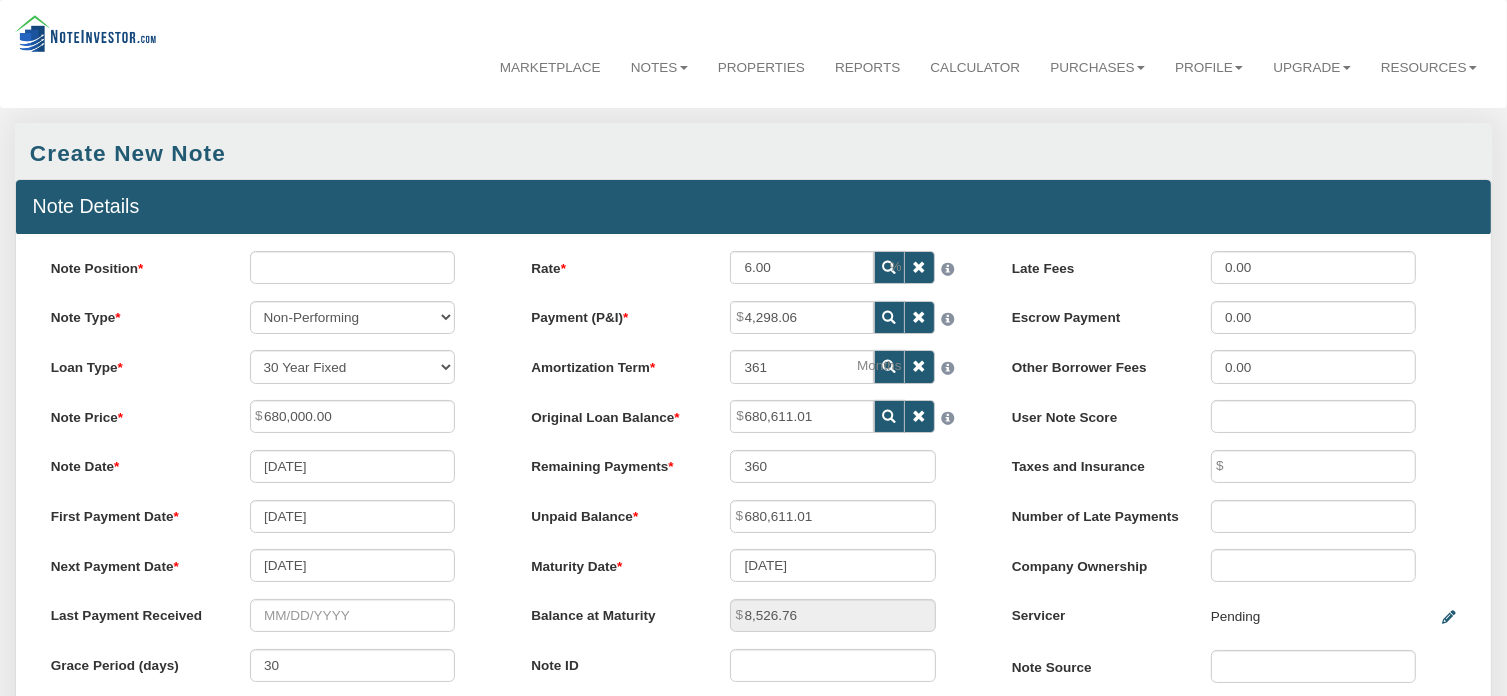 click on "Rate" at bounding box center [614, 264] 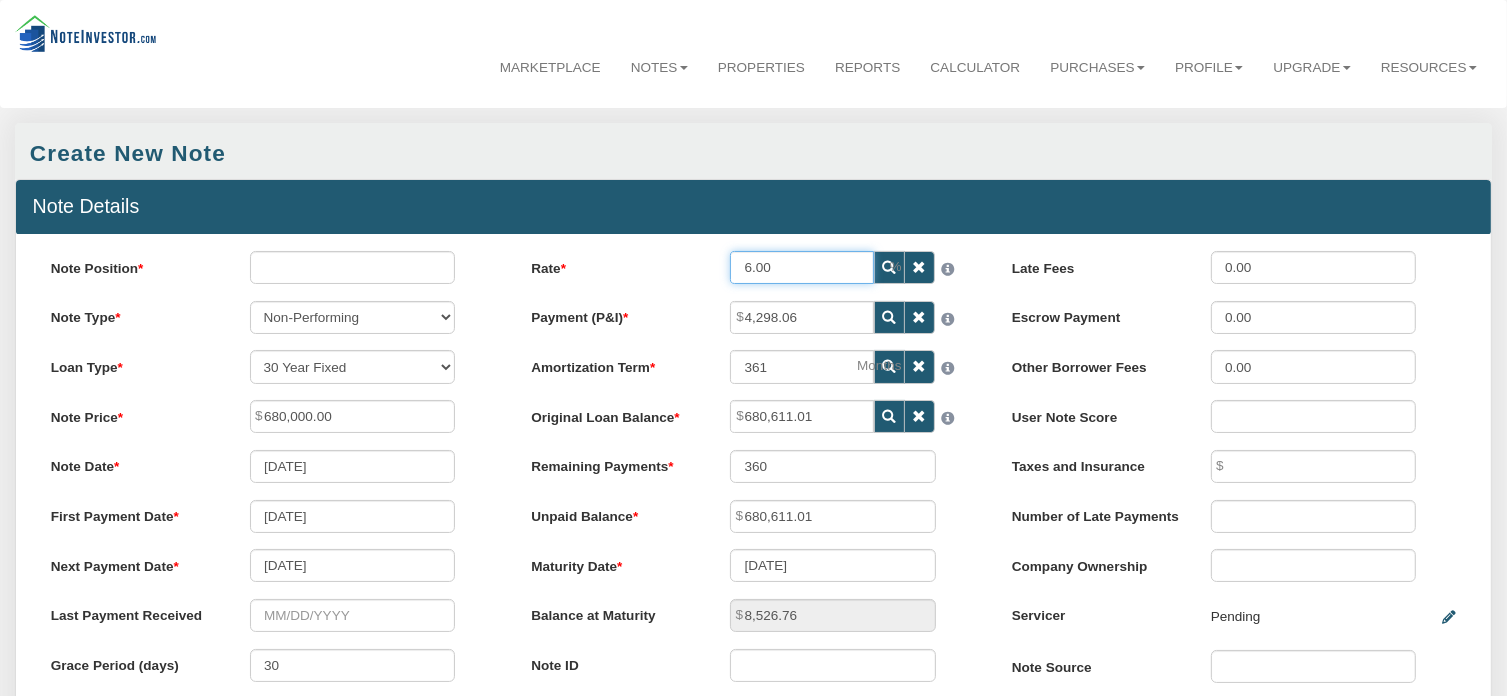 click on "6.00" at bounding box center (802, 267) 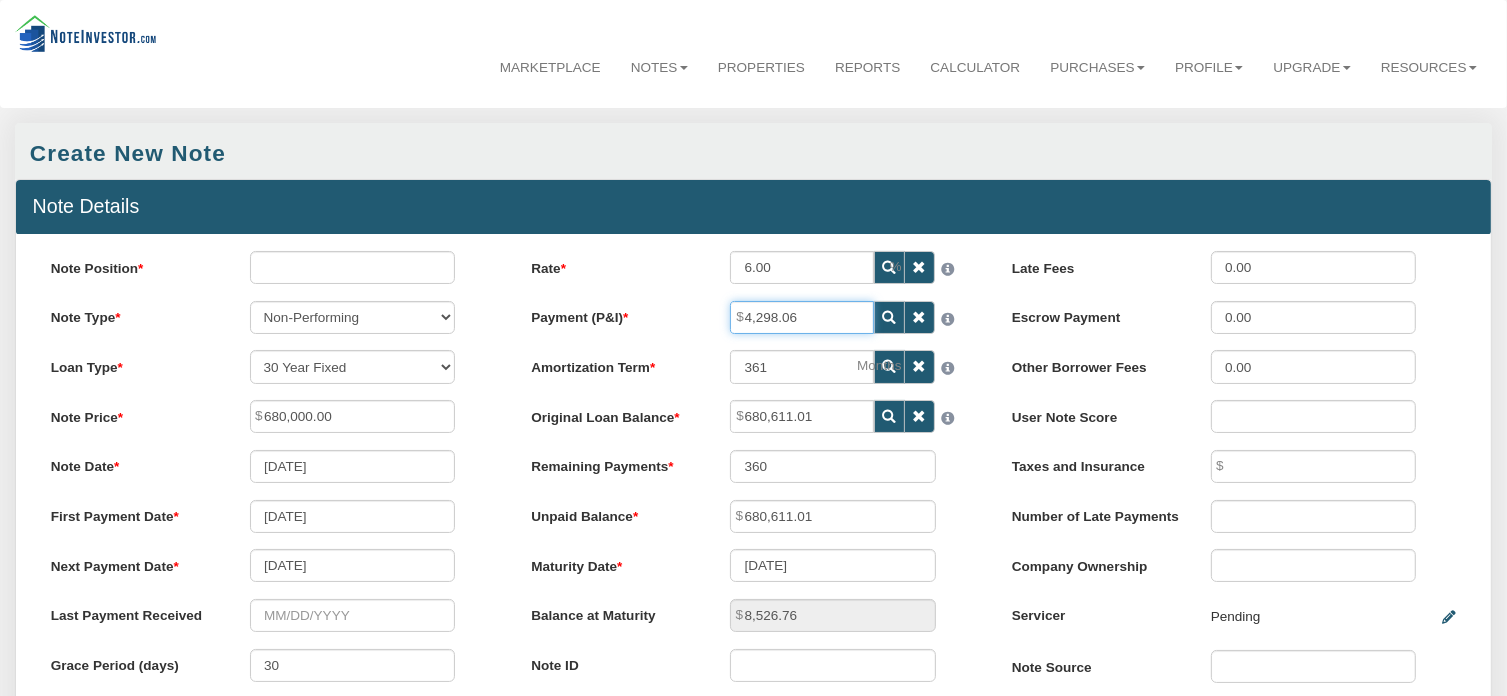 click on "4,298.06" at bounding box center (802, 317) 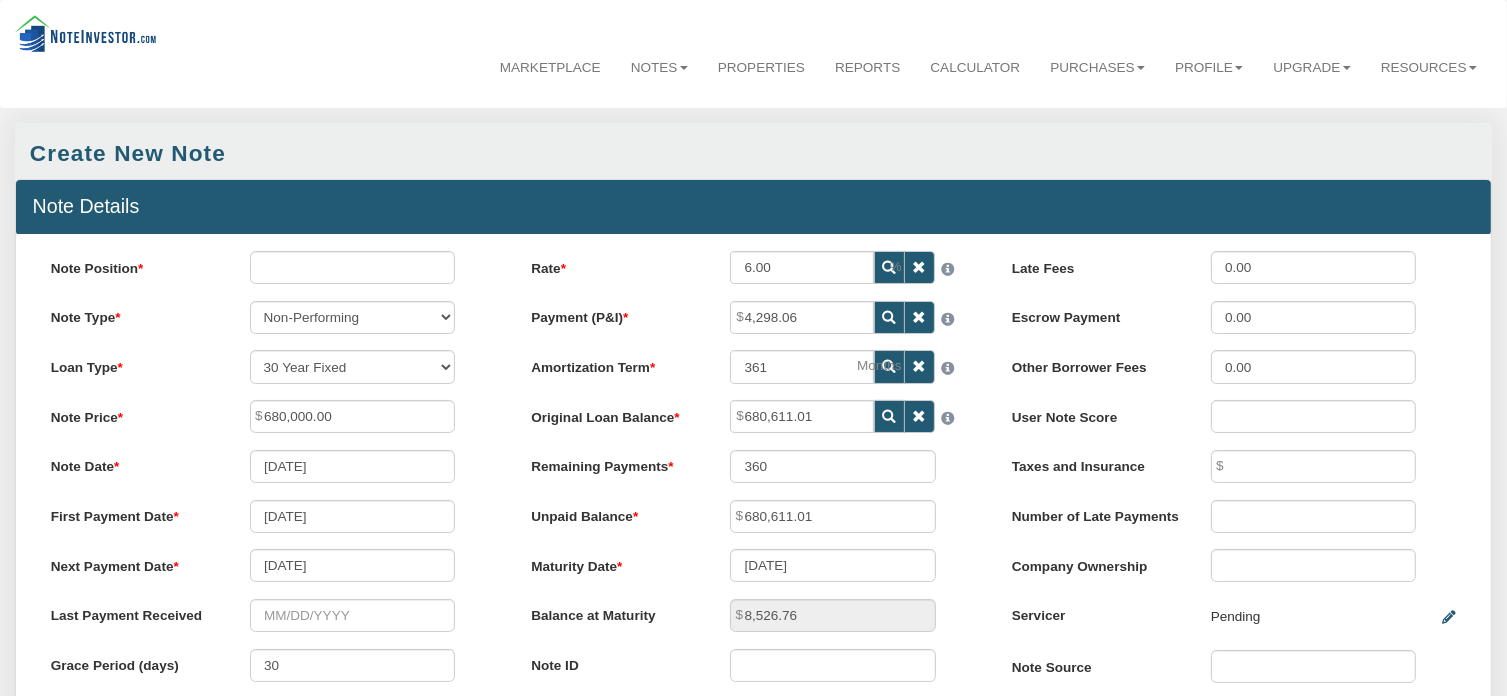 click on "Rate
6.00
Payment (P&I)
4,298.06
361 360" at bounding box center [753, 474] 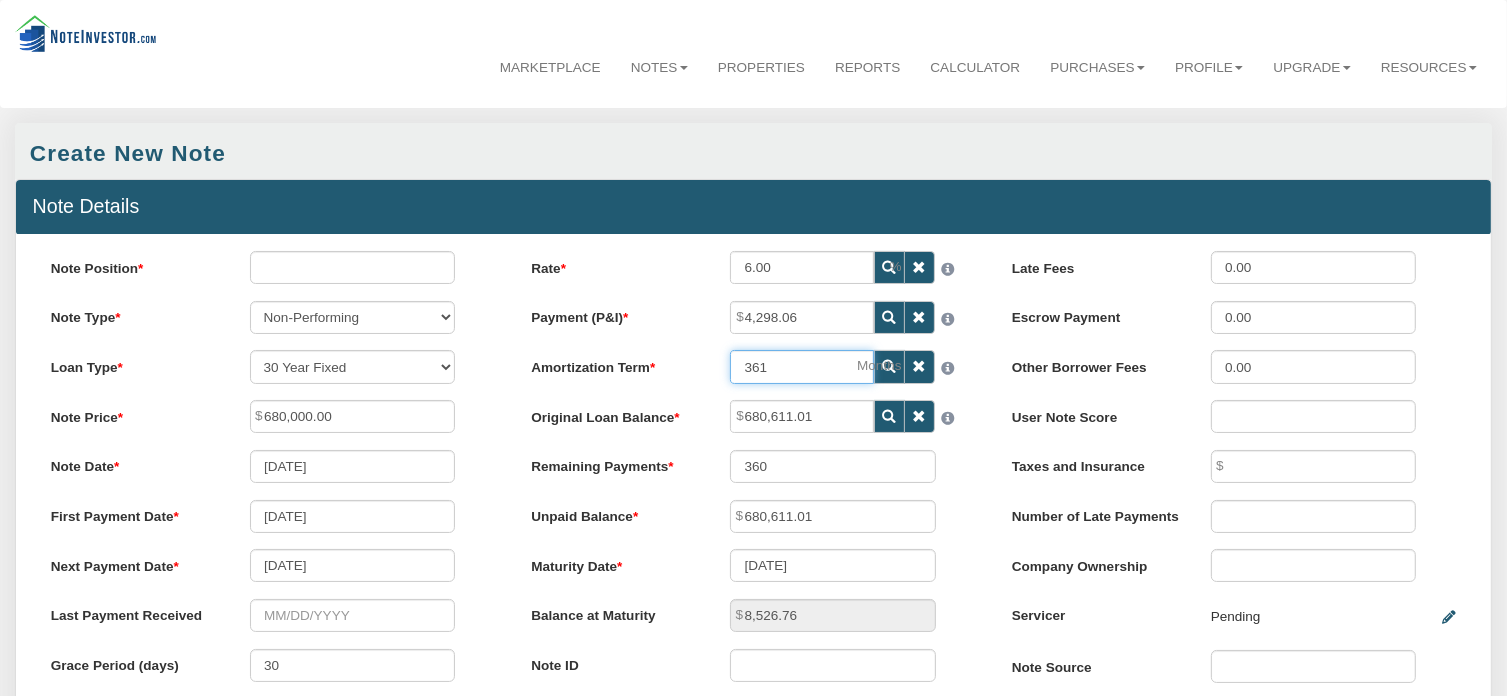 click on "361" at bounding box center (802, 366) 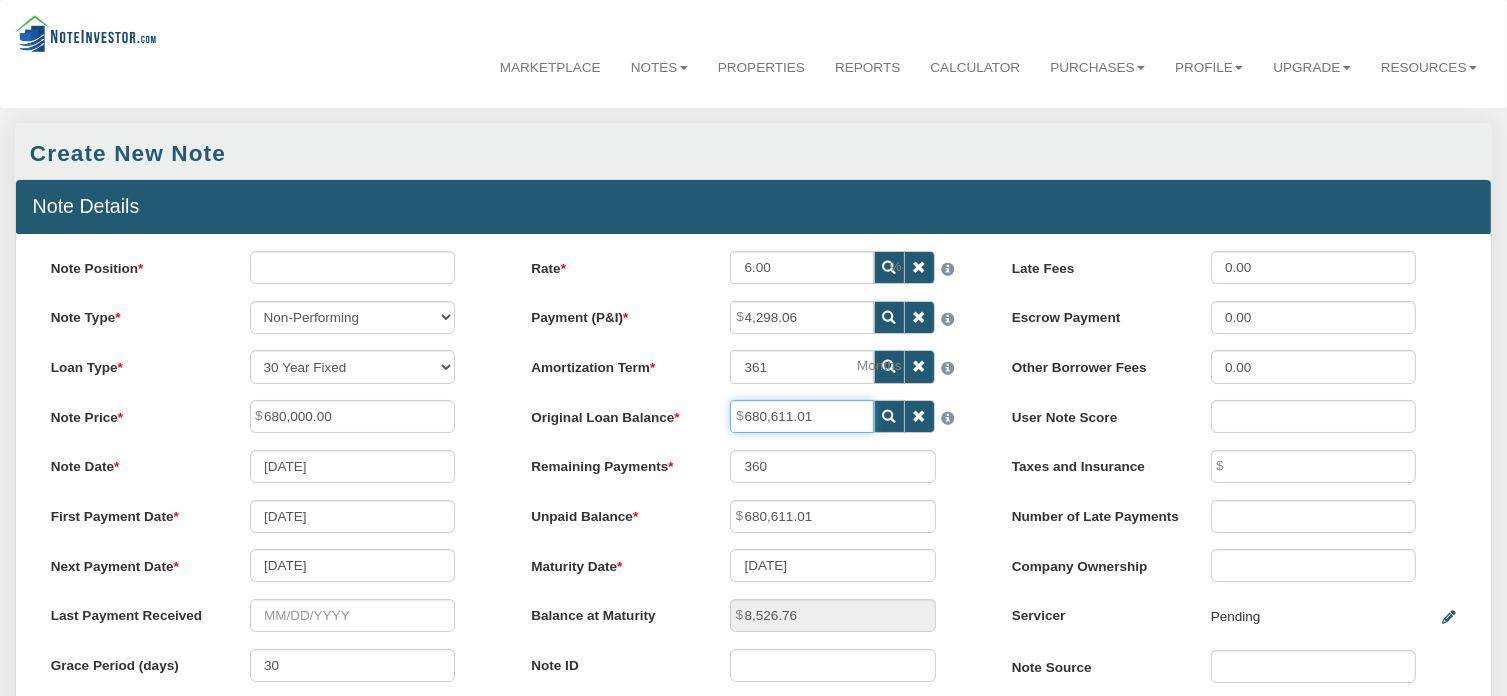 select on "string:CUST_FIXED" 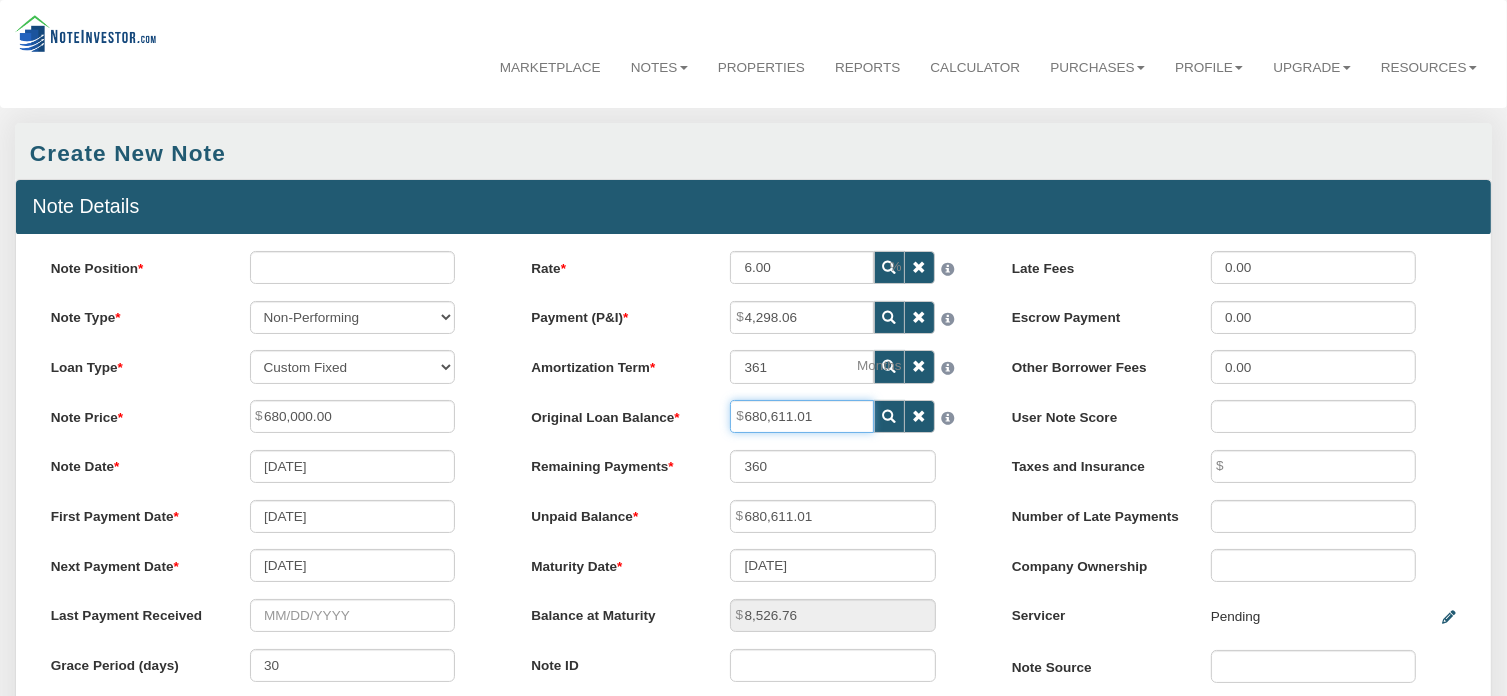 click on "Rate
6.00
Payment (P&I)
4,298.06
361 360" at bounding box center (753, 474) 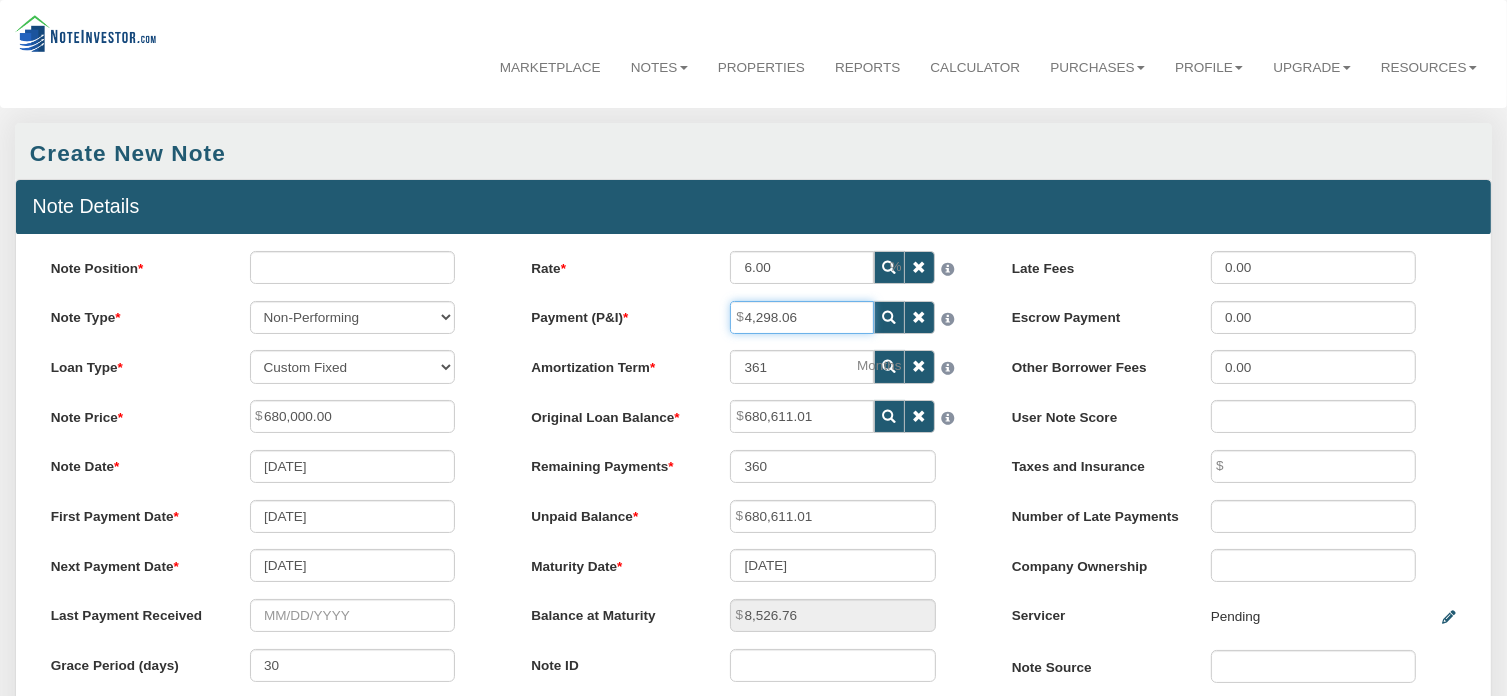 click on "4,298.06" at bounding box center [802, 317] 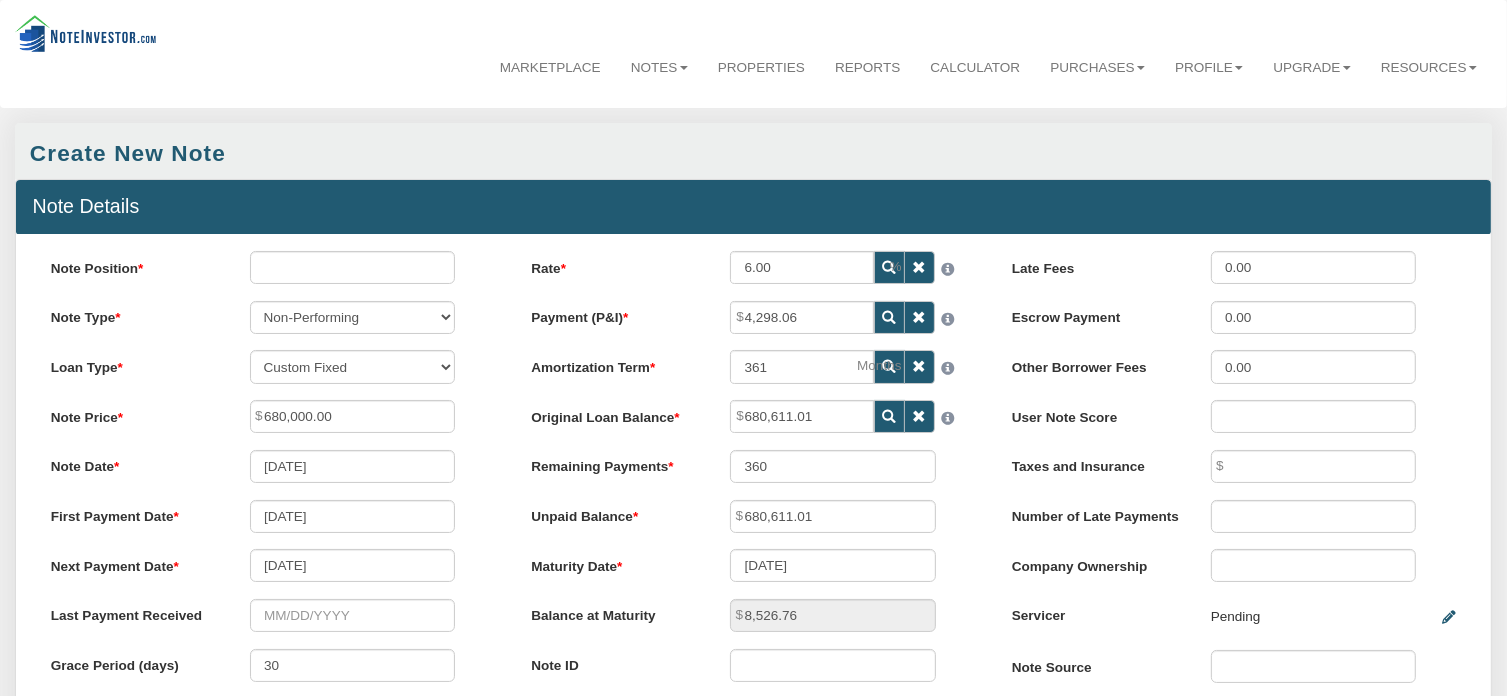click at bounding box center [919, 318] 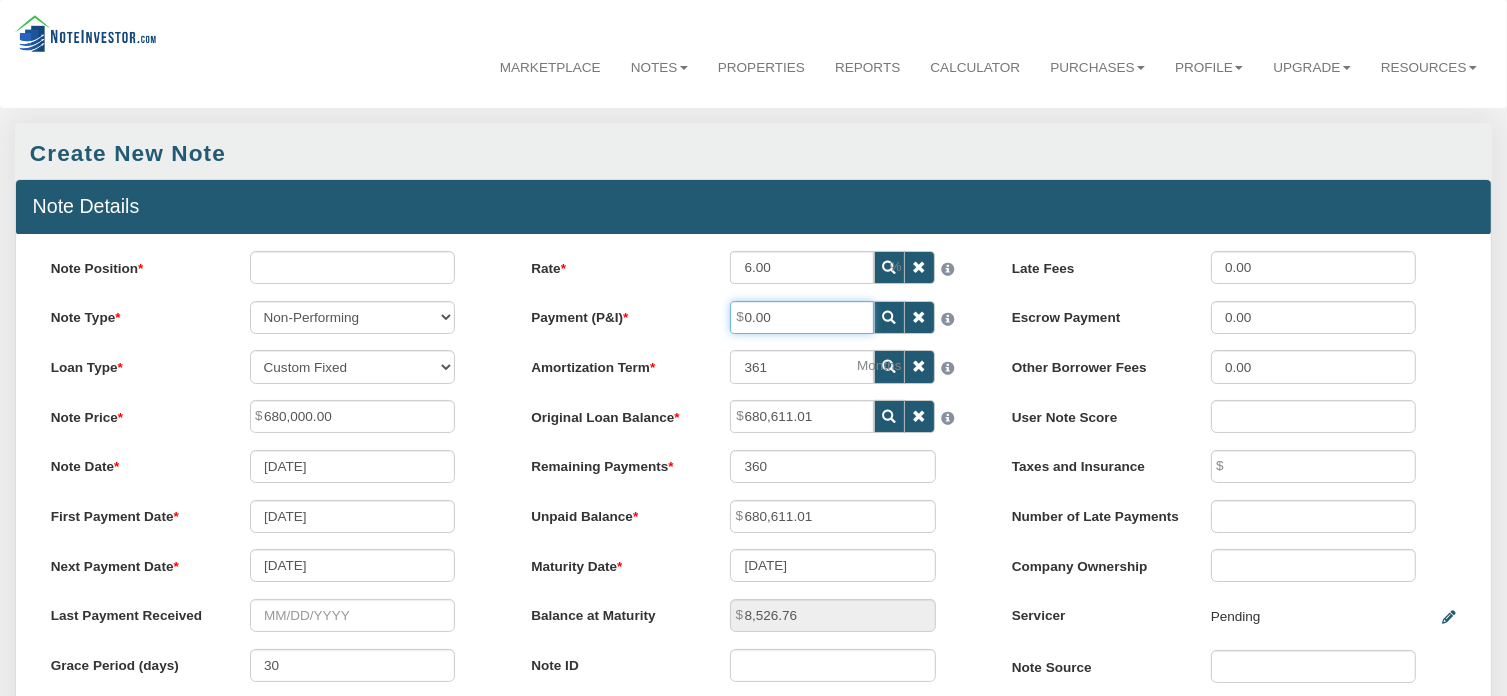 click on "0.00" at bounding box center (802, 317) 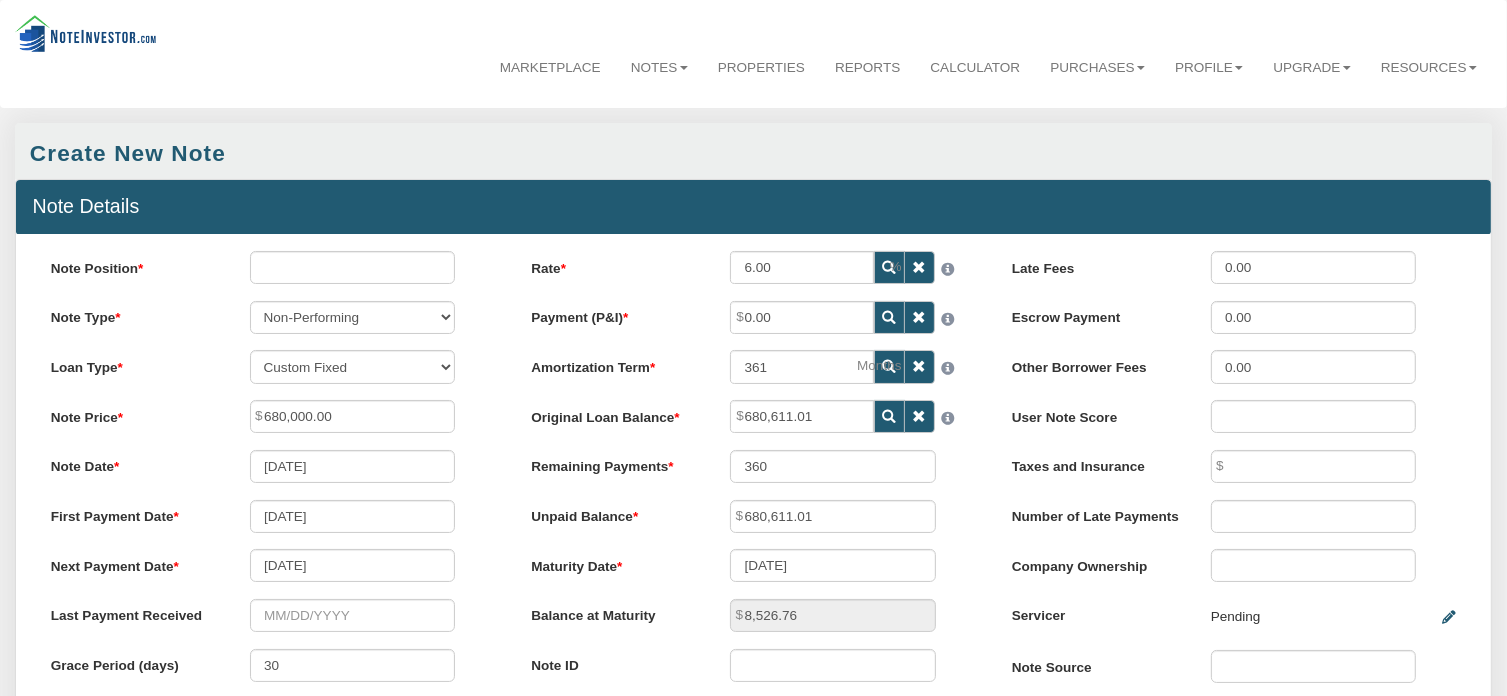 click at bounding box center (890, 318) 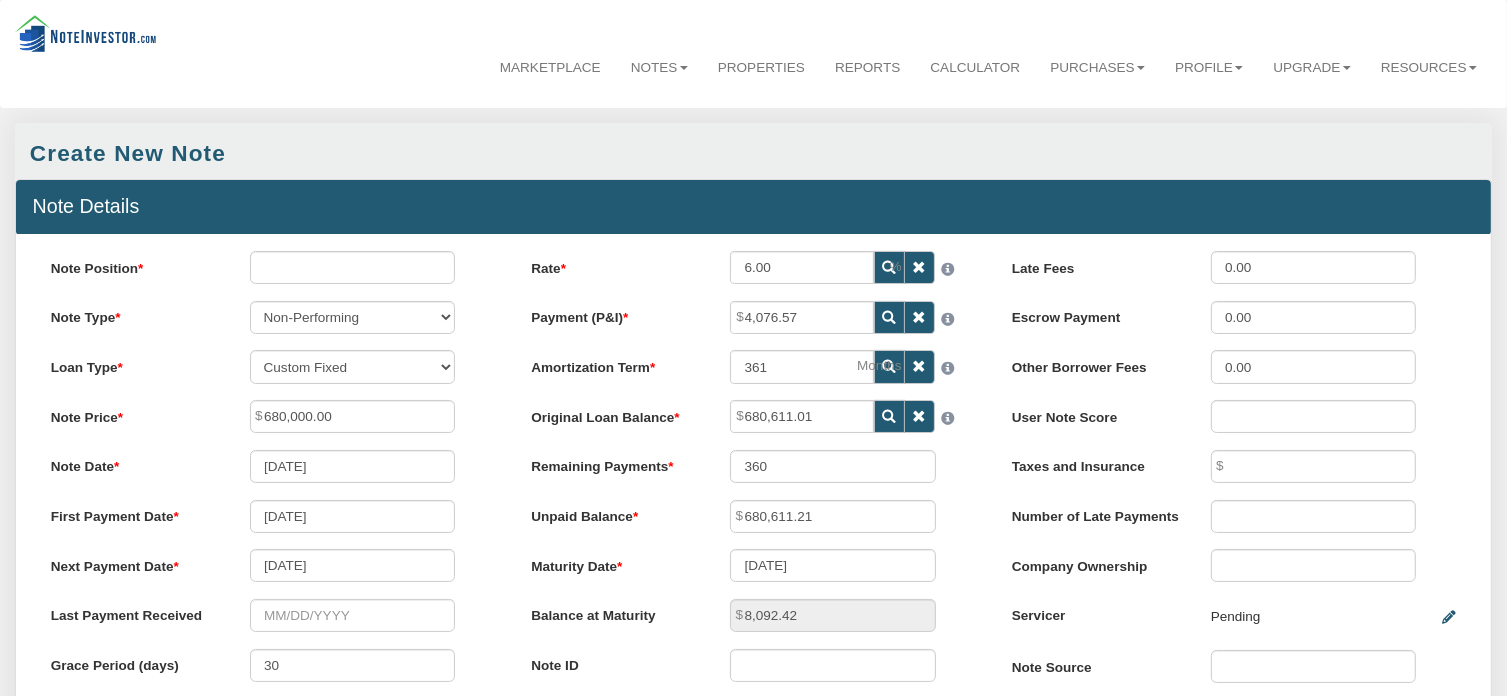 click at bounding box center (890, 367) 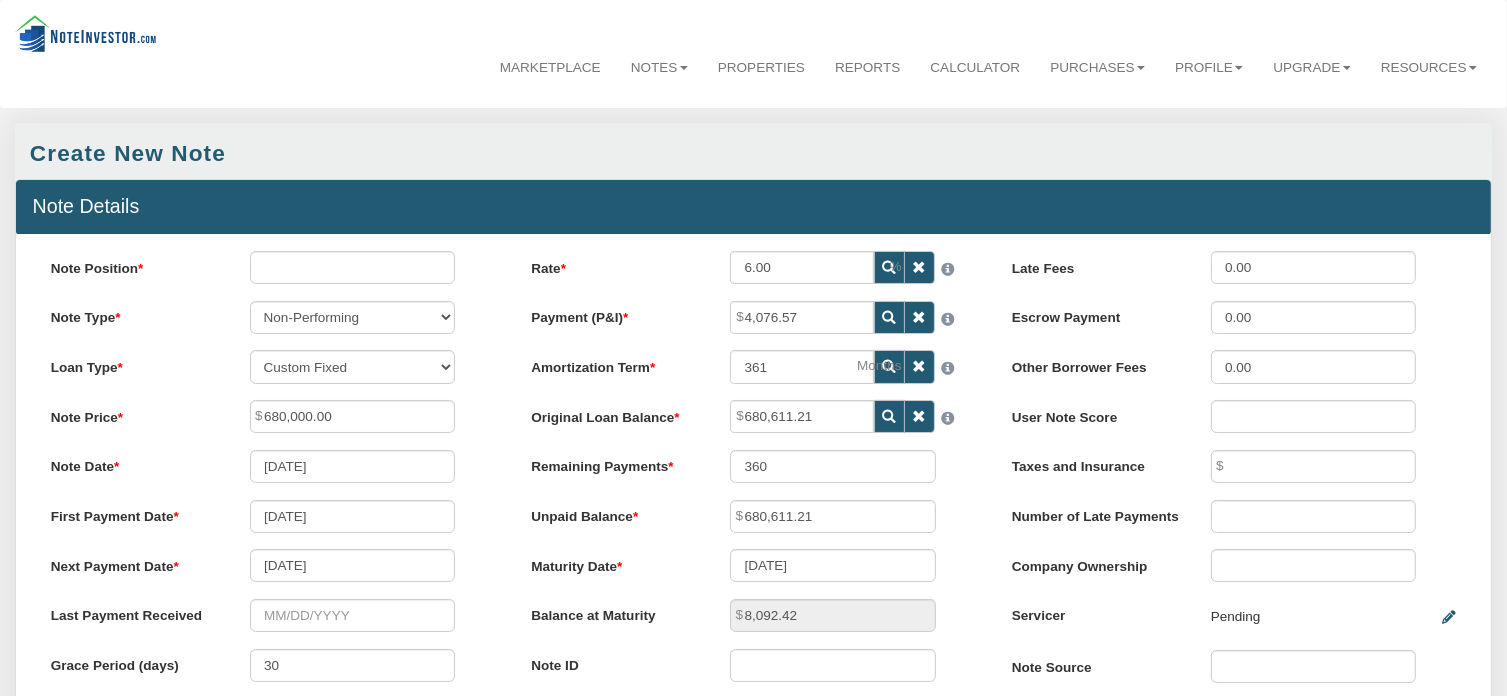 click at bounding box center [889, 416] 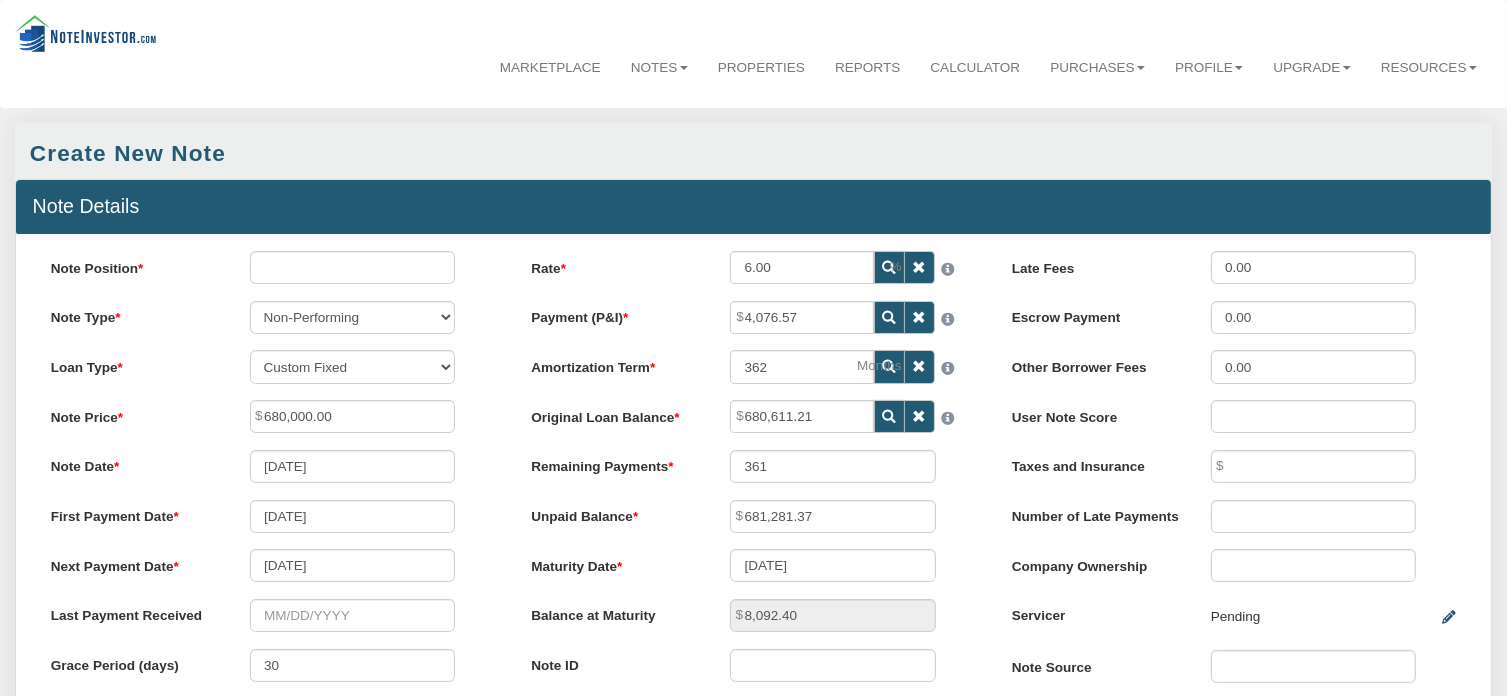 click at bounding box center (890, 367) 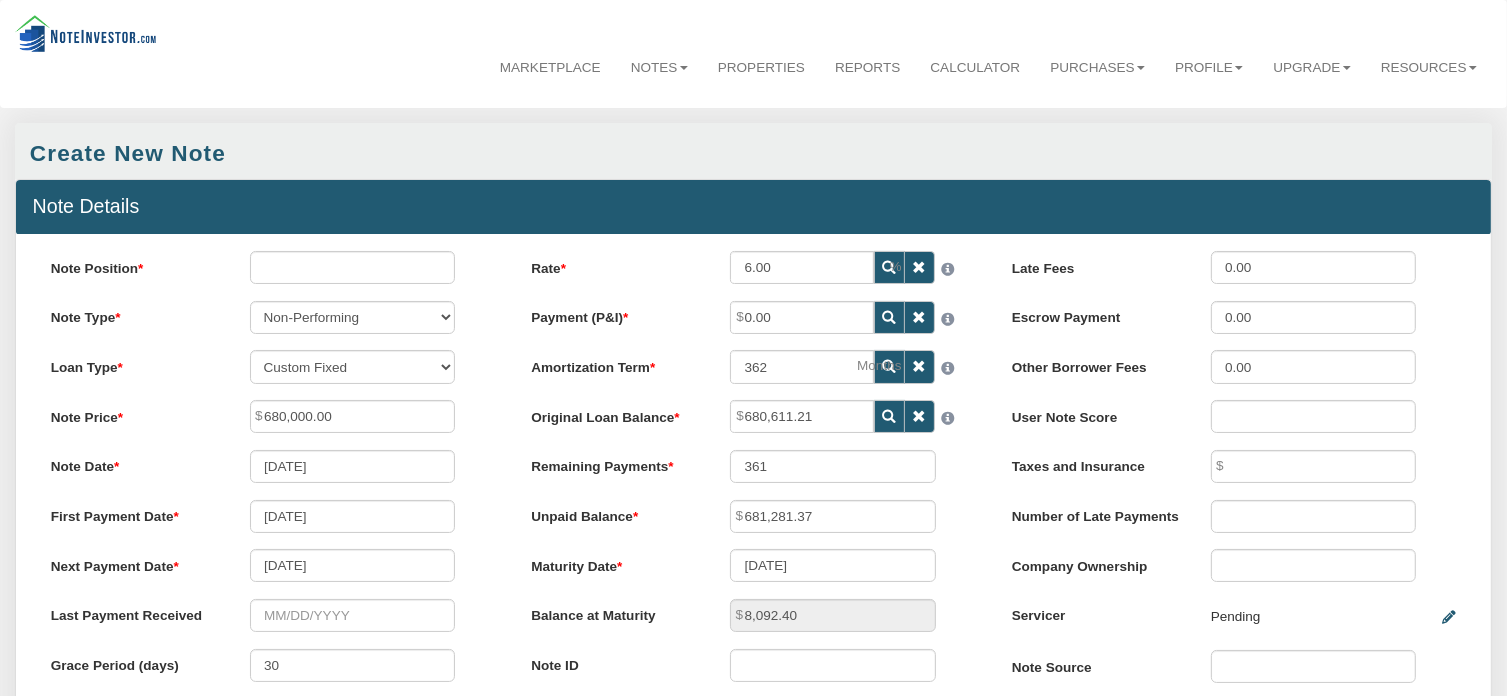 click at bounding box center [889, 317] 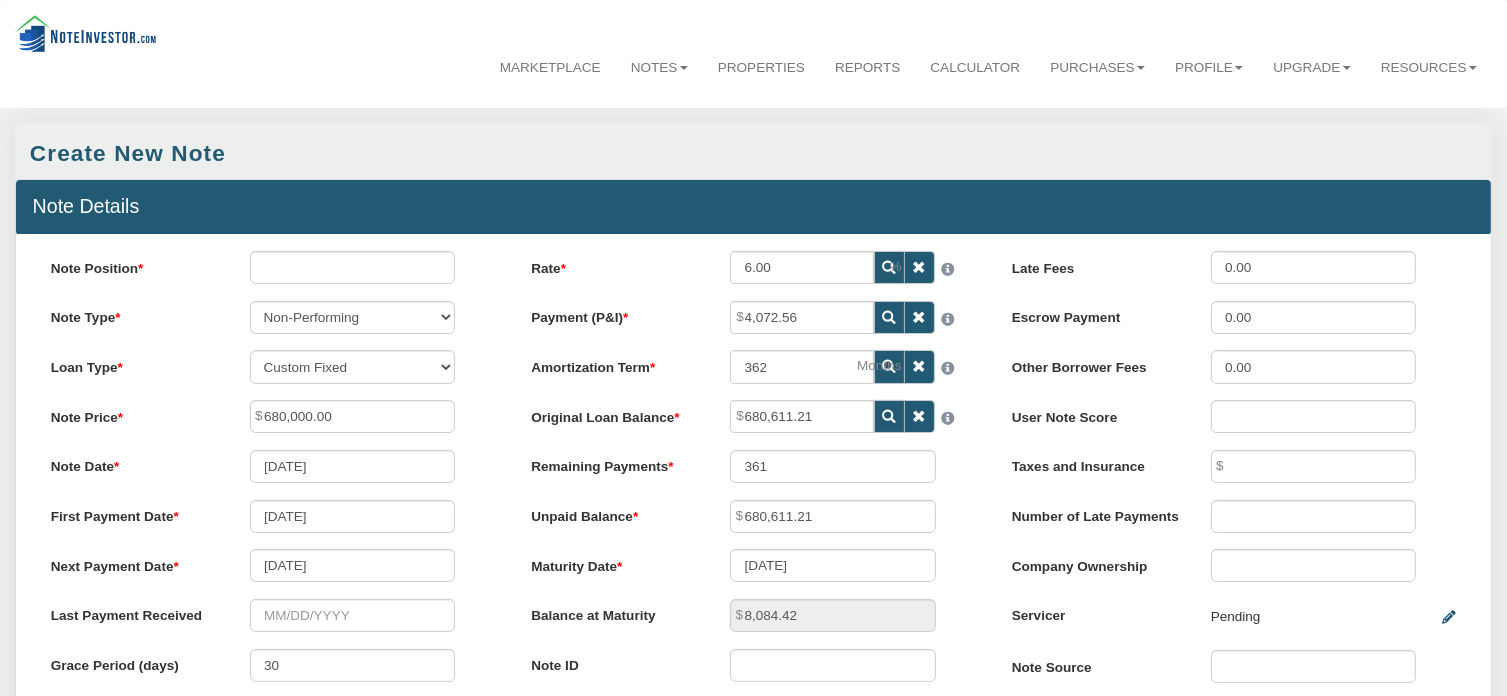 click at bounding box center [890, 367] 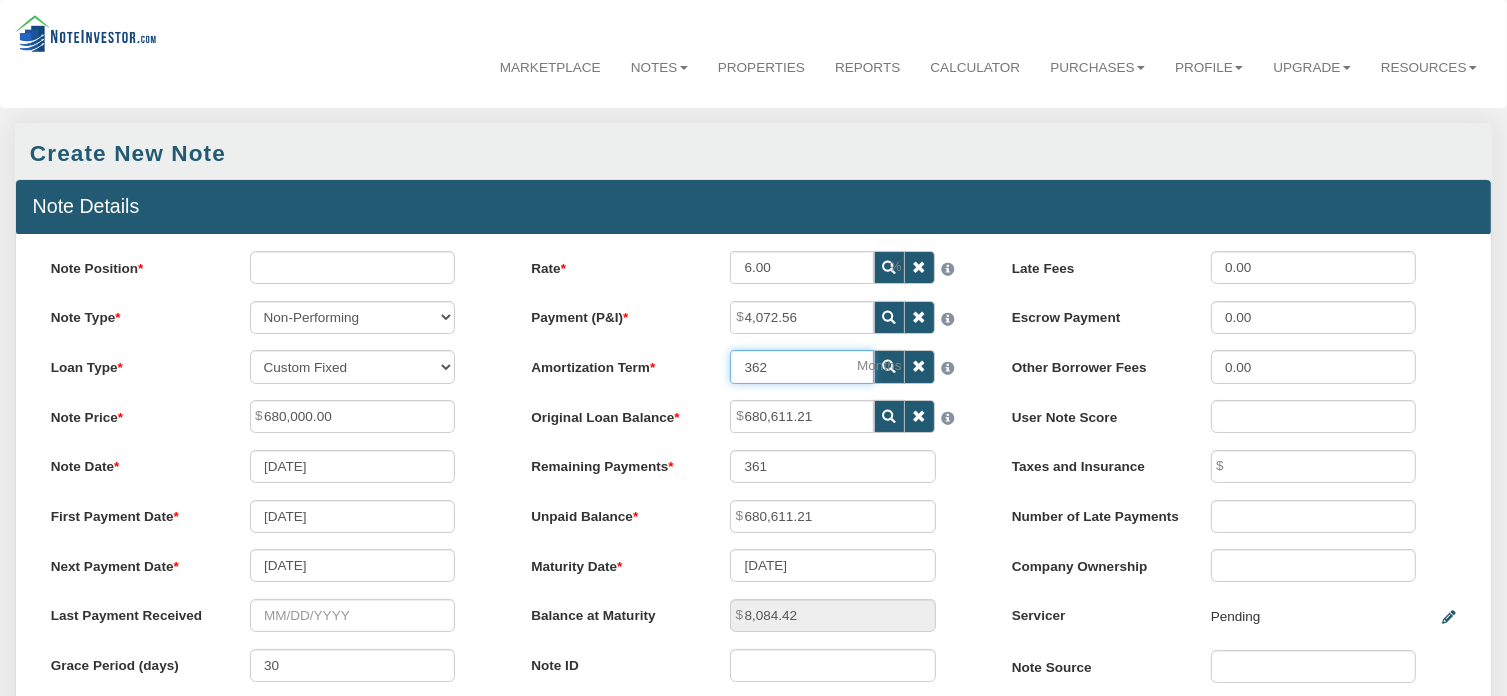 click on "362" at bounding box center (802, 366) 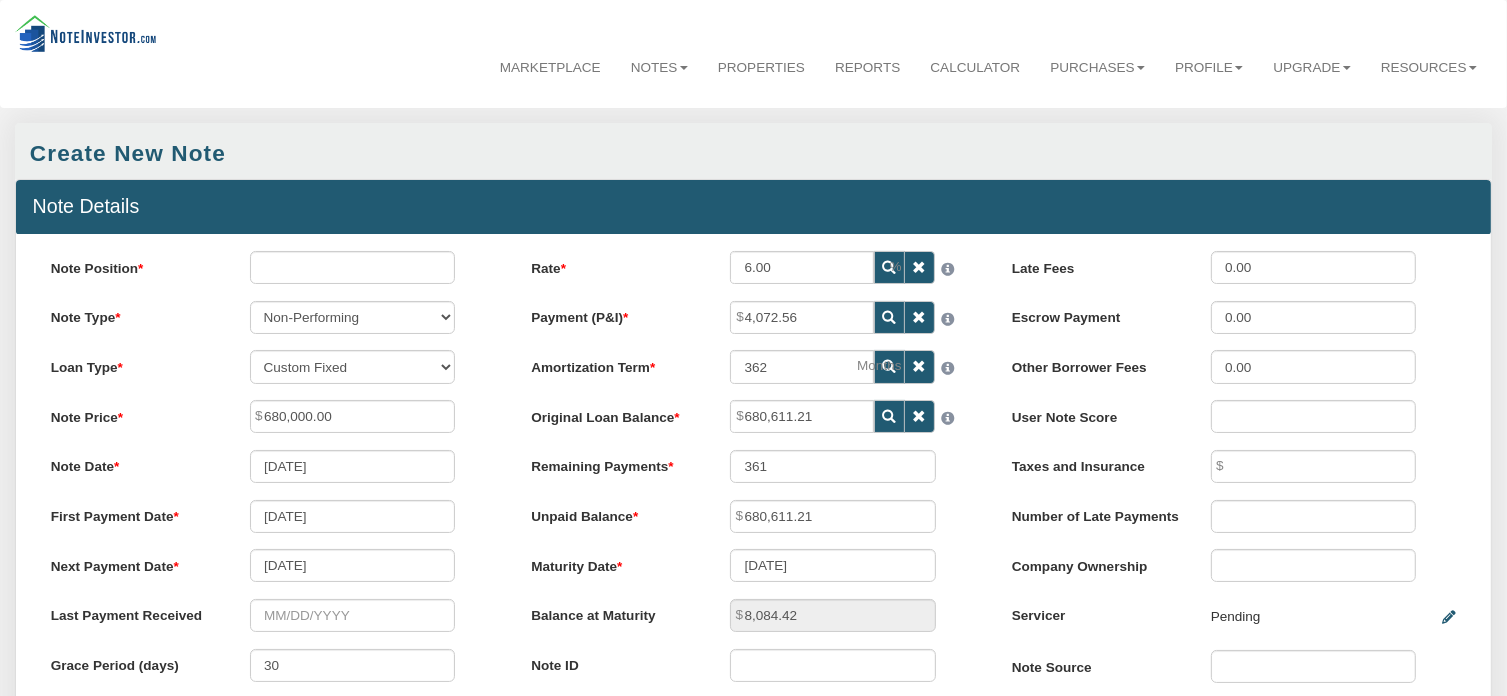 click at bounding box center [890, 367] 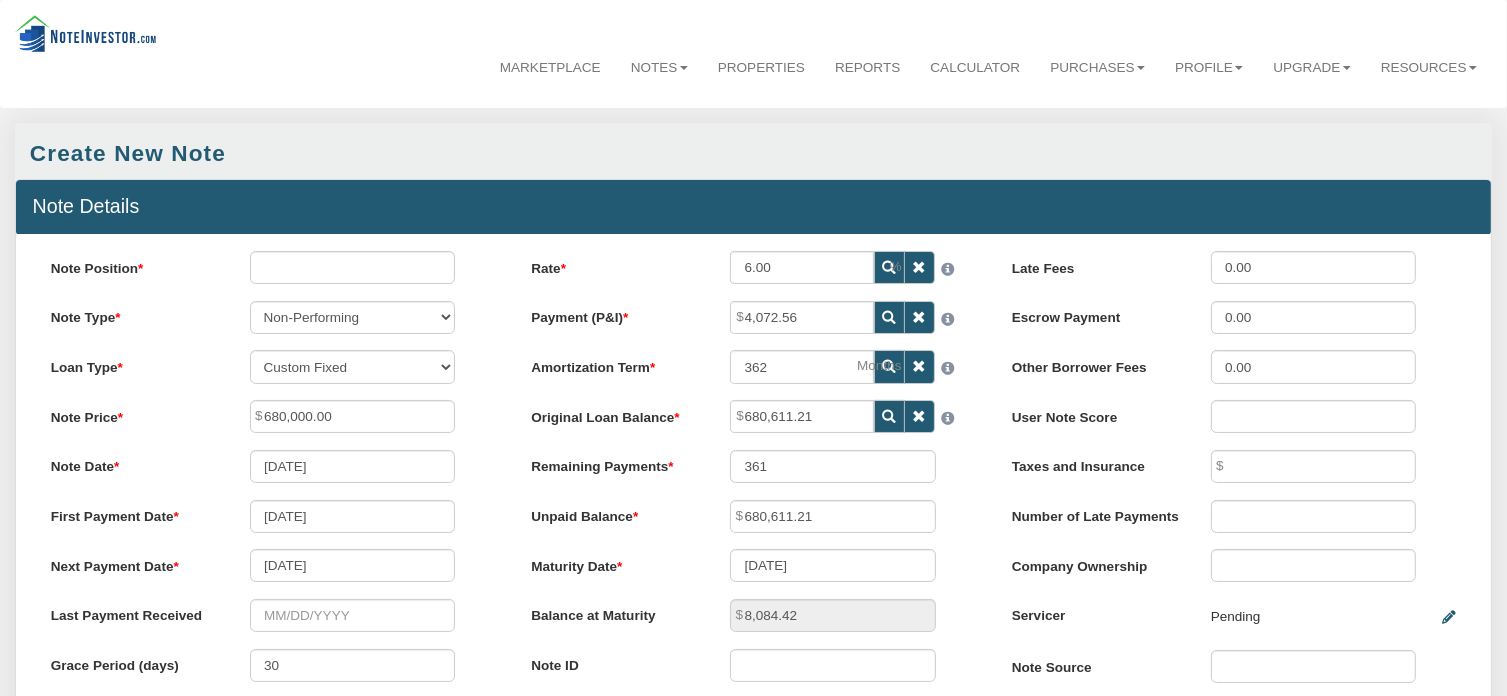 click at bounding box center (889, 366) 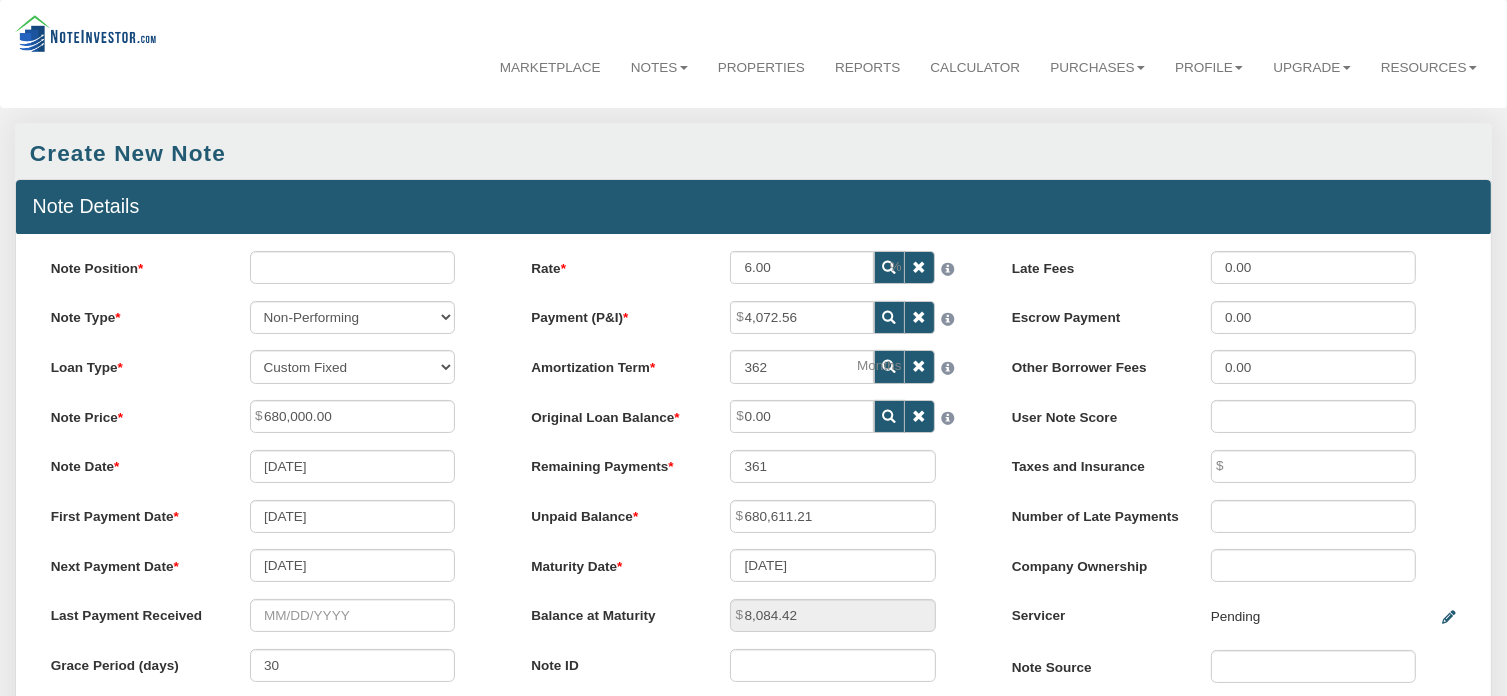 click at bounding box center [890, 417] 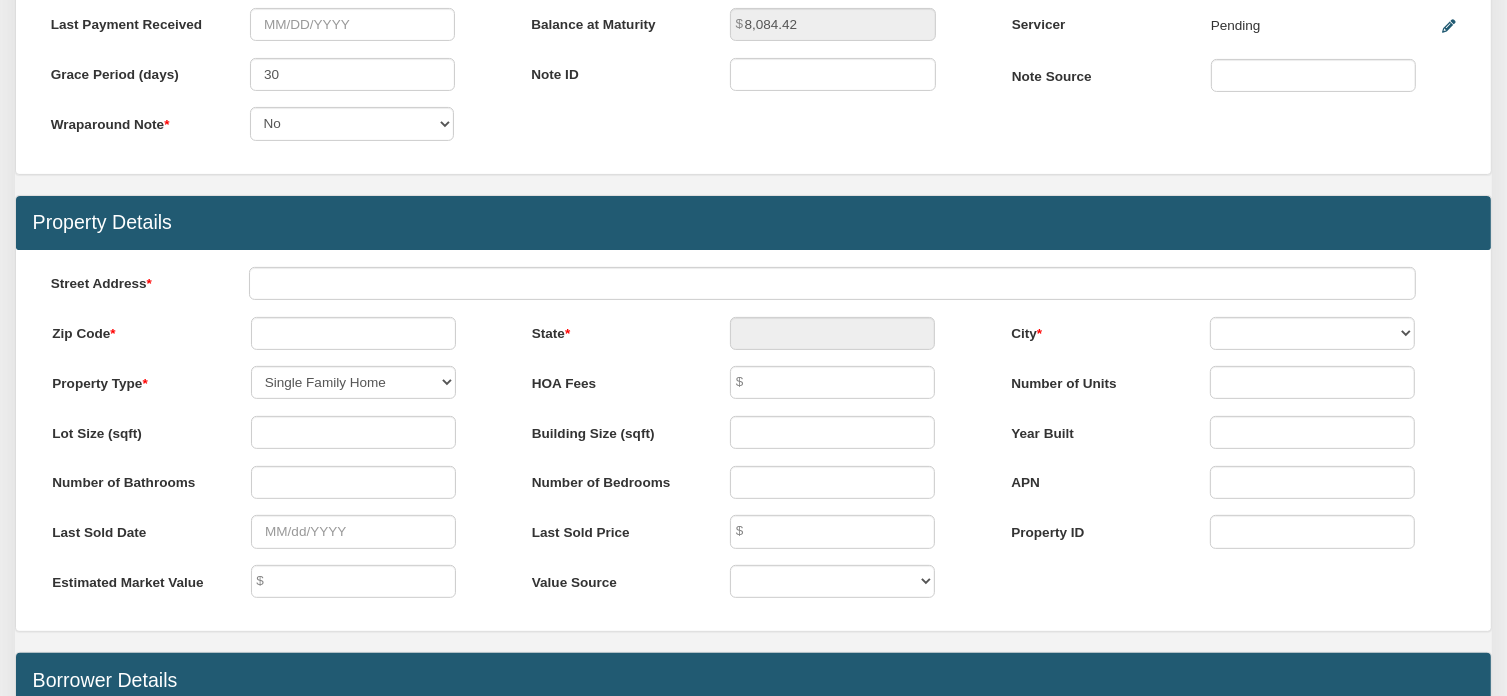scroll, scrollTop: 602, scrollLeft: 0, axis: vertical 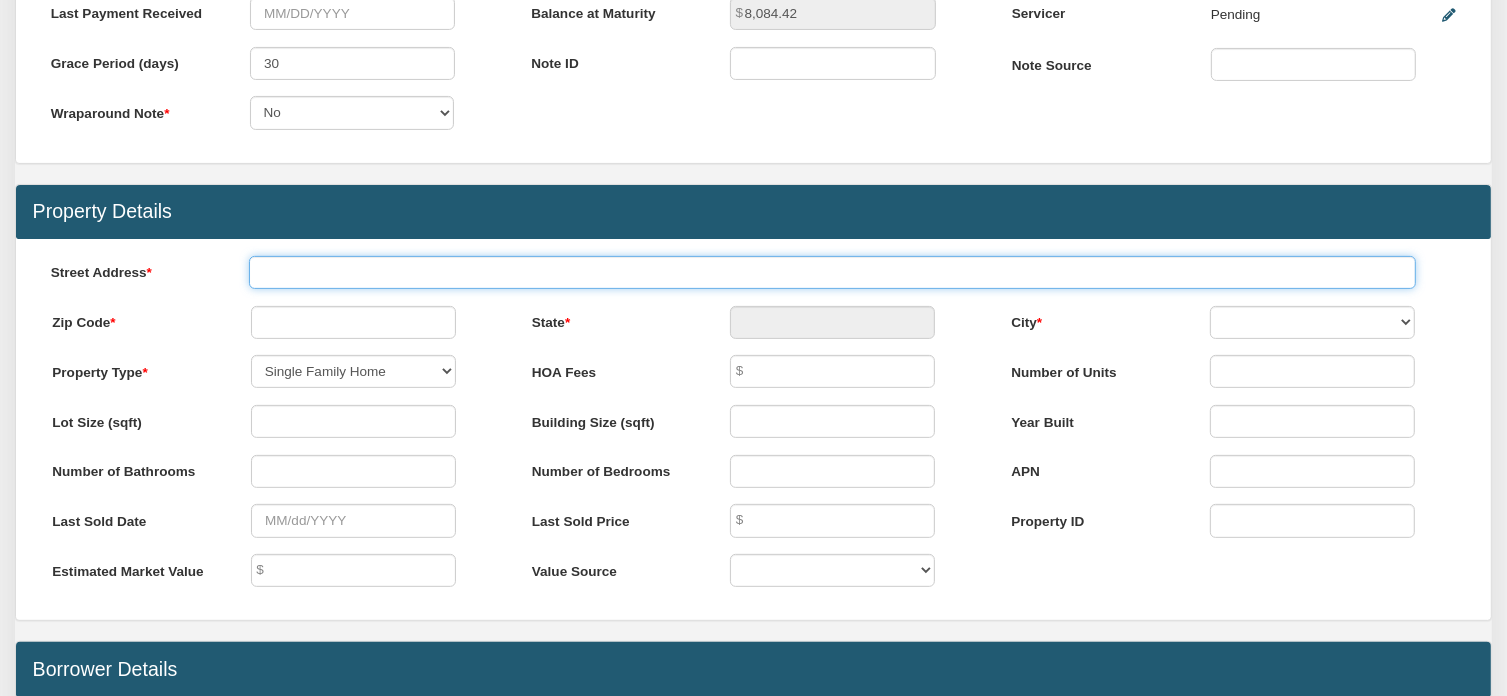 click at bounding box center (832, 272) 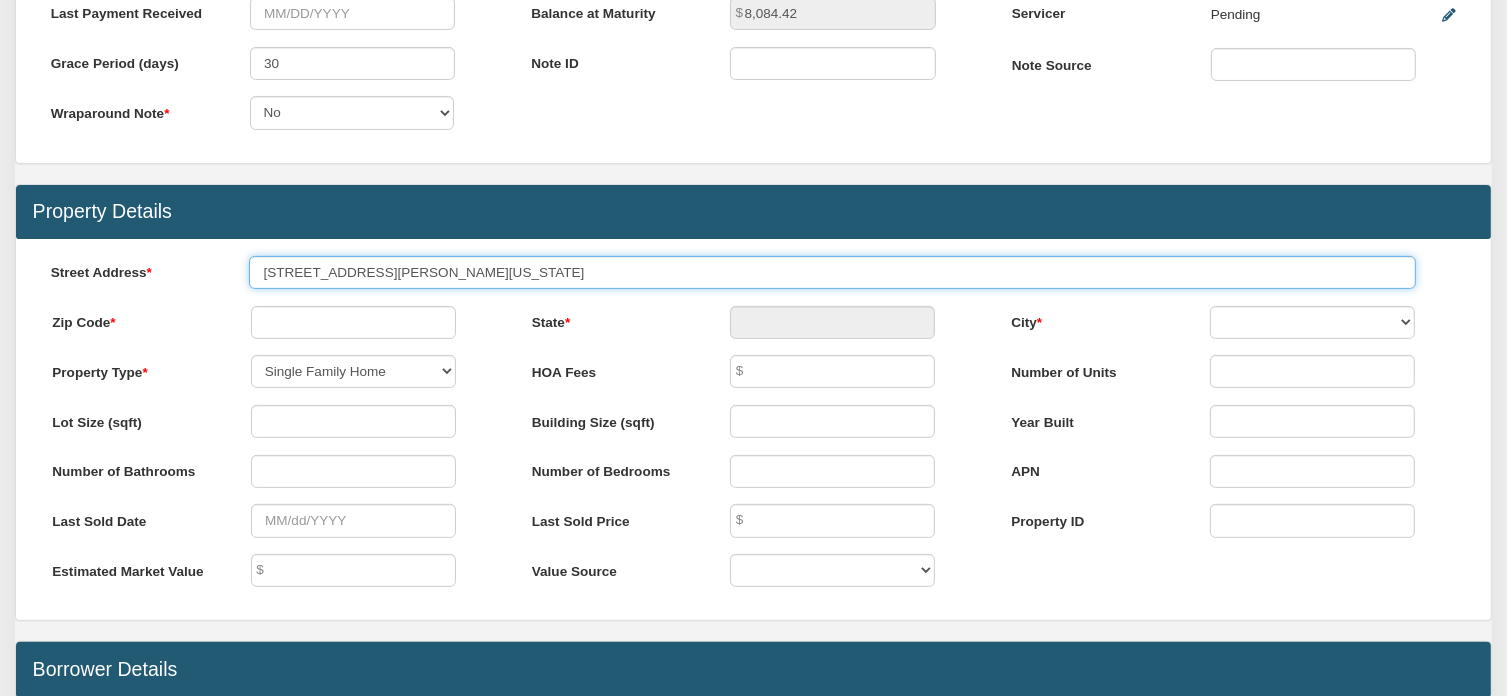 click on "[STREET_ADDRESS][PERSON_NAME][US_STATE]" at bounding box center (832, 272) 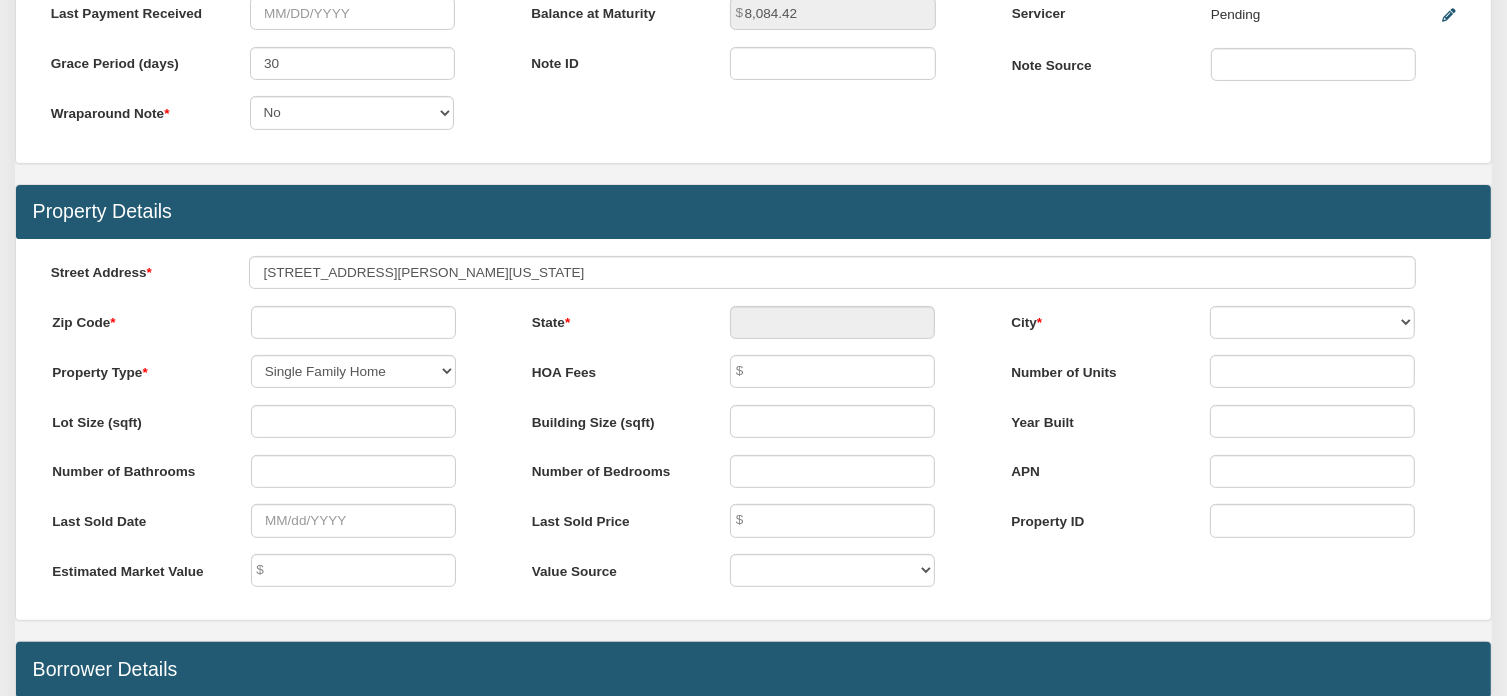 click on "State" at bounding box center (614, 319) 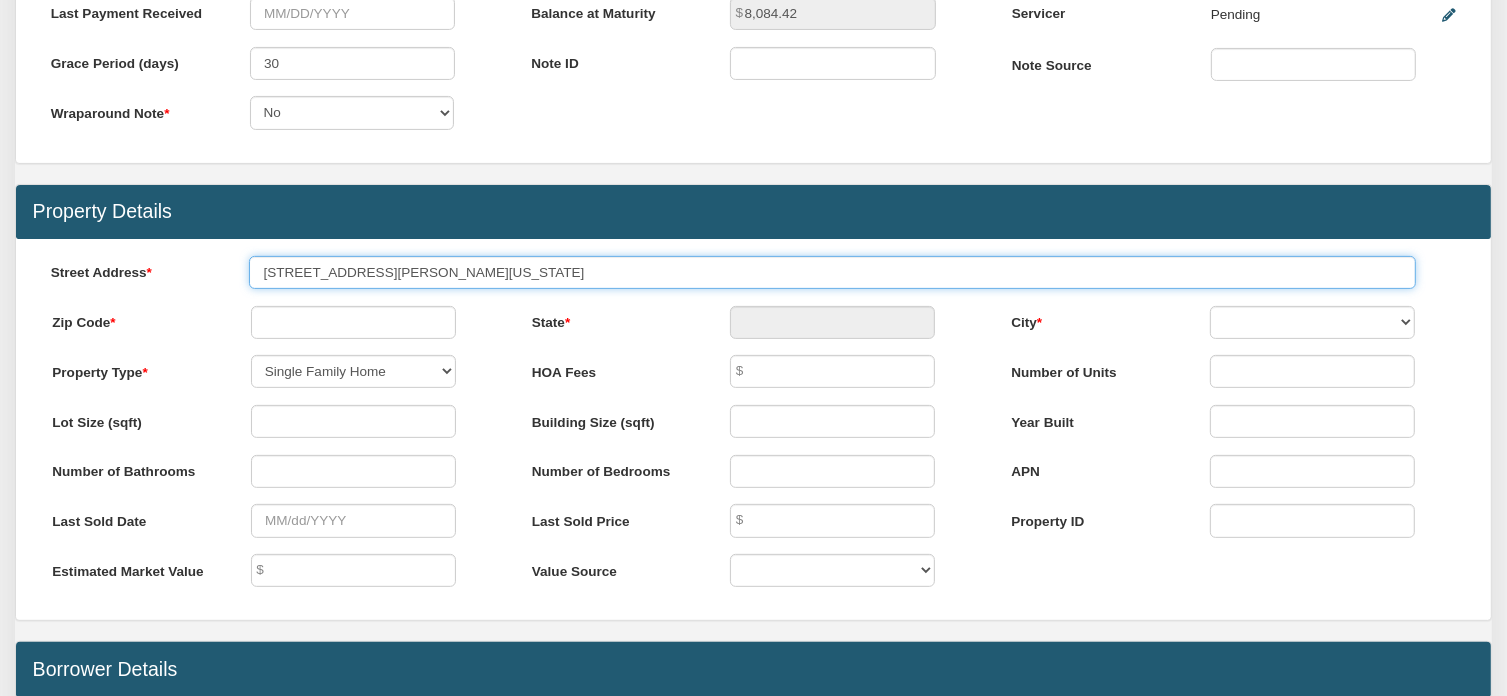 click on "[STREET_ADDRESS][PERSON_NAME][US_STATE]" at bounding box center (832, 272) 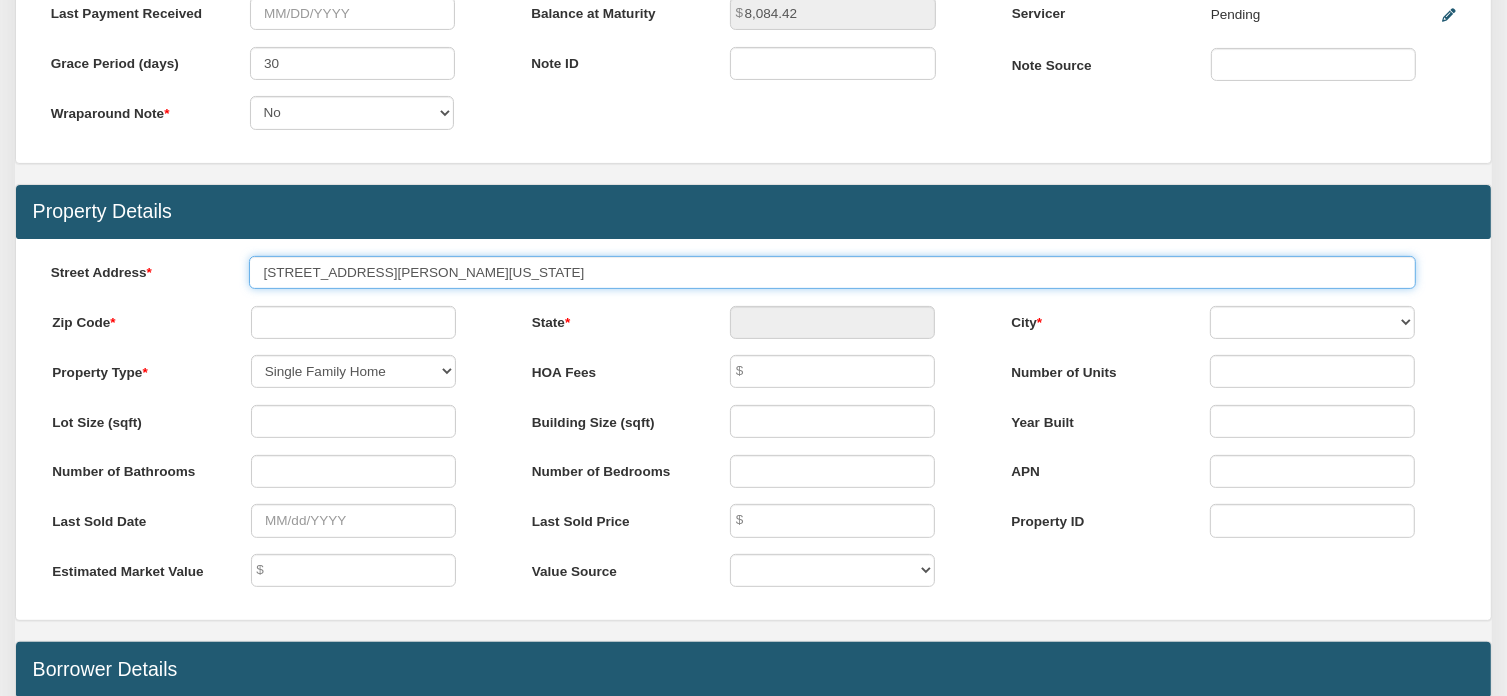 type on "[STREET_ADDRESS][PERSON_NAME][US_STATE]" 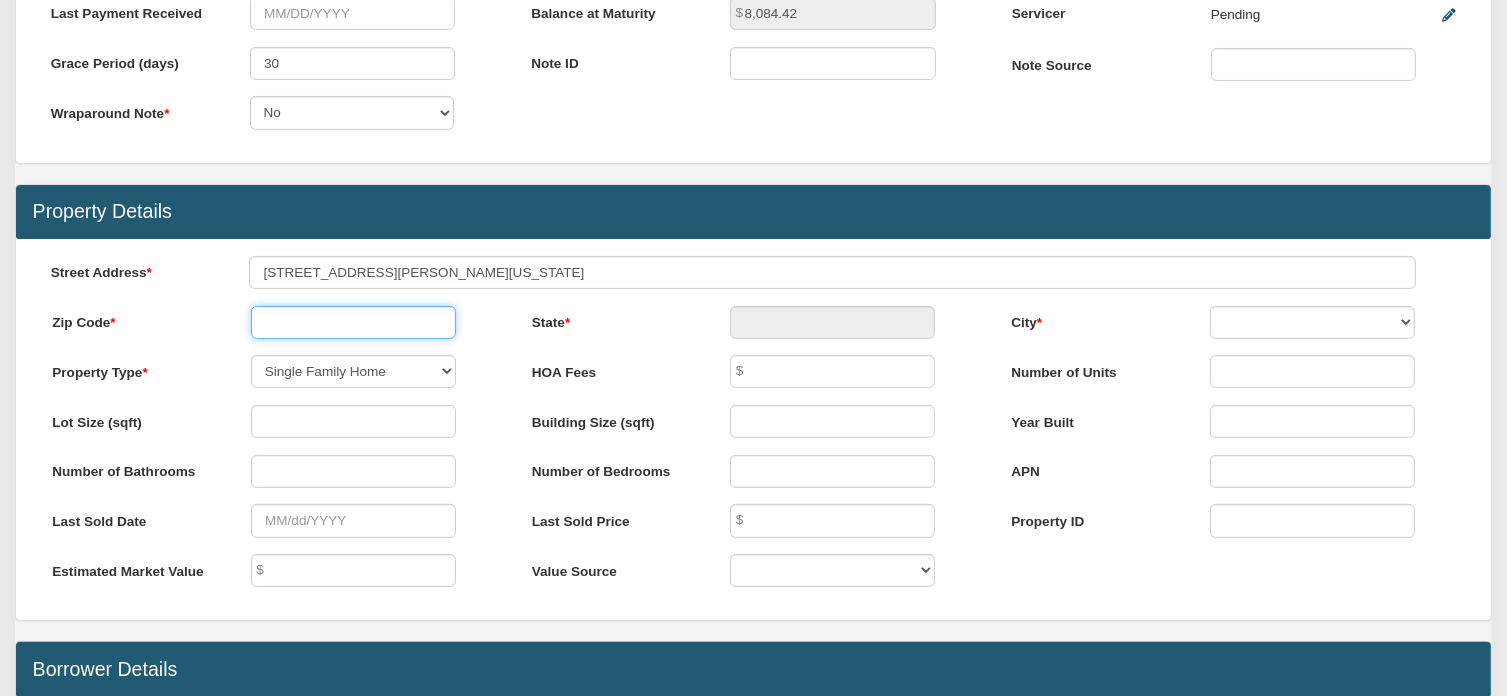 drag, startPoint x: 305, startPoint y: 328, endPoint x: 216, endPoint y: 359, distance: 94.24436 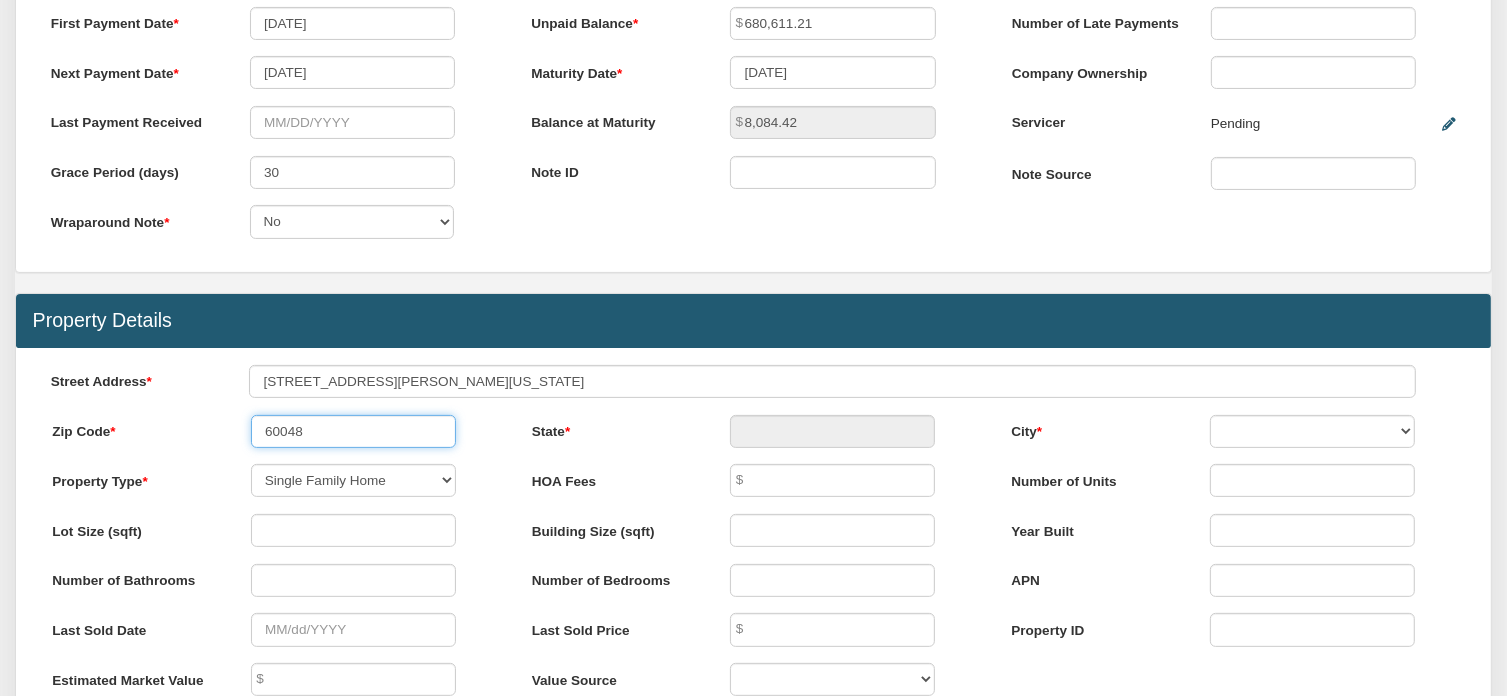 scroll, scrollTop: 435, scrollLeft: 0, axis: vertical 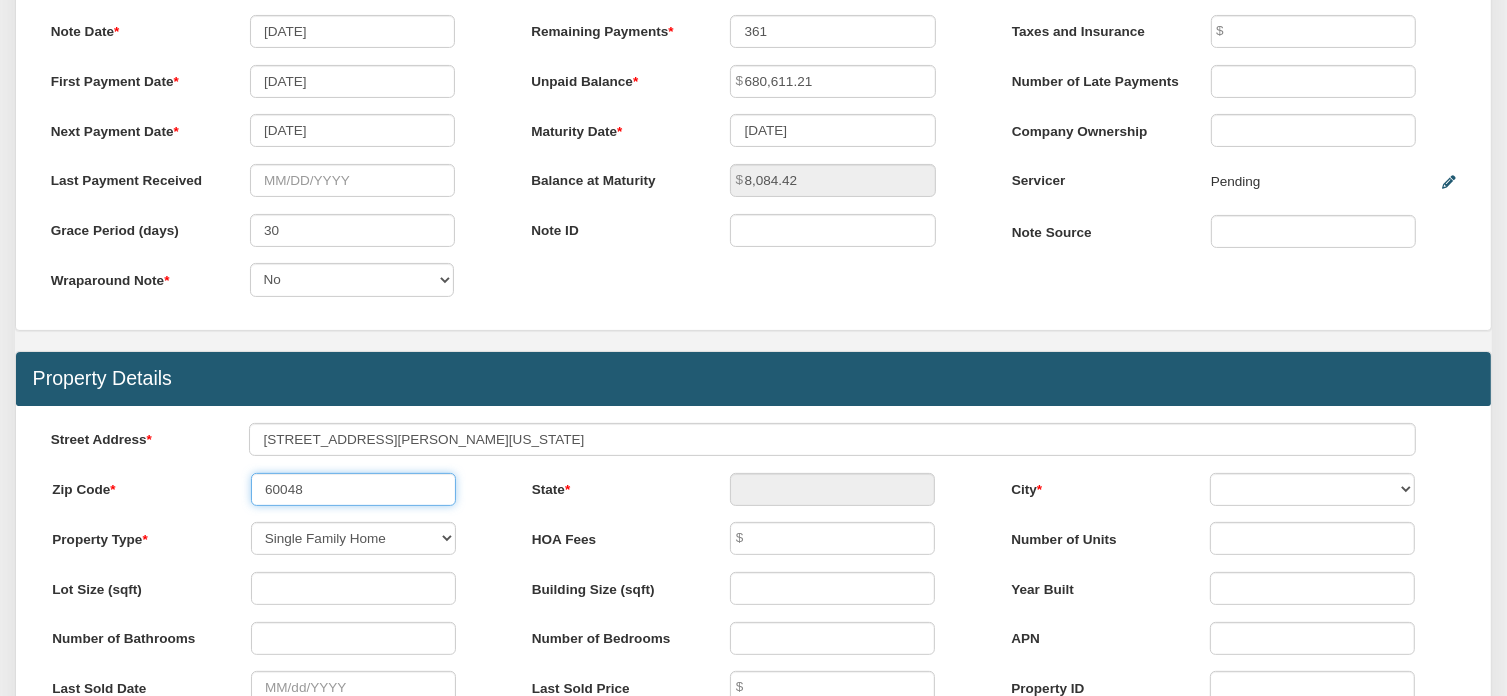 type on "60048" 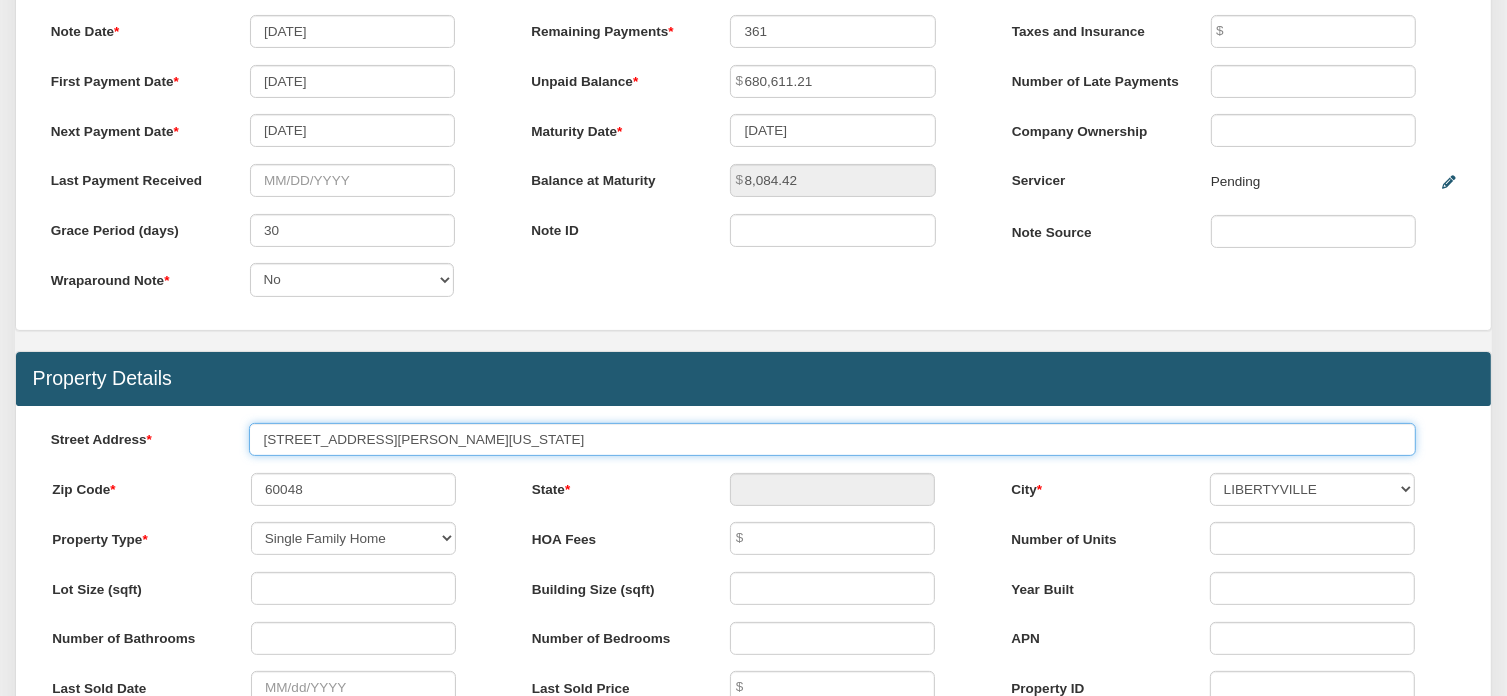 type on "IL" 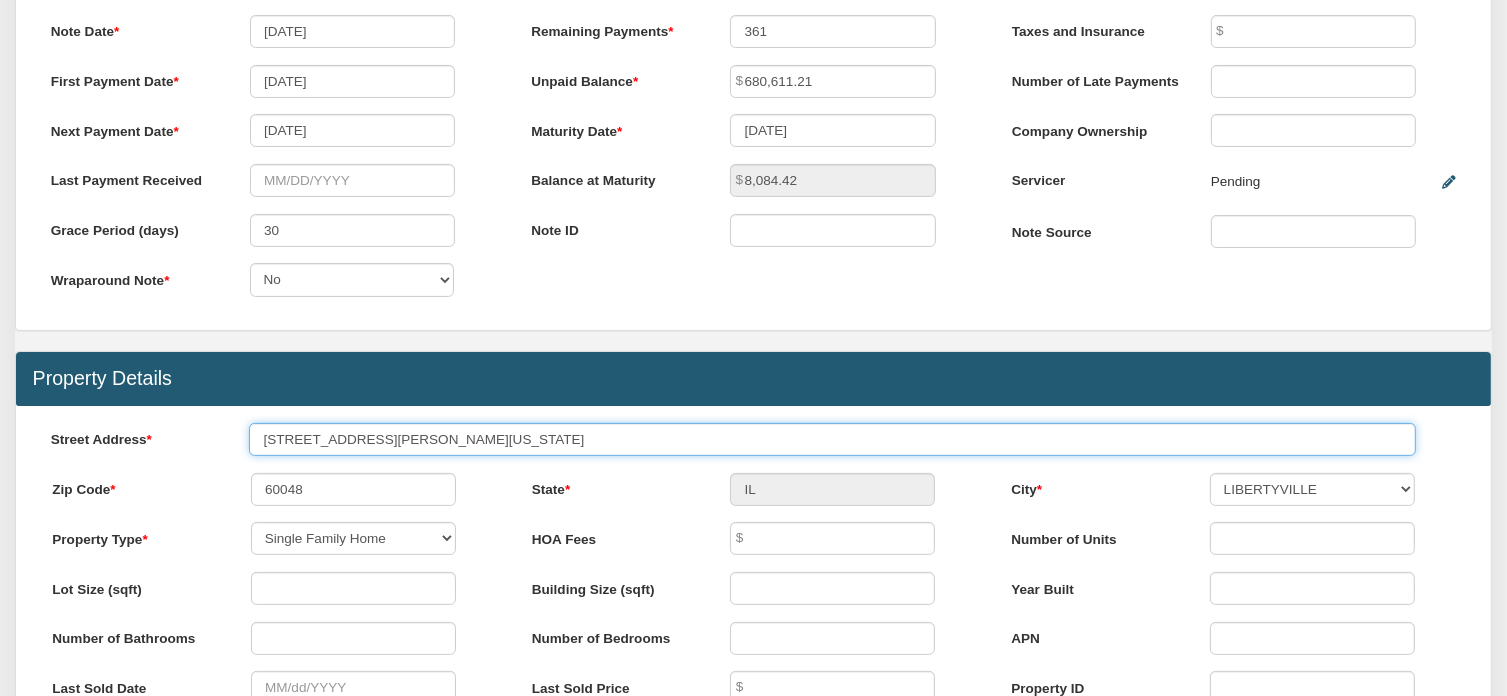 click on "[STREET_ADDRESS][PERSON_NAME][US_STATE]" at bounding box center [832, 439] 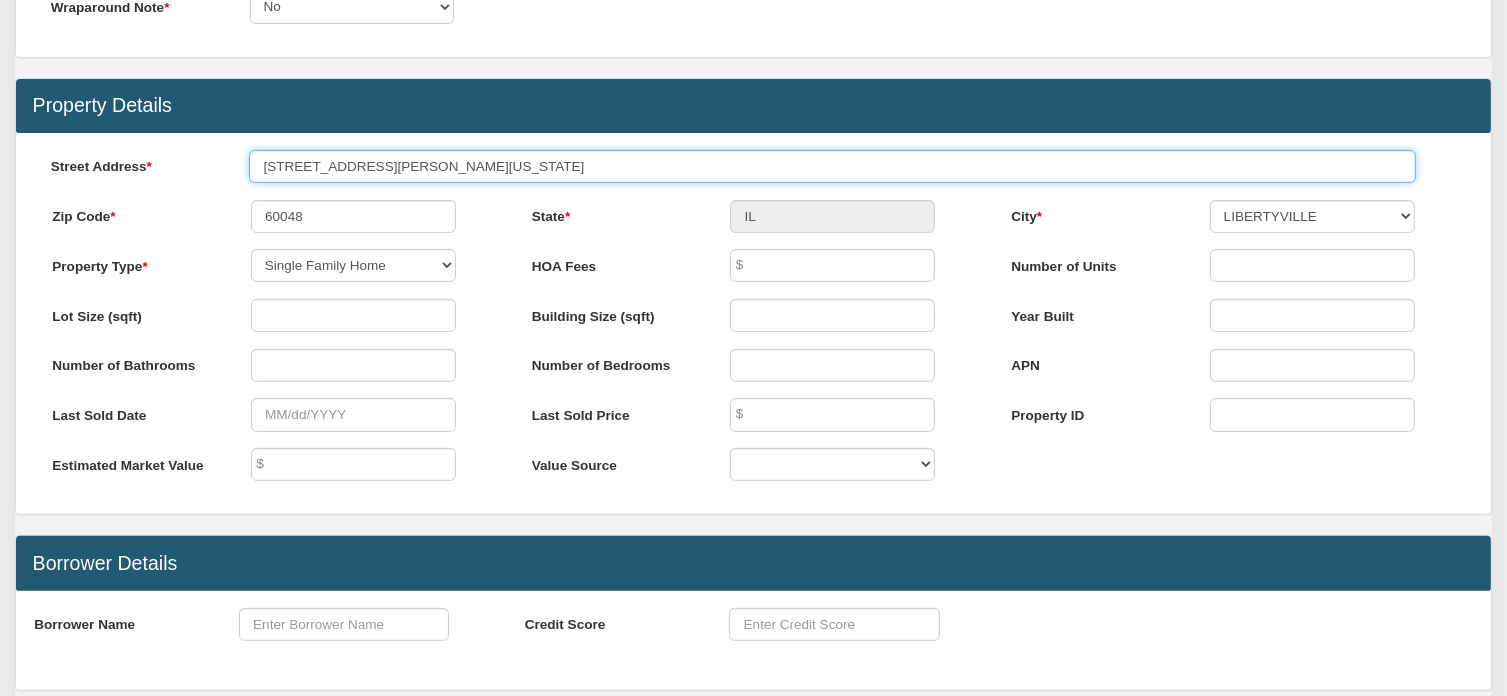 scroll, scrollTop: 720, scrollLeft: 0, axis: vertical 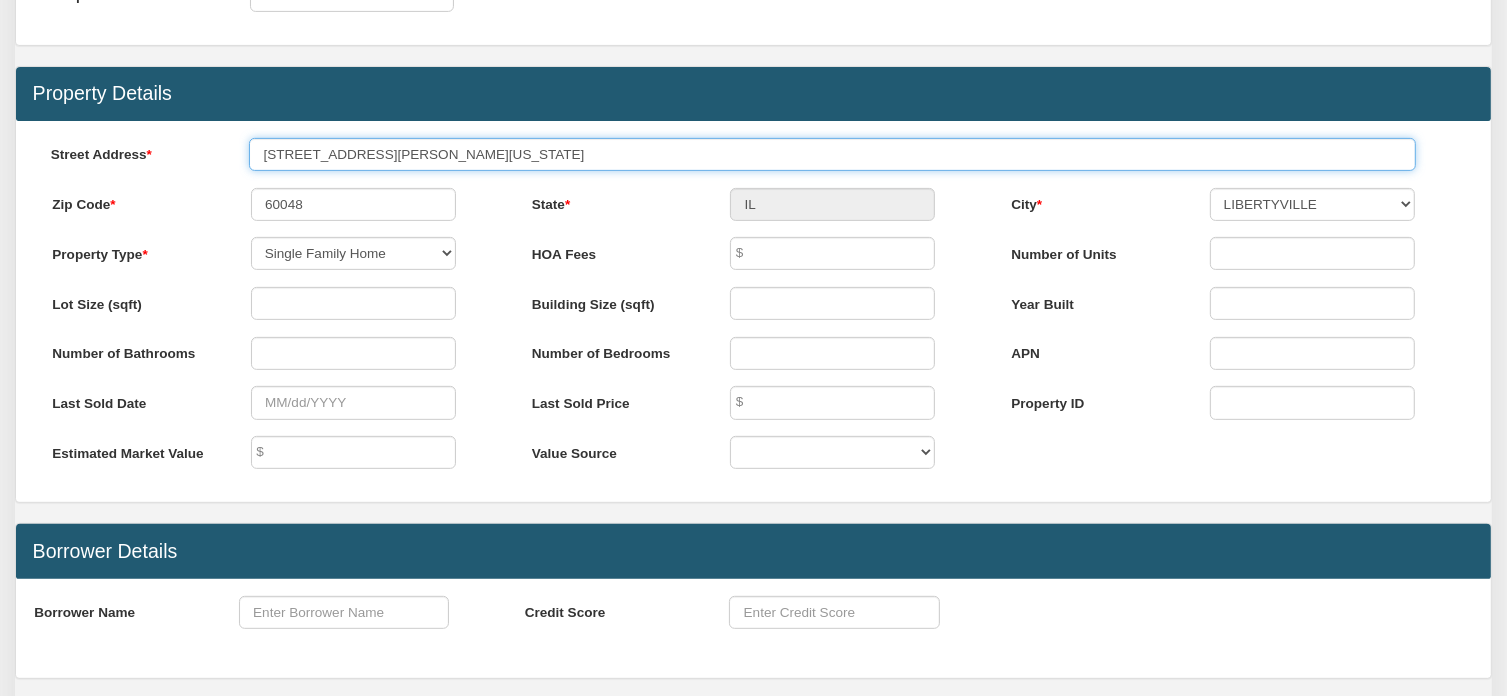 type on "[STREET_ADDRESS][PERSON_NAME][US_STATE]" 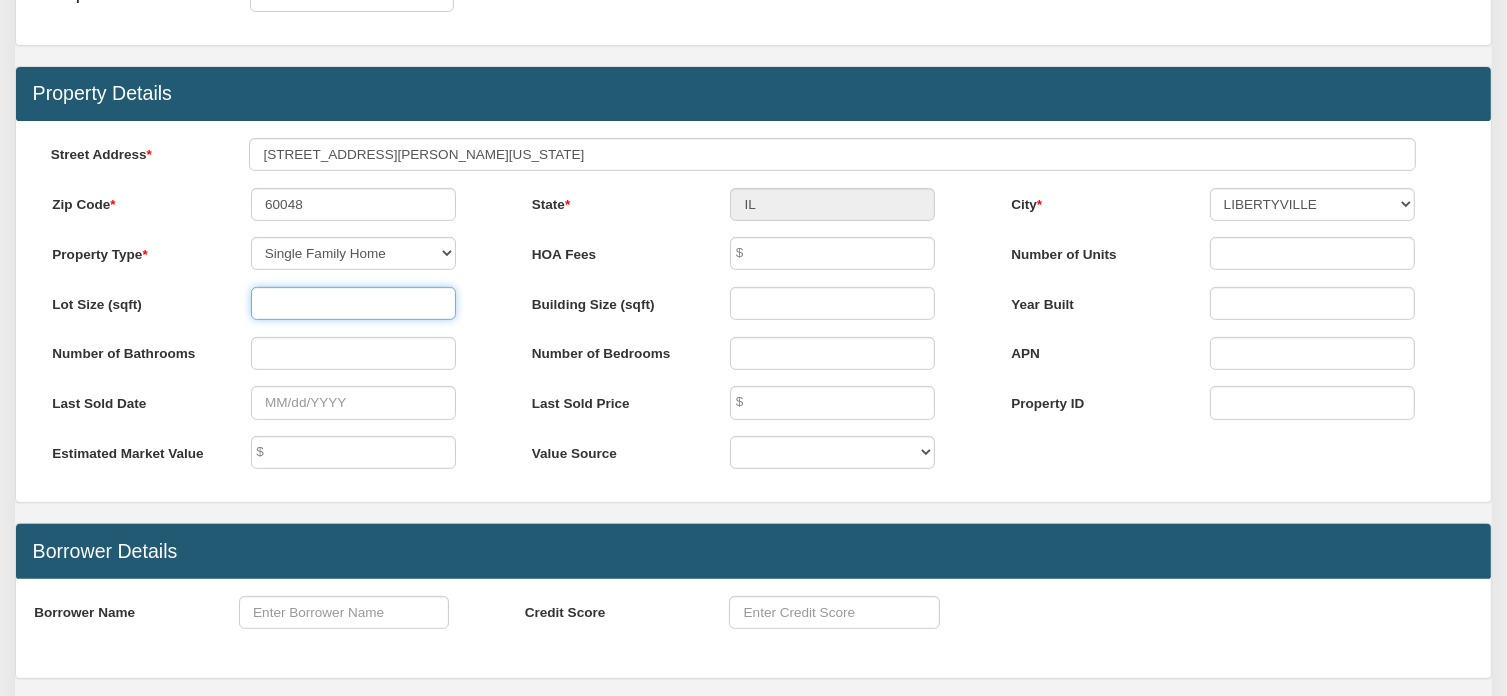 click at bounding box center (353, 303) 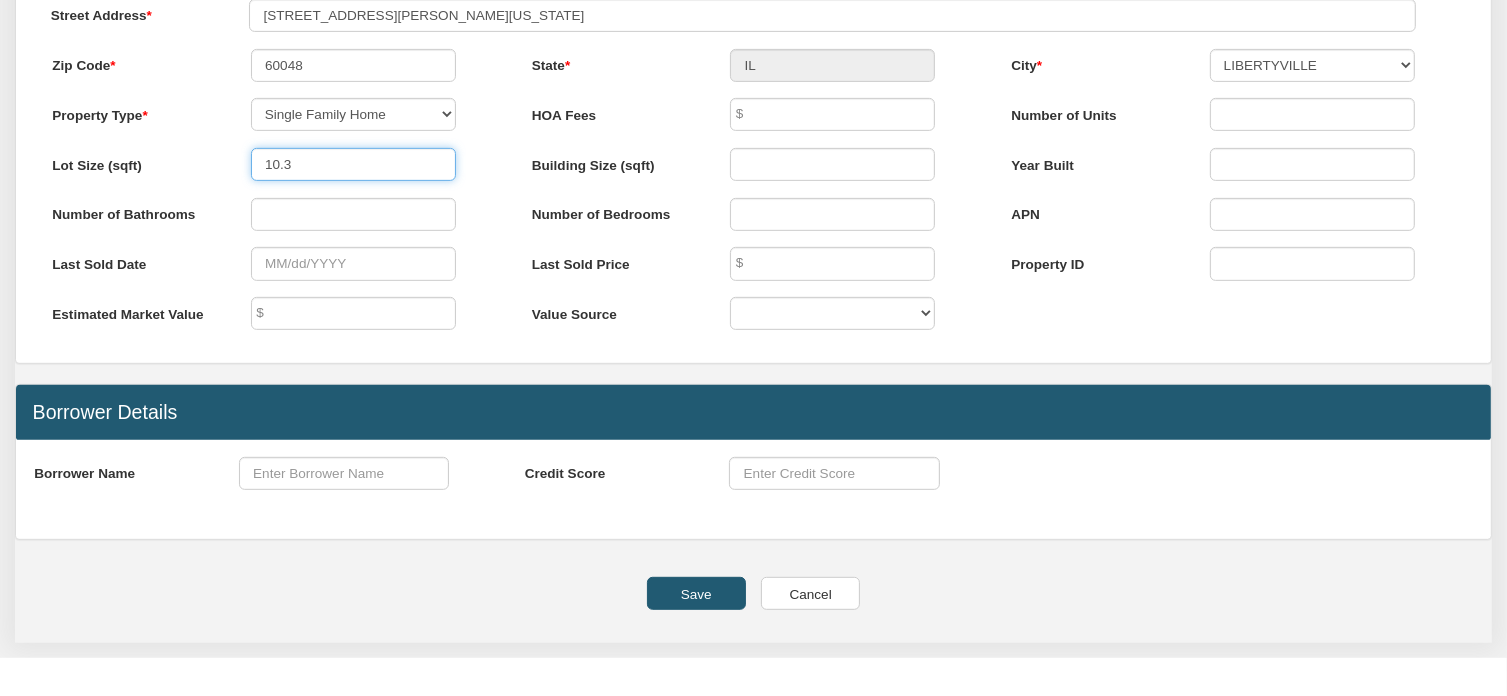 scroll, scrollTop: 887, scrollLeft: 0, axis: vertical 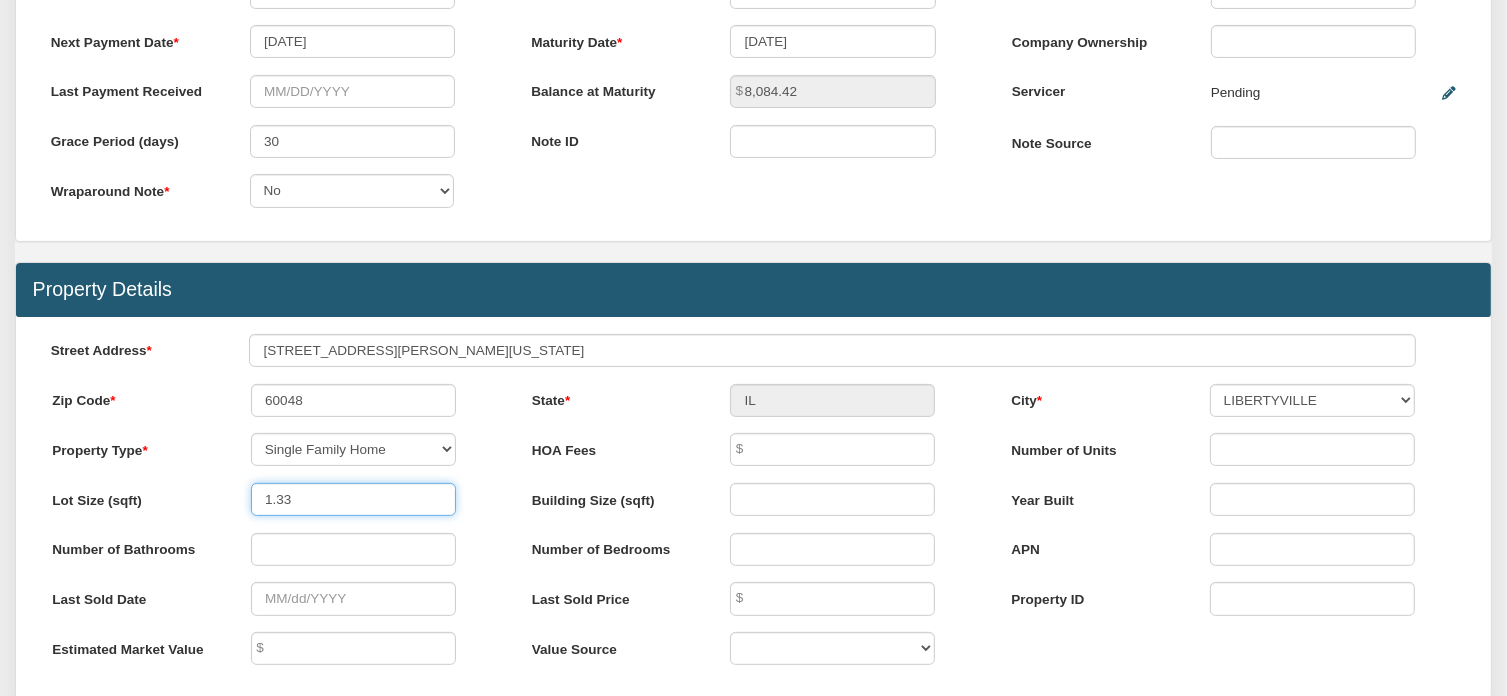 click on "1.33" at bounding box center (353, 499) 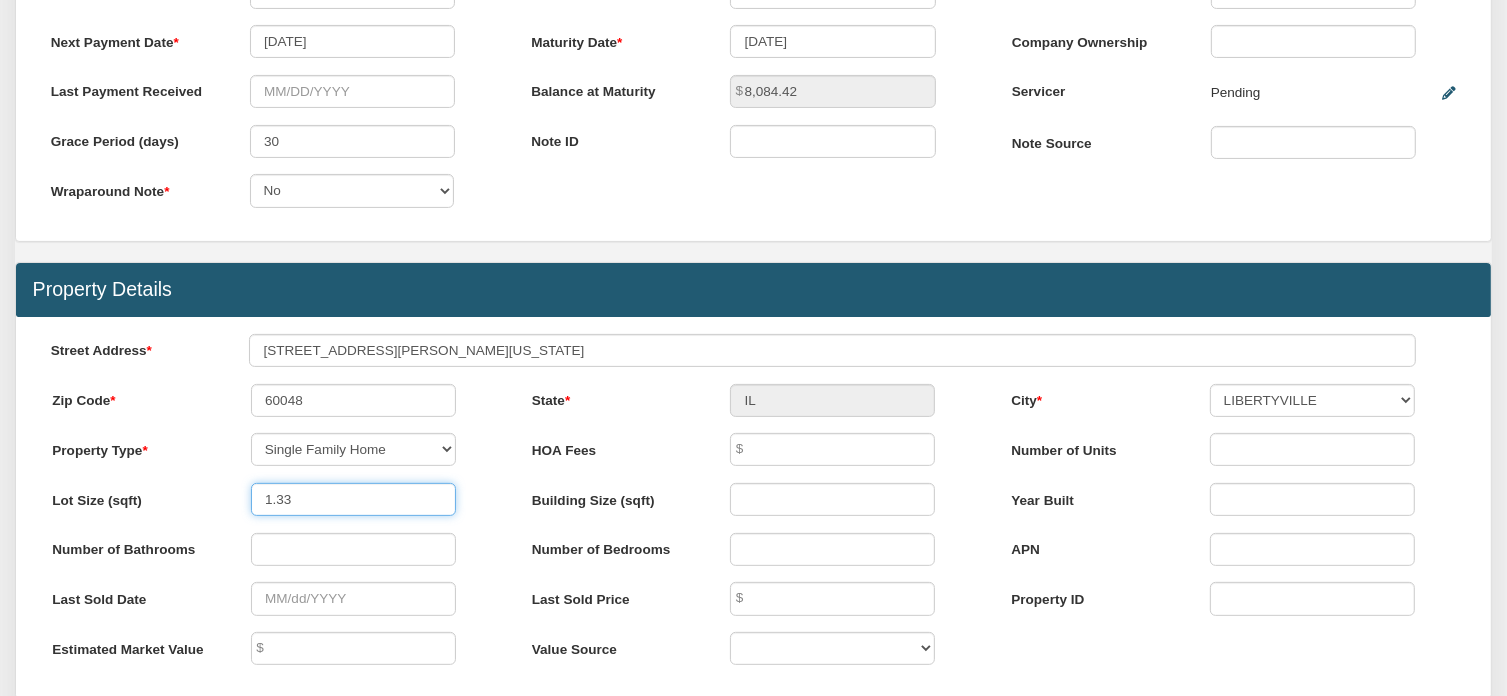click on "1.33" at bounding box center [353, 499] 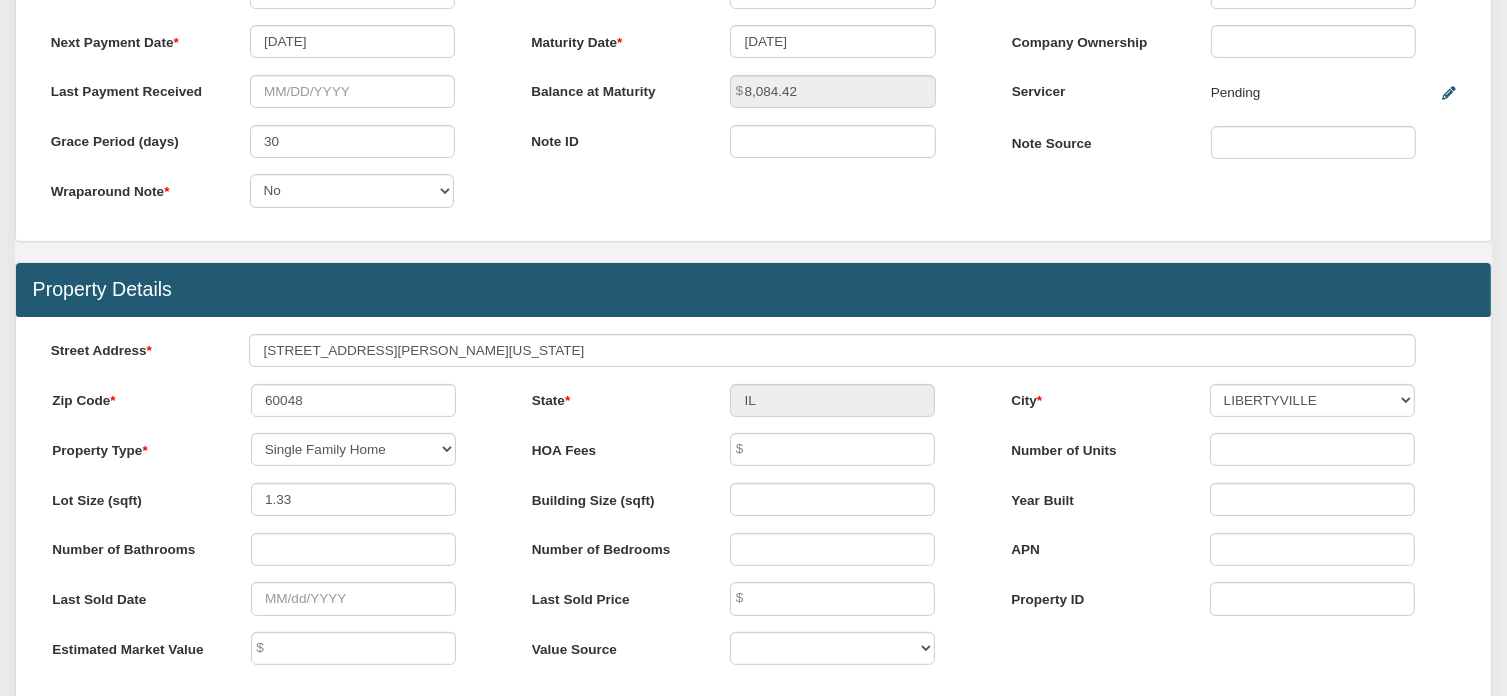 click on "Lot Size (sqft)
1.33" at bounding box center [274, 508] 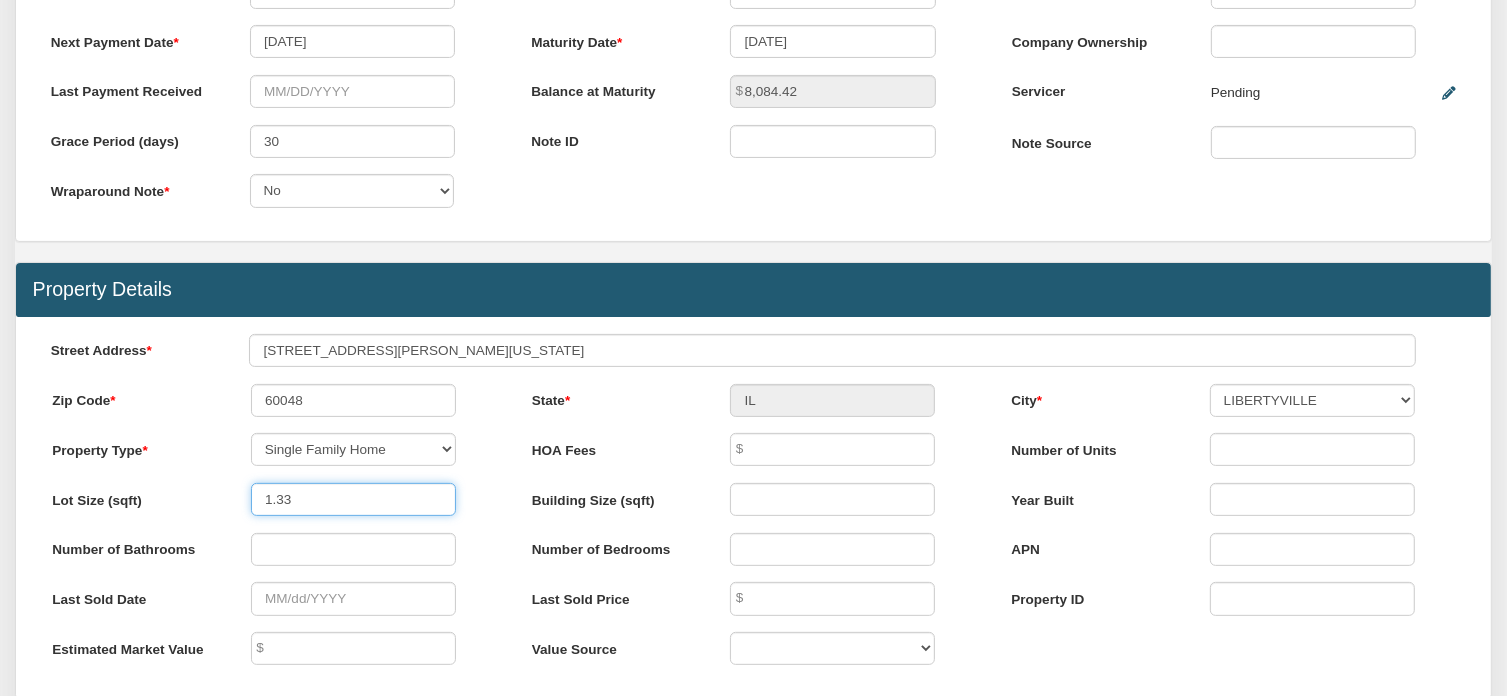 click on "1.33" at bounding box center [353, 499] 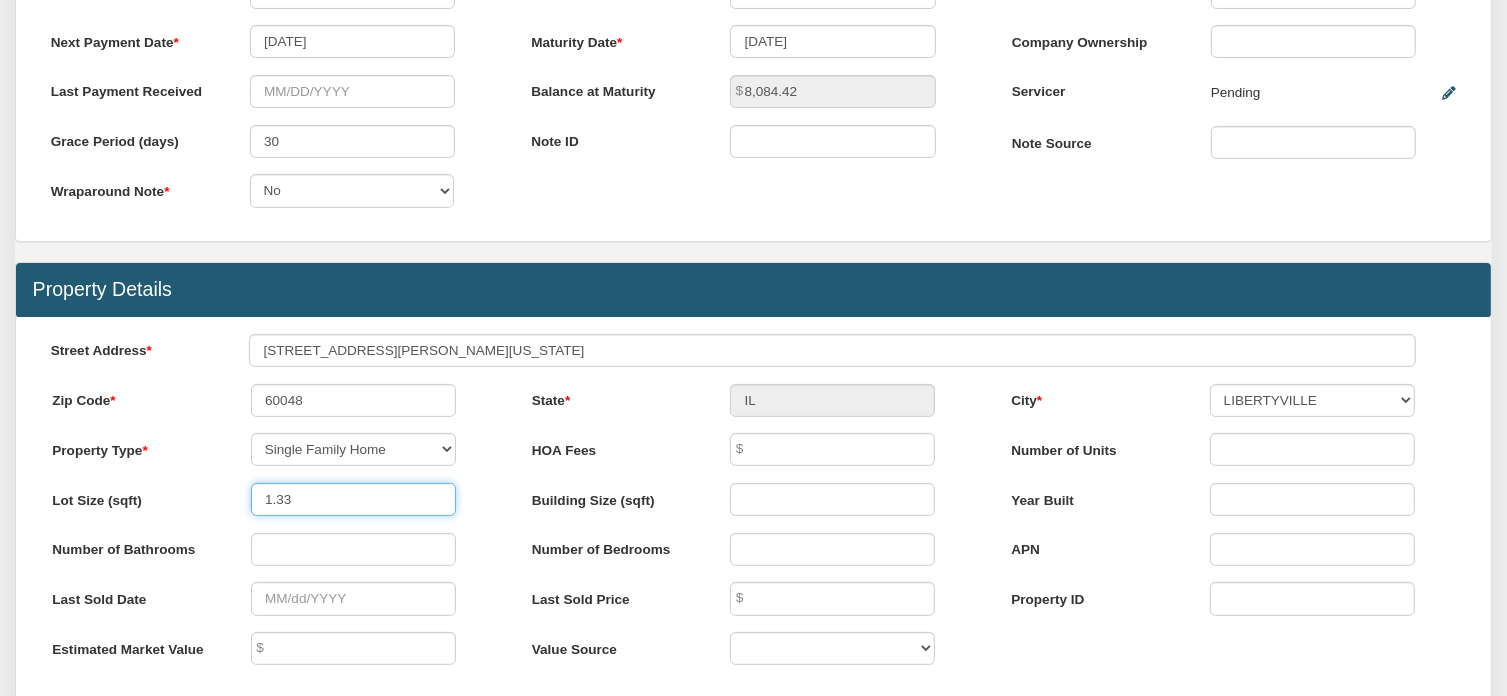 click on "1.33" at bounding box center (353, 499) 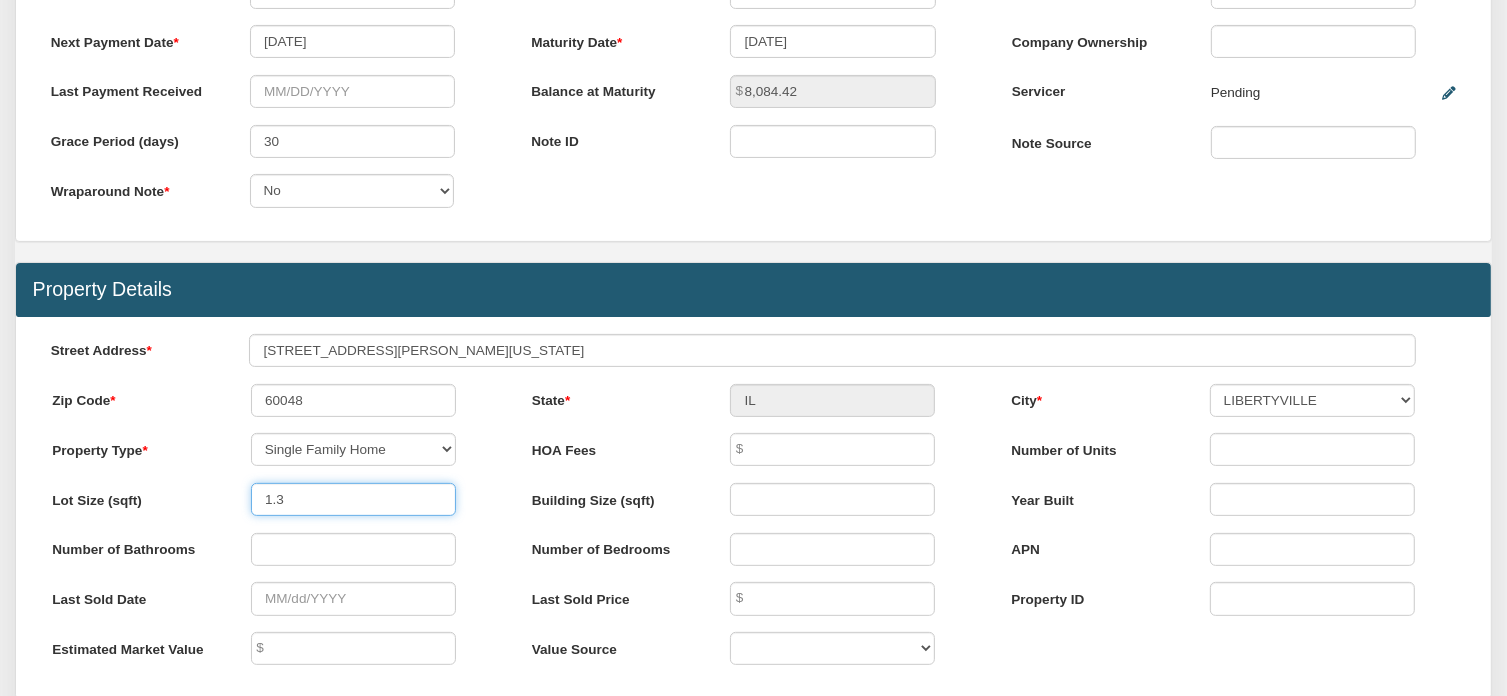 type on "1" 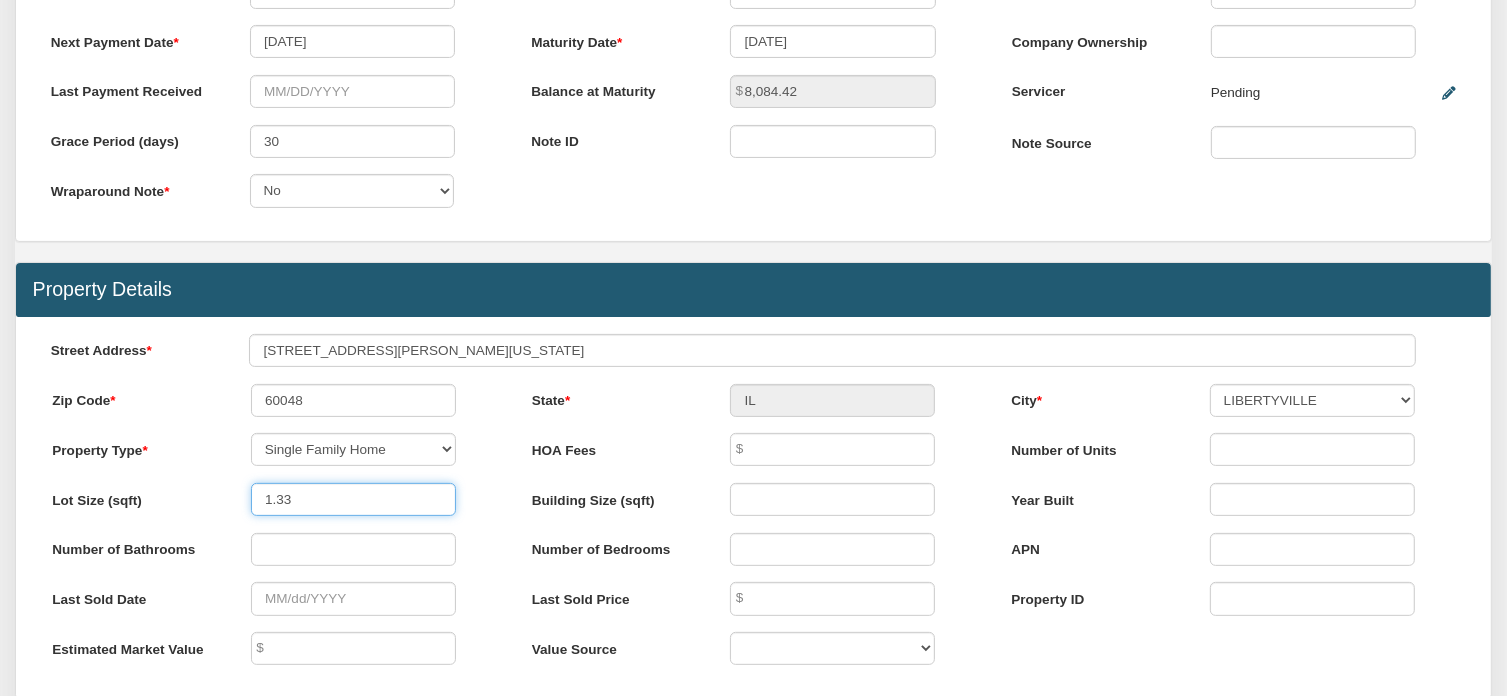 click on "1.33" at bounding box center [353, 499] 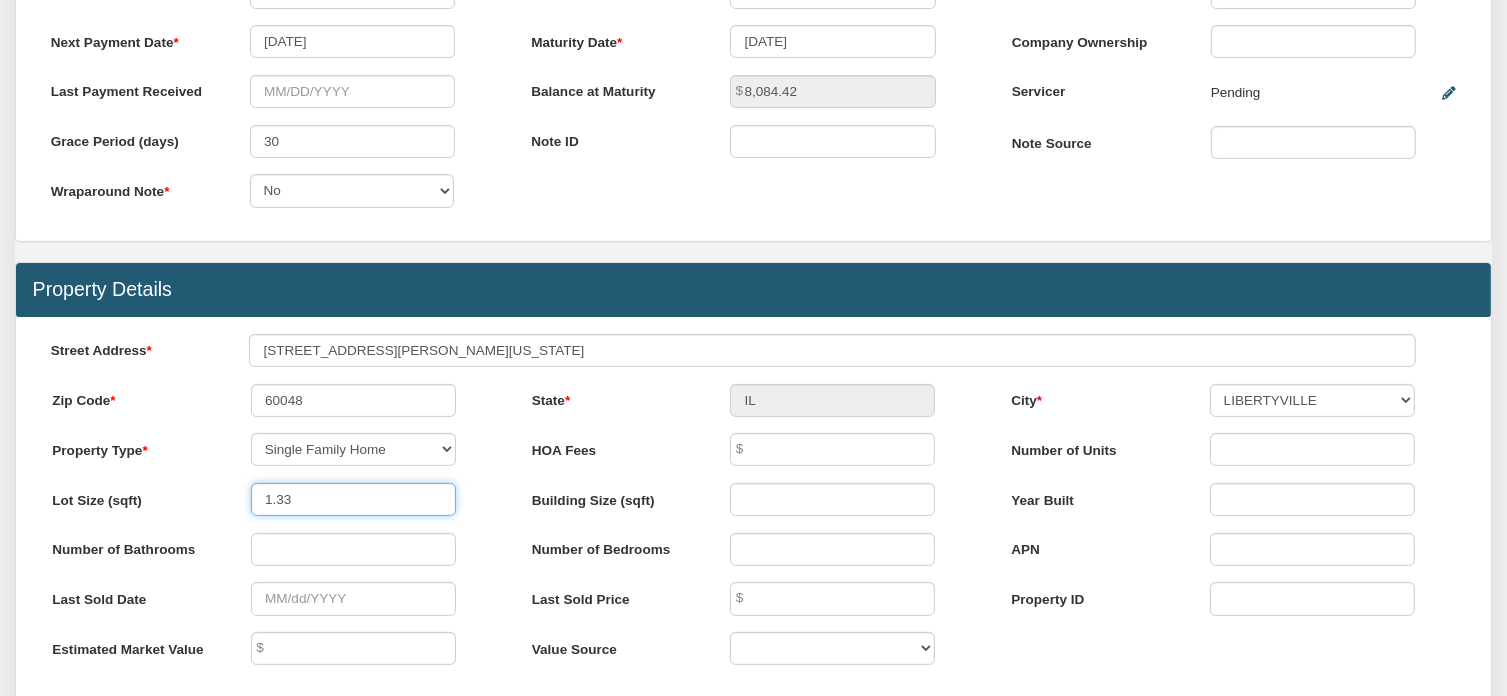 click on "Lot Size (sqft)
1.33" at bounding box center [274, 499] 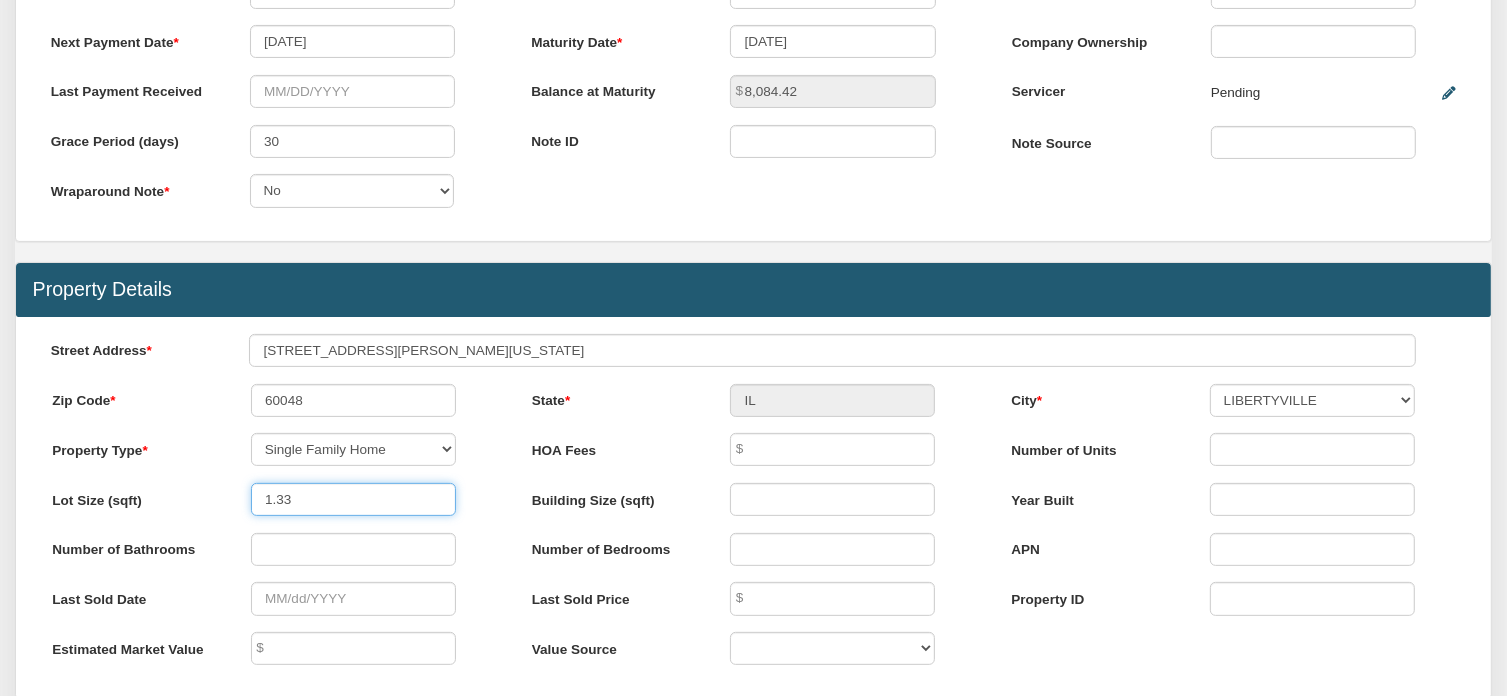 click on "1.33" at bounding box center [353, 499] 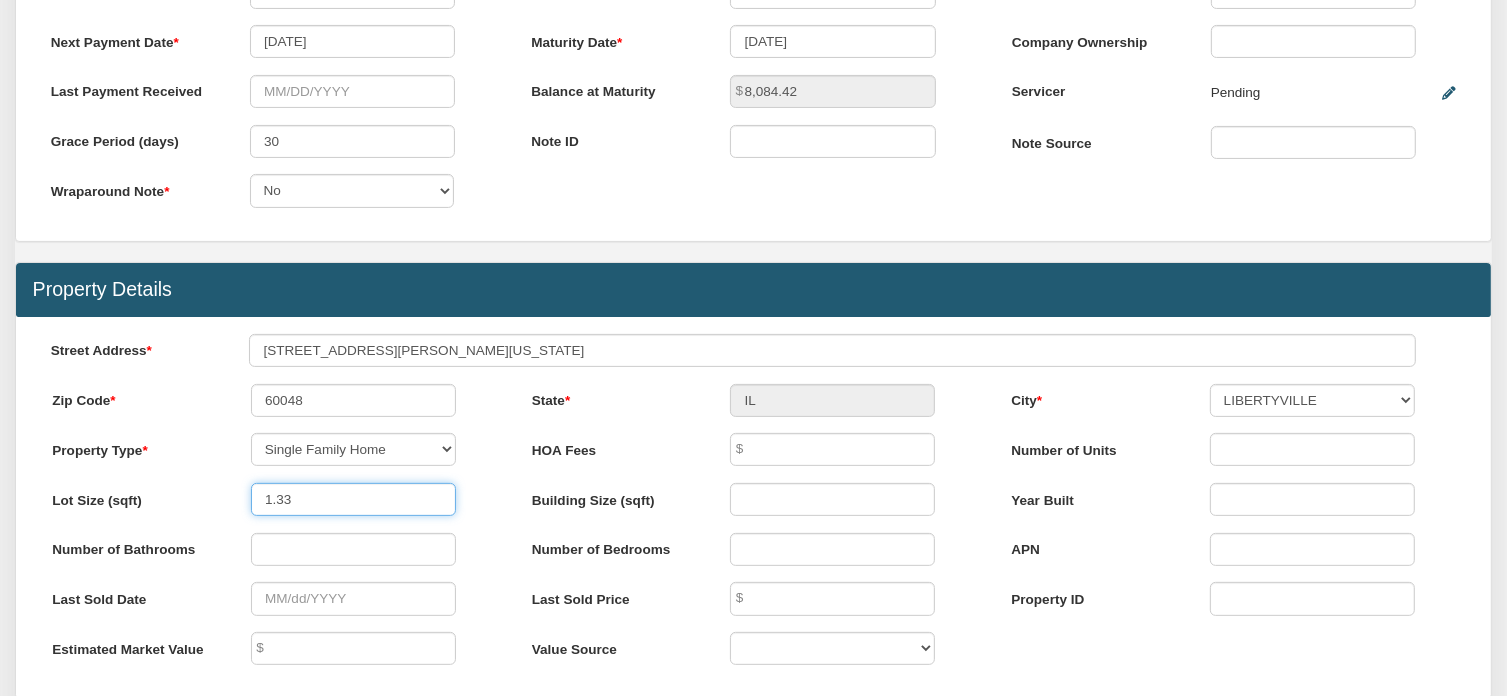 click on "Lot Size (sqft)
1.33
Building Size (sqft)
Year
Built" at bounding box center (753, 508) 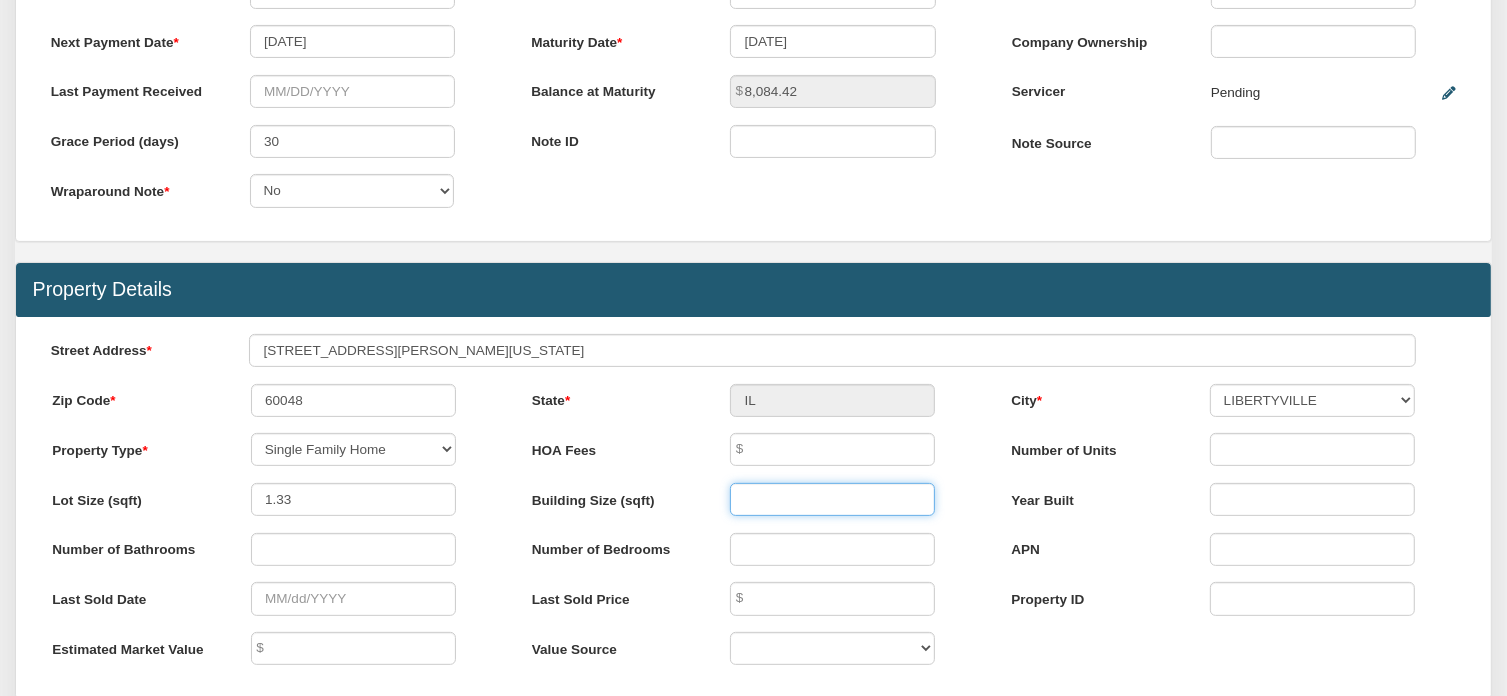 drag, startPoint x: 792, startPoint y: 500, endPoint x: 782, endPoint y: 503, distance: 10.440307 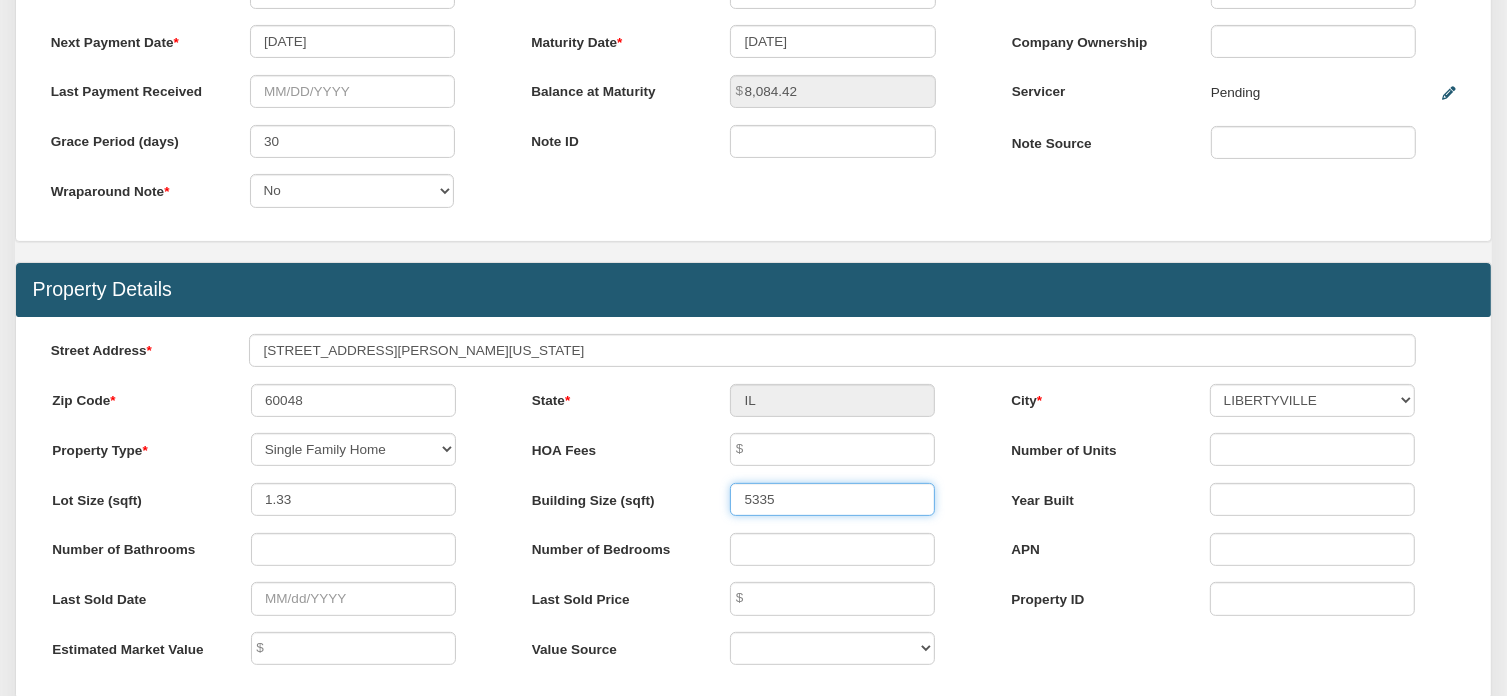 type on "5335" 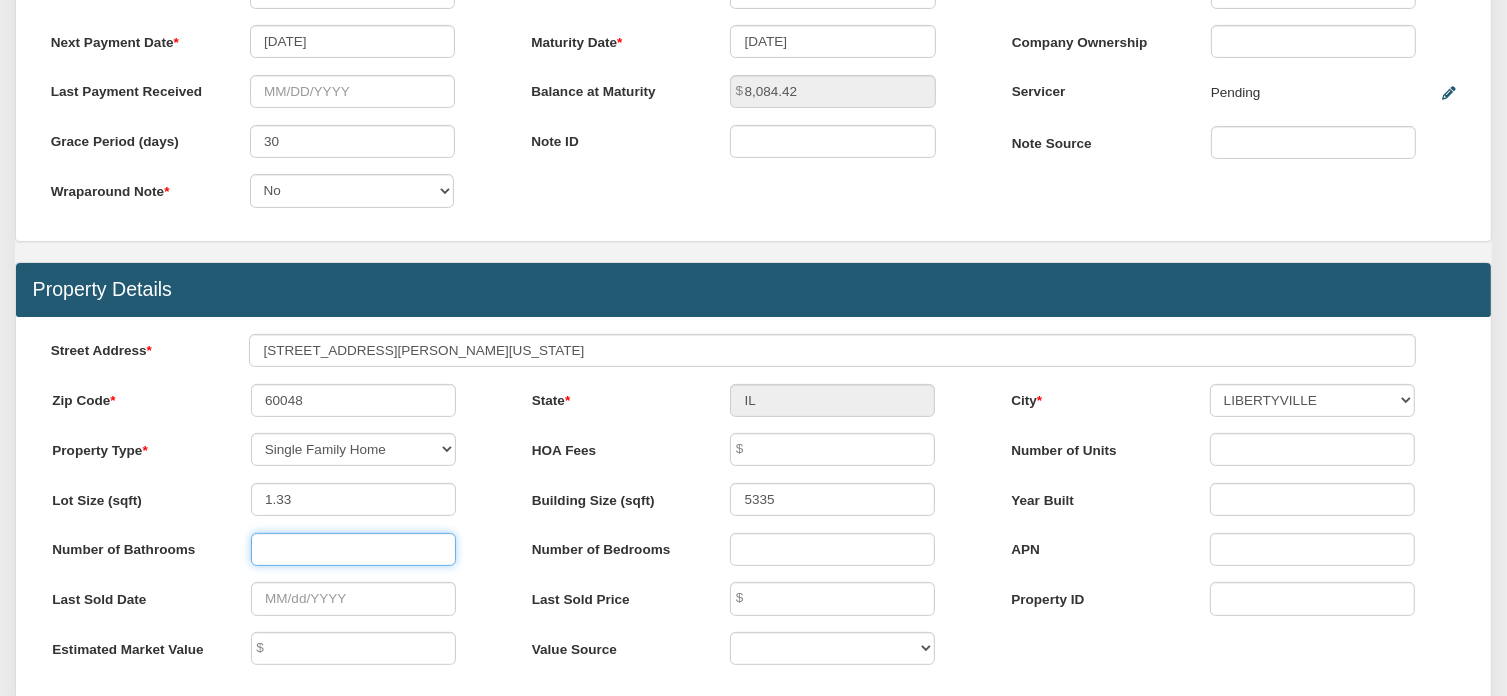 click at bounding box center (353, 549) 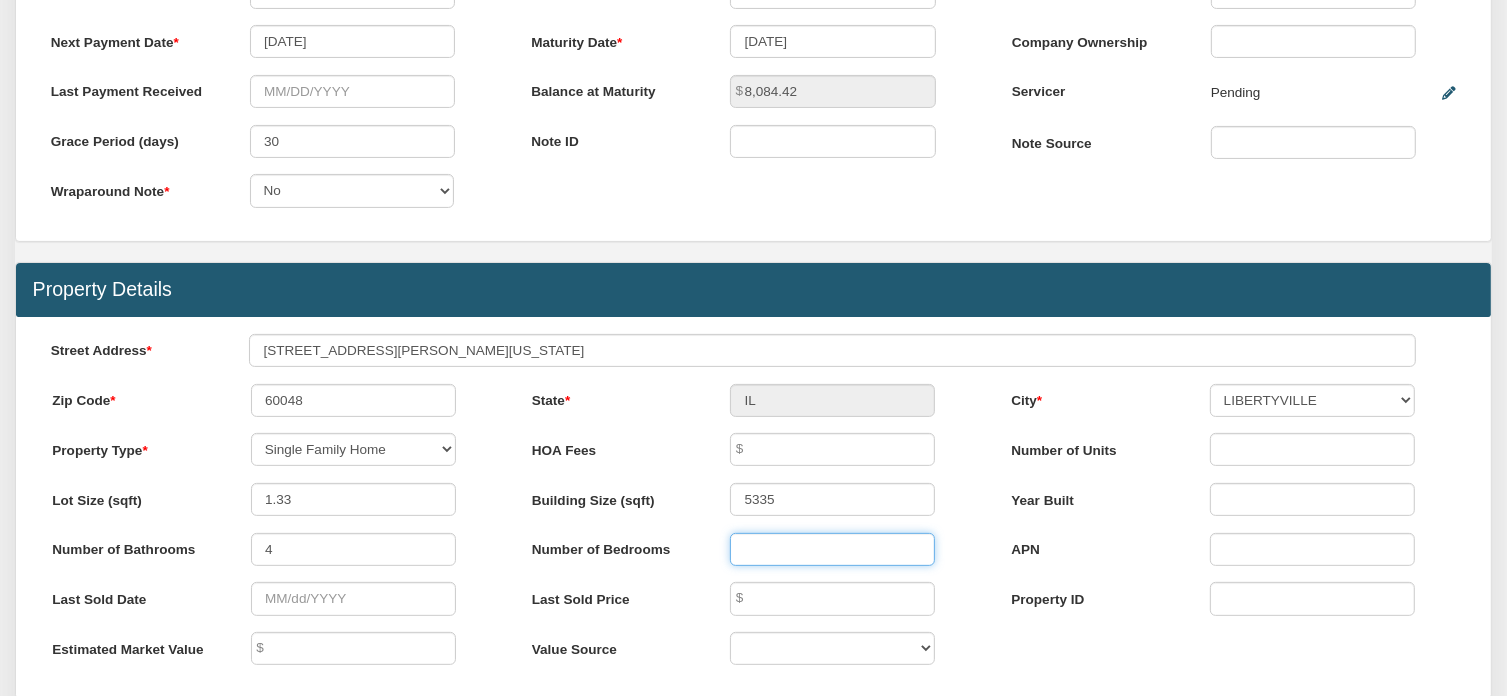 type on "4.0" 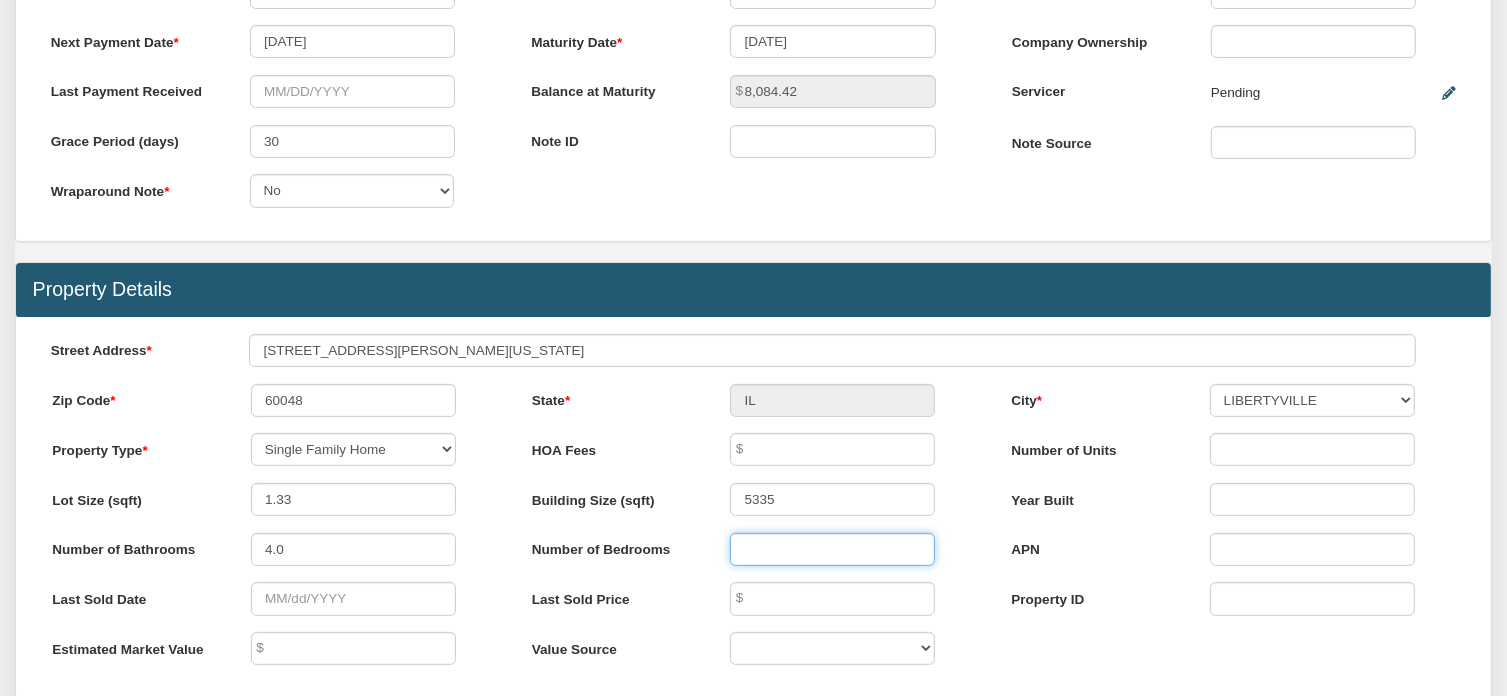 click at bounding box center [832, 549] 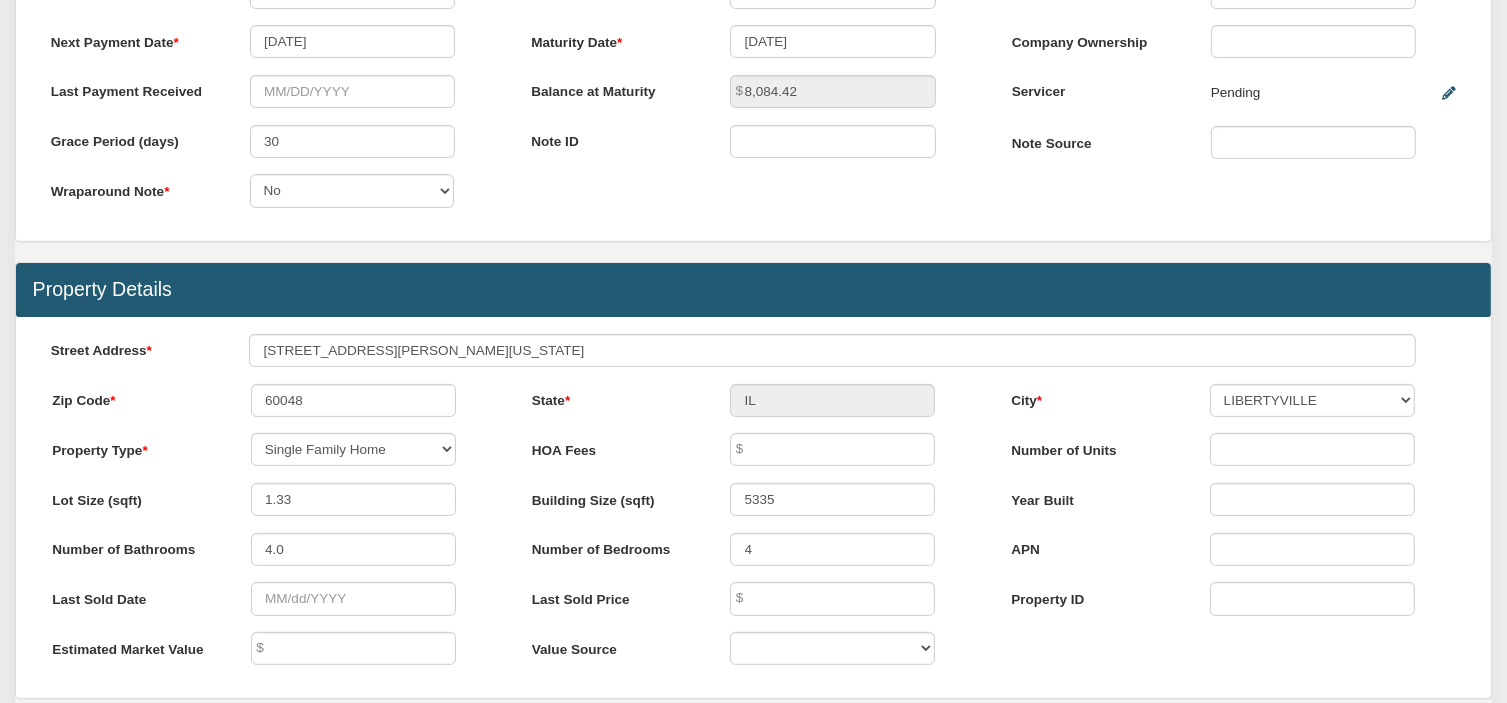 type on "4.0" 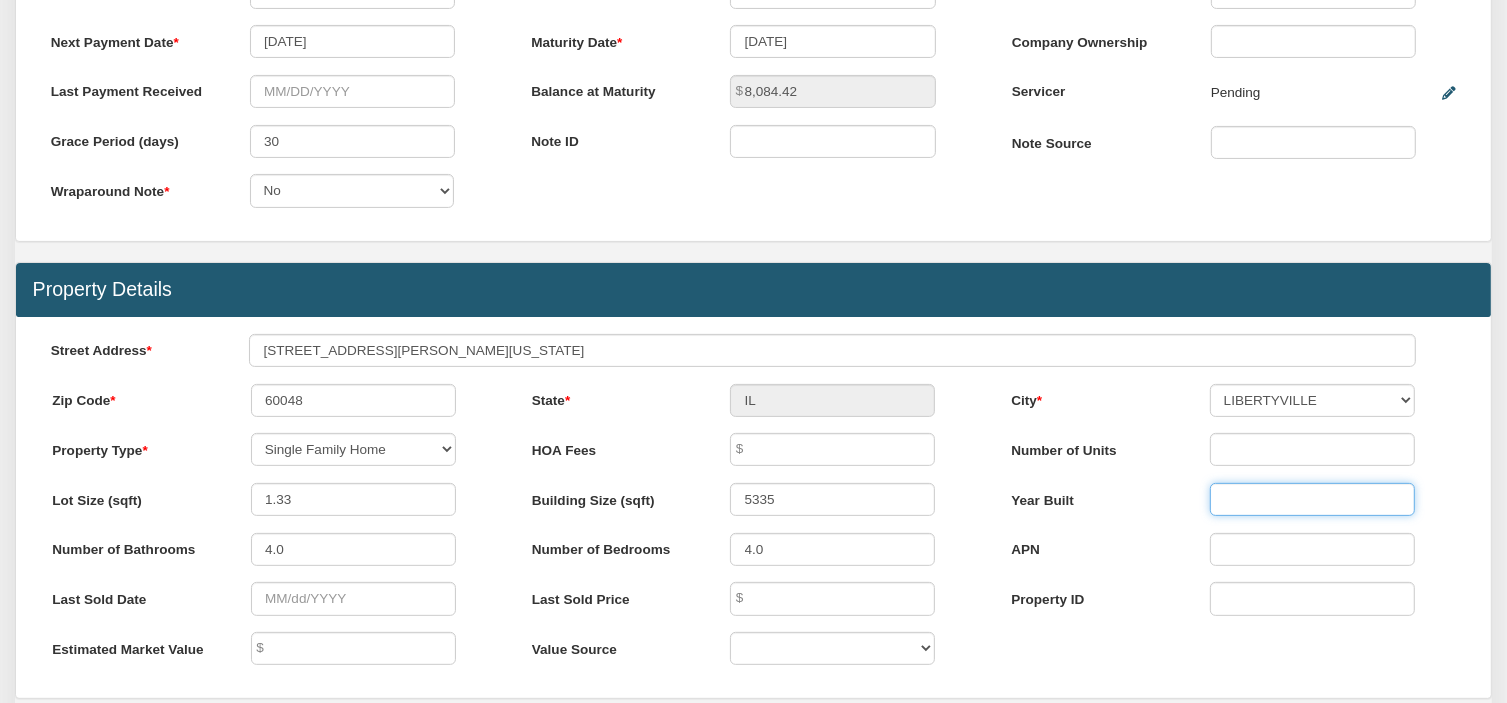drag, startPoint x: 1246, startPoint y: 499, endPoint x: 1246, endPoint y: 510, distance: 11 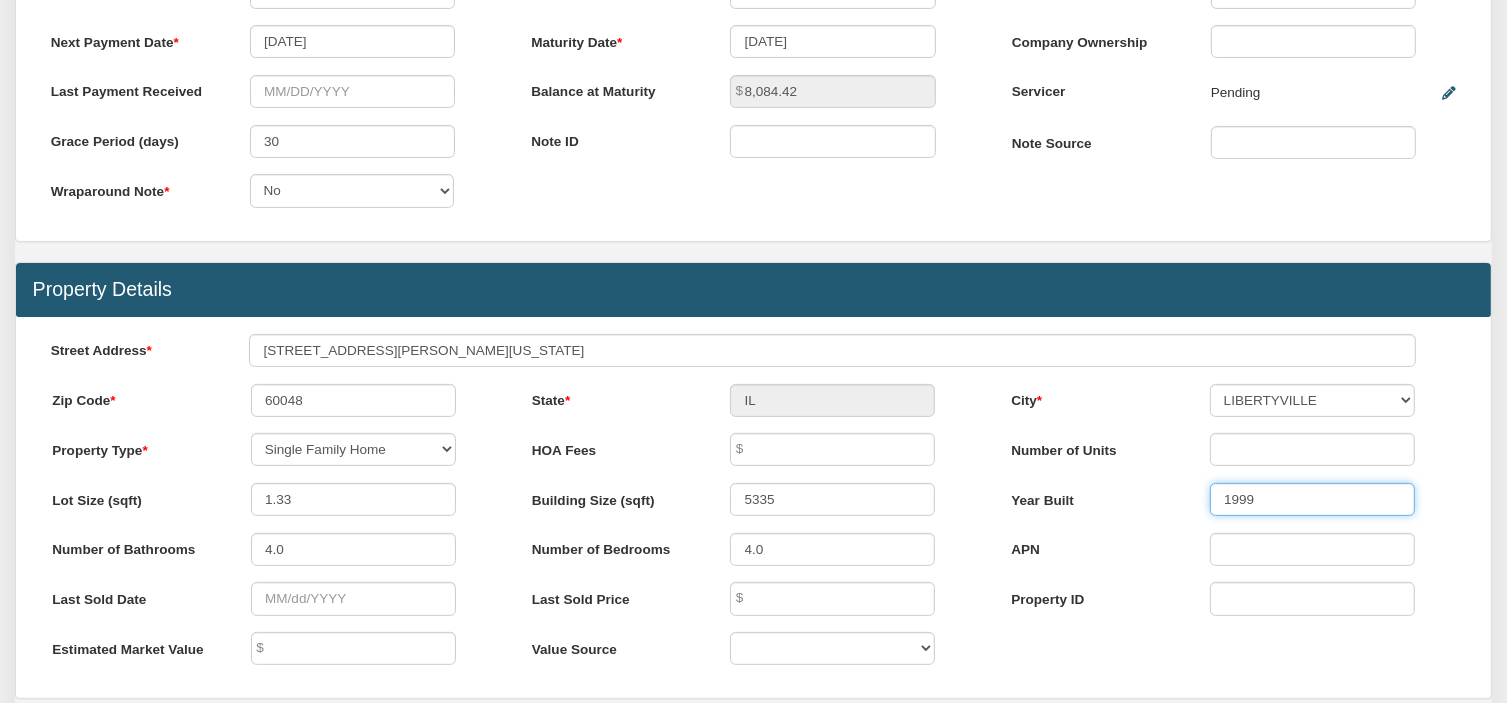 type on "1999" 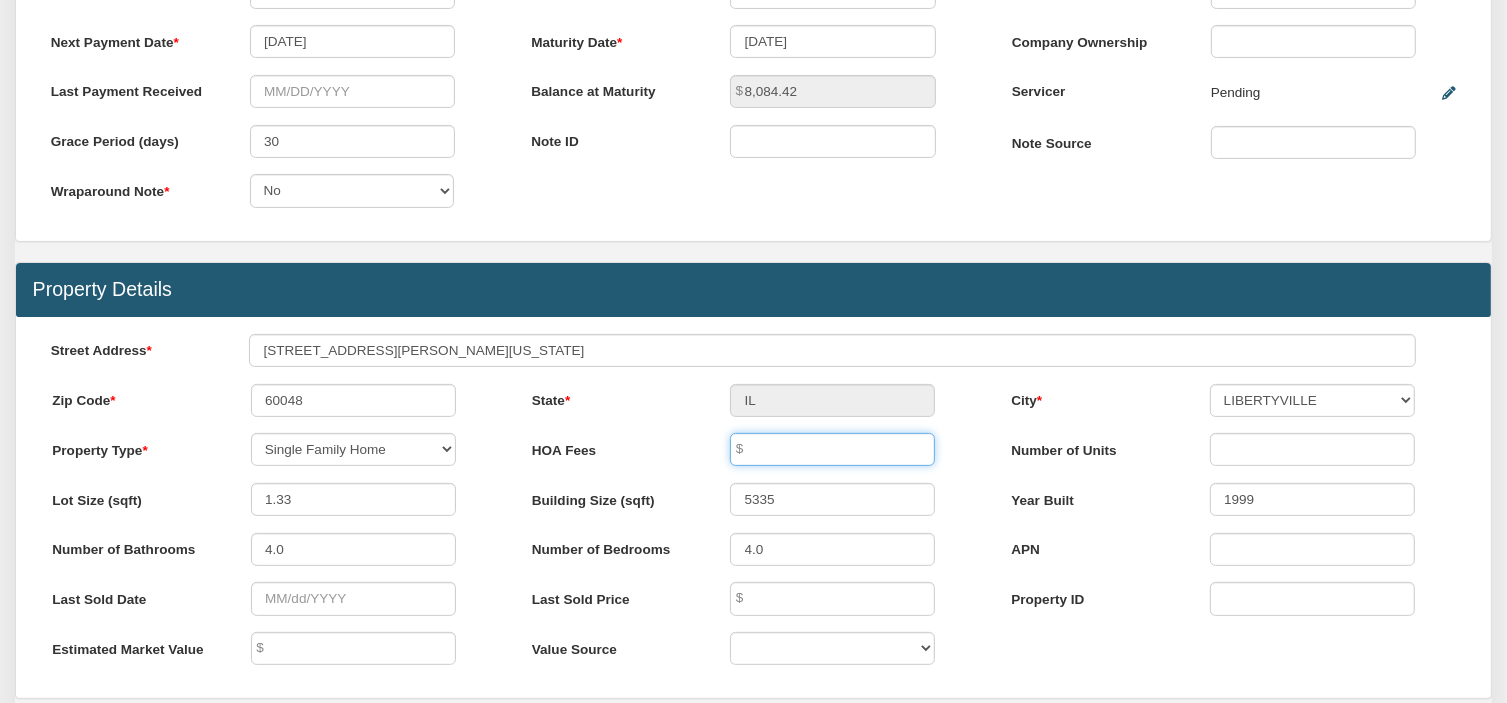 click at bounding box center (832, 449) 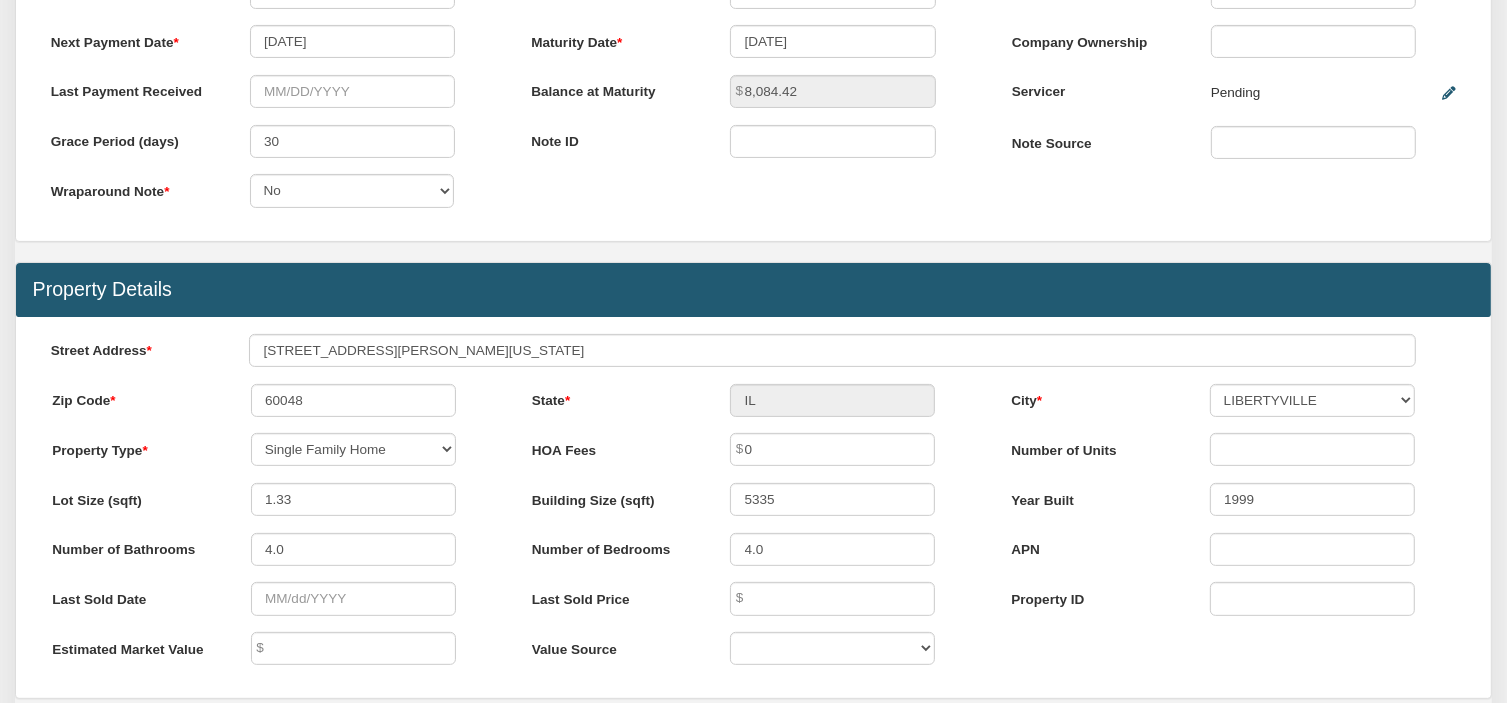 type on "0.00" 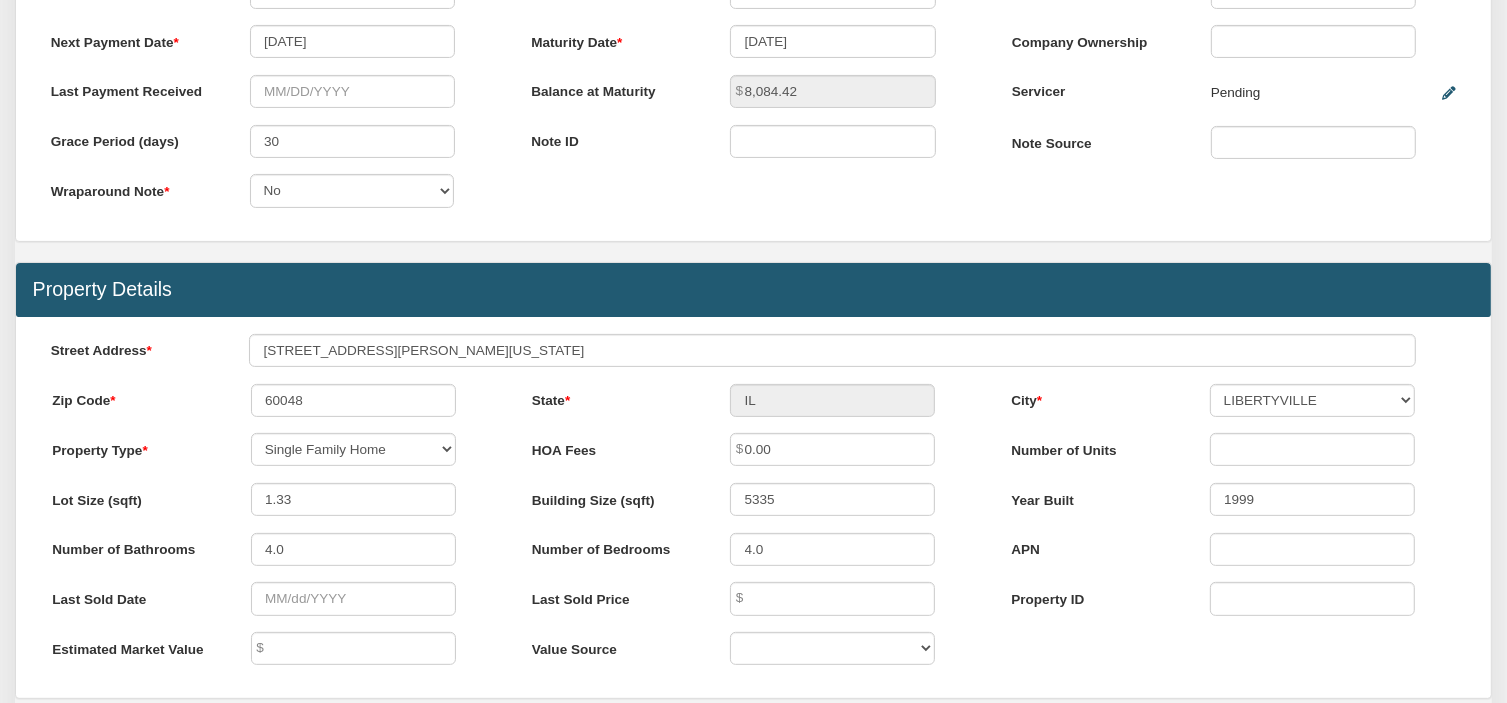 click on "Year
Built" at bounding box center [1094, 496] 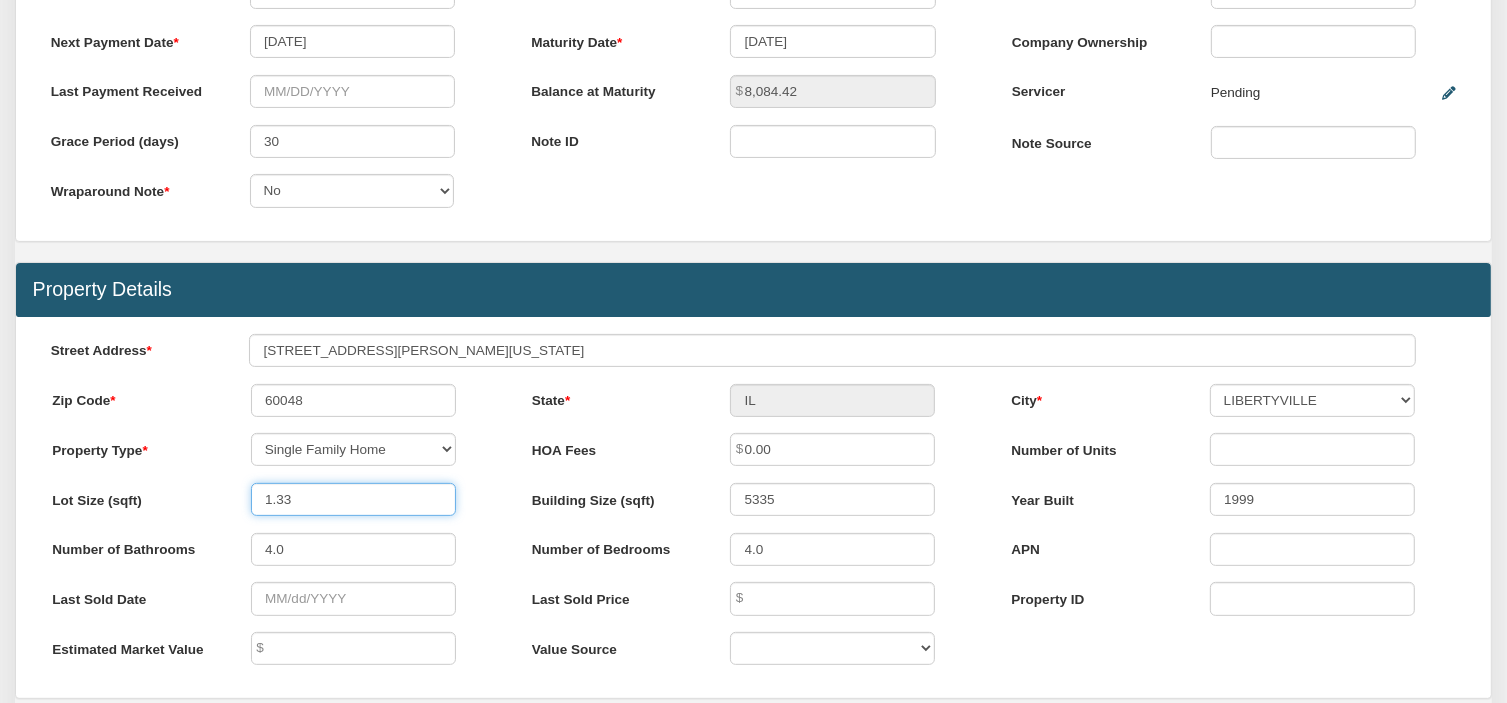 click on "1.33" at bounding box center [353, 499] 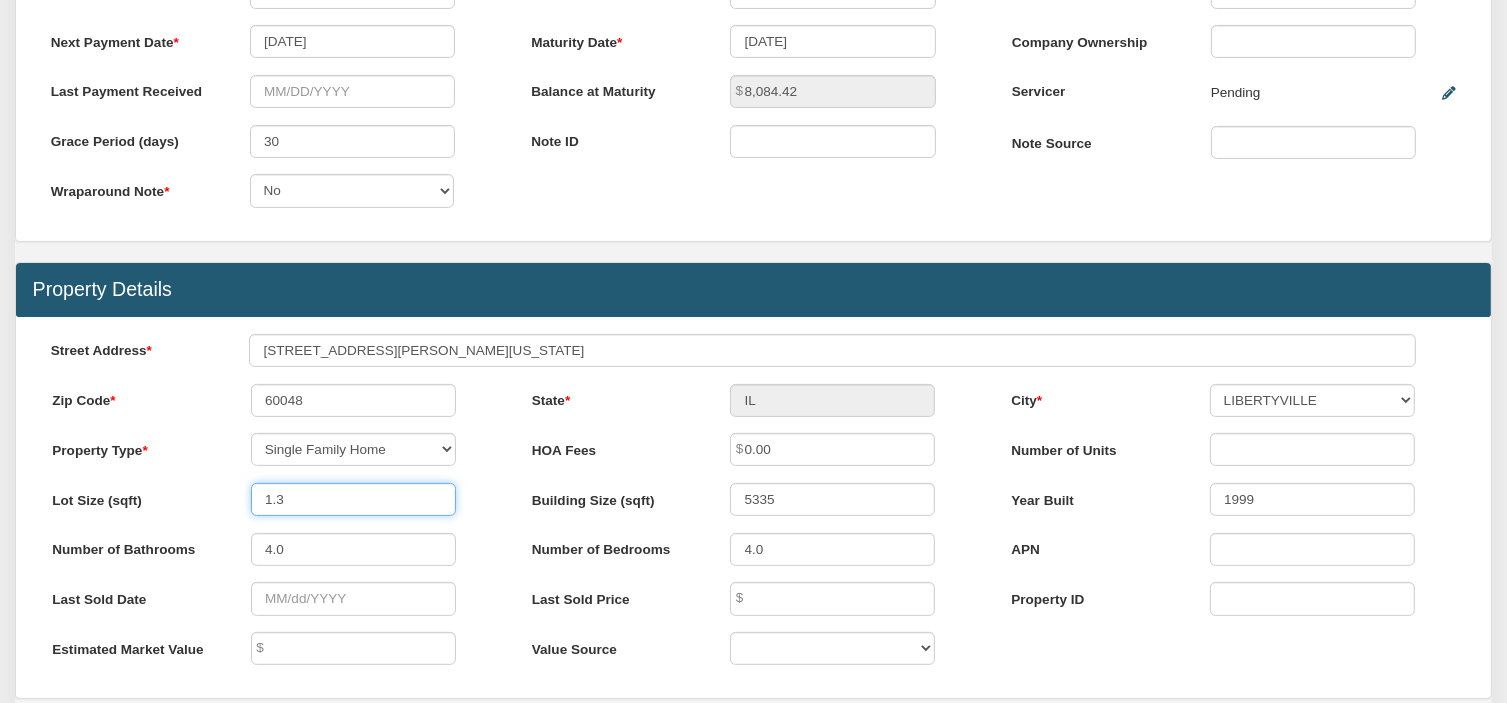 type on "1" 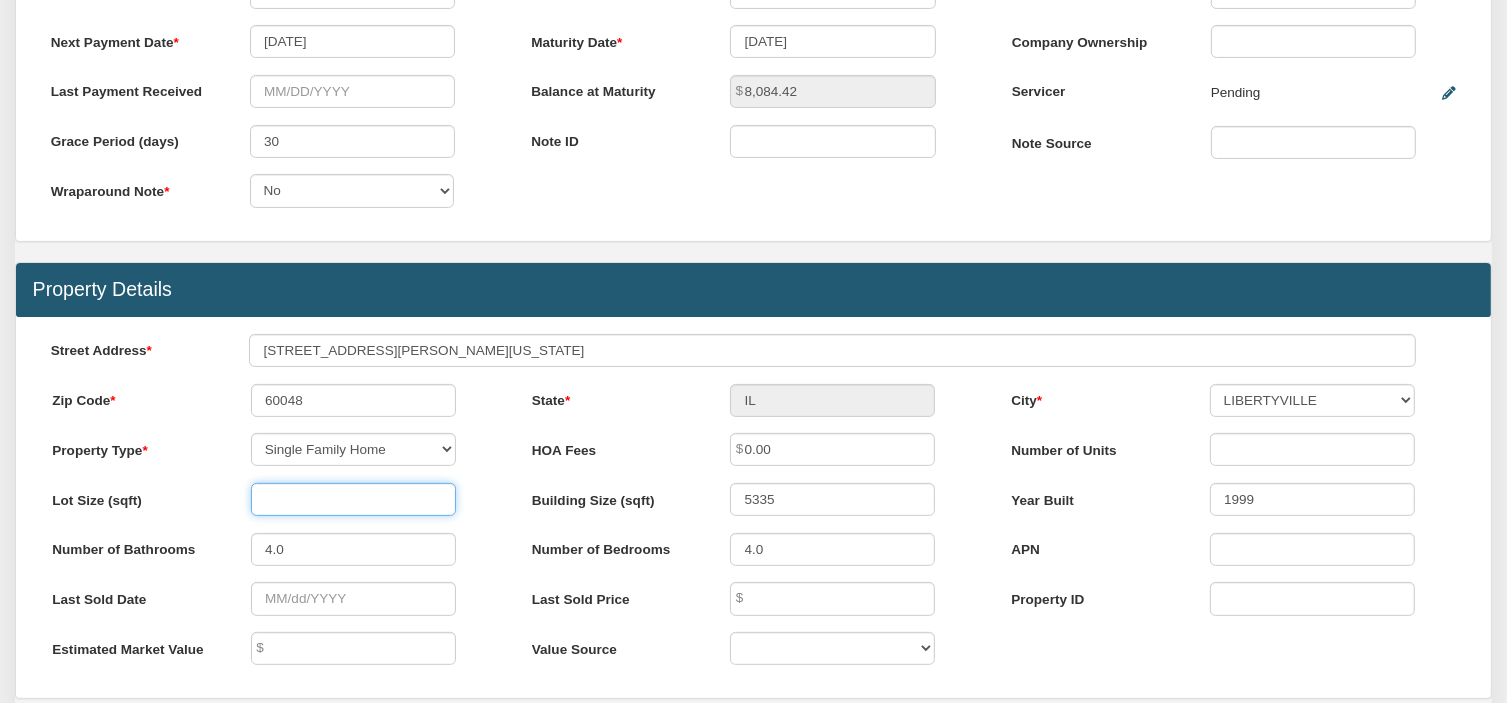 type 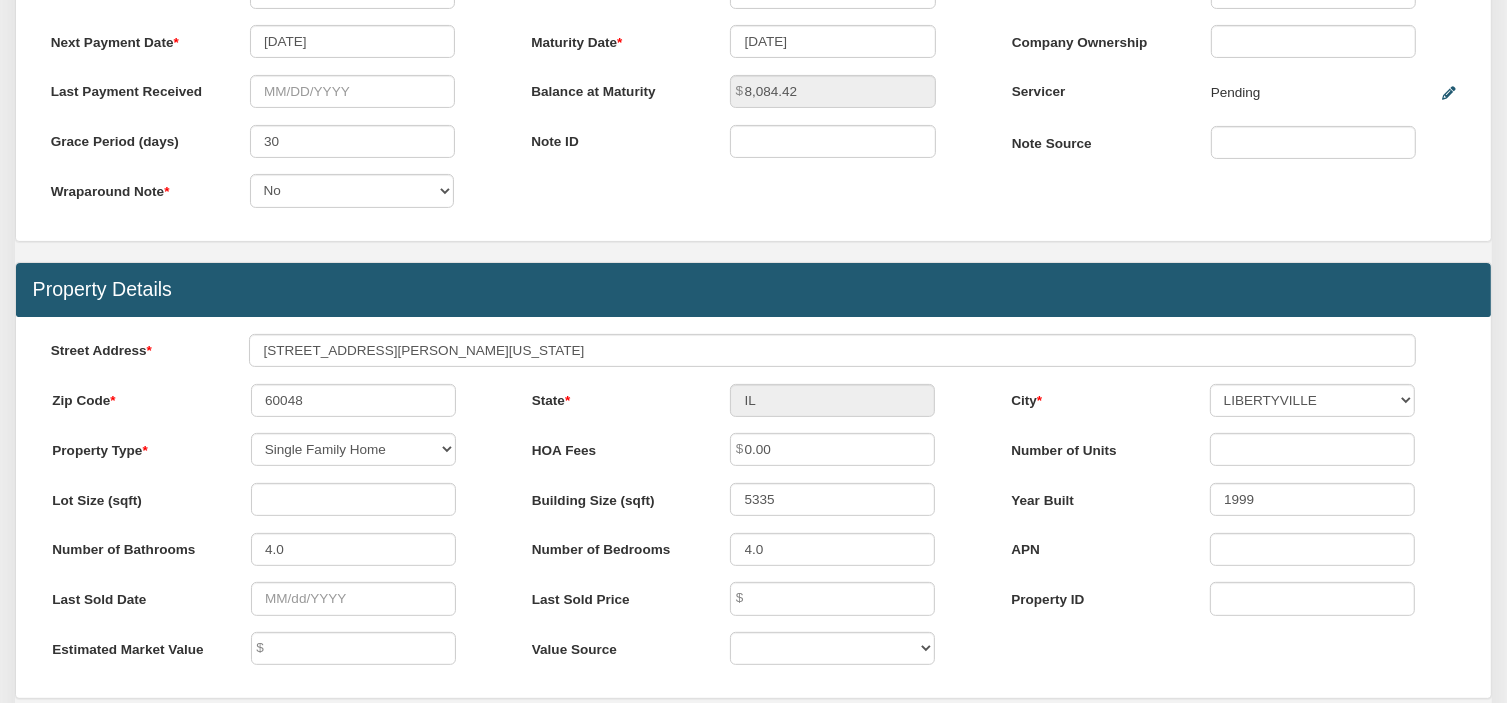 click on "Lot Size (sqft)" at bounding box center (135, 496) 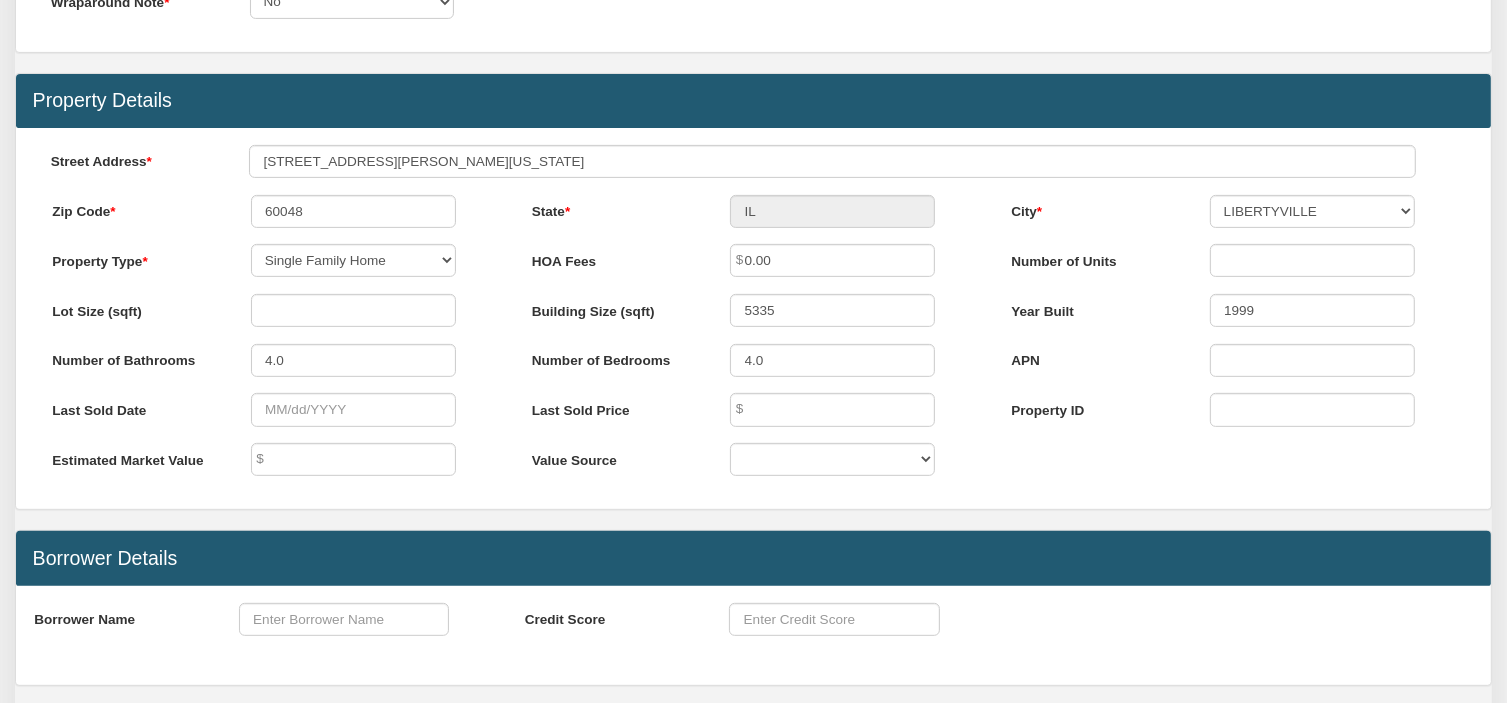 scroll, scrollTop: 728, scrollLeft: 0, axis: vertical 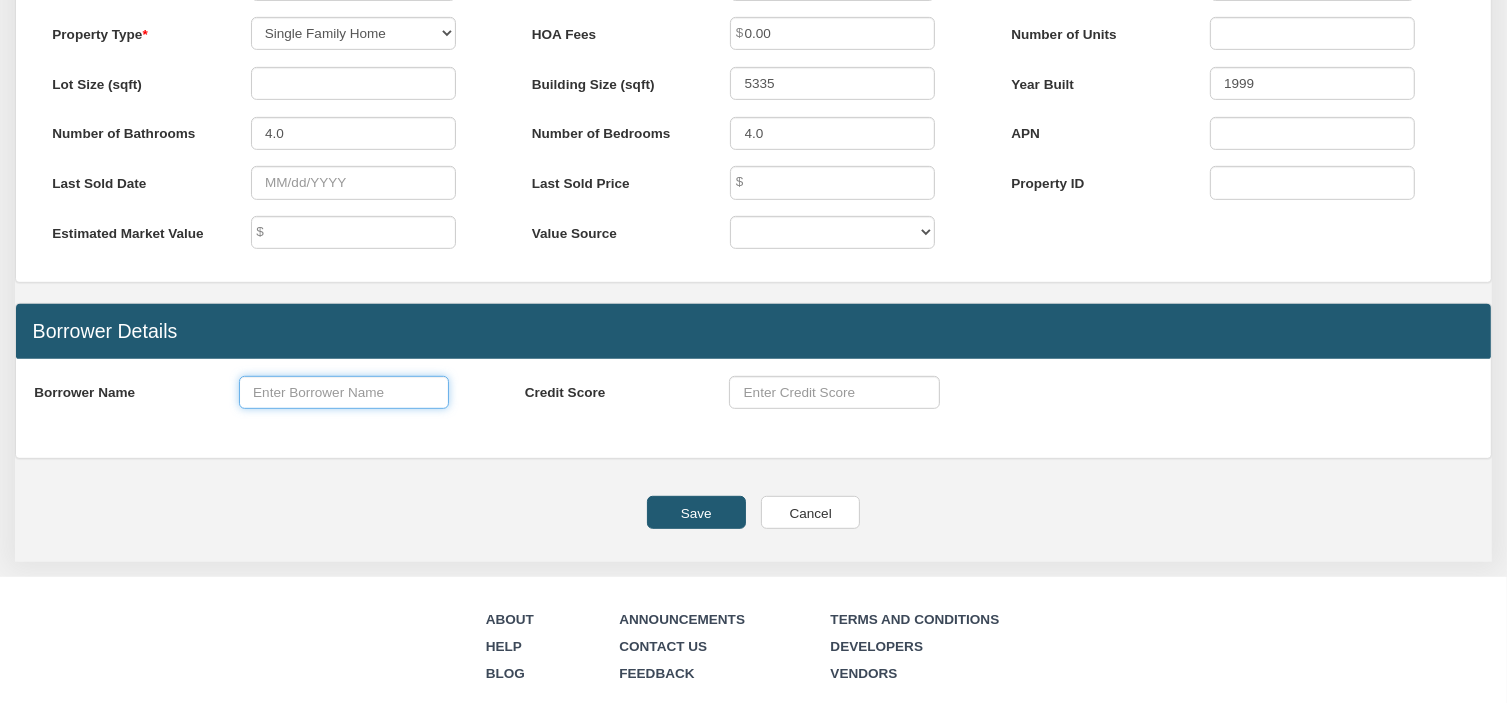 drag, startPoint x: 290, startPoint y: 403, endPoint x: 269, endPoint y: 414, distance: 23.70654 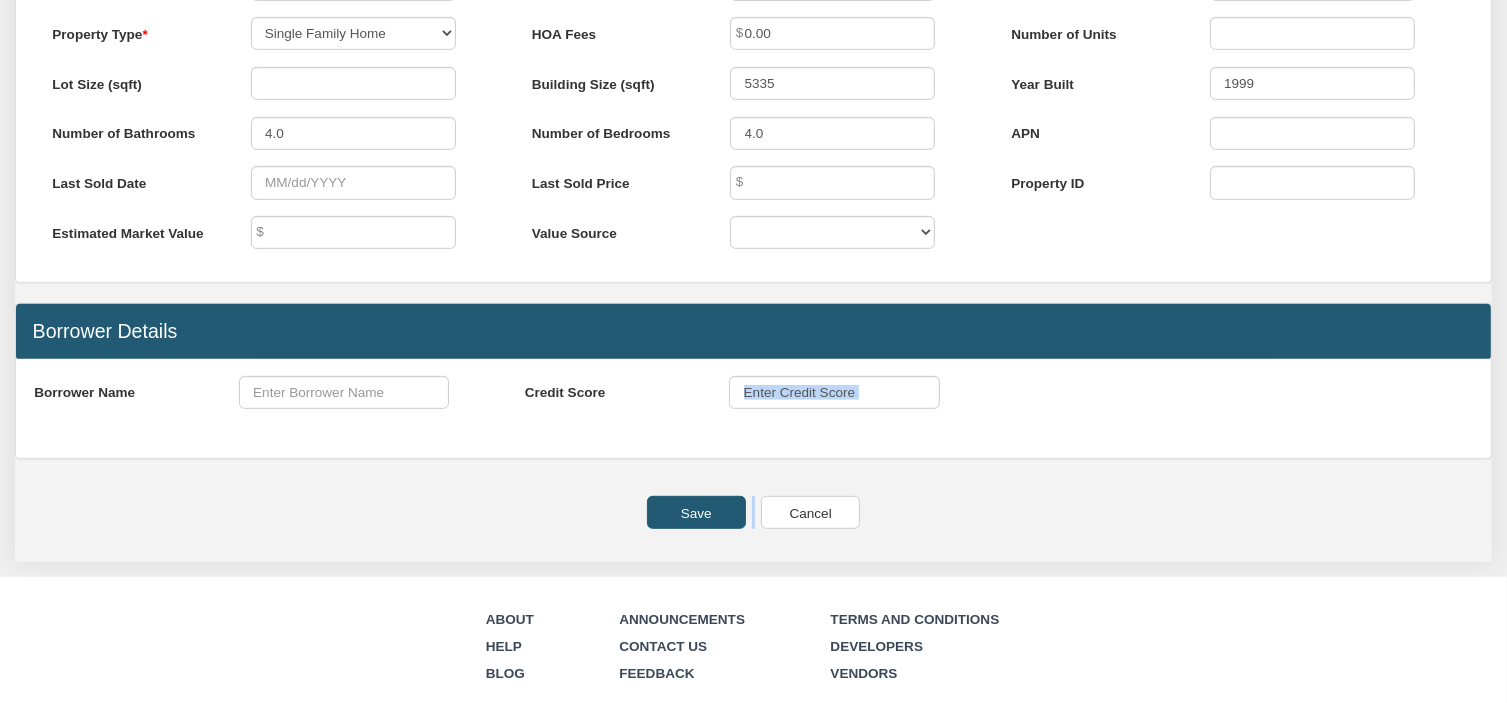 drag, startPoint x: 1492, startPoint y: 463, endPoint x: 1521, endPoint y: 409, distance: 61.294373 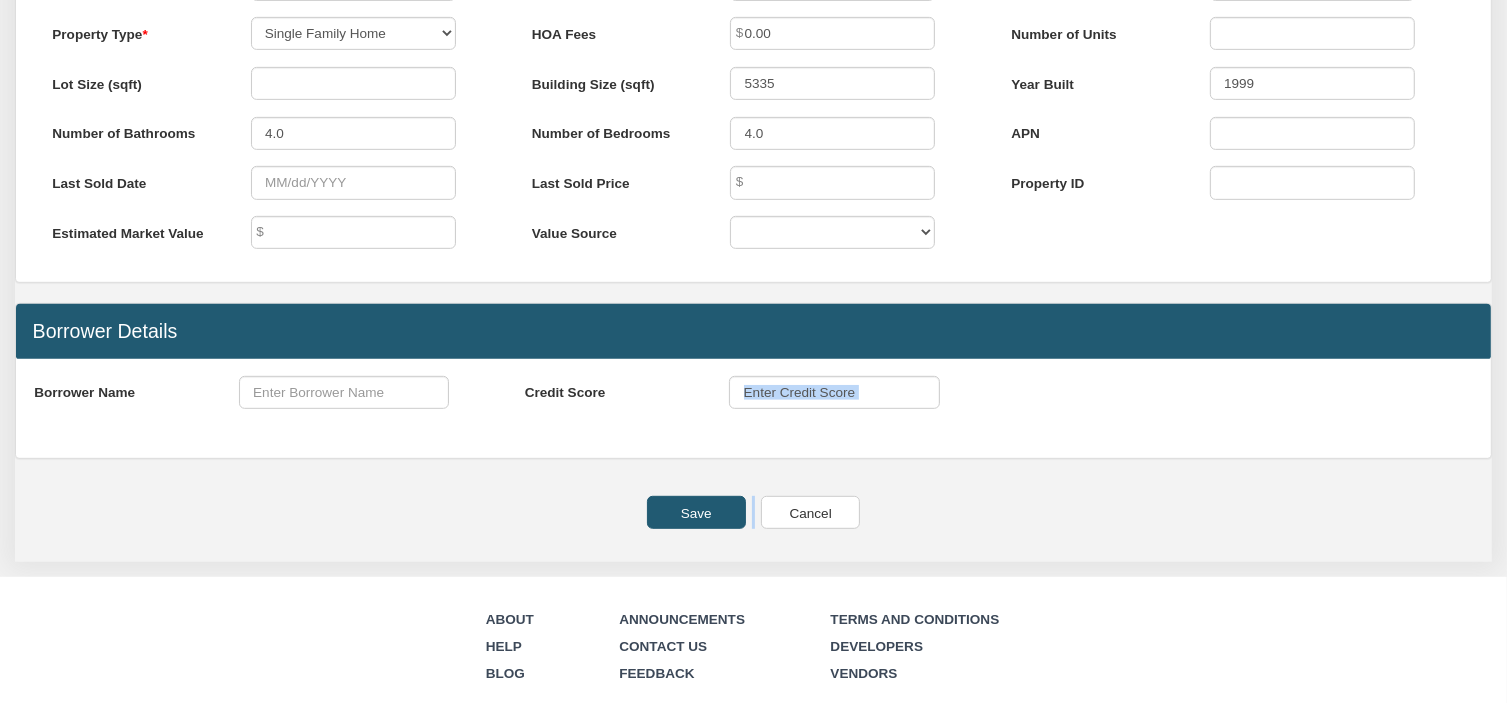 click on "Menu
Marketplace
Notes
Dashboard
Transactions
Properties
Reports" at bounding box center [753, -77] 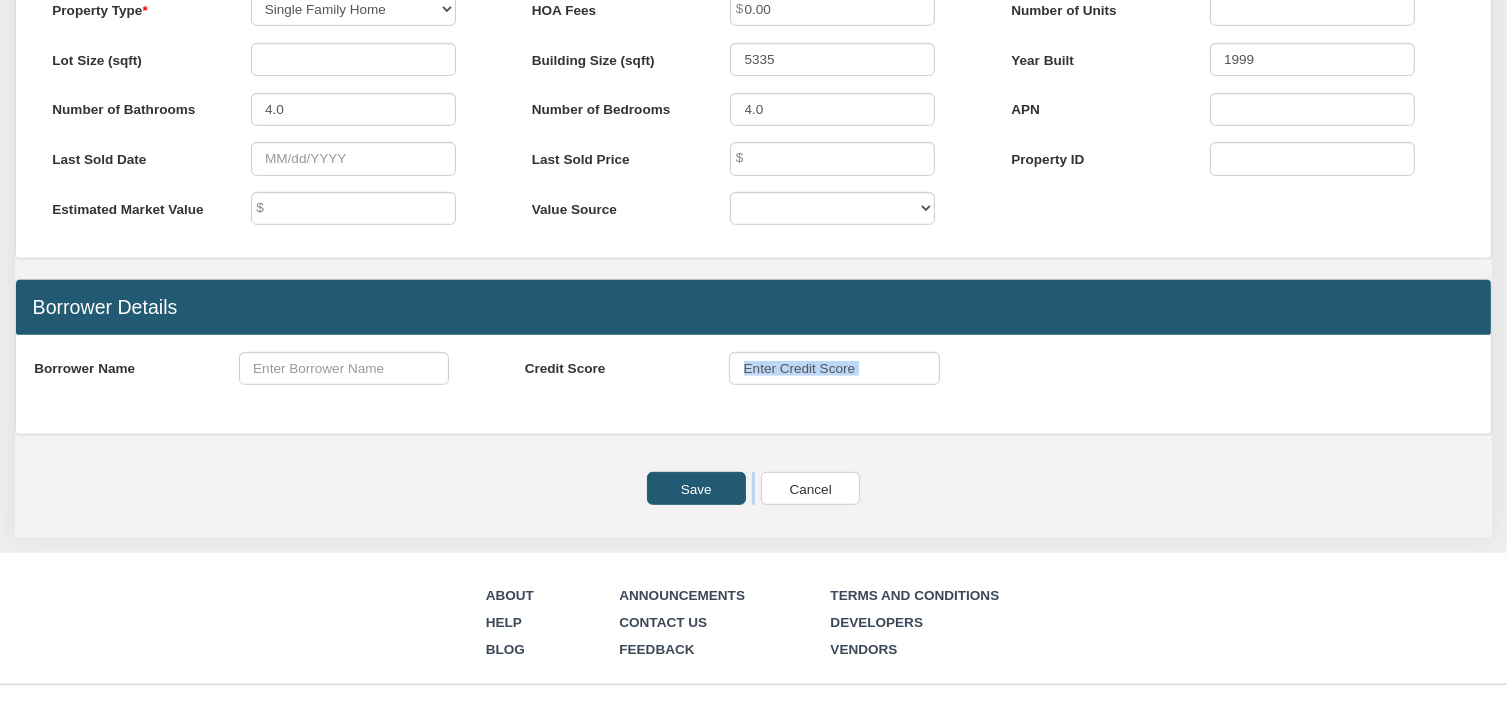 scroll, scrollTop: 966, scrollLeft: 0, axis: vertical 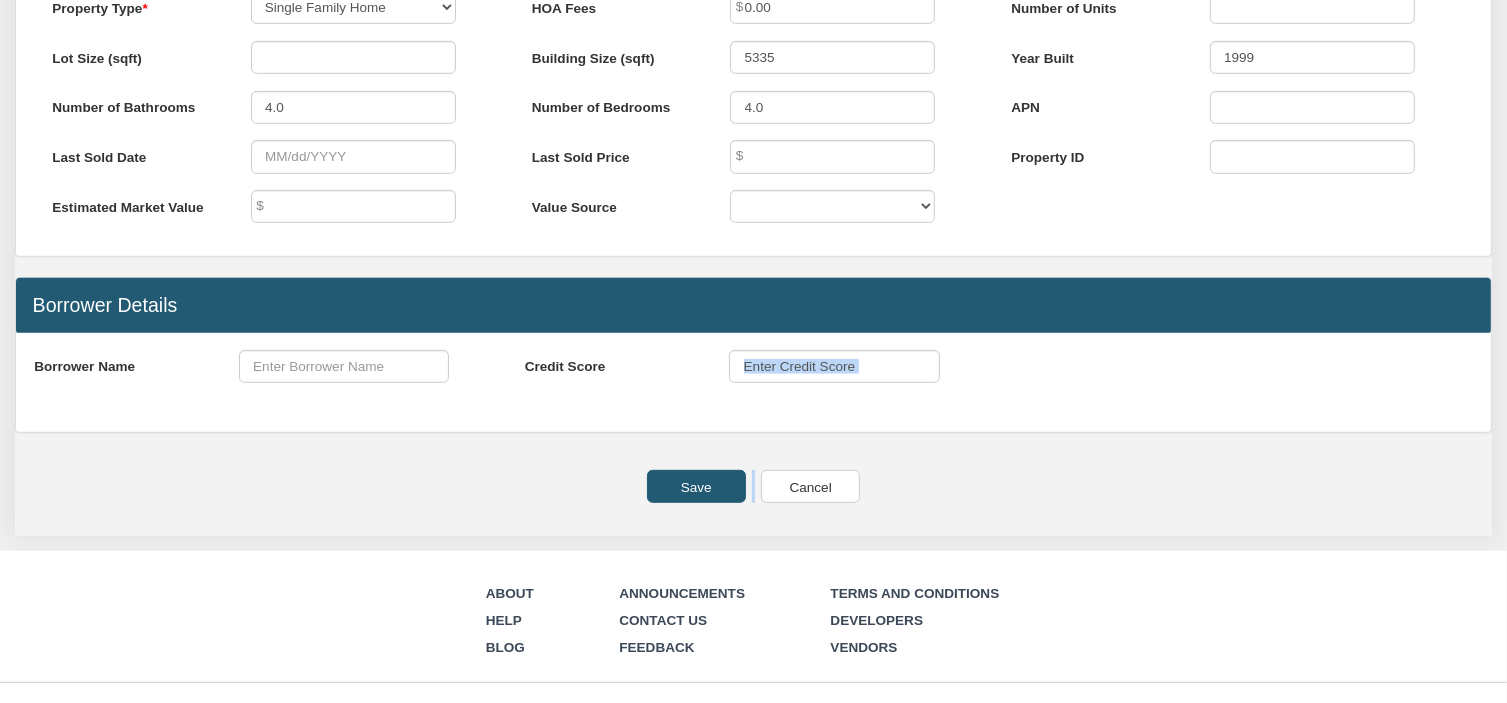 click on "Save" at bounding box center [696, 486] 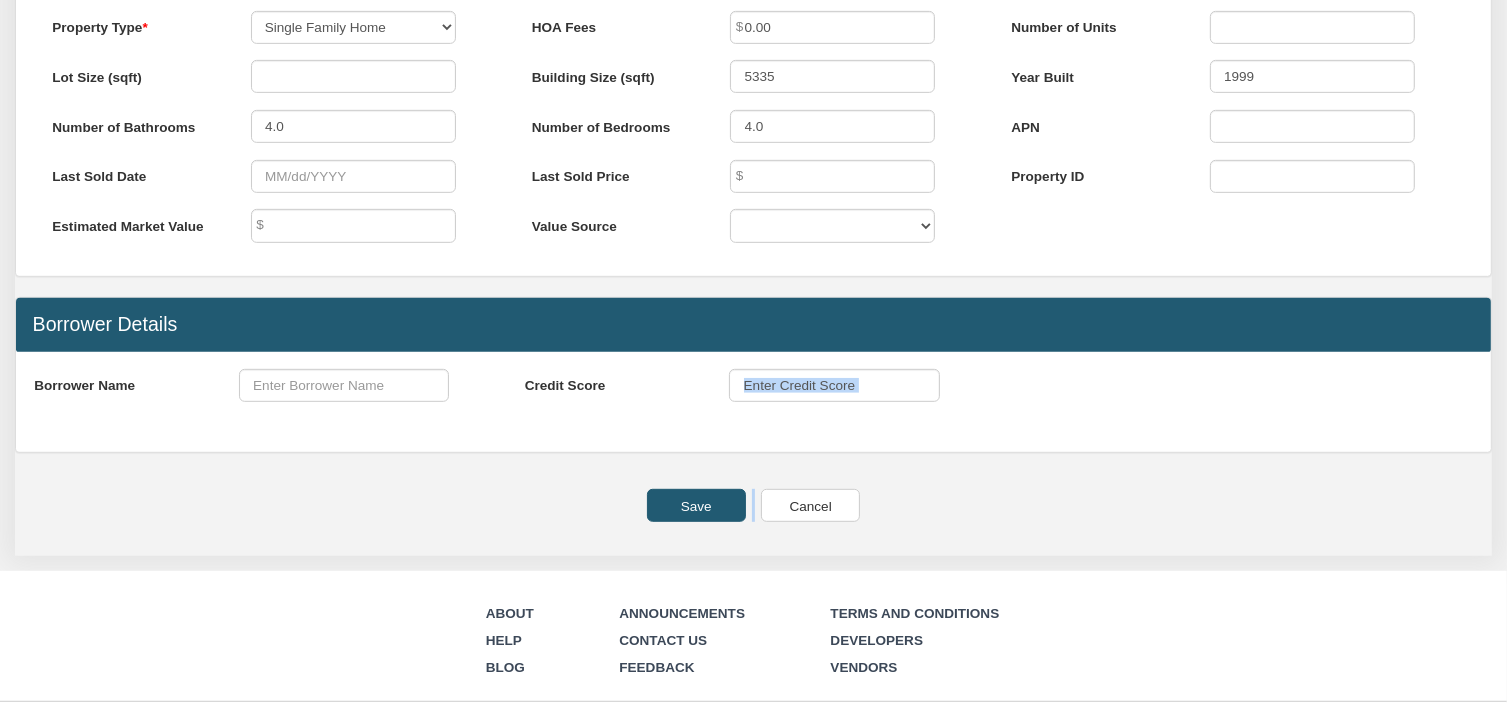 scroll, scrollTop: 985, scrollLeft: 0, axis: vertical 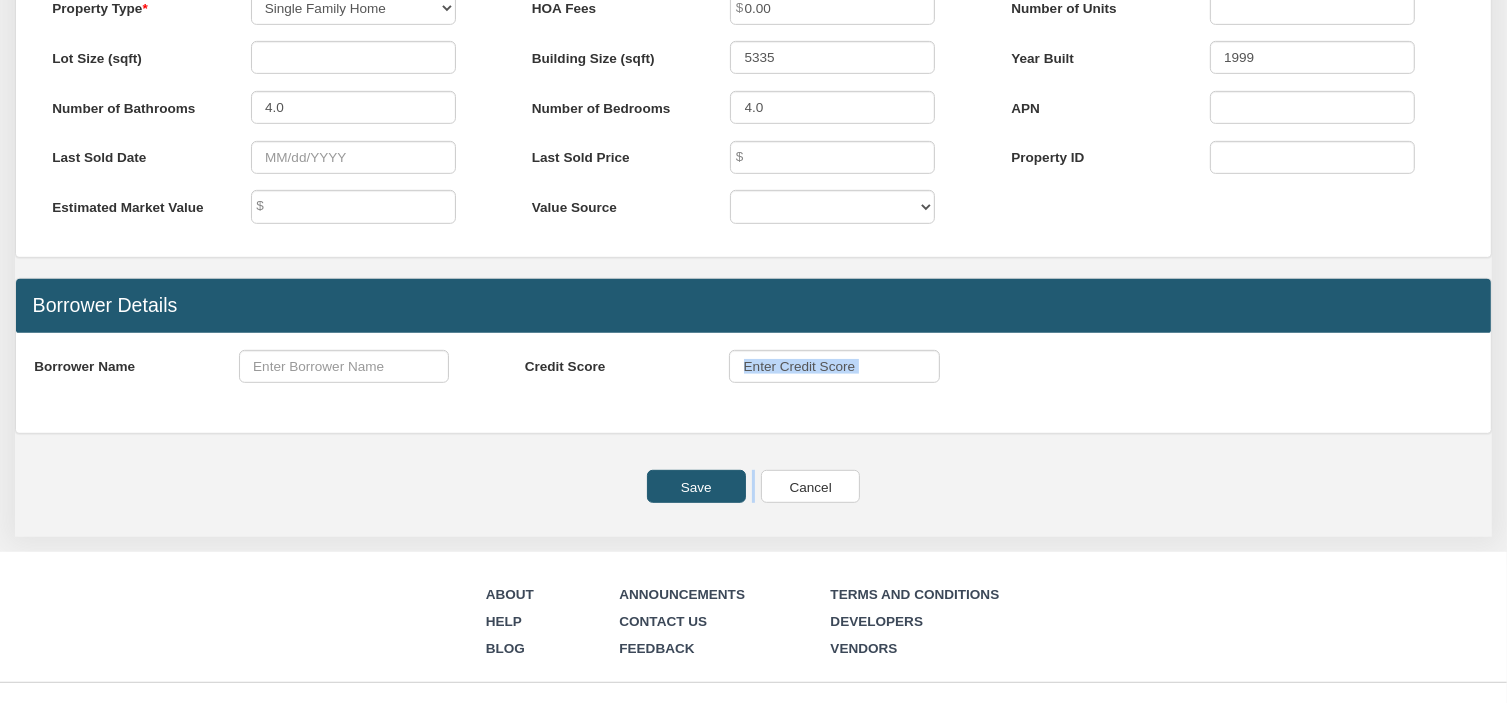 click on "Save" at bounding box center [696, 486] 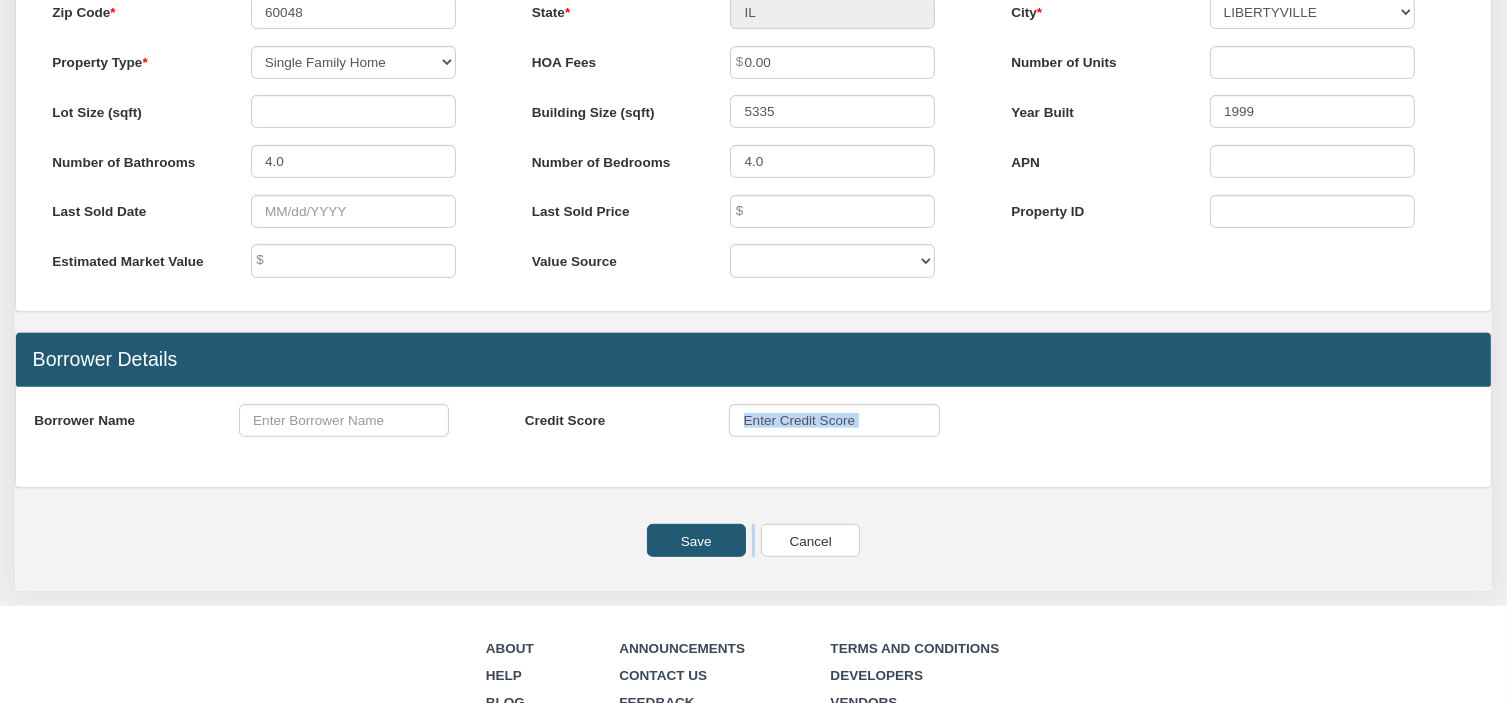 scroll, scrollTop: 933, scrollLeft: 0, axis: vertical 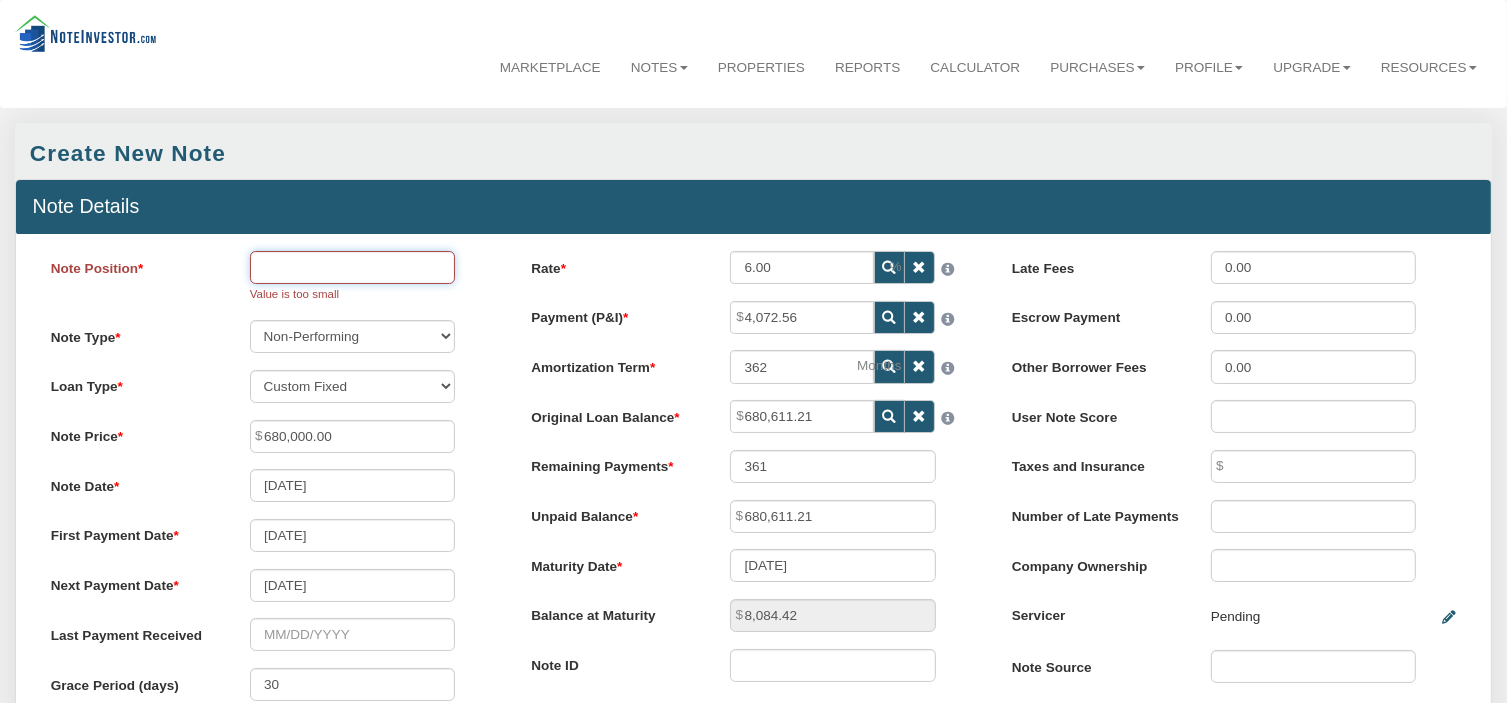 click on "Note Position" at bounding box center (353, 267) 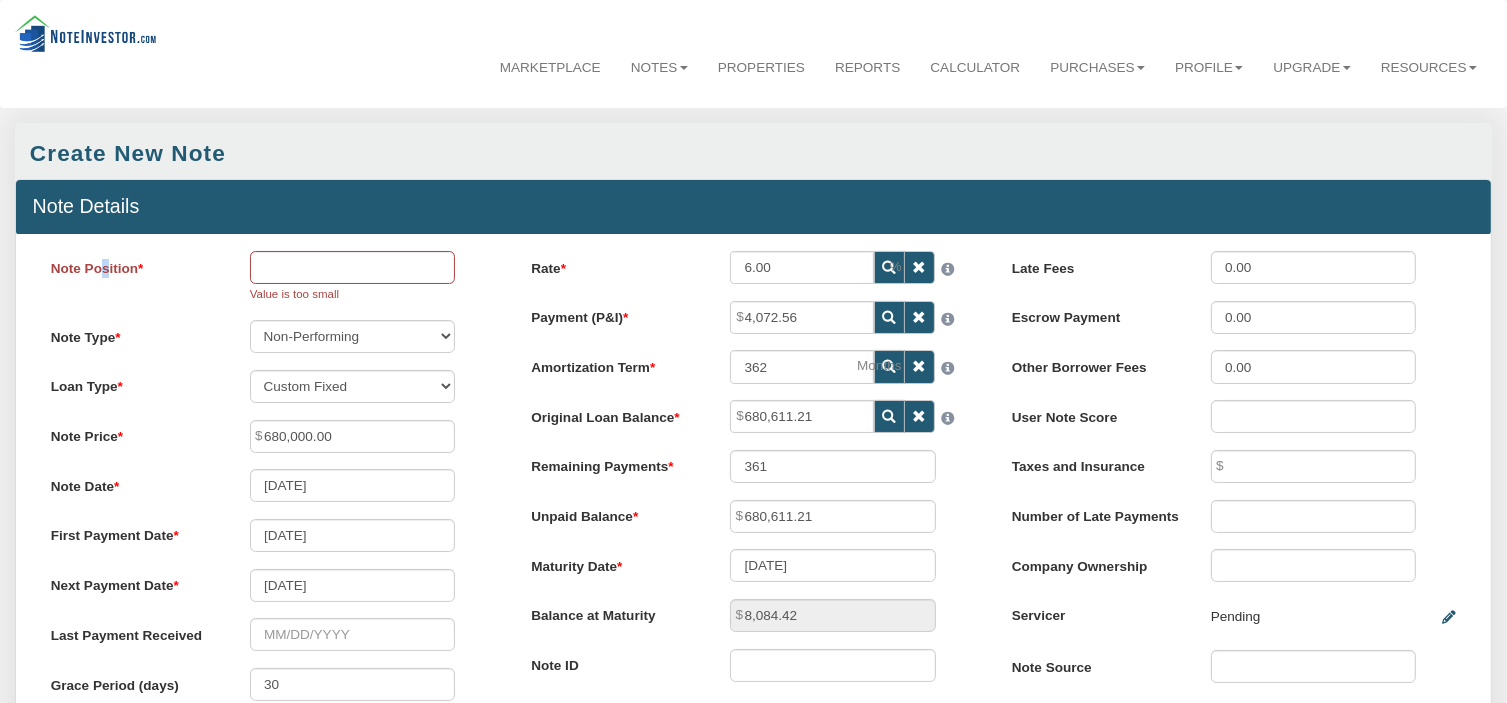 click on "Note Position
Value is too small" at bounding box center (272, 277) 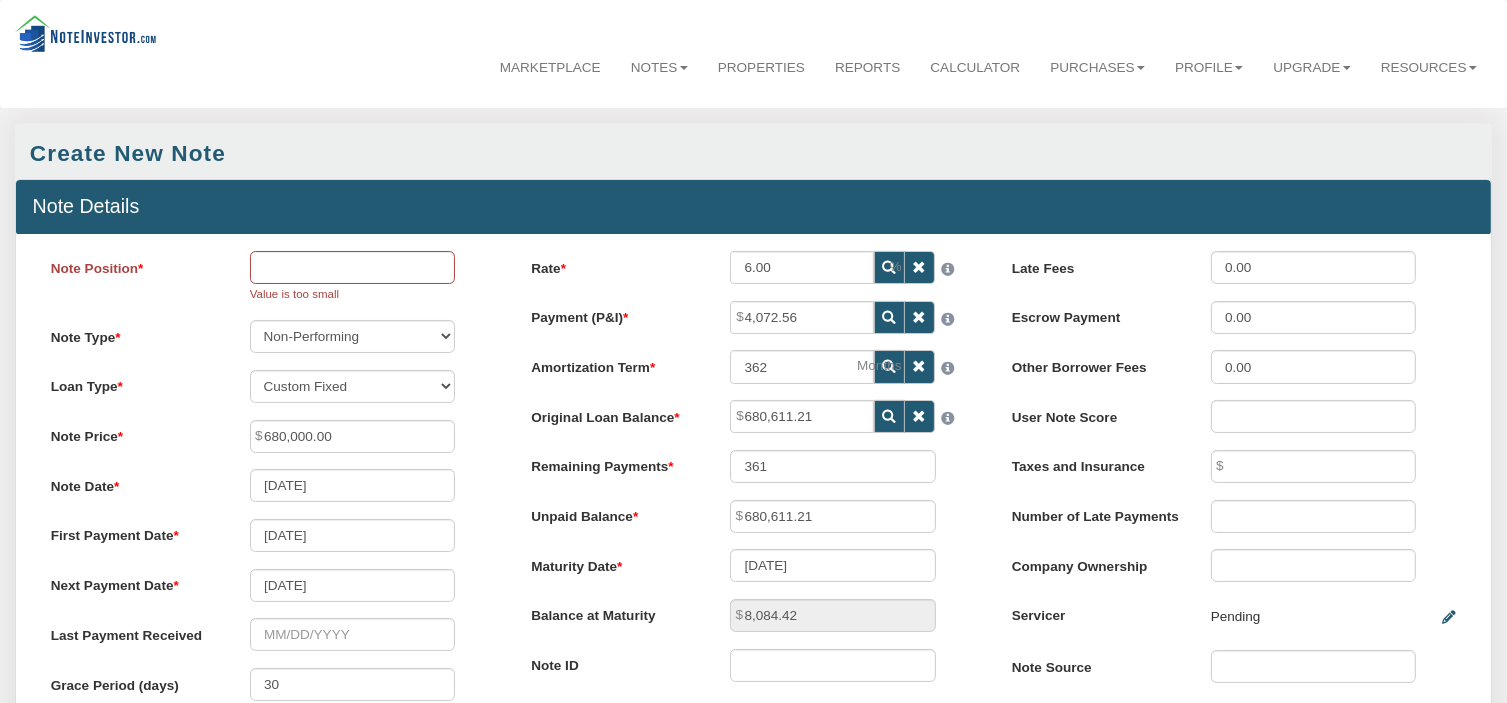 click on "Note Position
Value is too small" at bounding box center [272, 277] 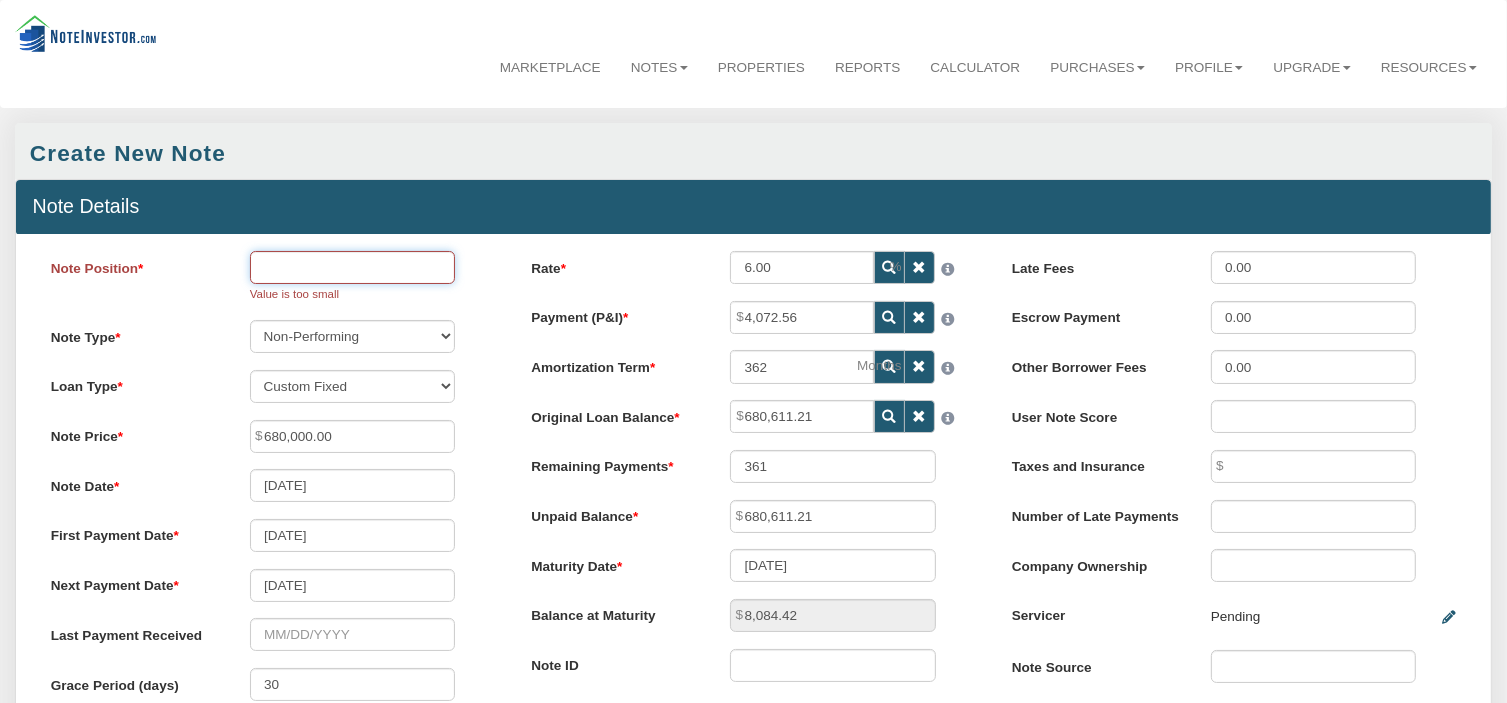 click on "Note Position" at bounding box center (353, 267) 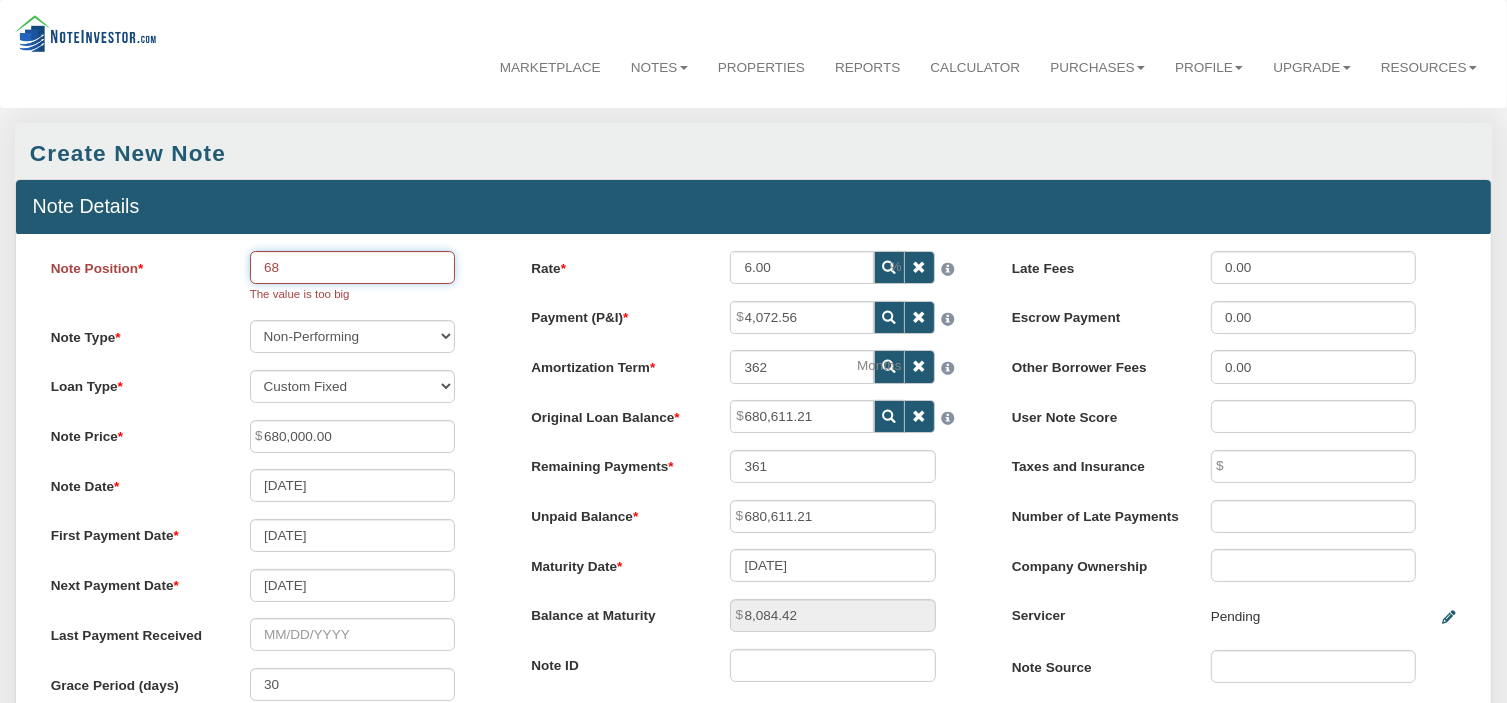 type on "6" 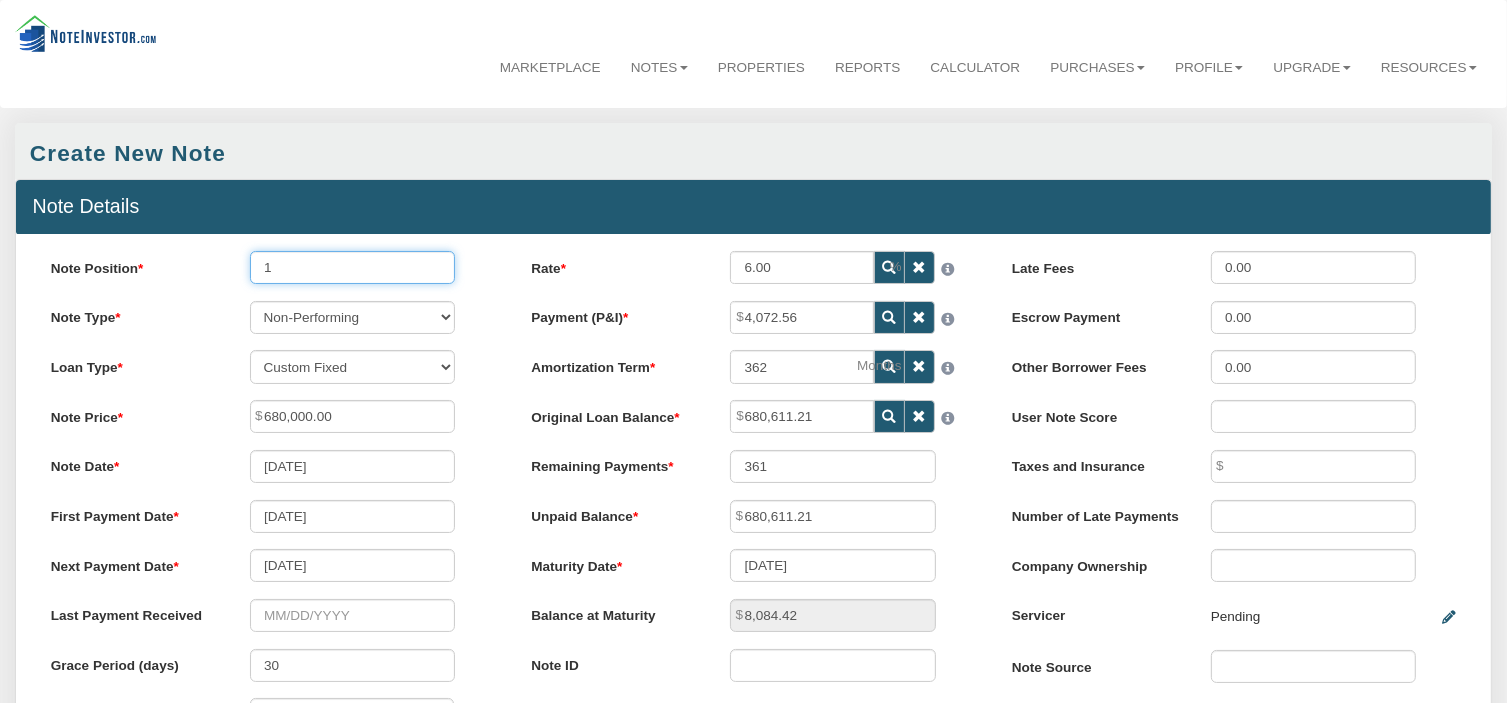type on "1" 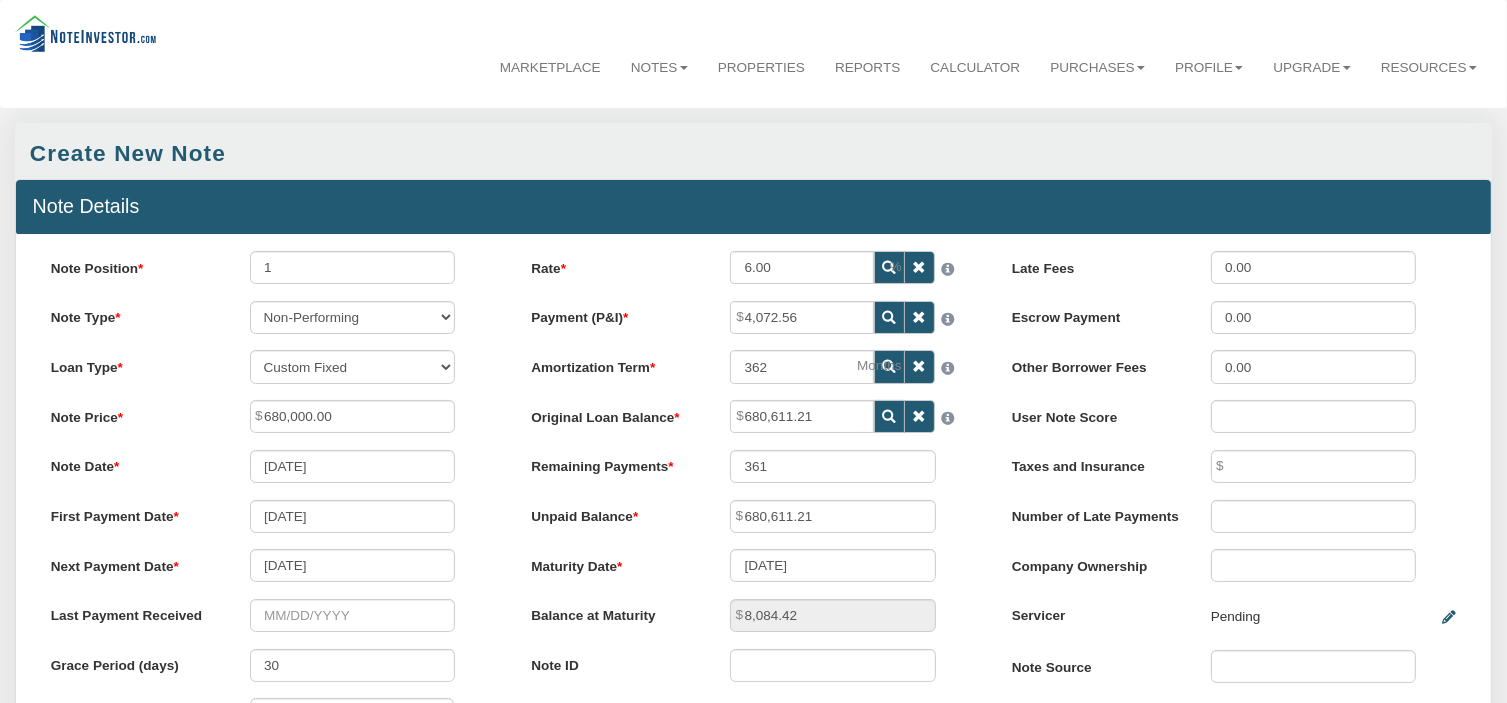 click on "Note Position
1" at bounding box center (272, 267) 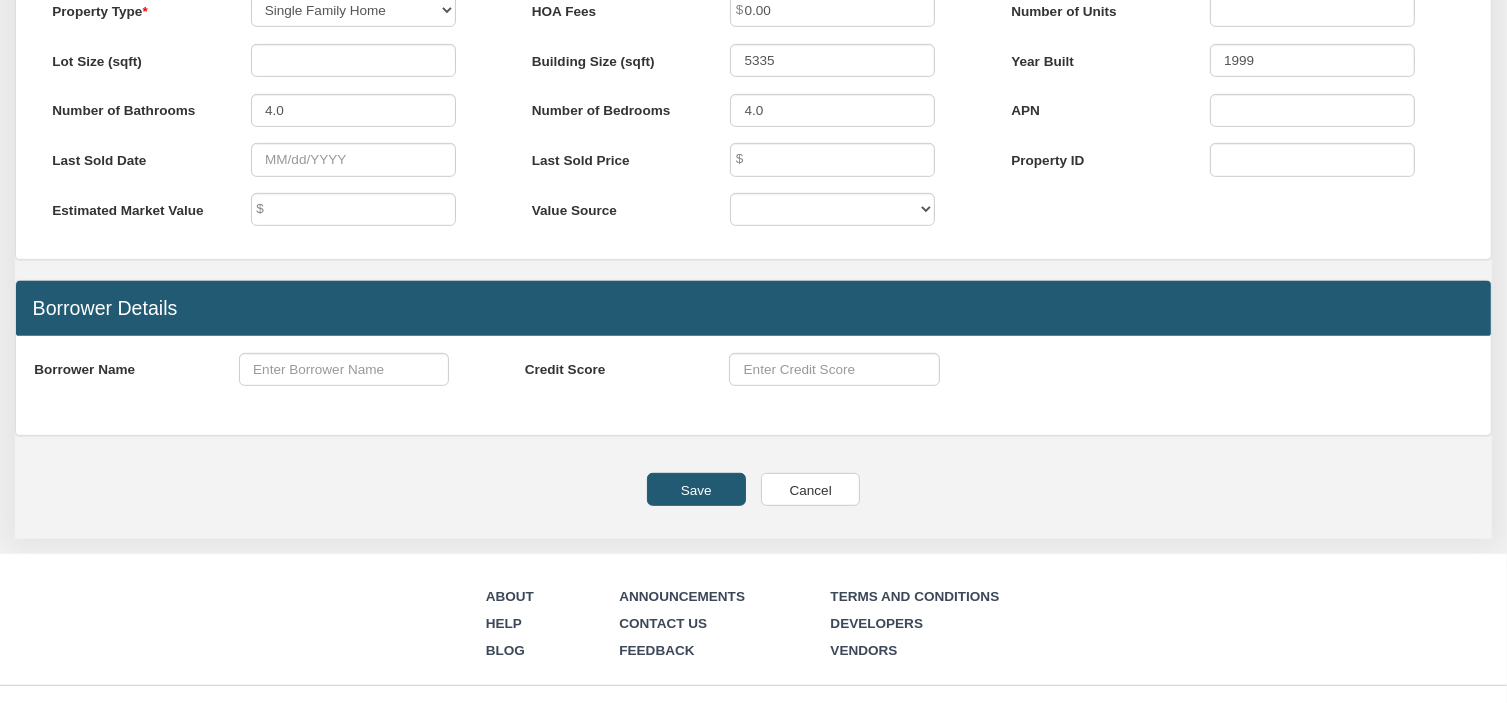 scroll, scrollTop: 964, scrollLeft: 0, axis: vertical 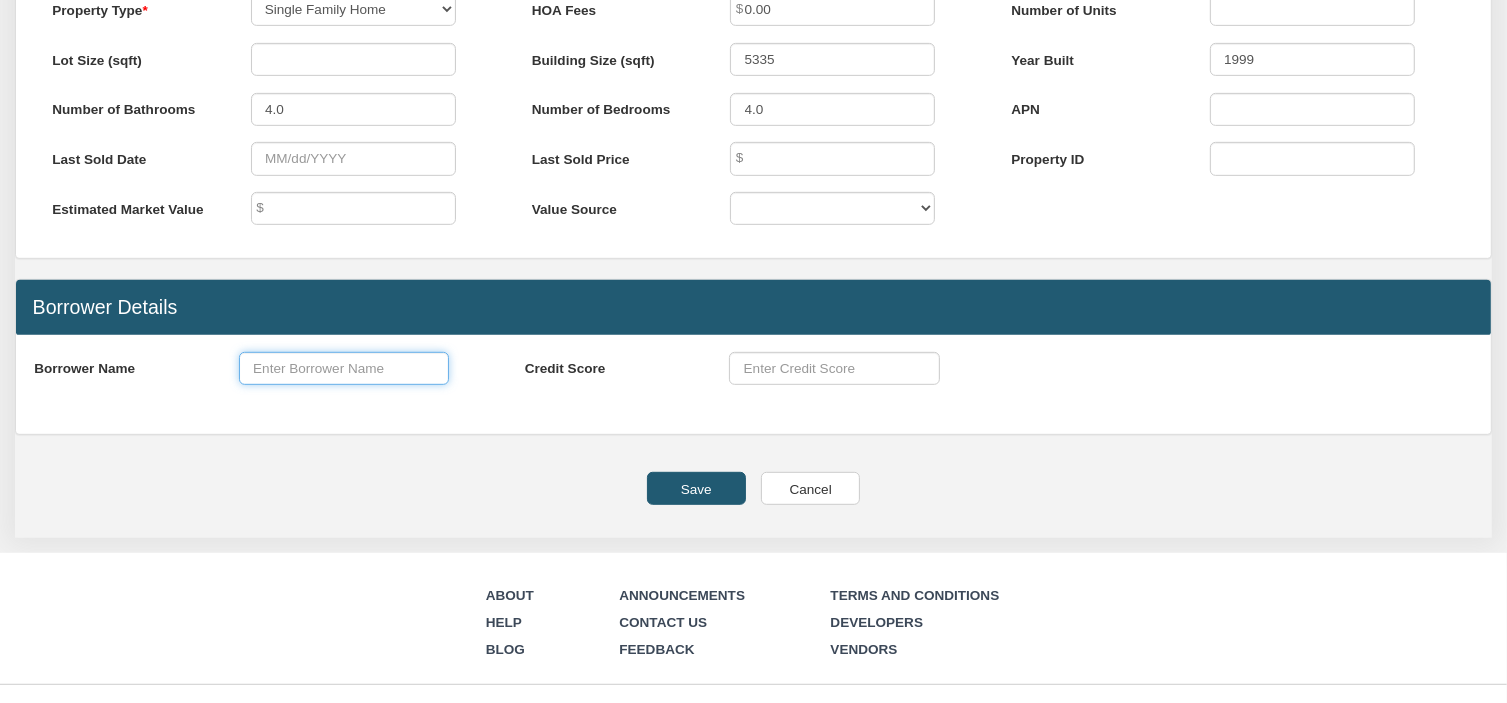 drag, startPoint x: 299, startPoint y: 381, endPoint x: 288, endPoint y: 391, distance: 14.866069 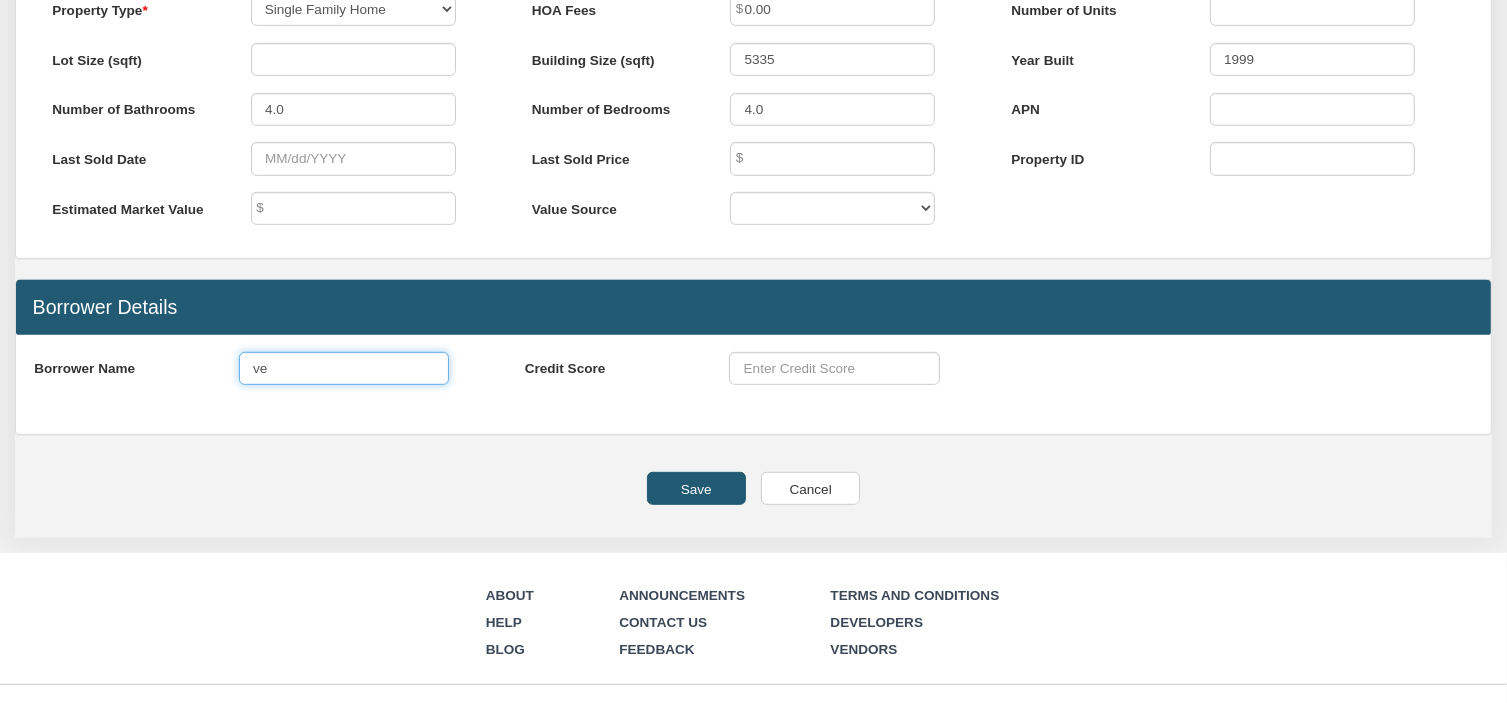 type on "v" 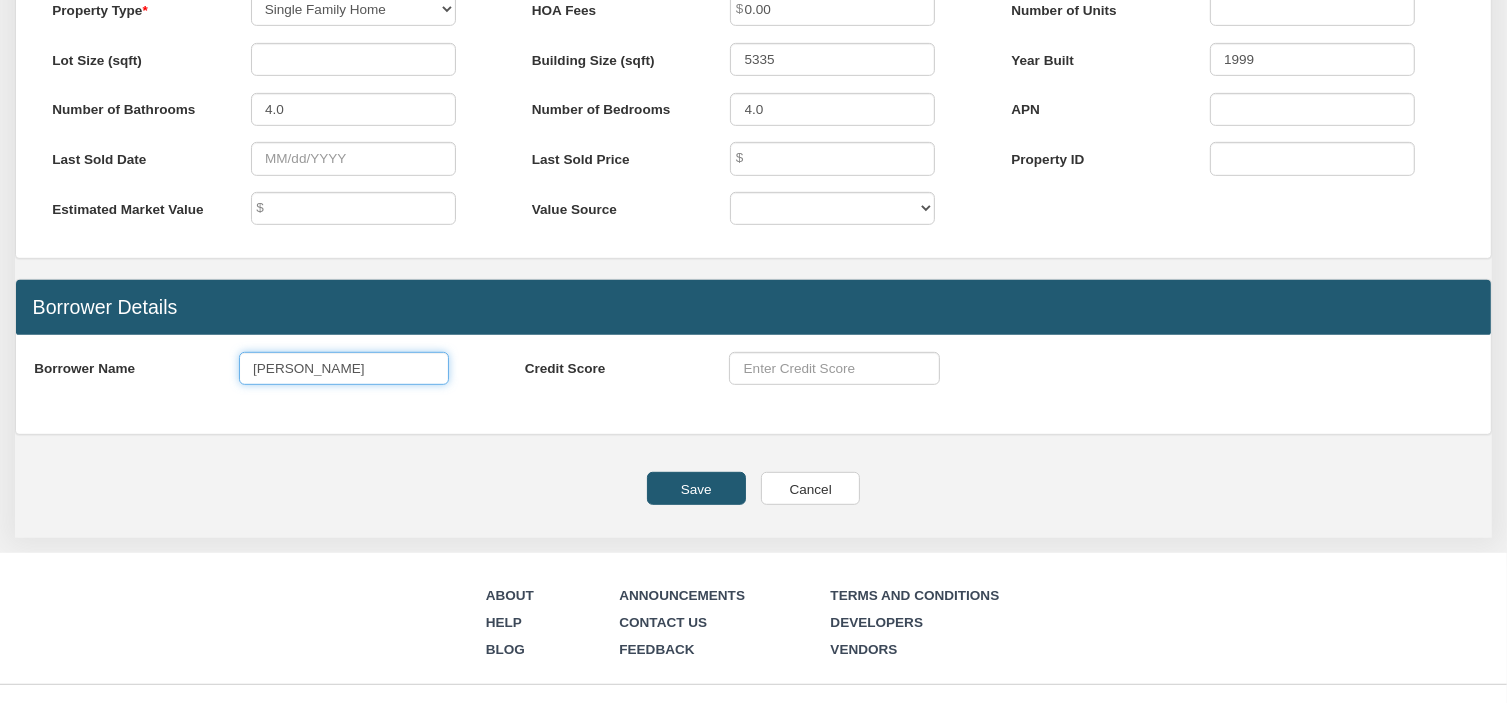 type on "[PERSON_NAME]" 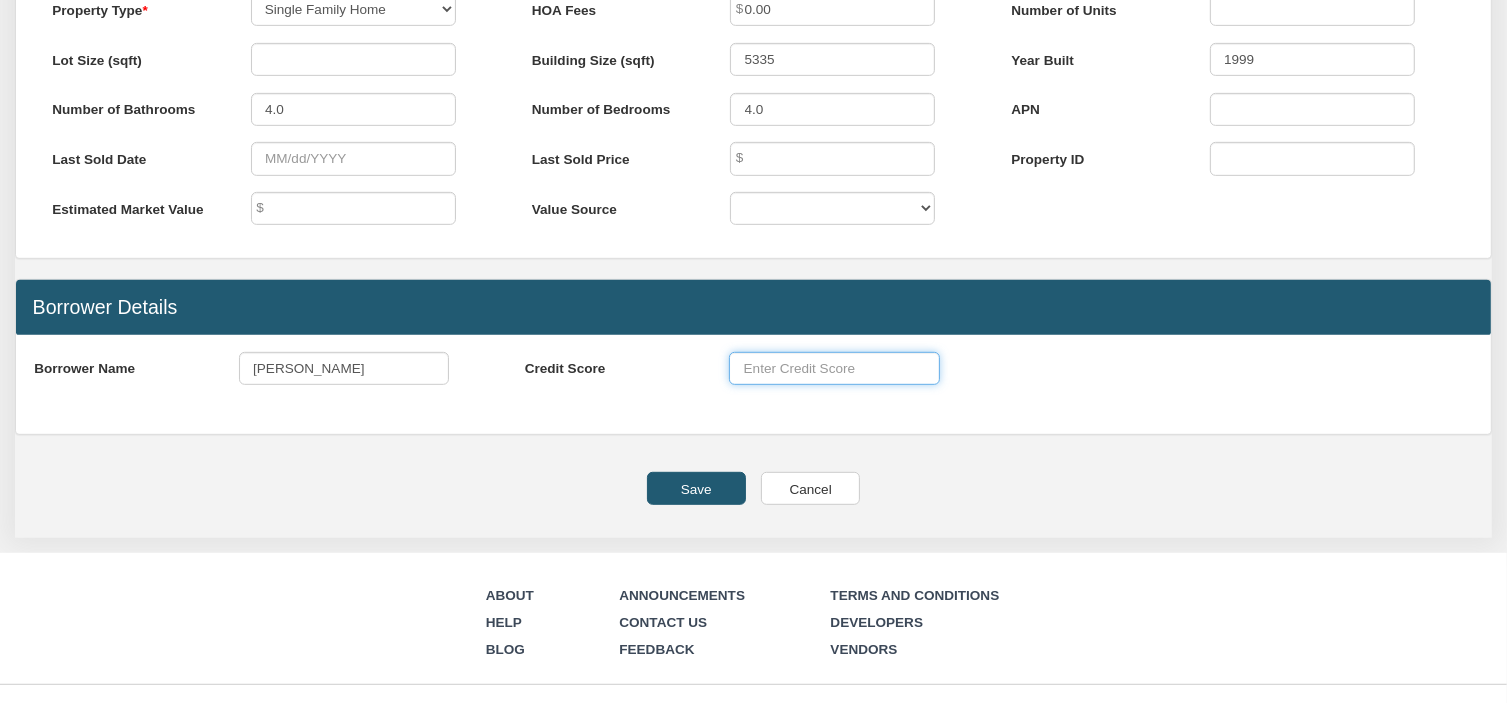 click at bounding box center (834, 368) 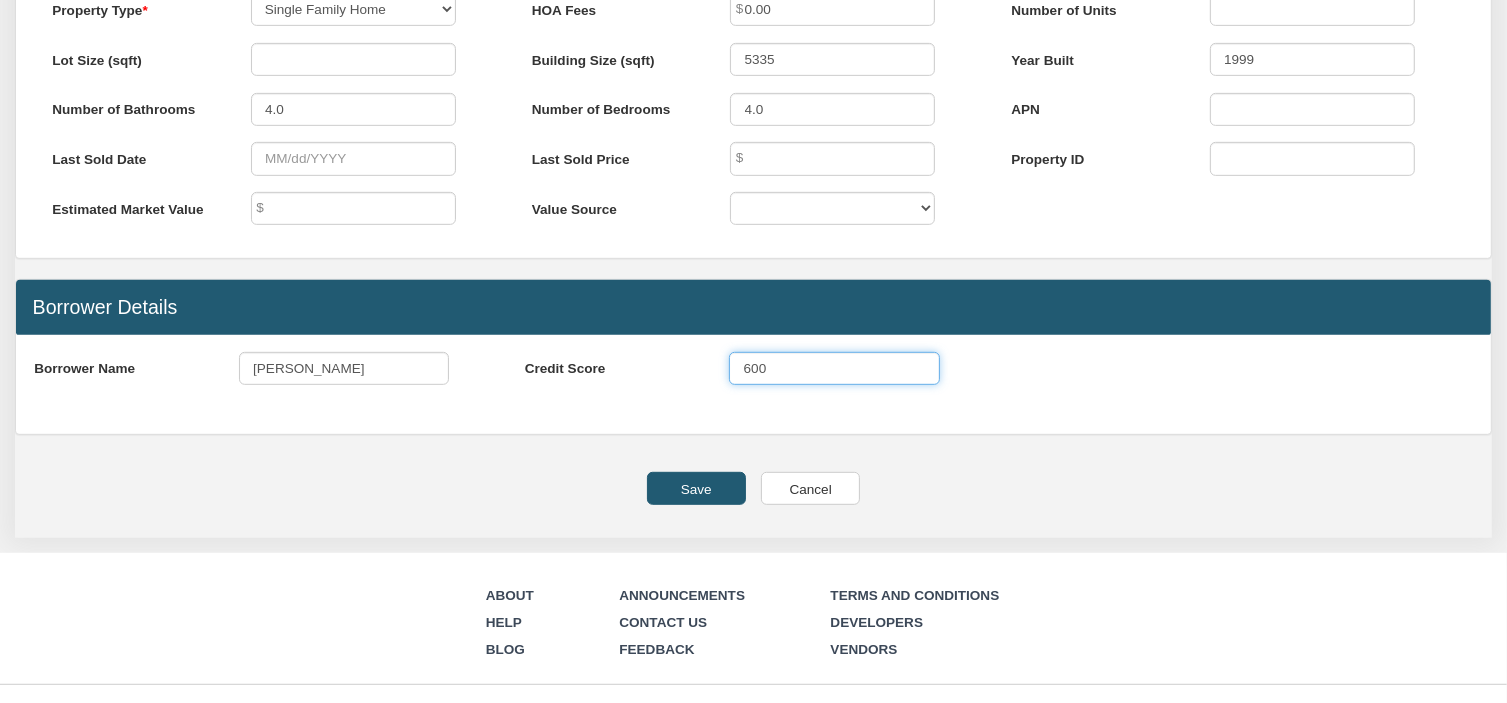type on "600" 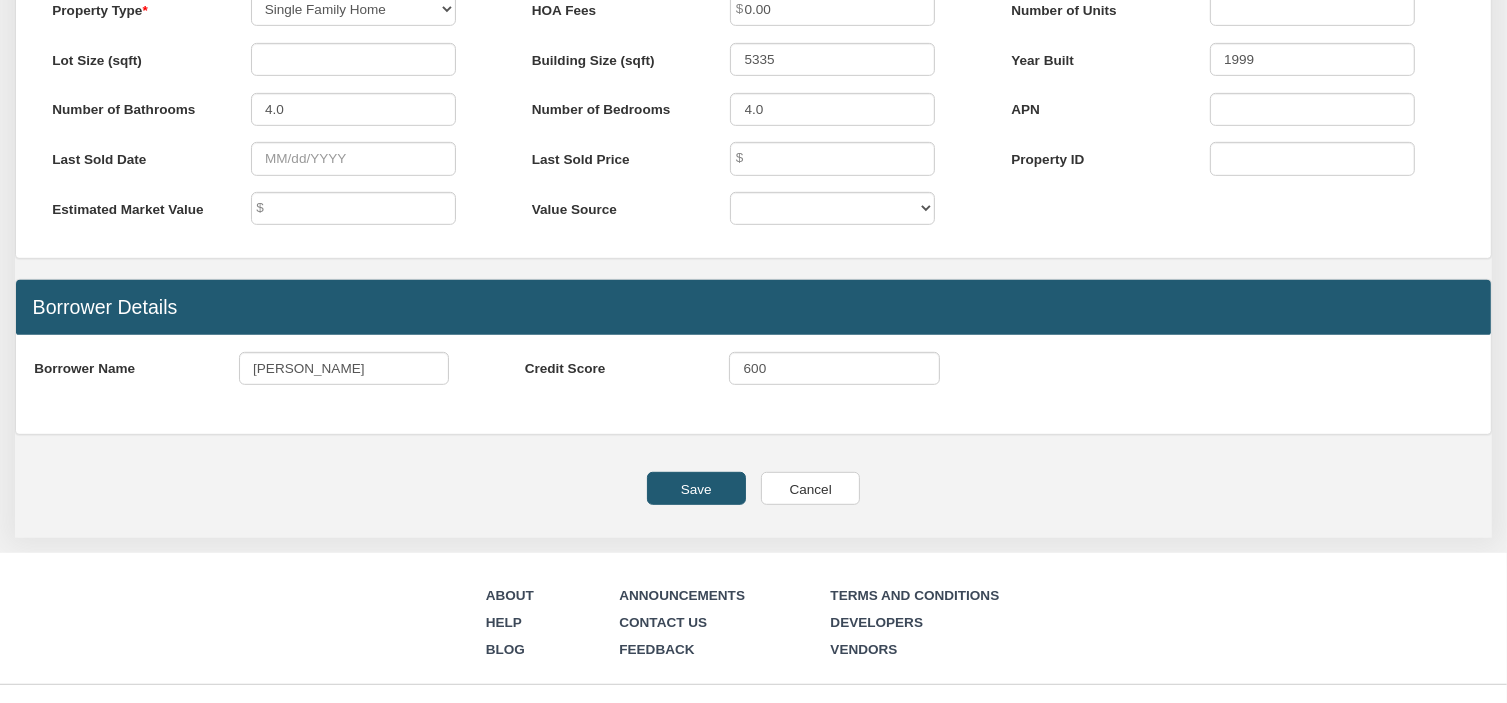 click on "Save" at bounding box center (696, 488) 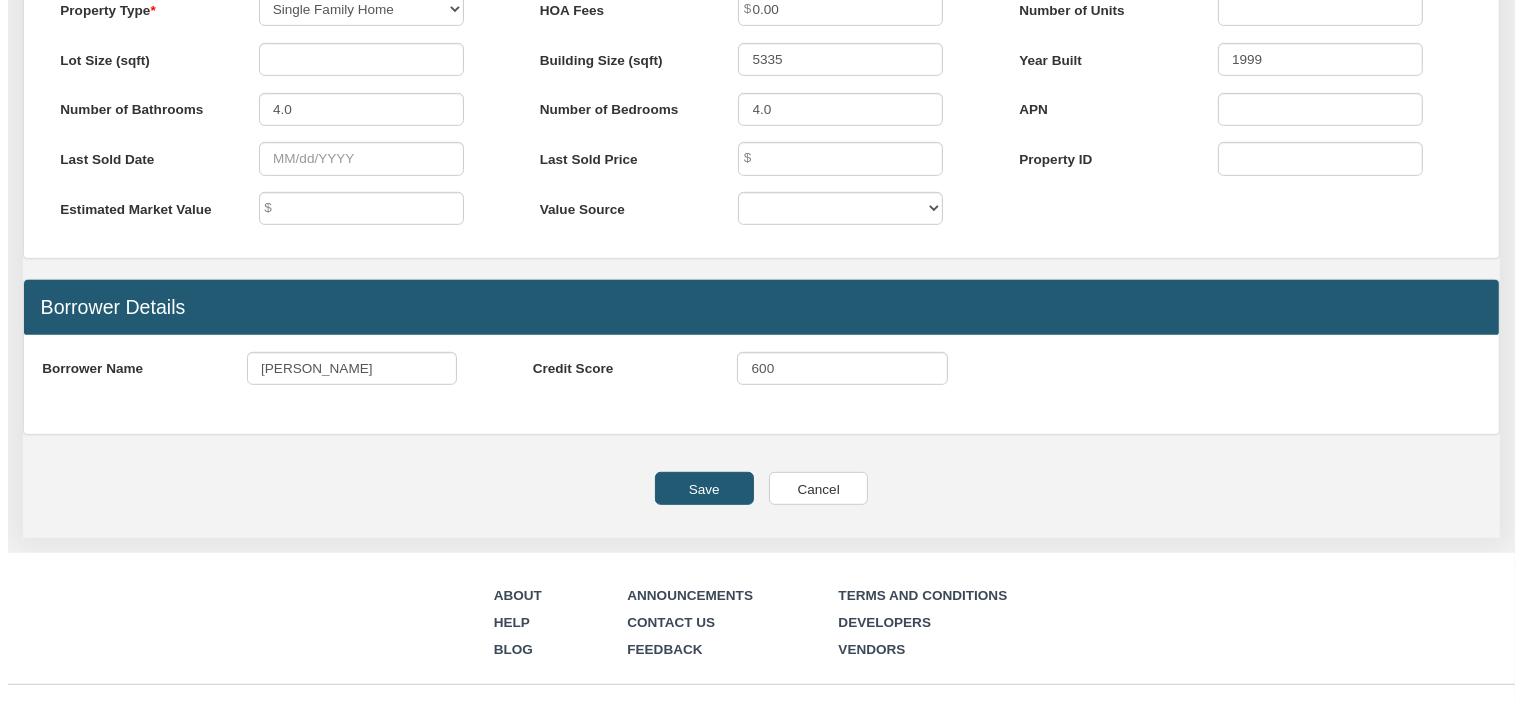 scroll, scrollTop: 965, scrollLeft: 0, axis: vertical 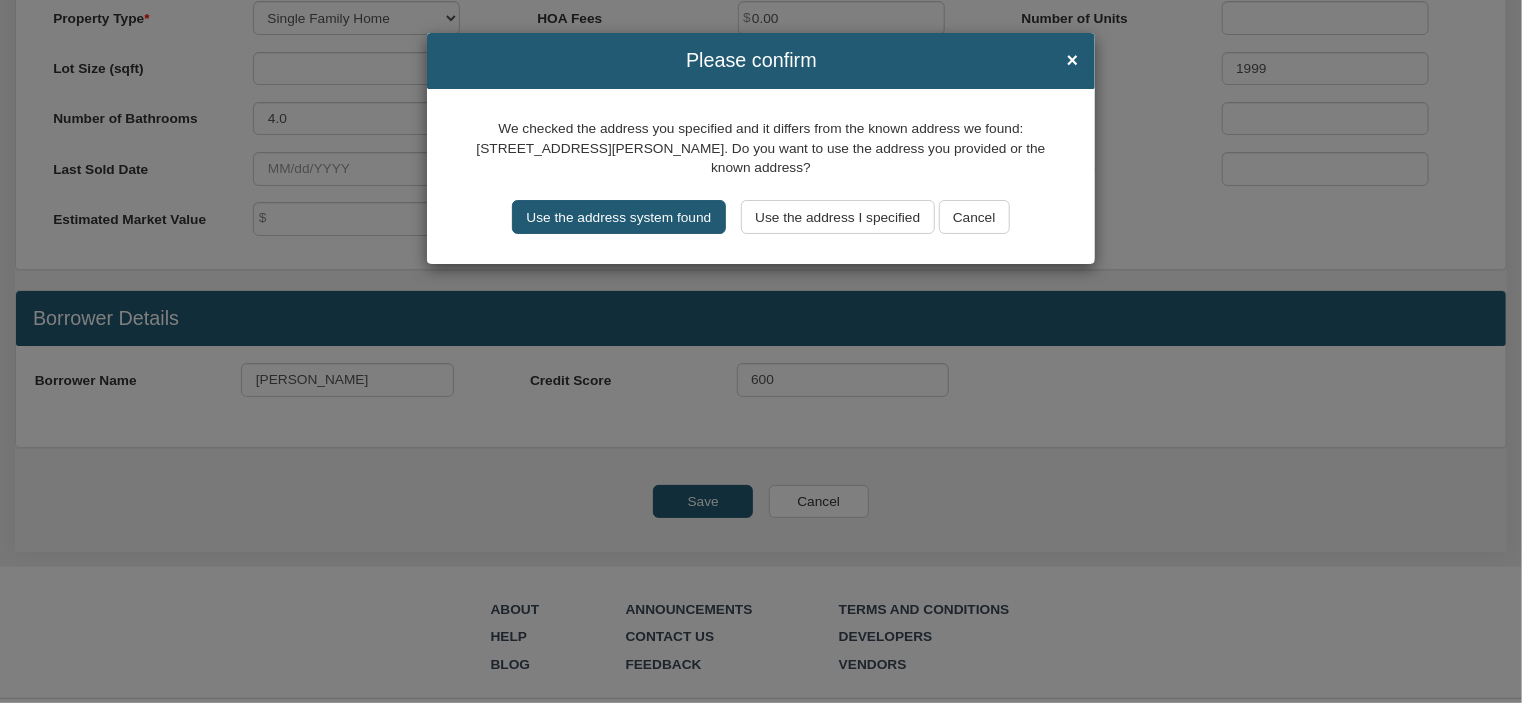 click on "Use the address system found" at bounding box center (619, 216) 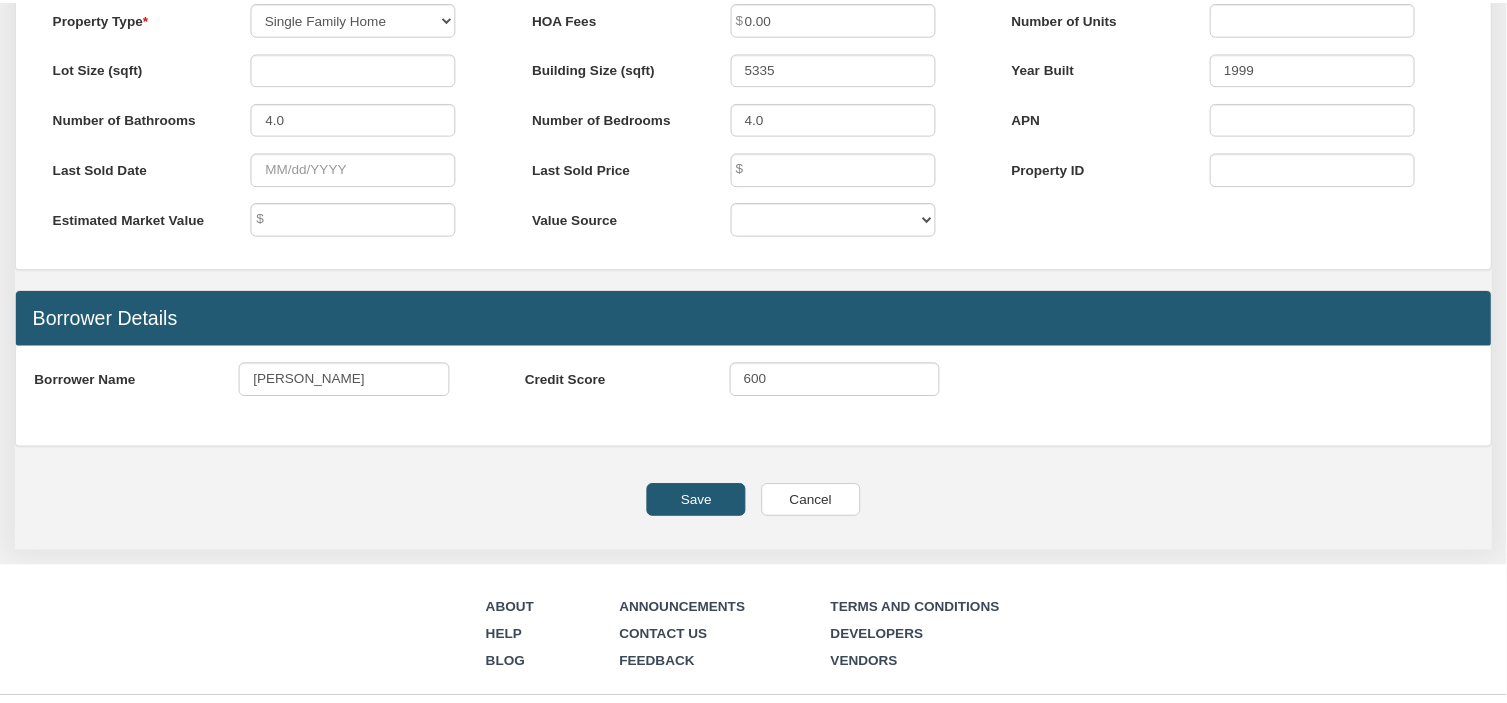 scroll, scrollTop: 964, scrollLeft: 0, axis: vertical 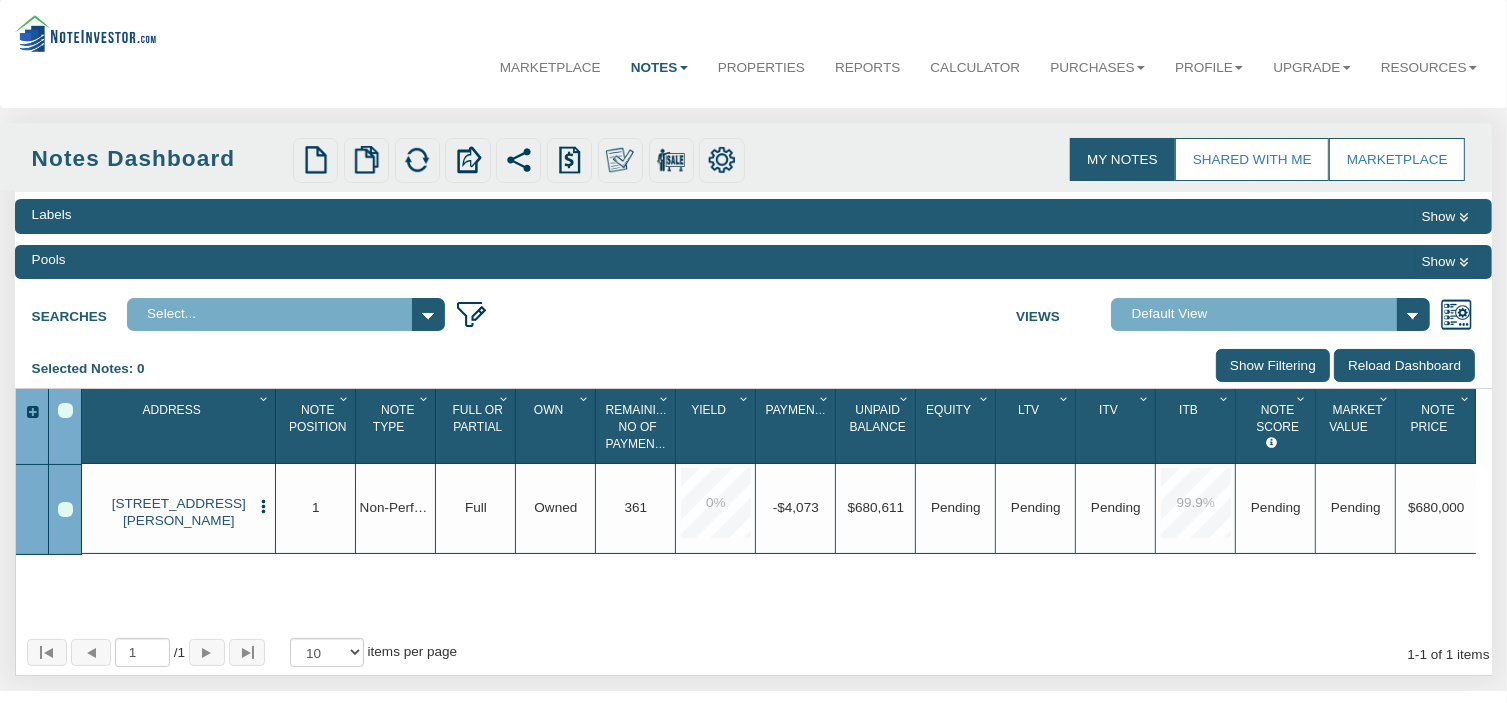 click on "[STREET_ADDRESS][PERSON_NAME]" at bounding box center [179, 512] 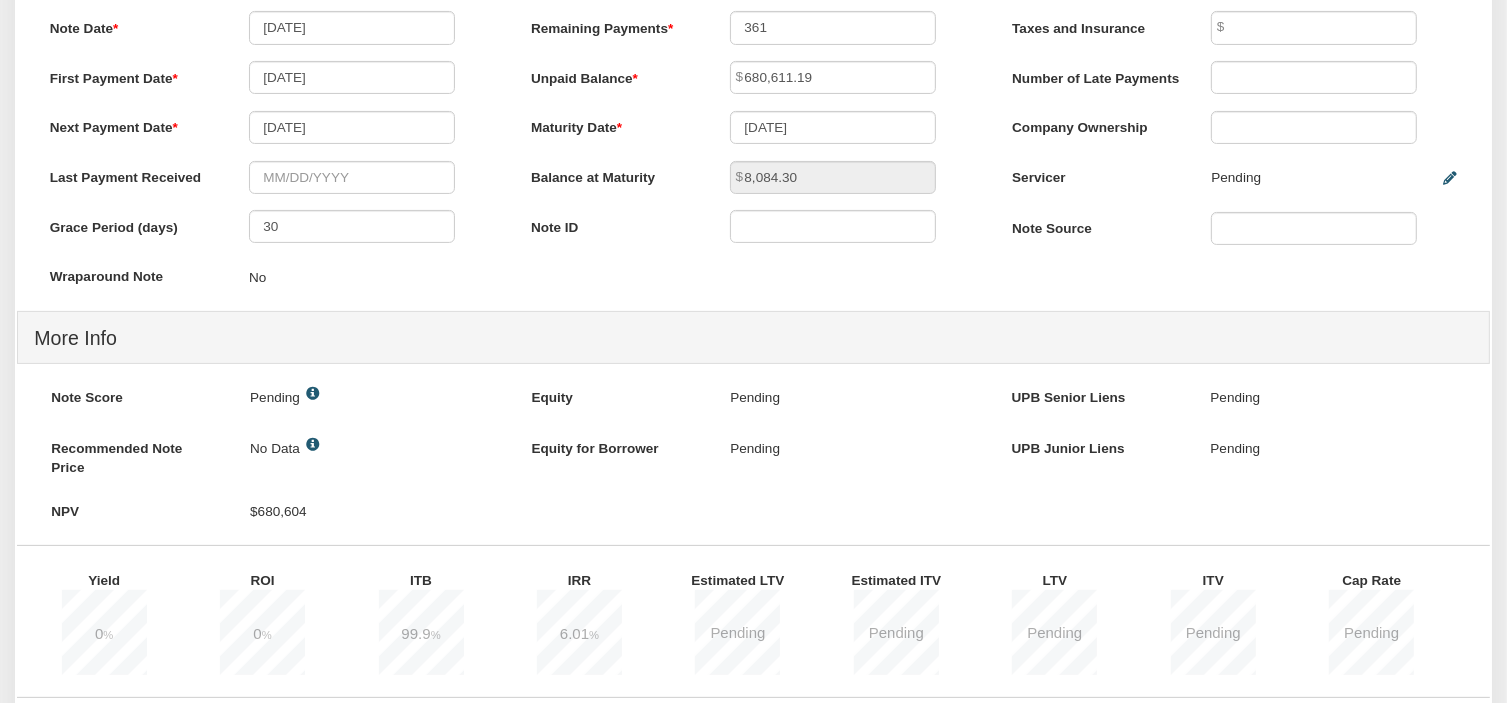 scroll, scrollTop: 467, scrollLeft: 0, axis: vertical 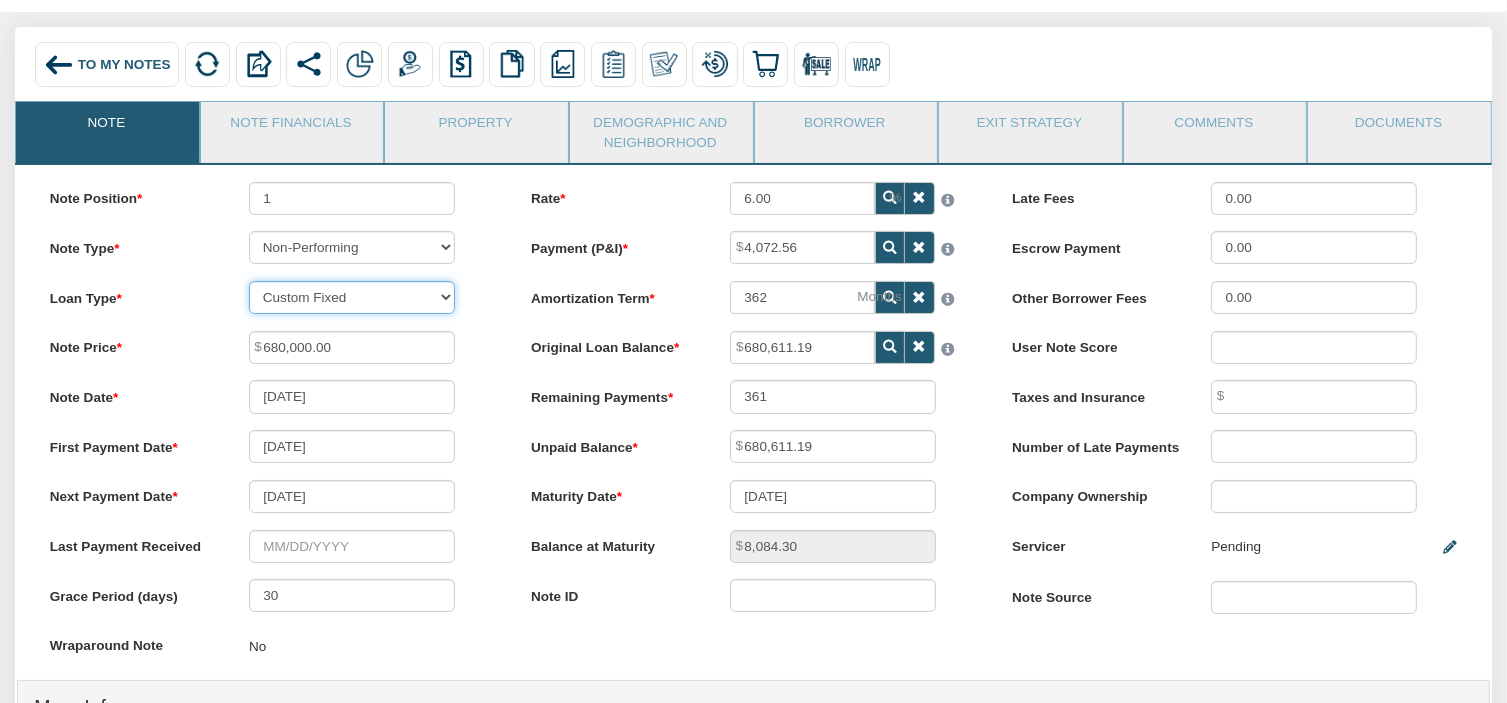click on "30 Year Fixed 15 Year Fixed 20 Year Fixed 40 Year Fixed 5 years balloon loan with 30 years amortization 7 years balloon loan with 30 years amortization Cash payment No loan Custom Fixed Custom loan with balloon" at bounding box center [352, 297] 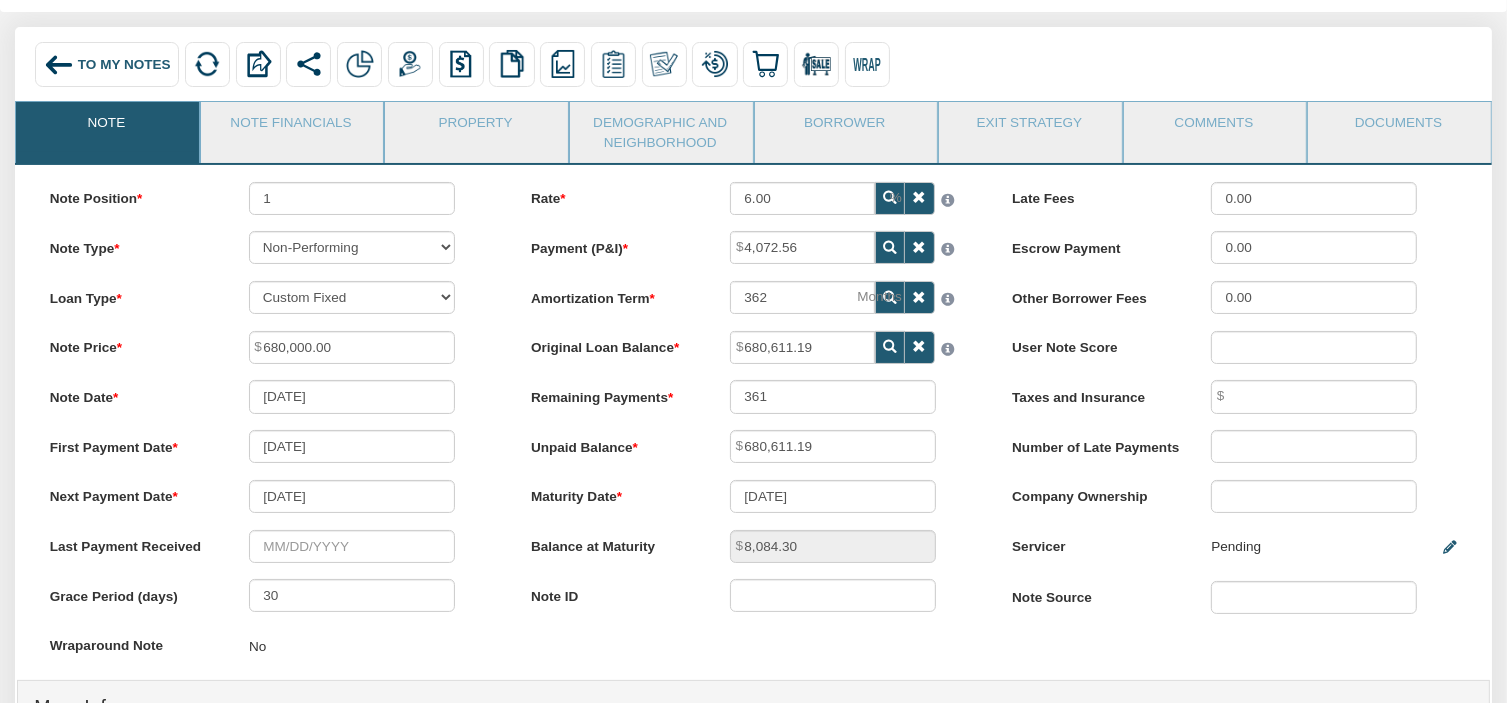 click on "Loan Type
30 Year Fixed 15 Year Fixed 20 Year Fixed 40 Year Fixed 5 years balloon loan with 30 years amortization 7 years balloon loan with 30 years amortization Cash payment No loan Custom Fixed Custom loan with balloon" at bounding box center [272, 297] 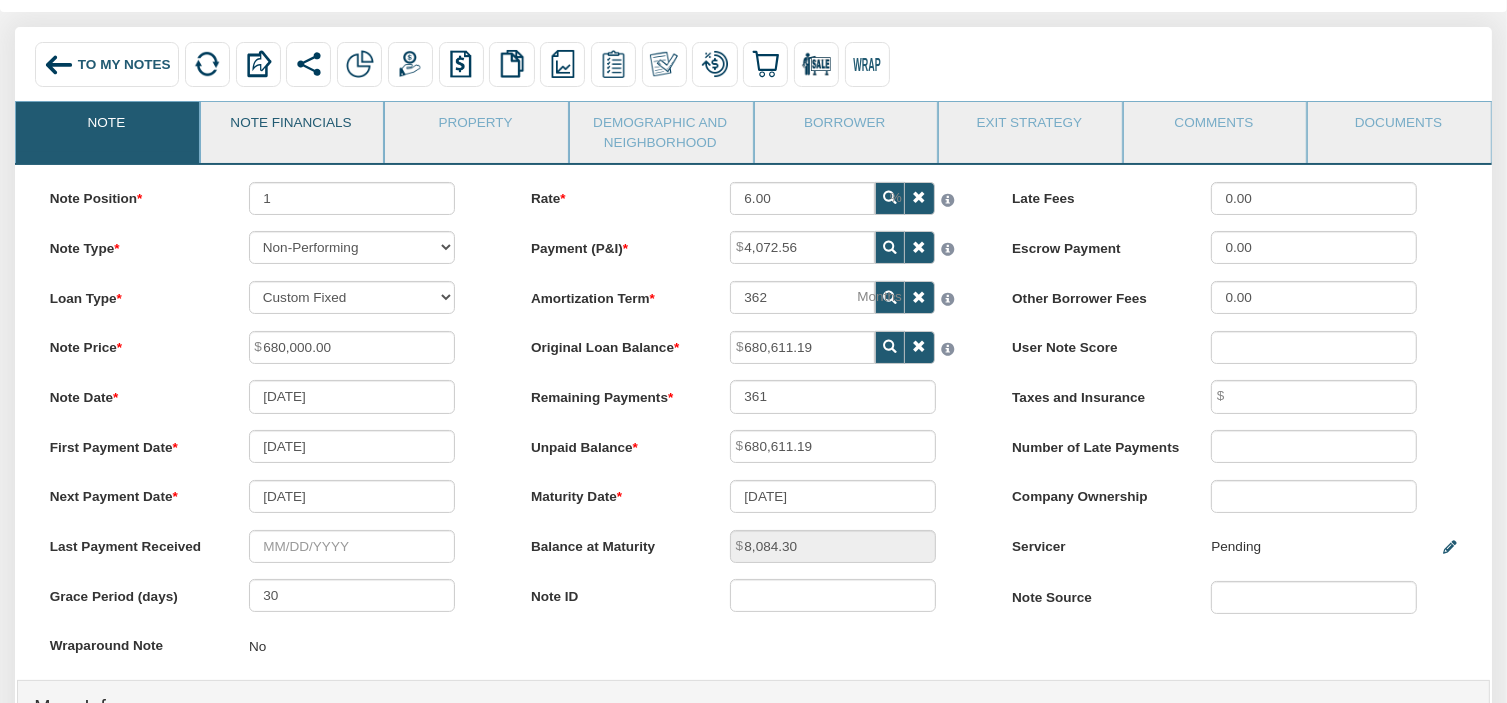 click on "Note Financials" at bounding box center (291, 127) 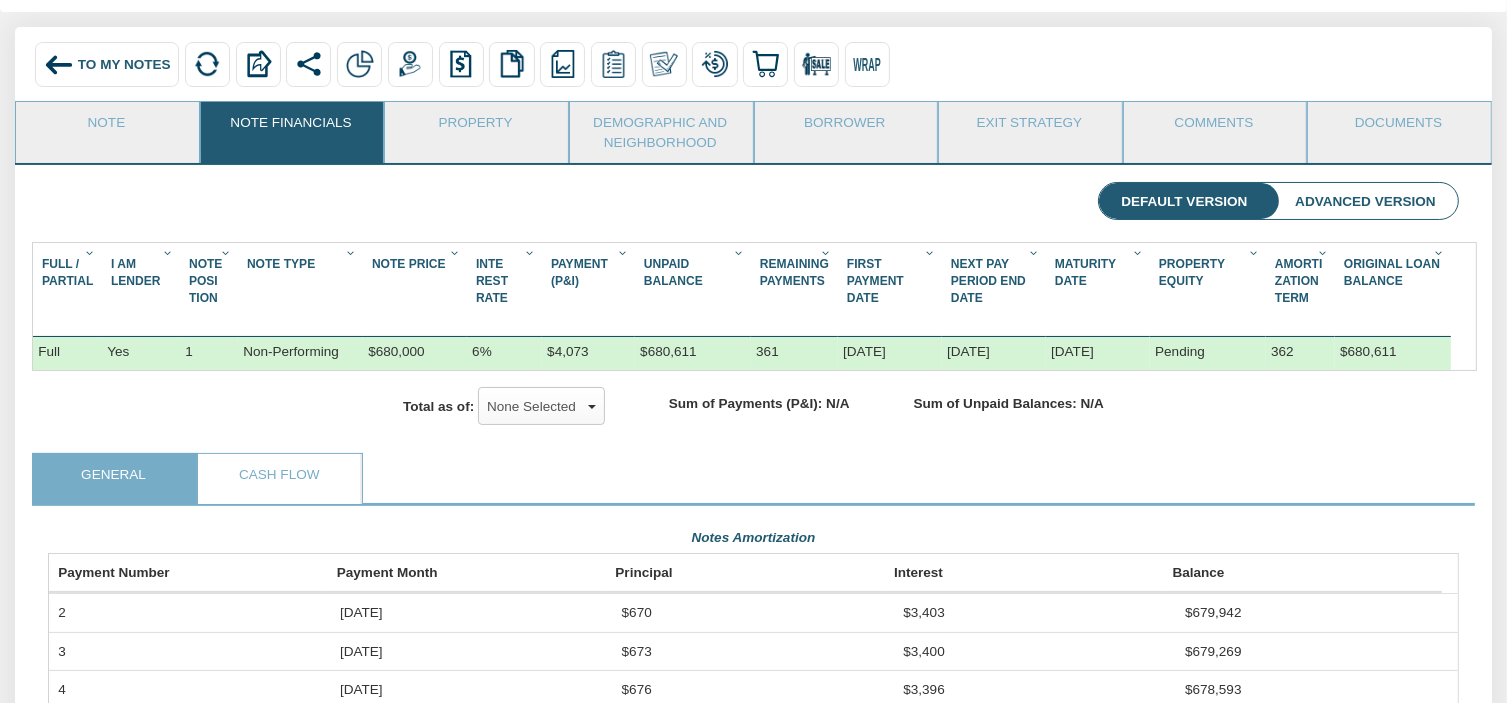 scroll, scrollTop: 999645, scrollLeft: 998589, axis: both 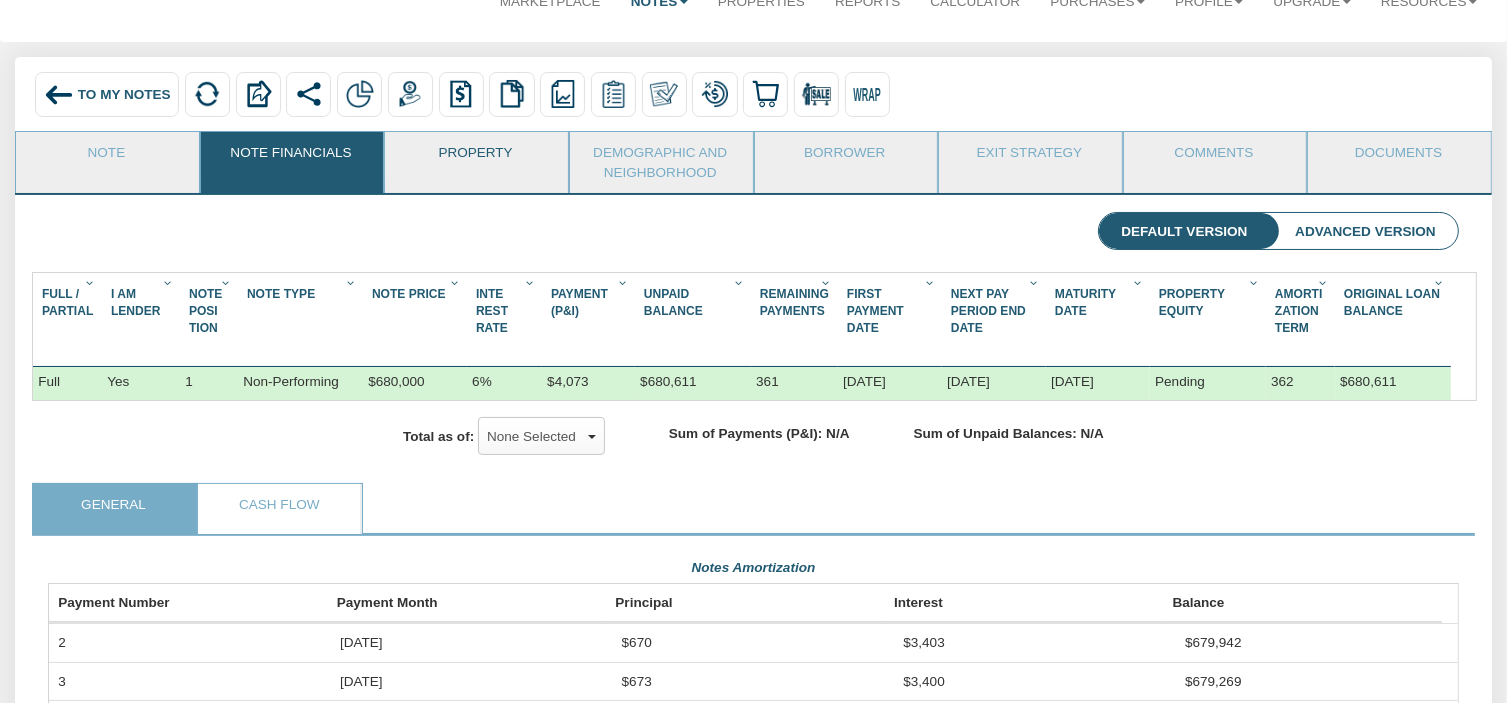 click on "Property" at bounding box center [475, 157] 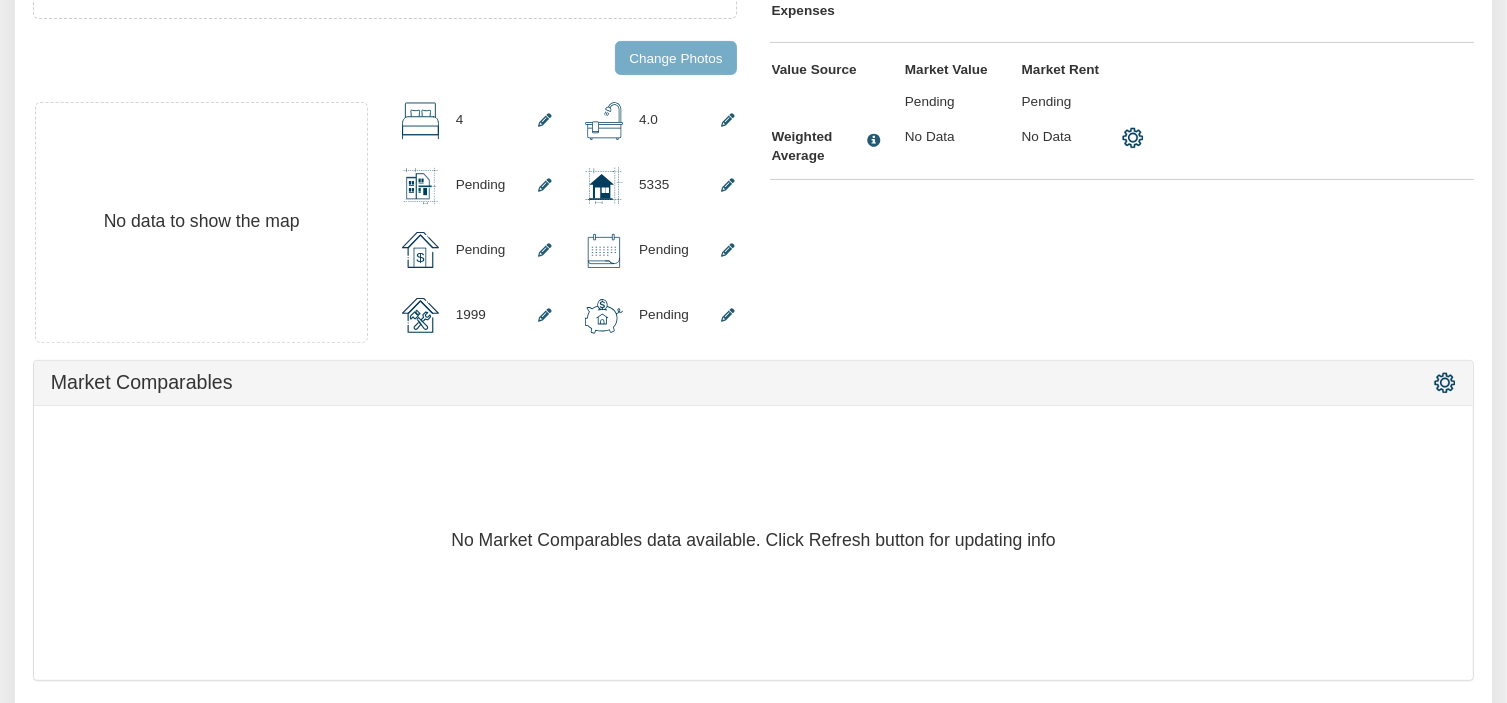 scroll, scrollTop: 610, scrollLeft: 0, axis: vertical 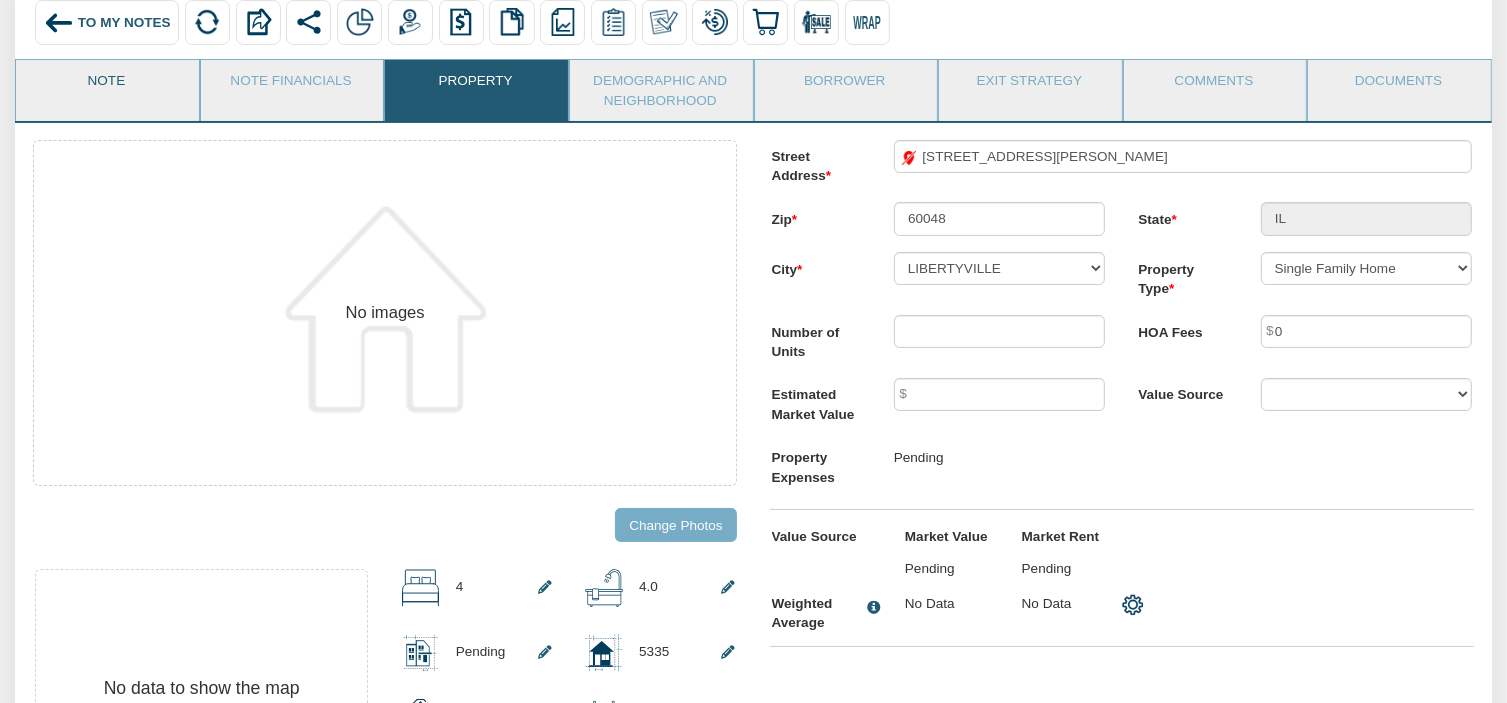 click on "Note" at bounding box center (106, 85) 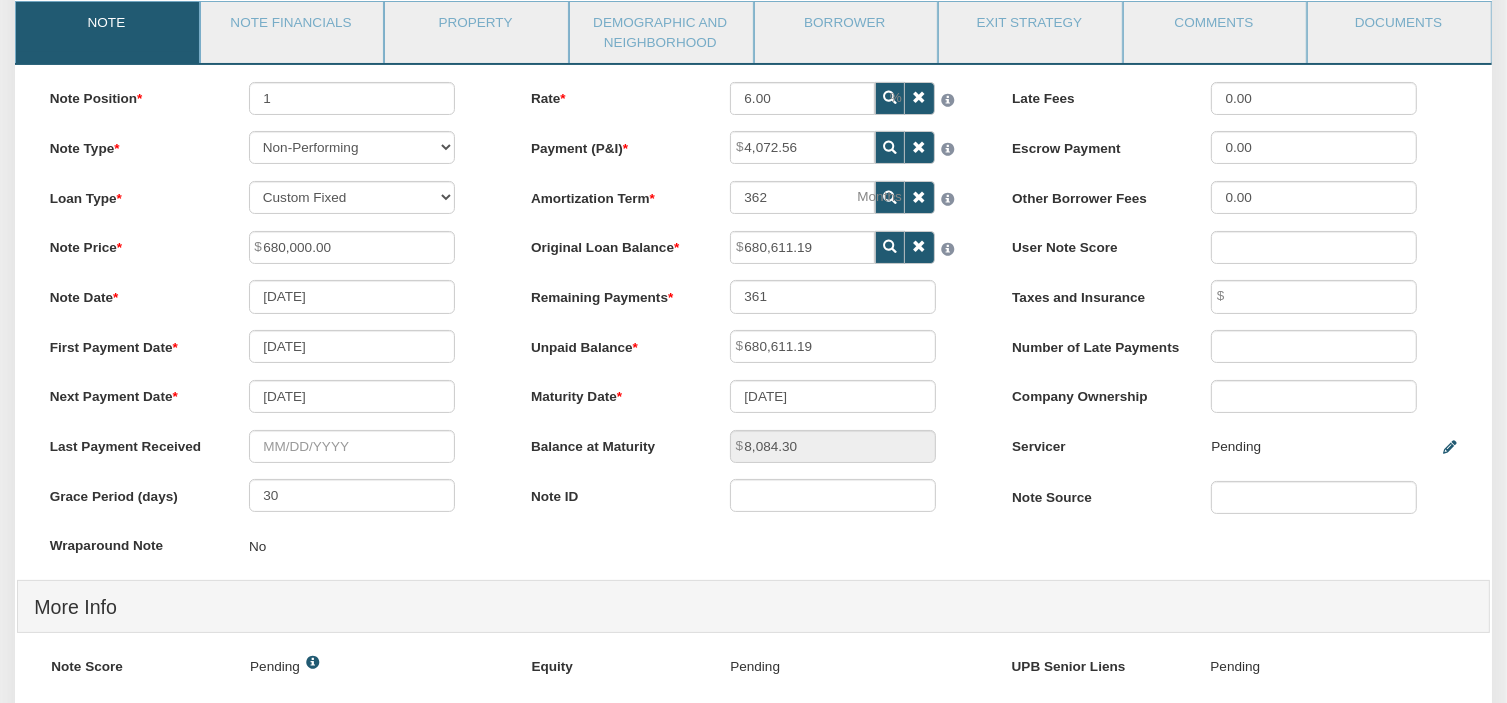 scroll, scrollTop: 155, scrollLeft: 0, axis: vertical 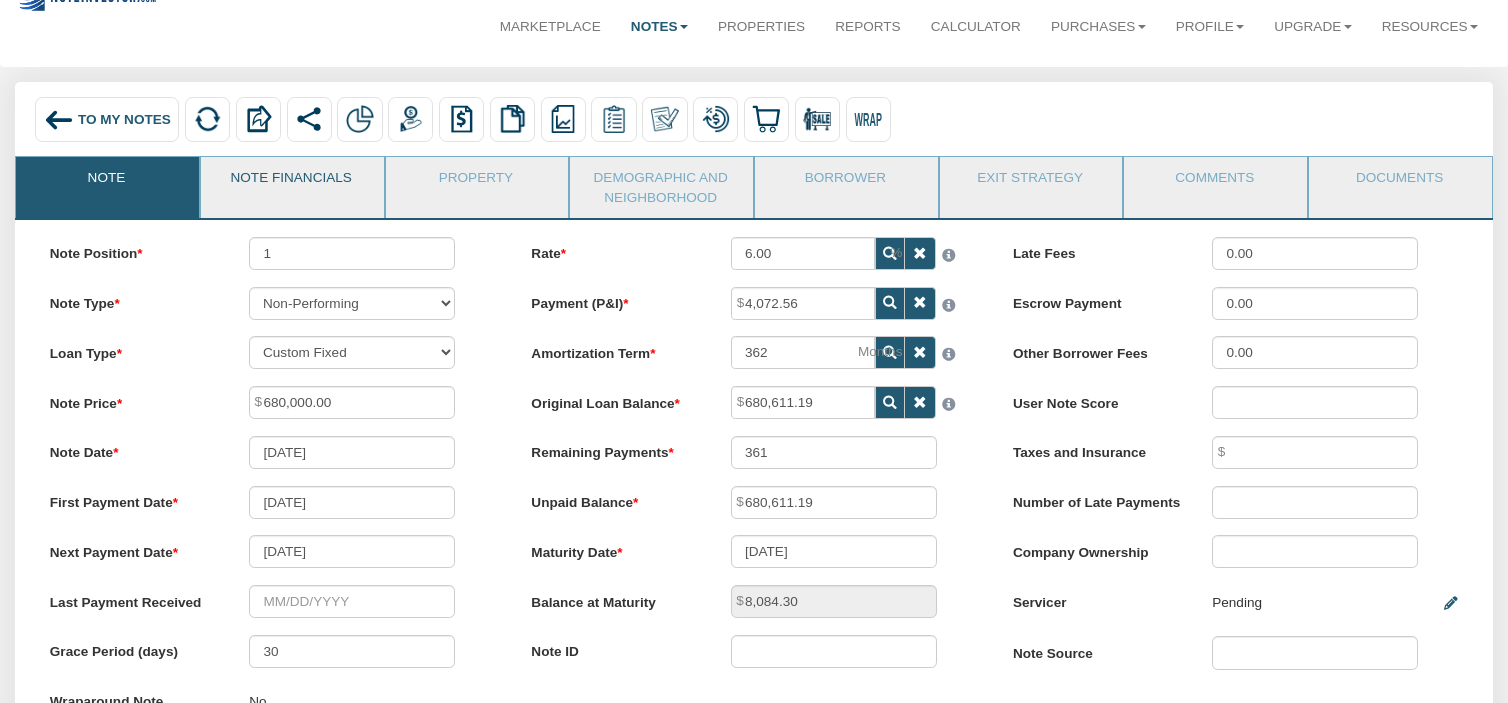 click on "Note Financials" at bounding box center [291, 182] 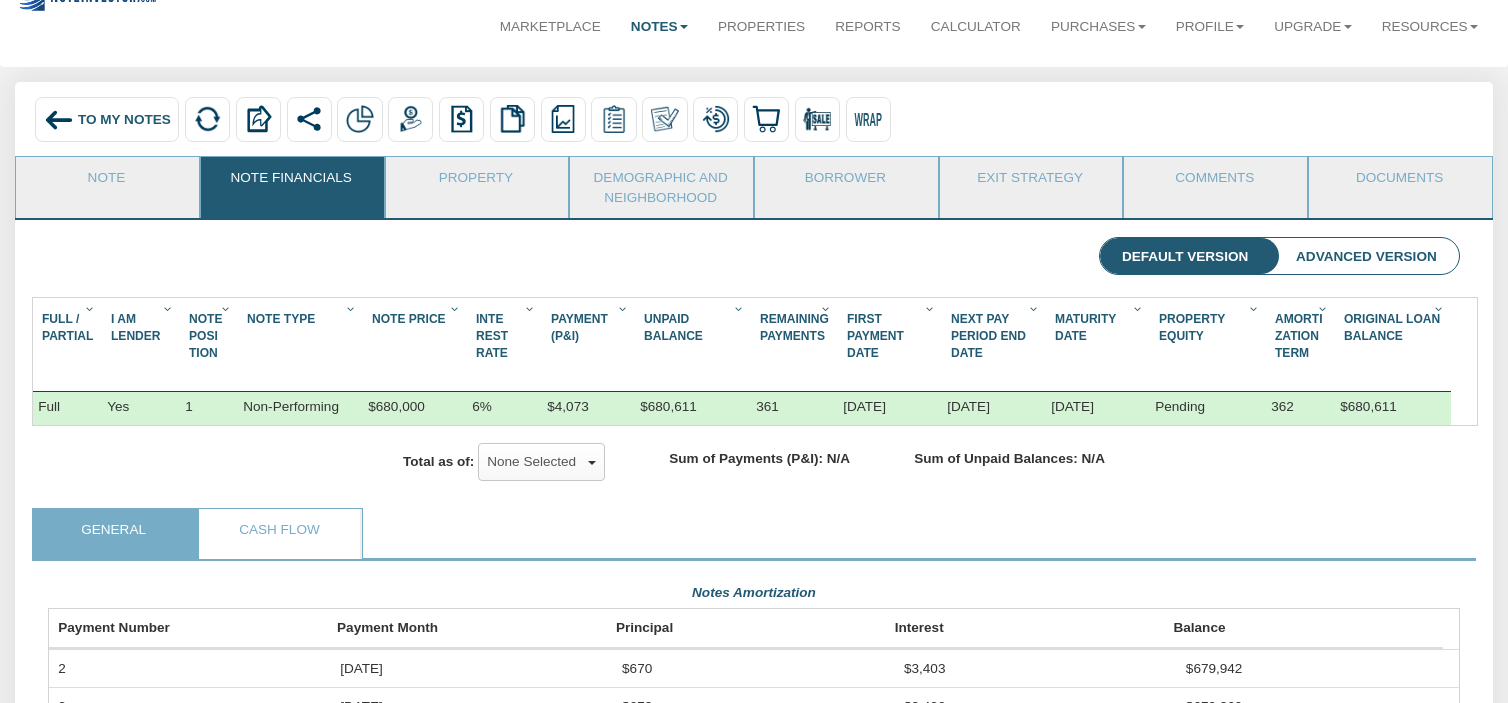 scroll, scrollTop: 999645, scrollLeft: 998588, axis: both 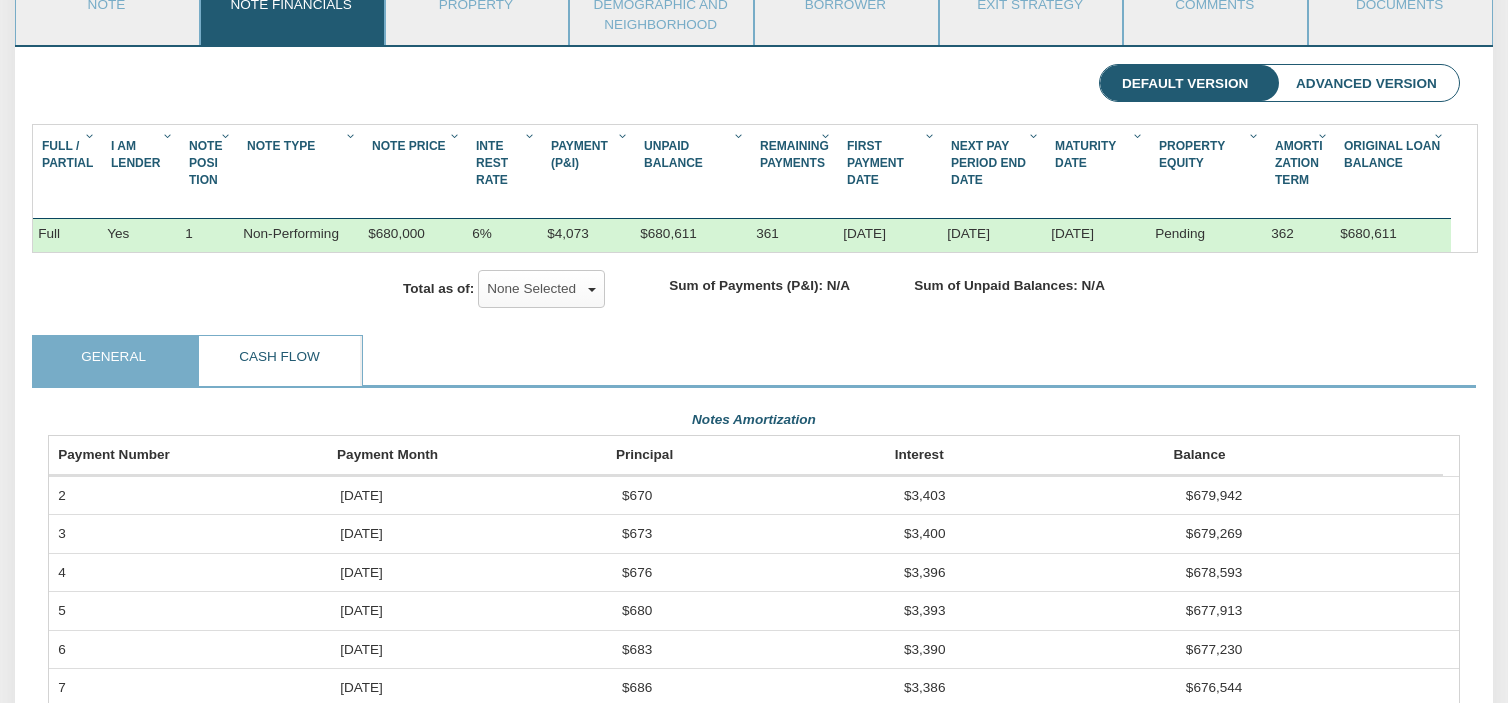 click on "Cash Flow" at bounding box center (280, 361) 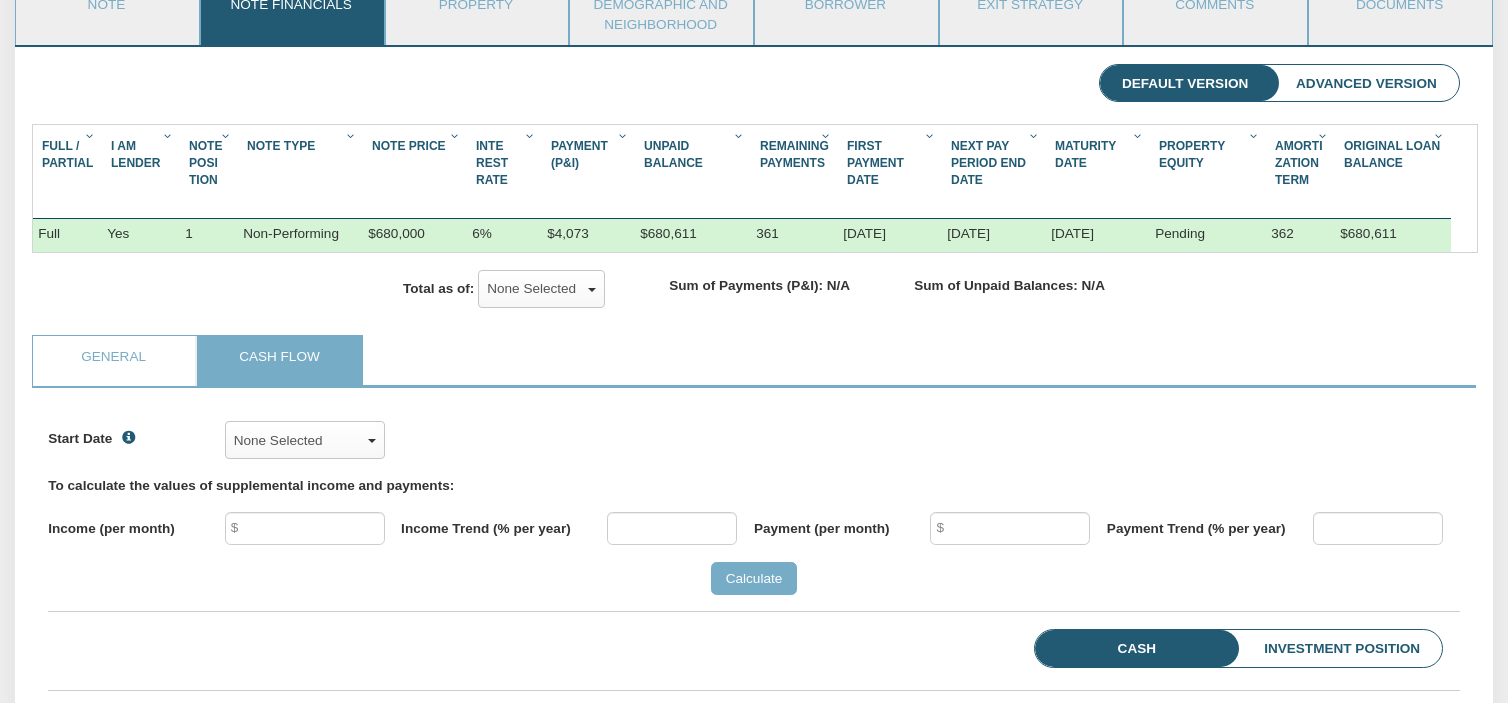 scroll, scrollTop: 999695, scrollLeft: 998588, axis: both 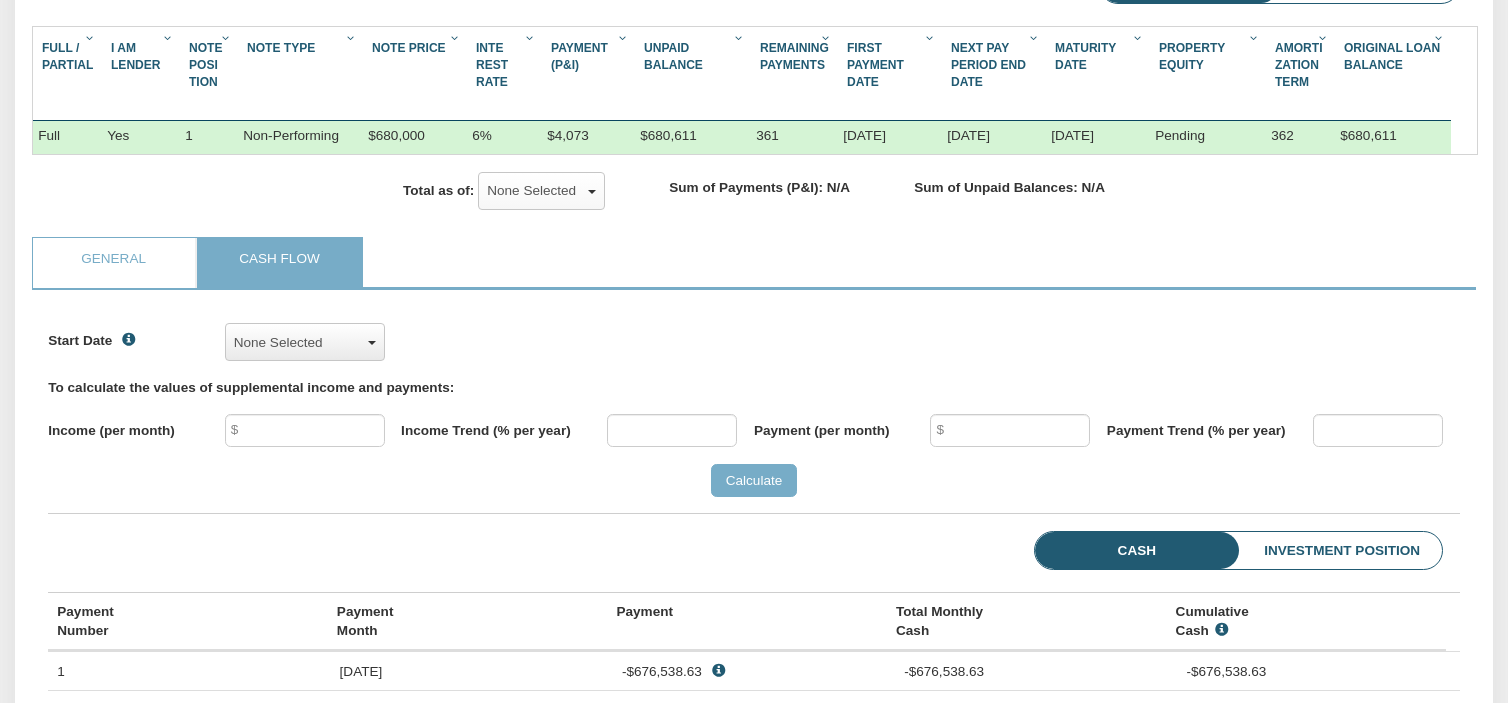 click on "None Selected" at bounding box center [305, 342] 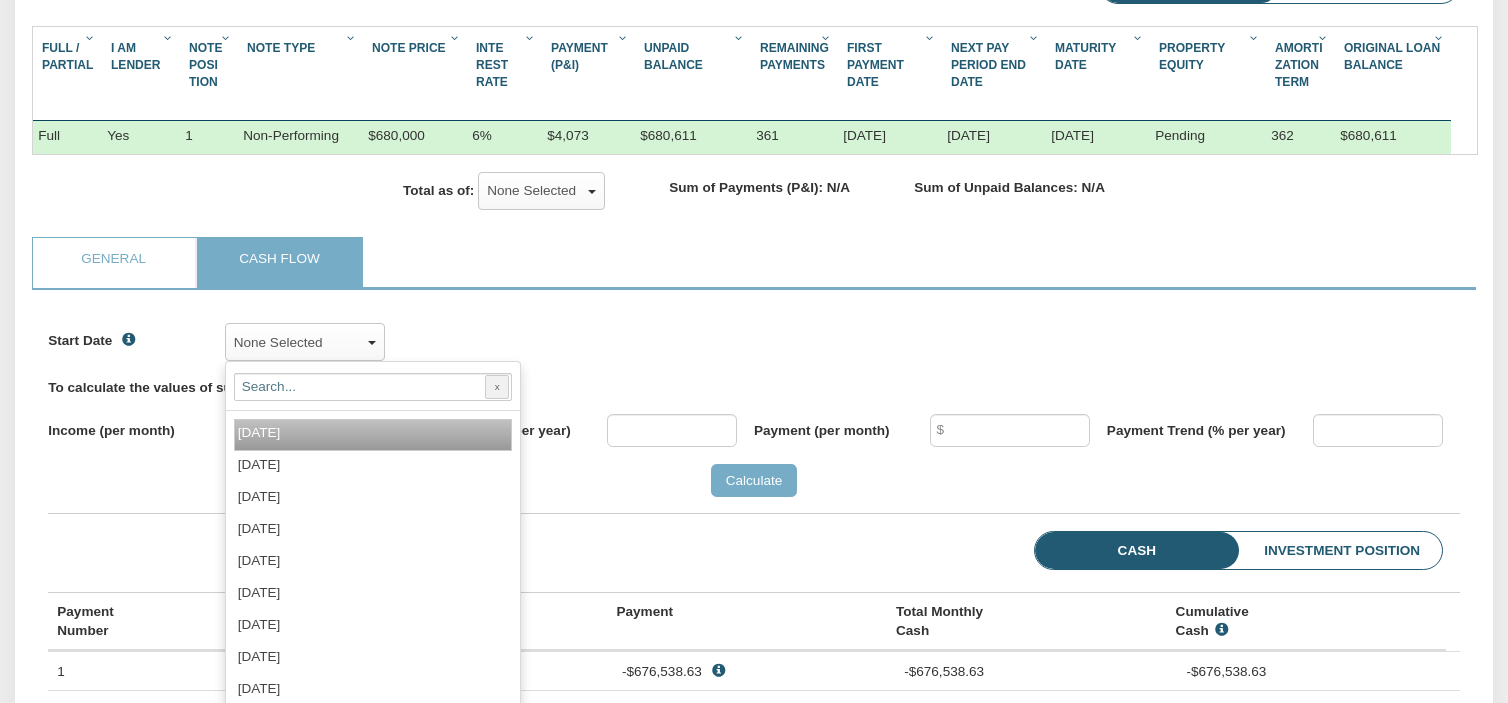 click on "[DATE]" at bounding box center (373, 435) 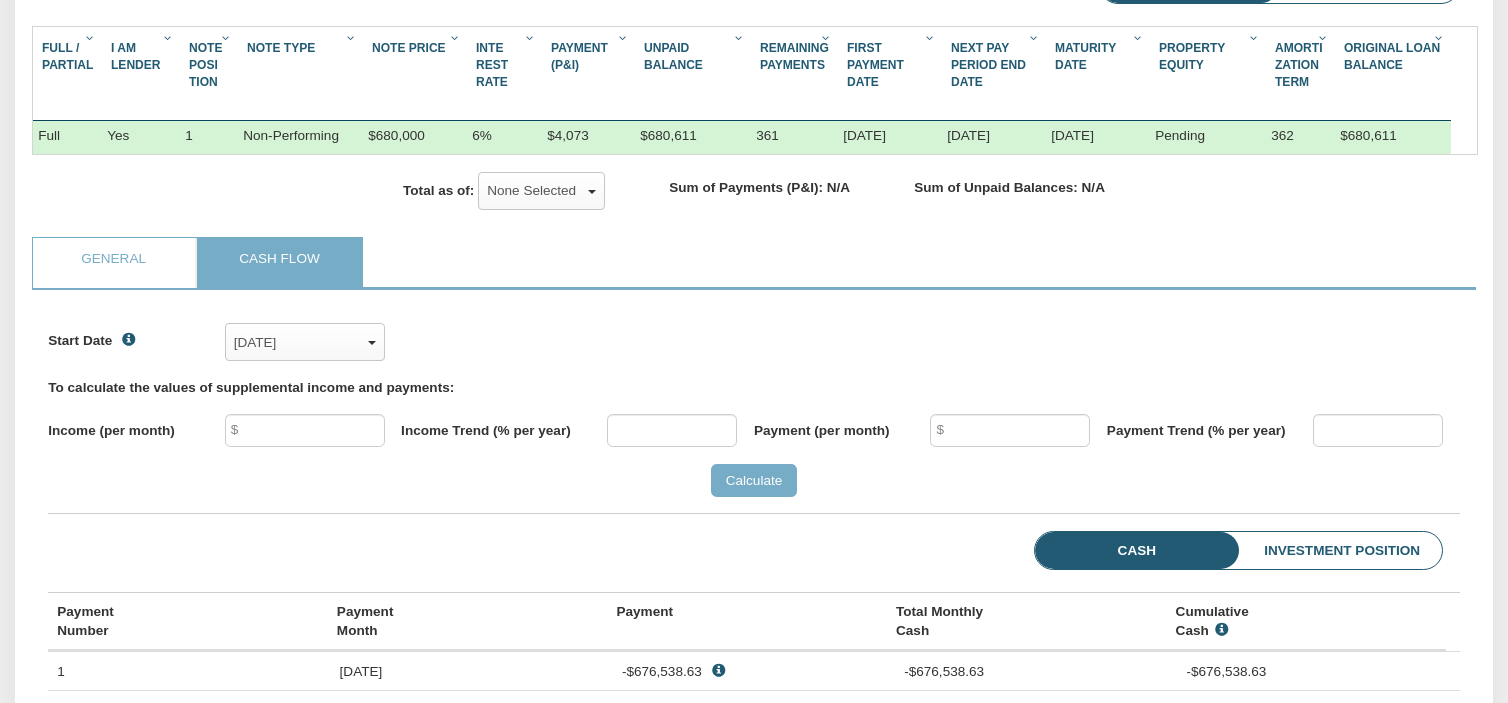 scroll, scrollTop: 999695, scrollLeft: 998588, axis: both 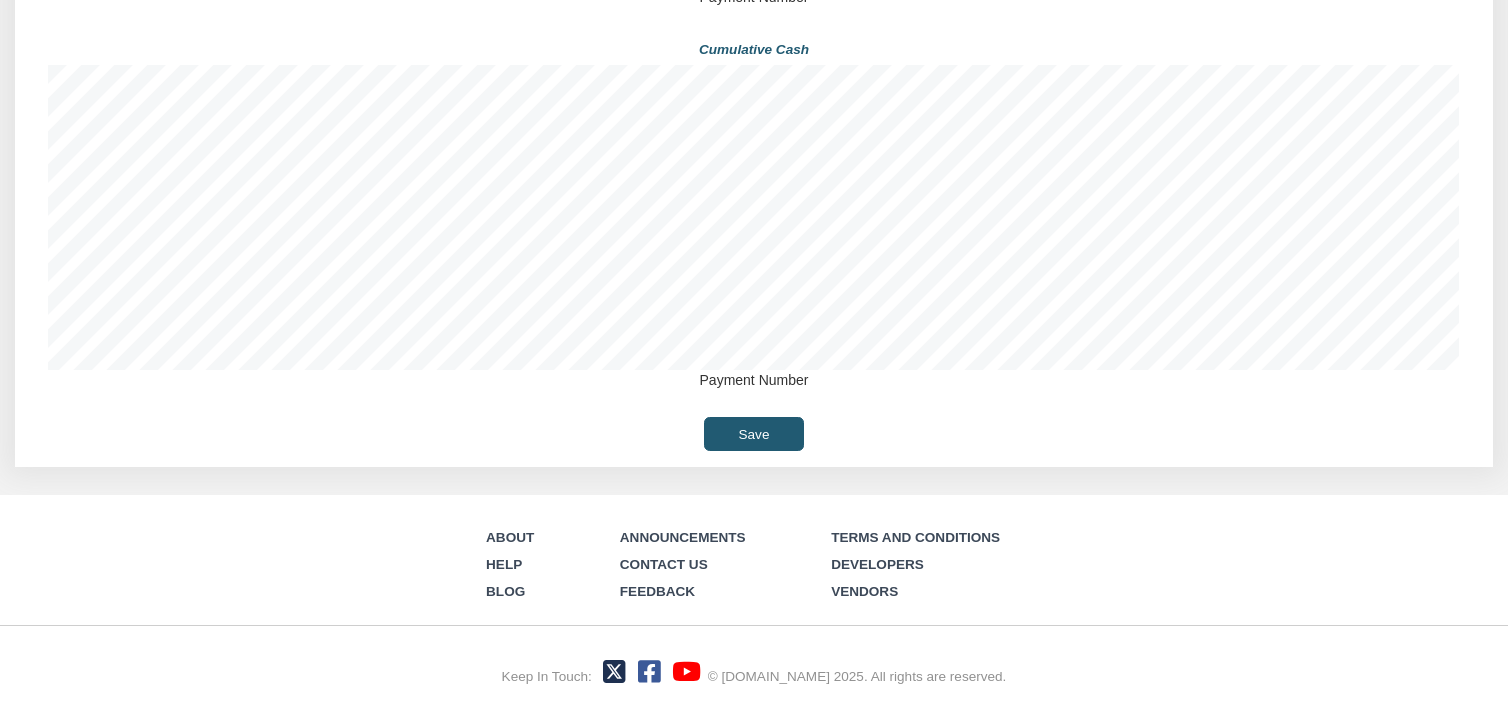 click on "About
Help
Blog
Announcements
Contact Us
Feedback
Terms and Conditions
Developers
Vendors
Keep In Touch:" at bounding box center (754, 599) 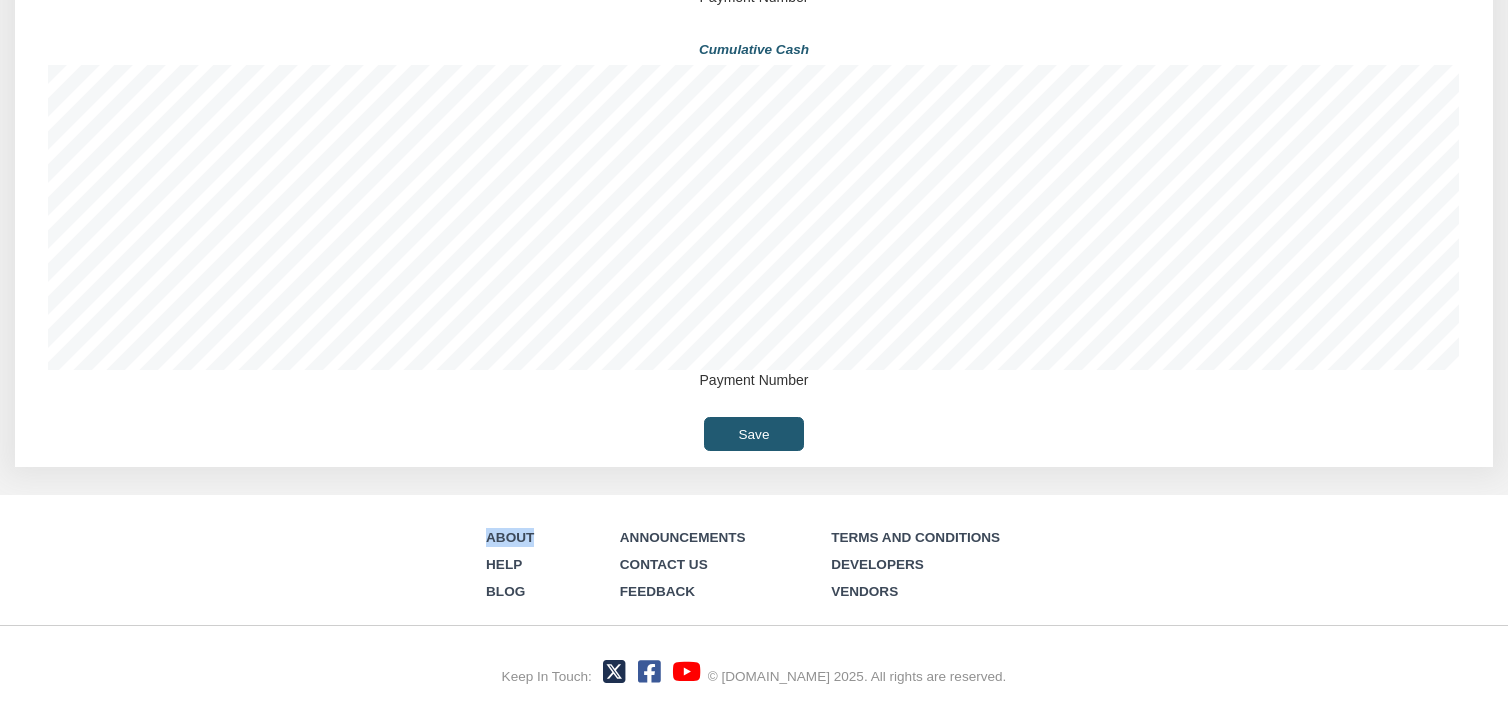 click on "About
Help
Blog
Announcements
Contact Us
Feedback
Terms and Conditions
Developers
Vendors
Keep In Touch:" at bounding box center (754, 599) 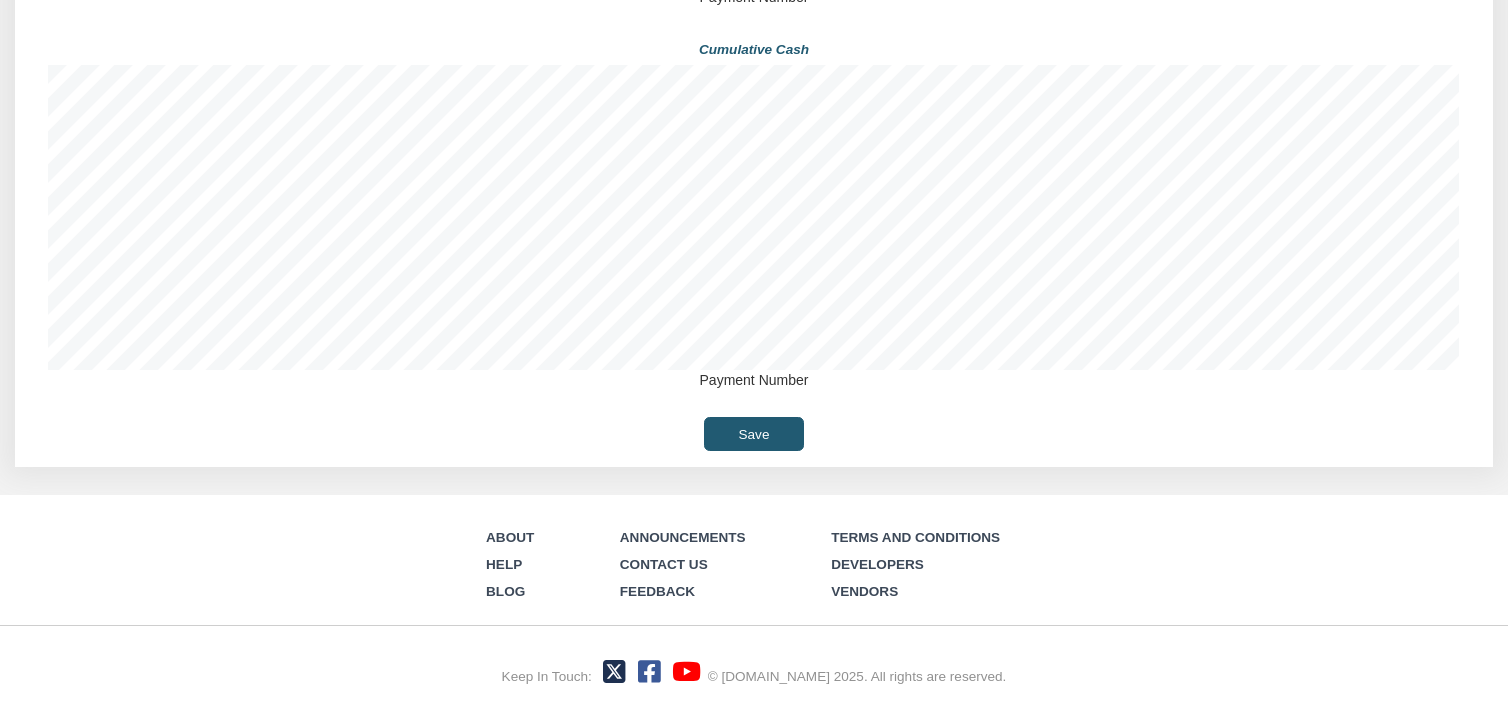 click on "About
Help
Blog
Announcements
Contact Us
Feedback
Terms and Conditions
Developers
Vendors
Keep In Touch:" at bounding box center [754, 599] 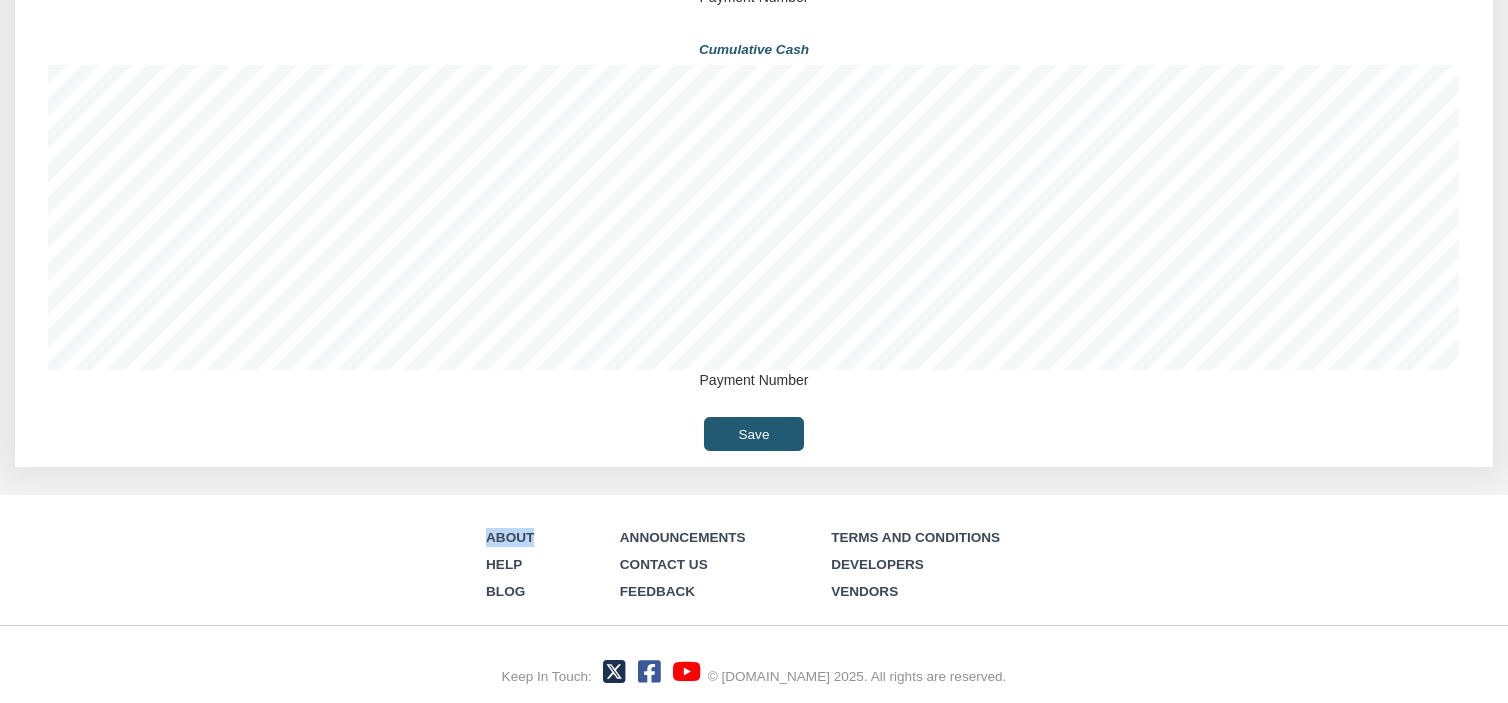 click on "About
Help
Blog
Announcements
Contact Us
Feedback
Terms and Conditions
Developers
Vendors
Keep In Touch:" at bounding box center (754, 599) 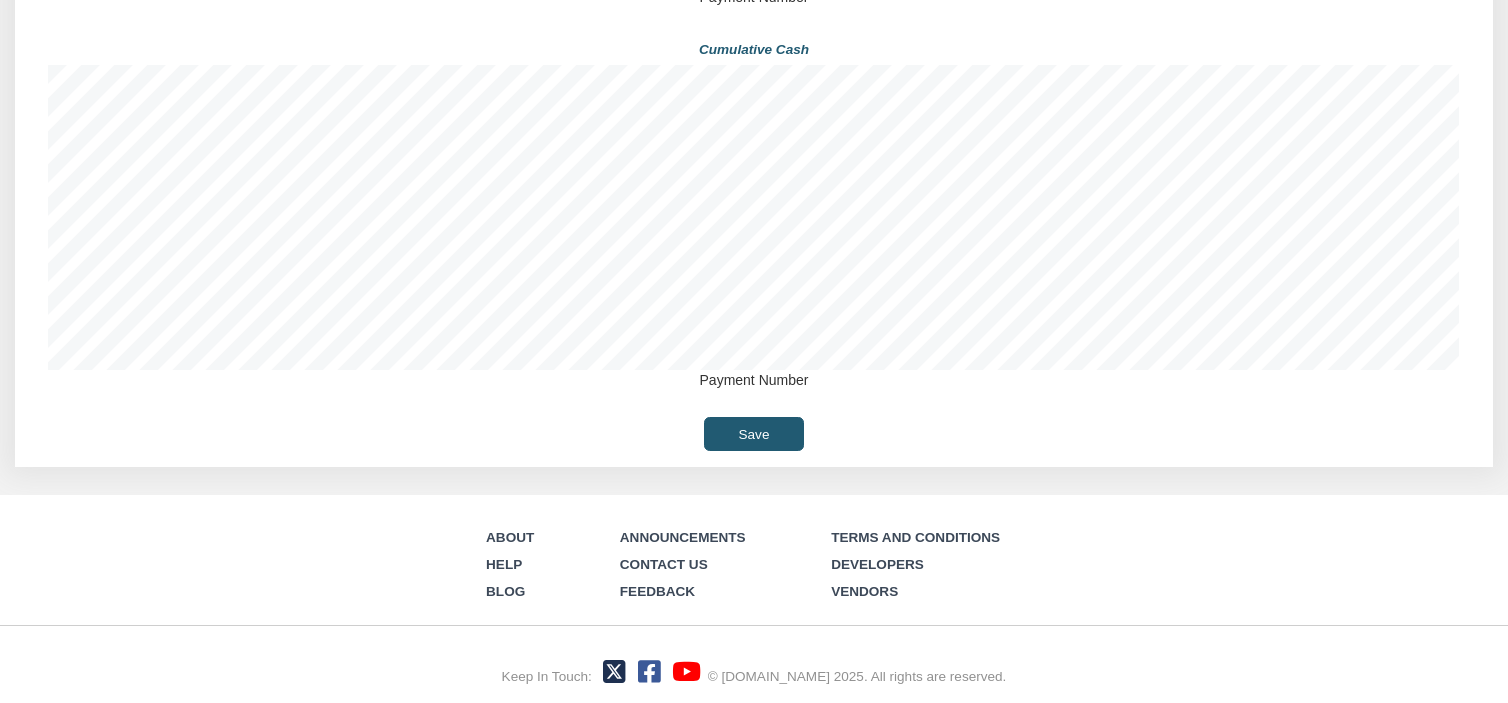 click on "About
Help
Blog
Announcements
Contact Us
Feedback
Terms and Conditions
Developers
Vendors
Keep In Touch:" at bounding box center (754, 599) 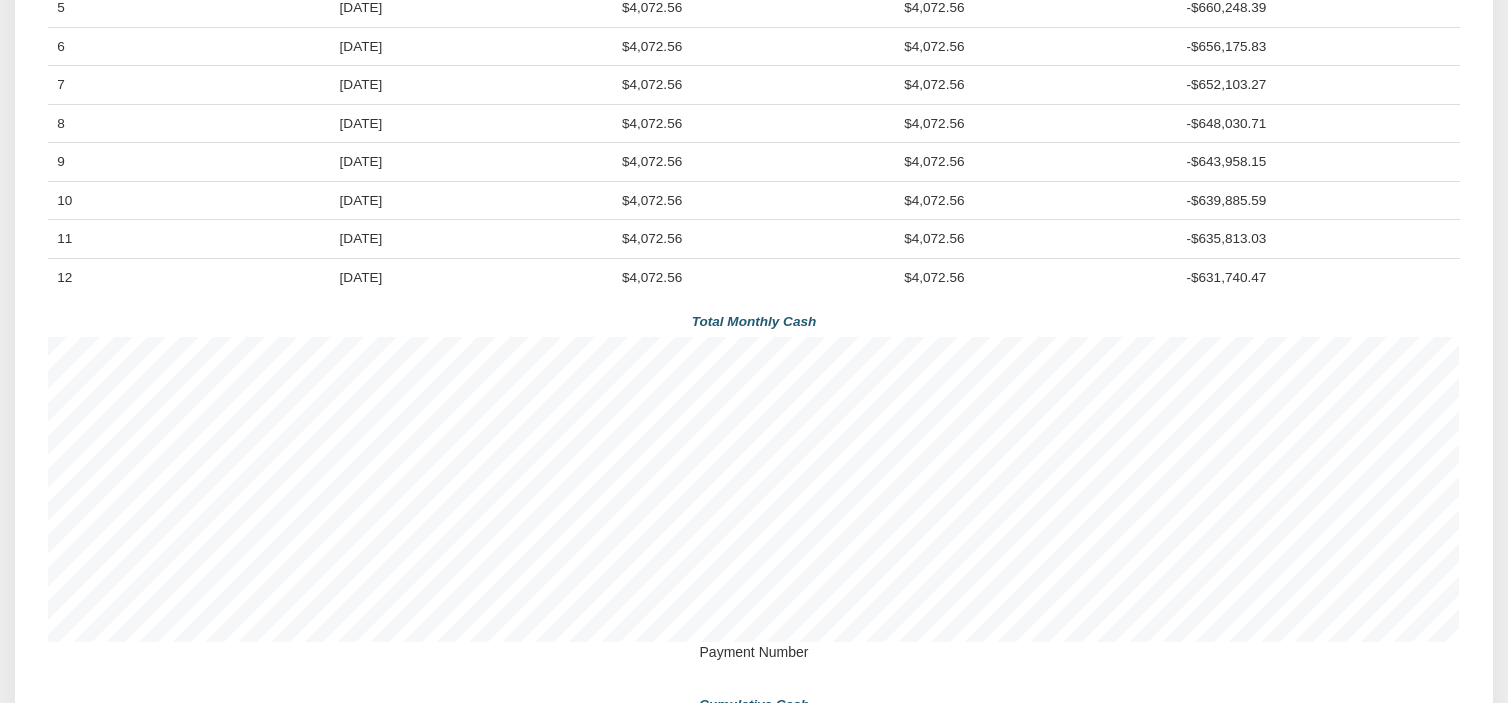scroll, scrollTop: 1151, scrollLeft: 0, axis: vertical 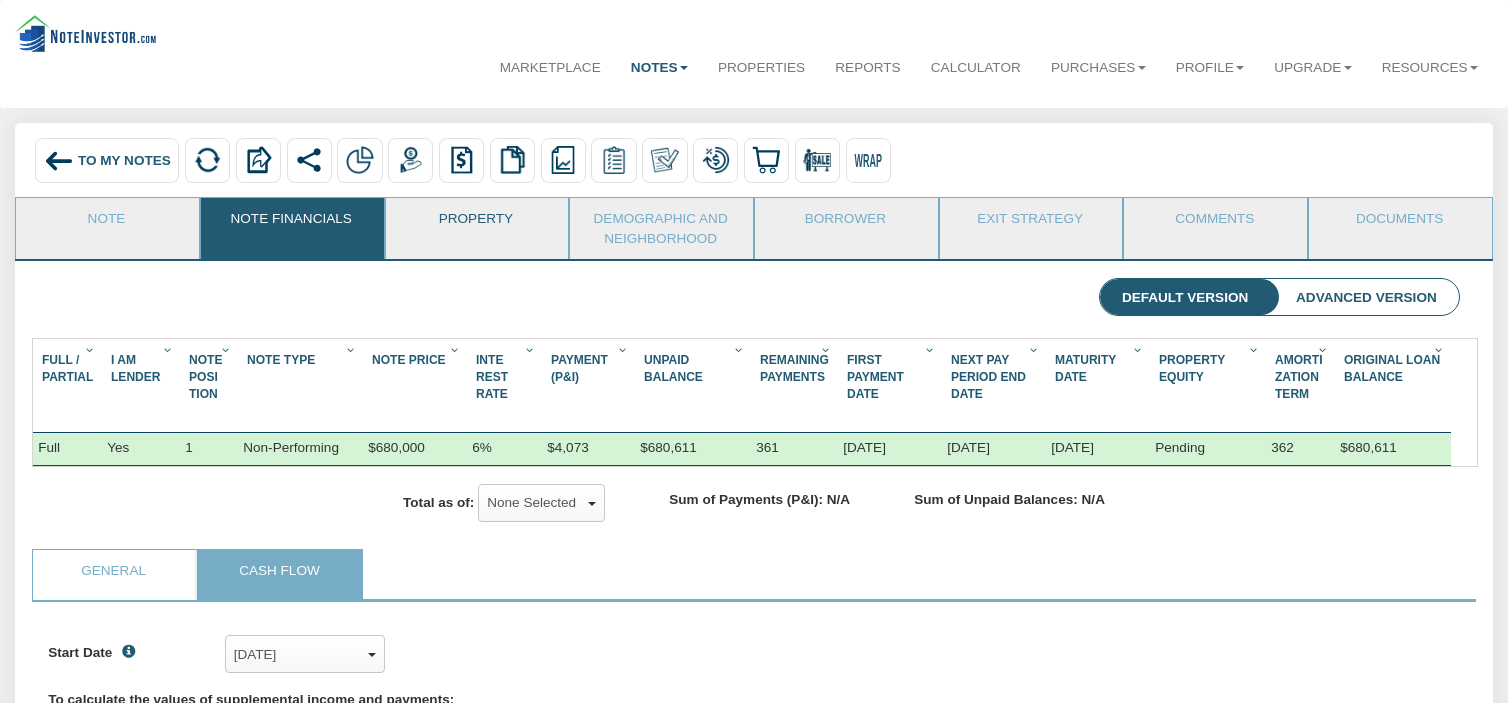 click on "Property" at bounding box center [476, 223] 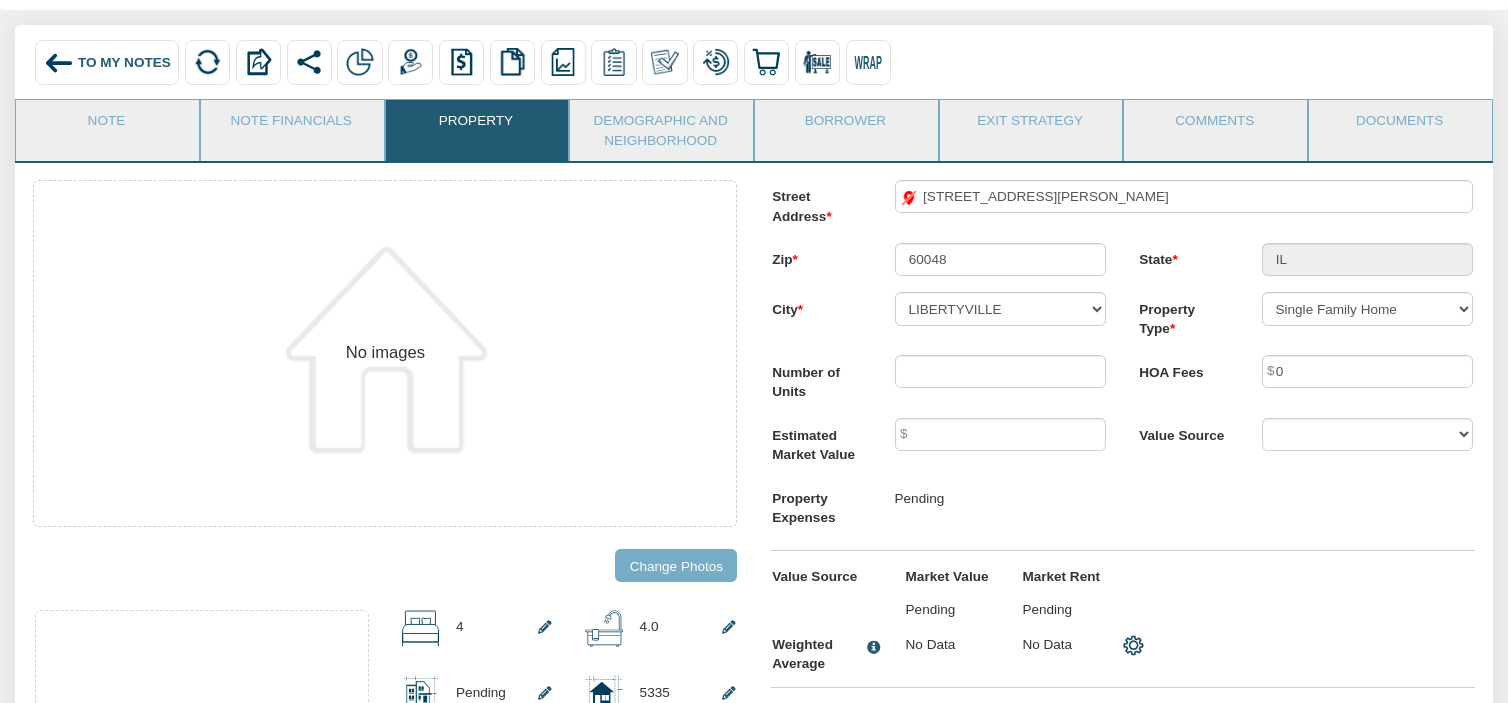 scroll, scrollTop: 103, scrollLeft: 0, axis: vertical 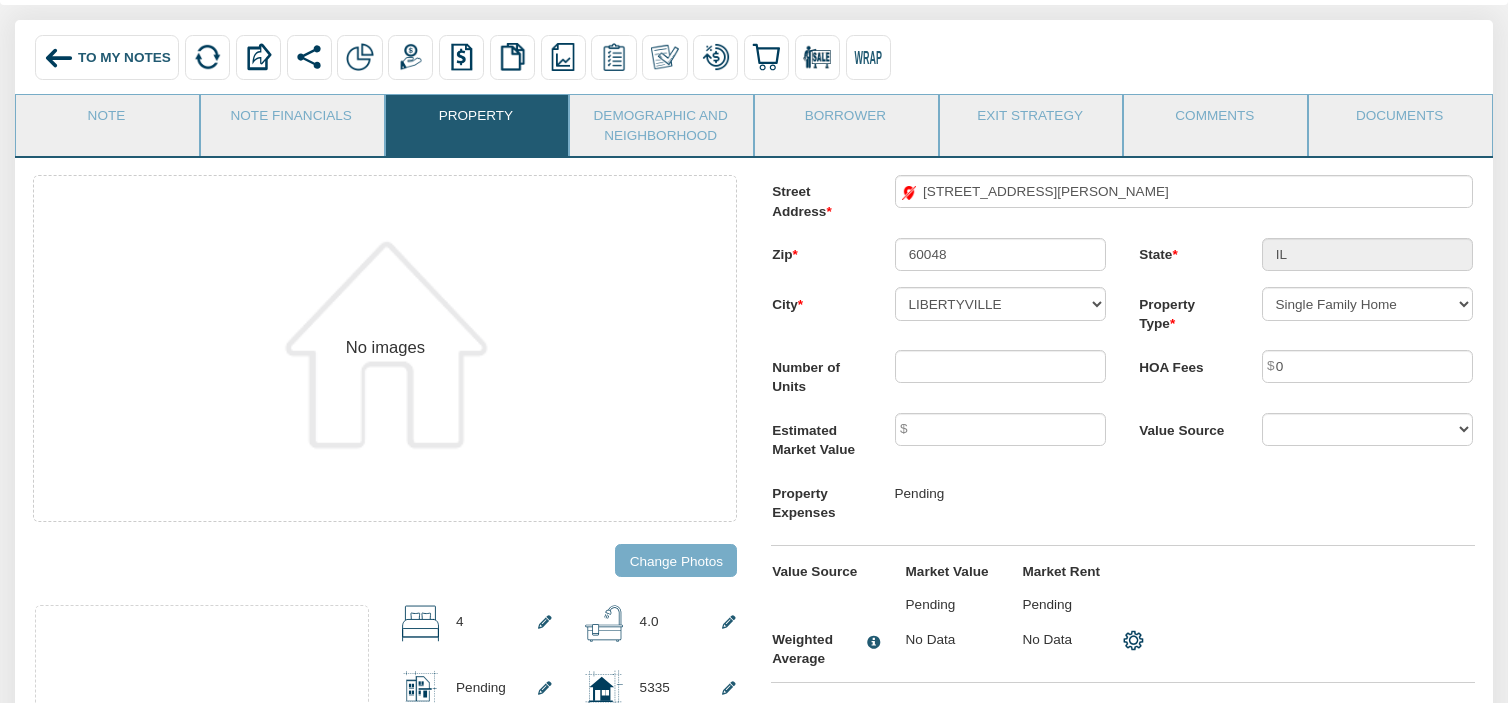 click on "No images" at bounding box center (385, 348) 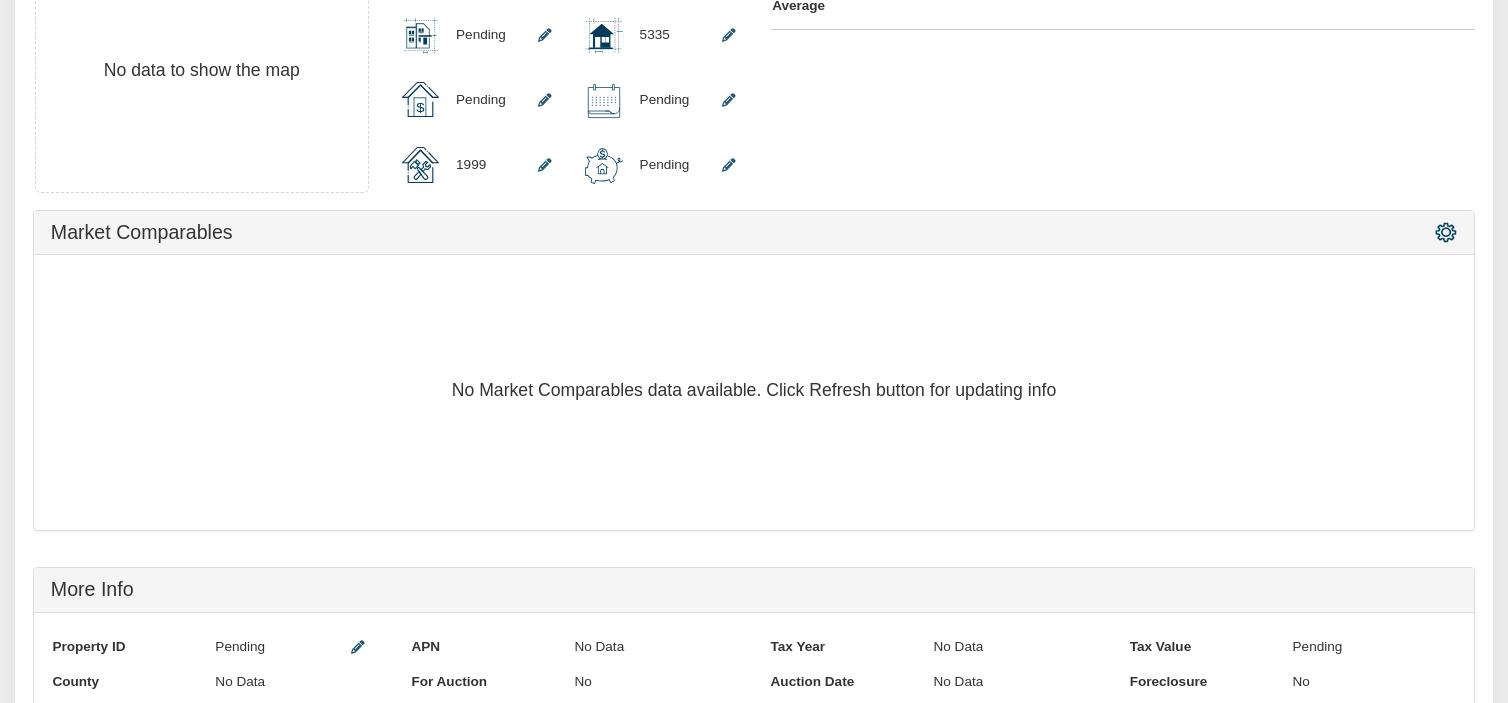 scroll, scrollTop: 810, scrollLeft: 0, axis: vertical 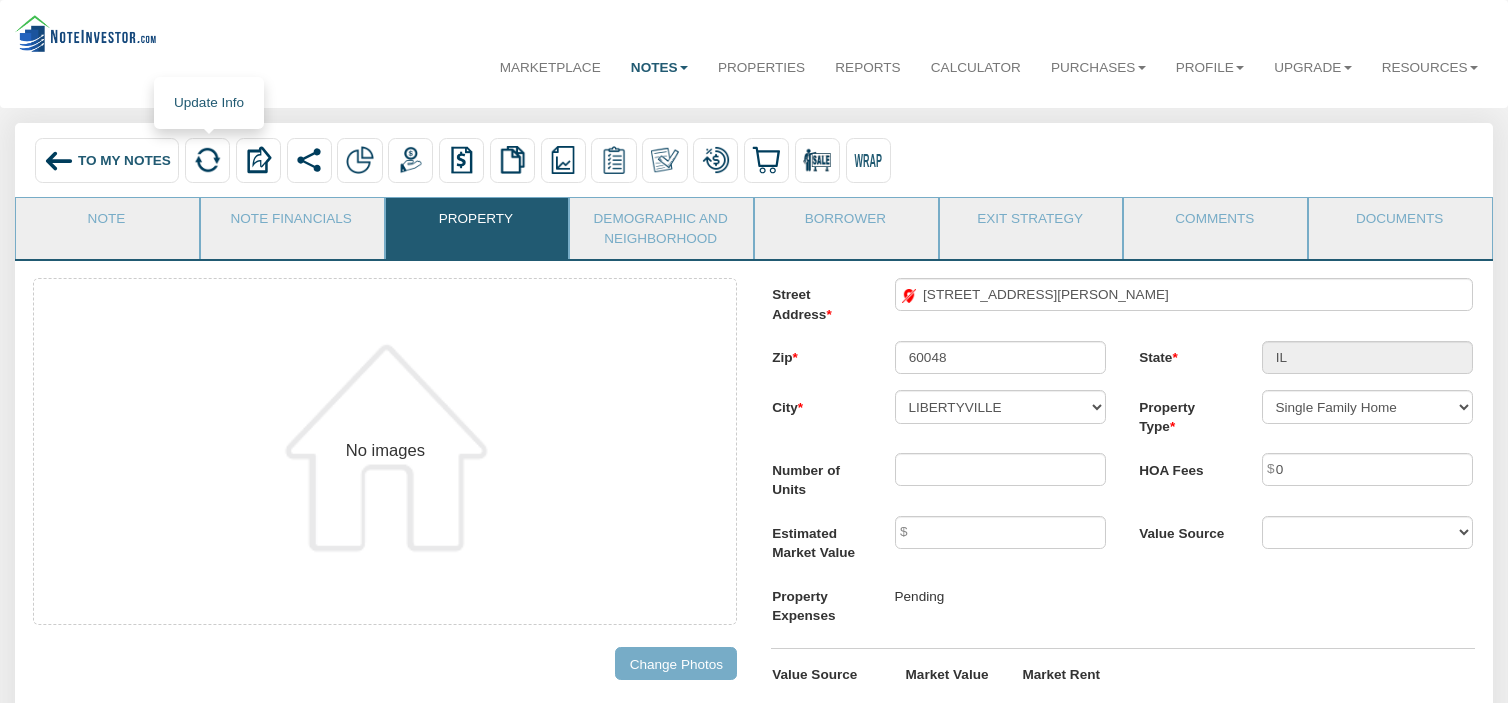 click at bounding box center (207, 160) 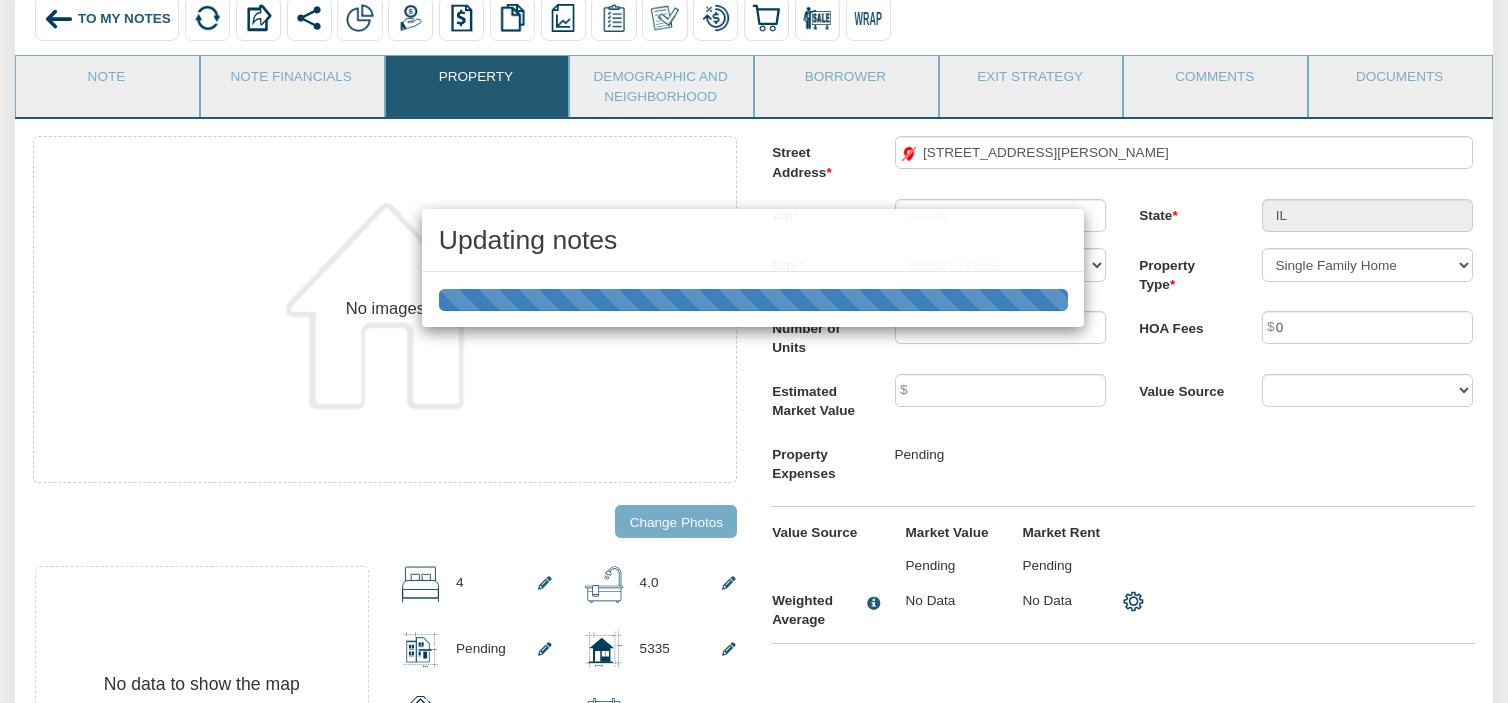 scroll, scrollTop: 152, scrollLeft: 0, axis: vertical 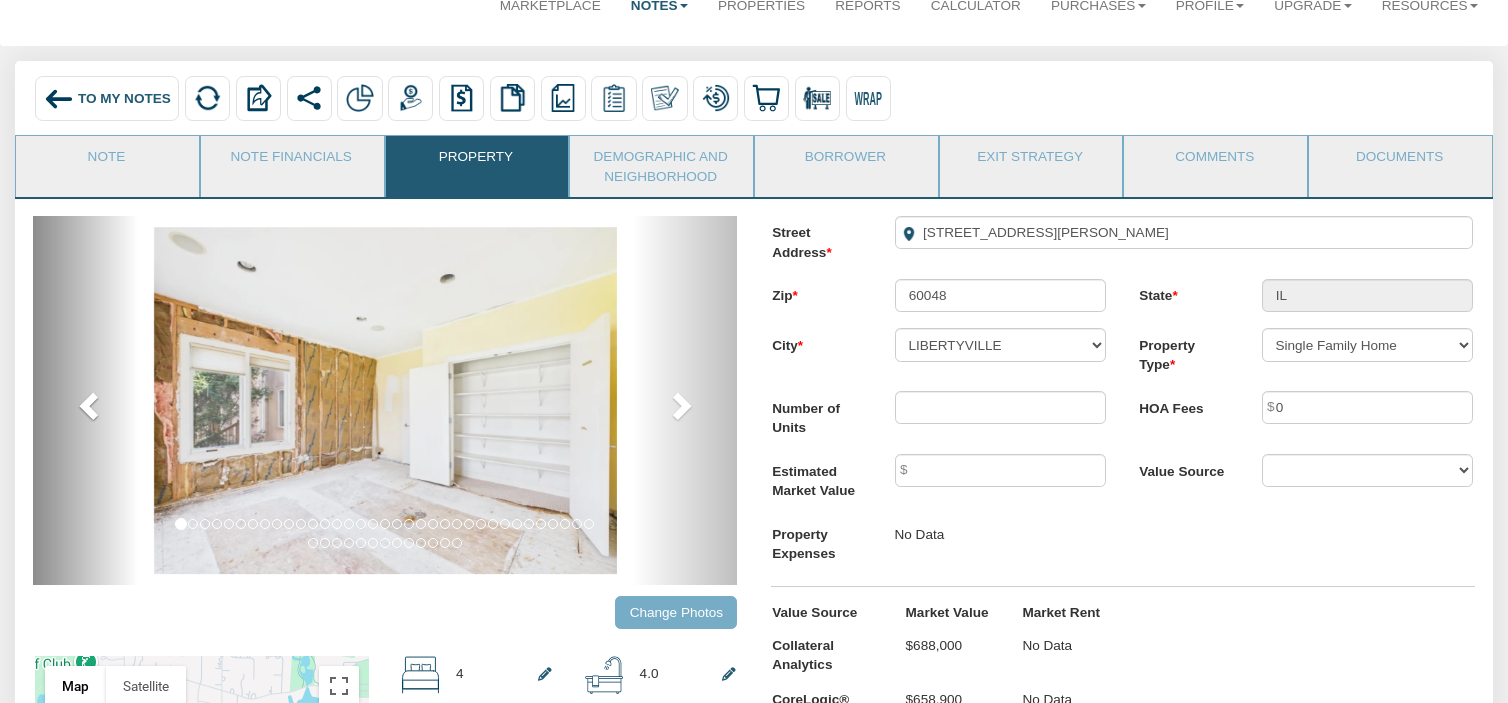 click at bounding box center [91, 405] 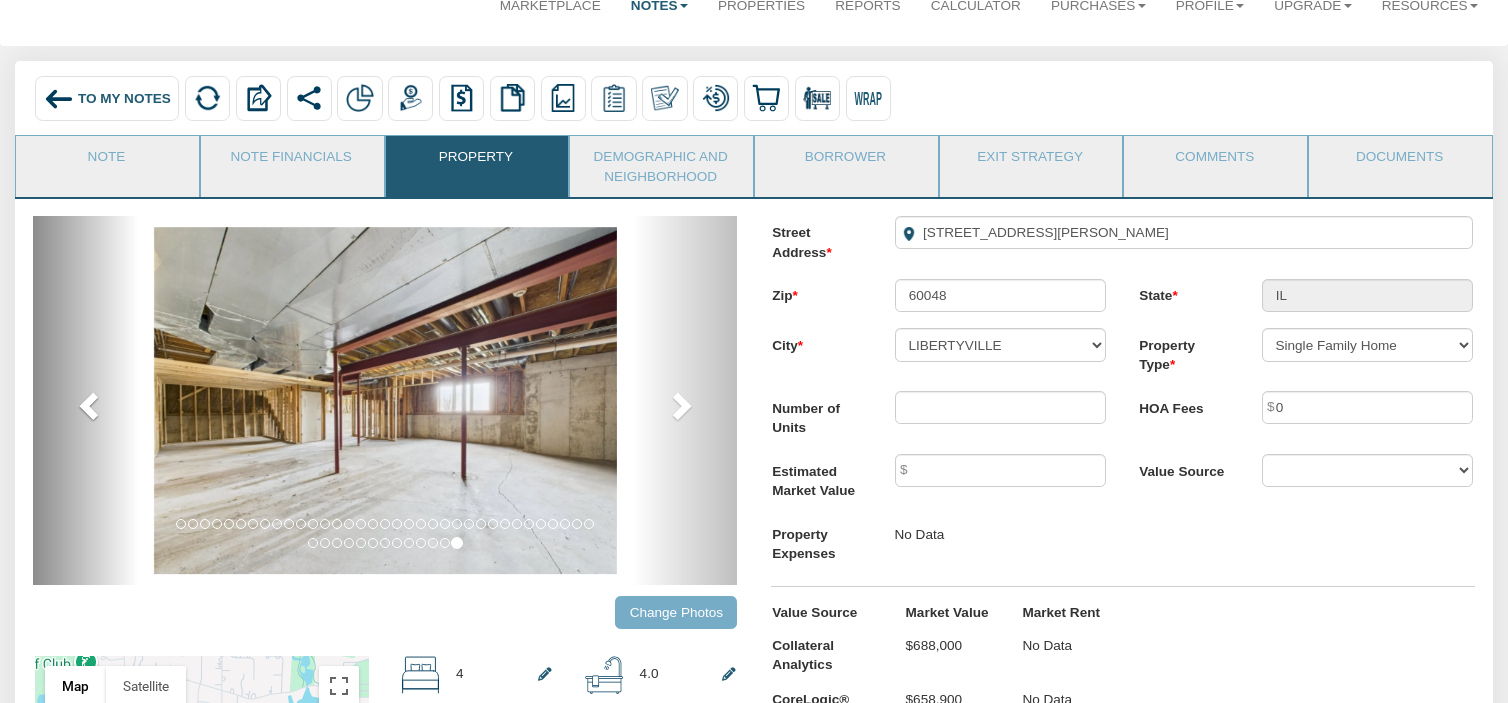 click at bounding box center [91, 405] 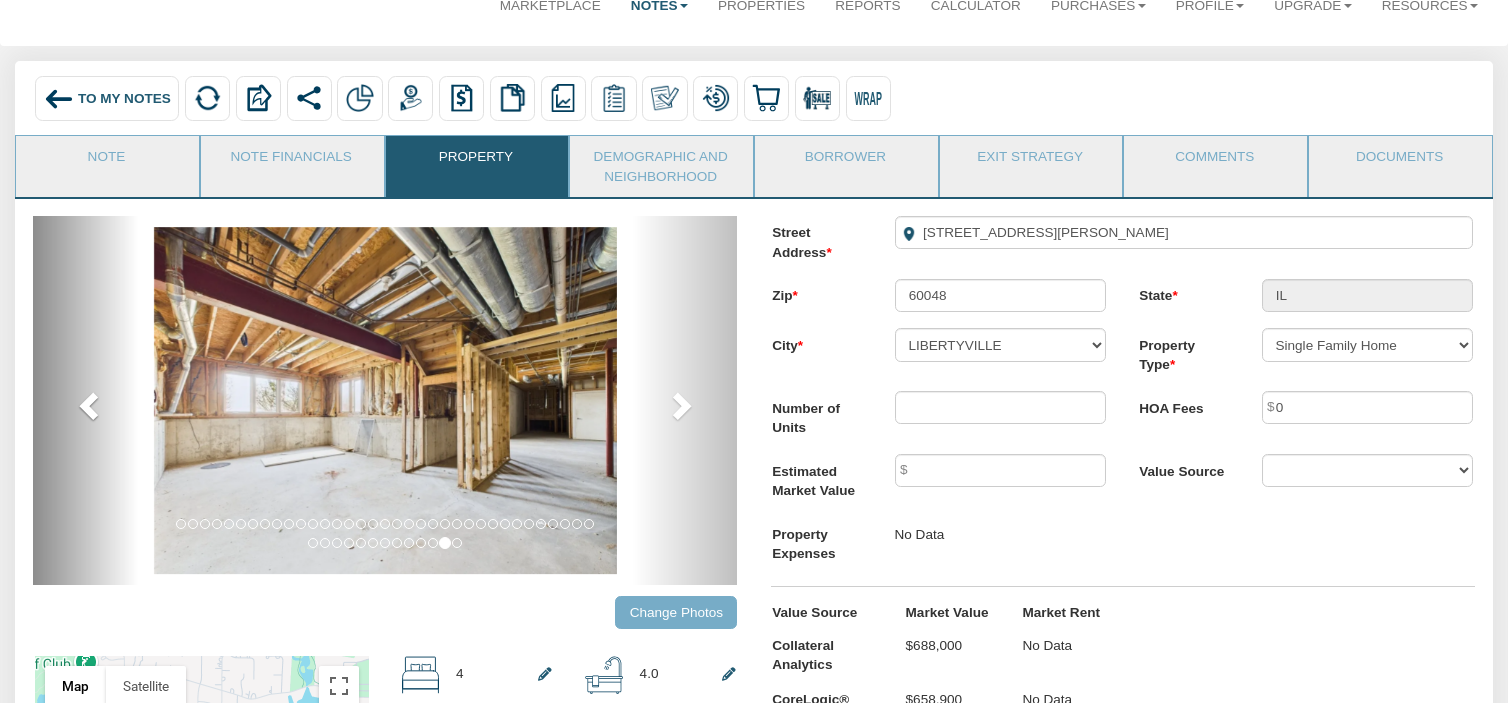 click at bounding box center [91, 405] 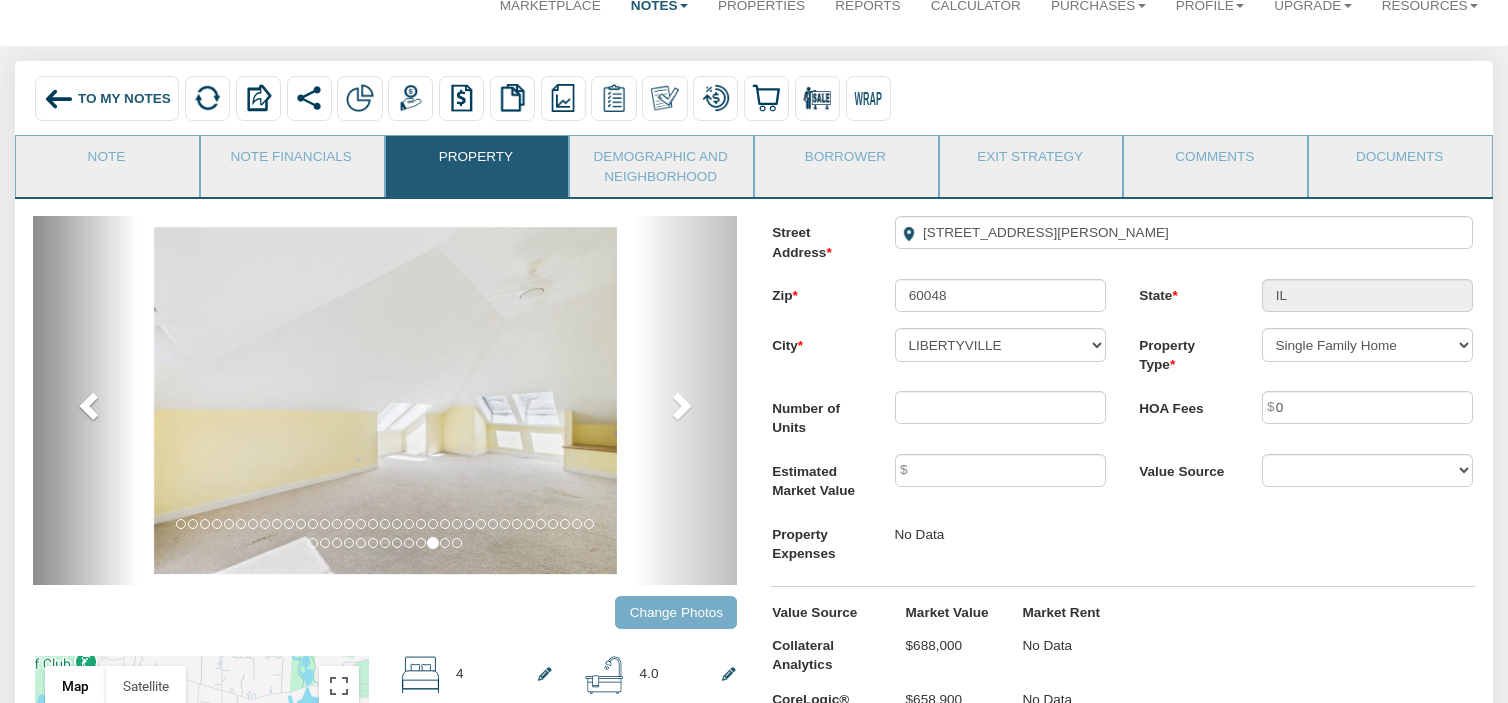 click at bounding box center (91, 405) 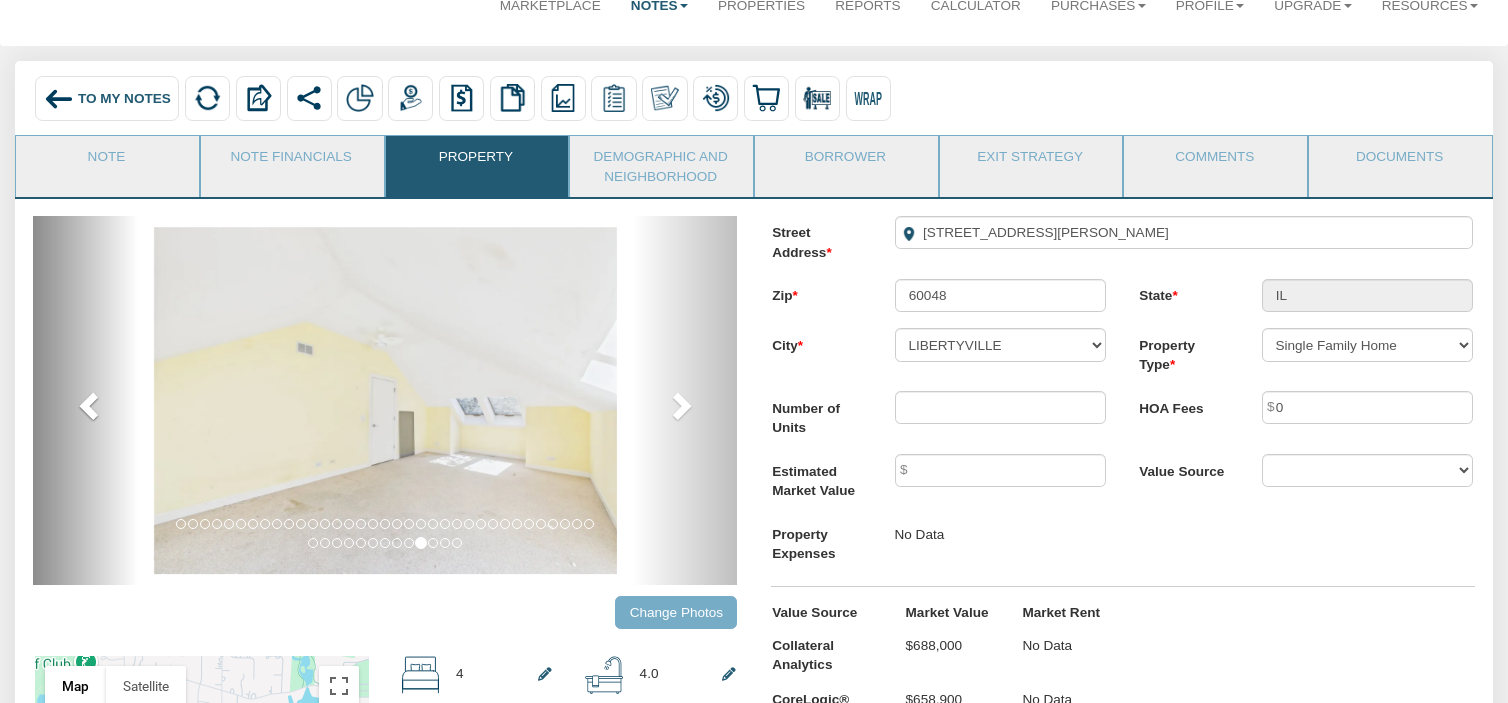 click at bounding box center (91, 405) 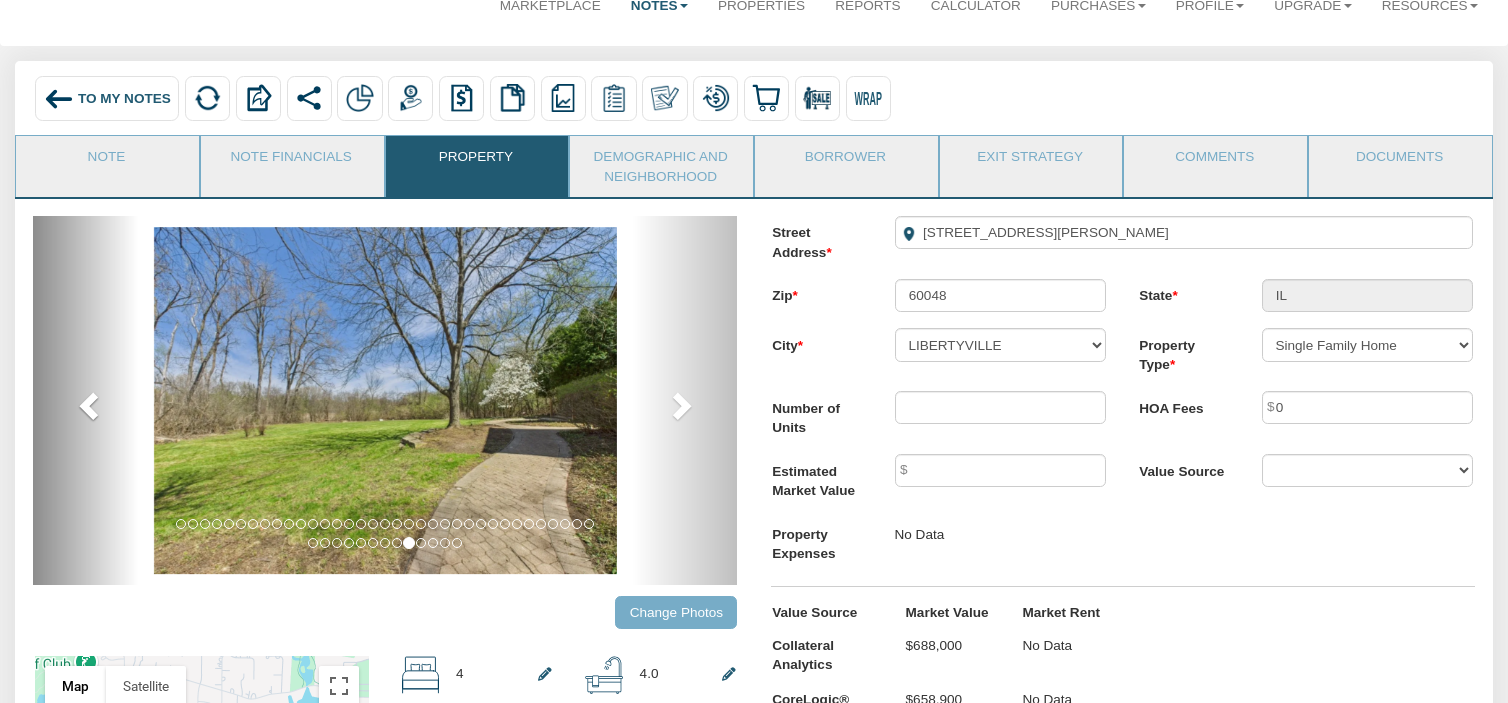 click at bounding box center (91, 405) 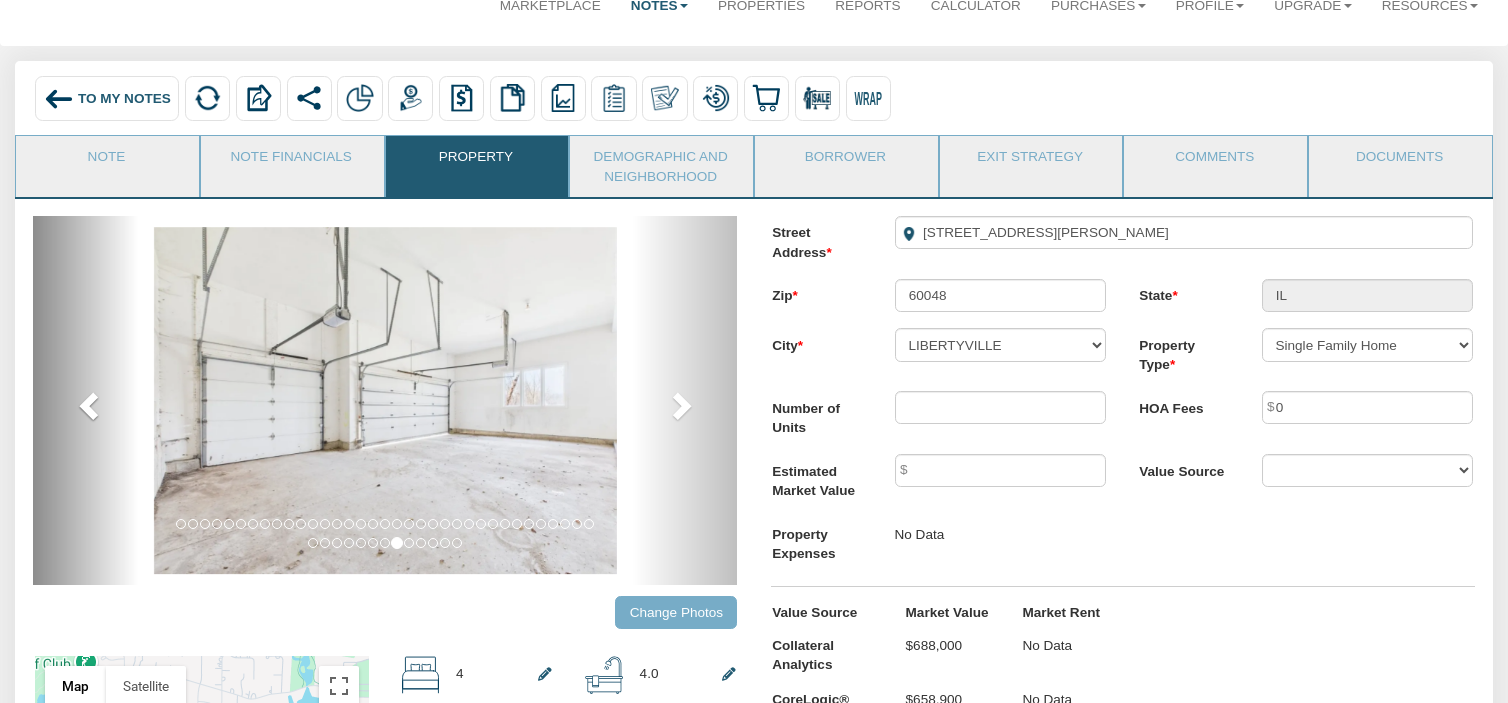 click at bounding box center (91, 405) 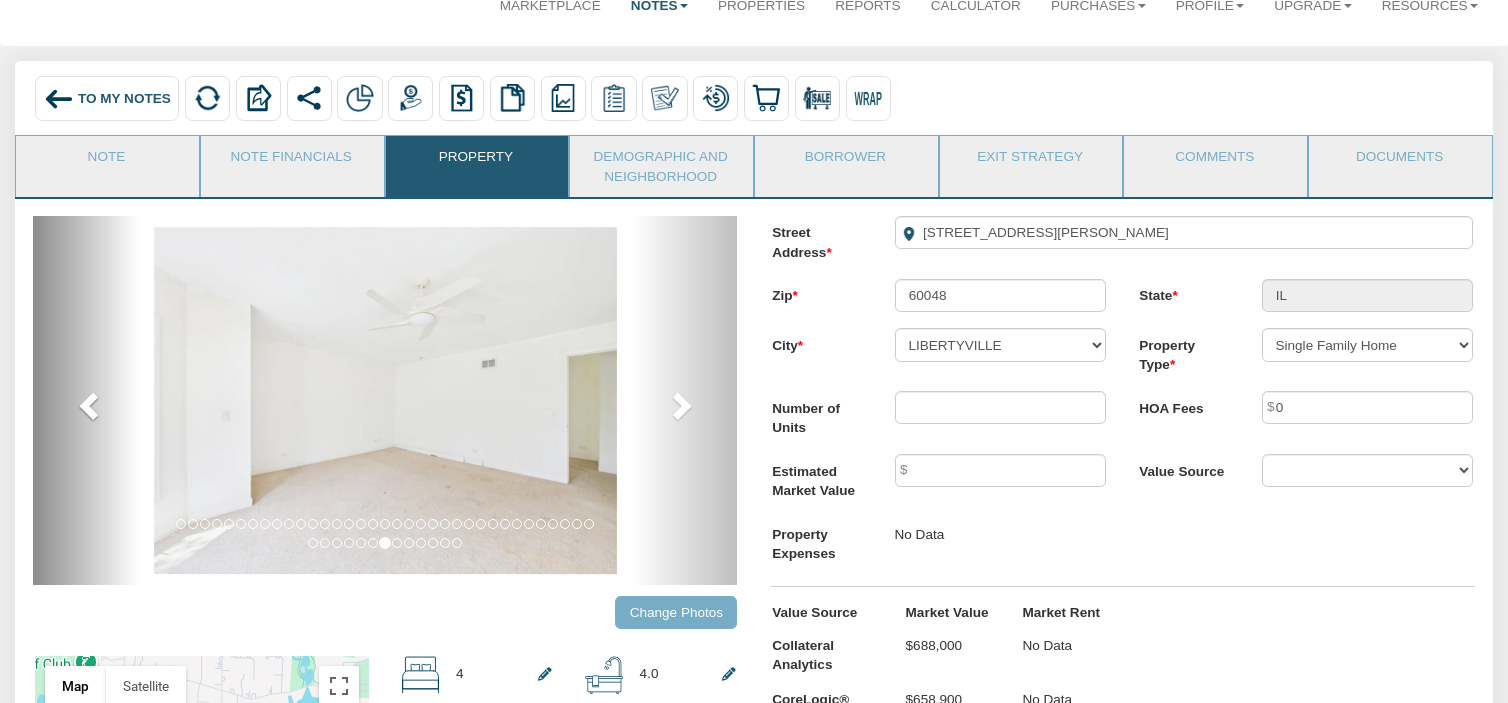 click at bounding box center [91, 405] 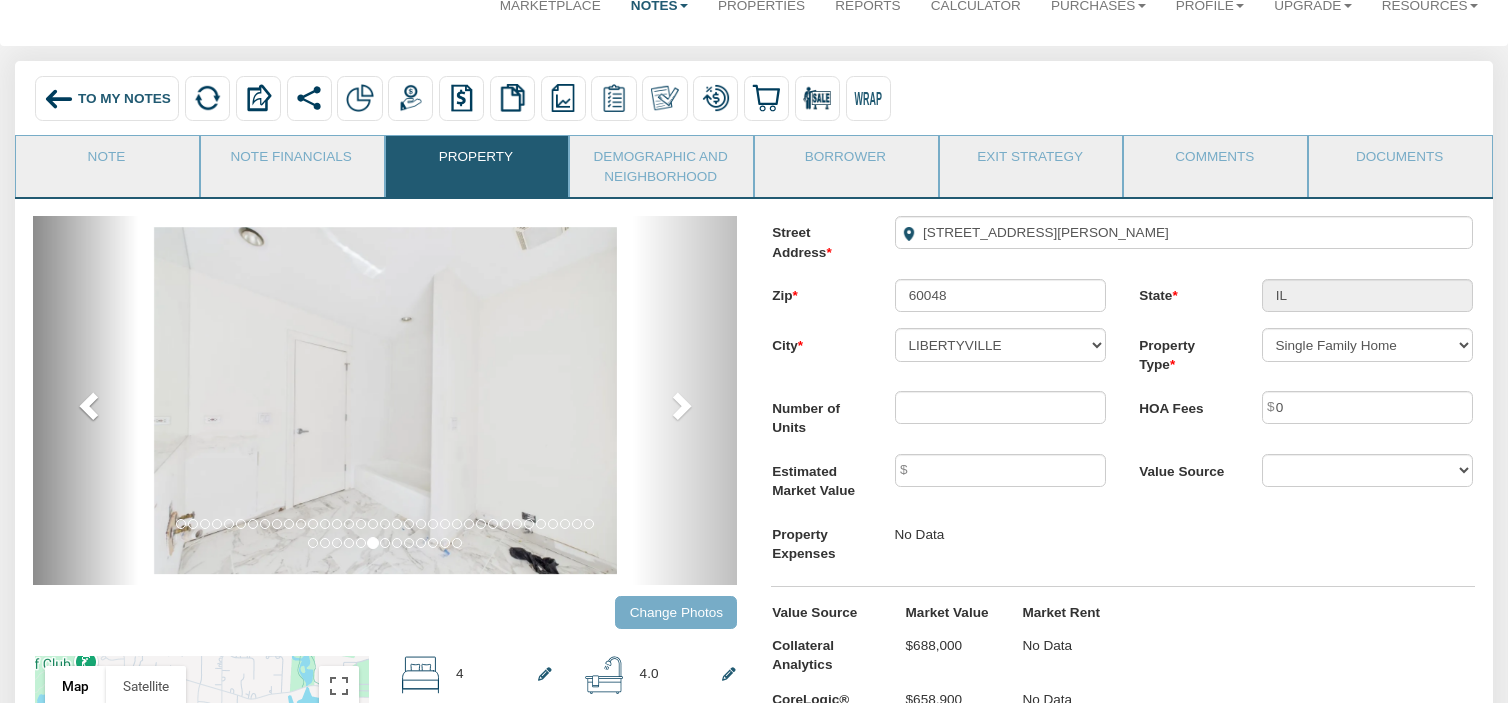 click at bounding box center [91, 405] 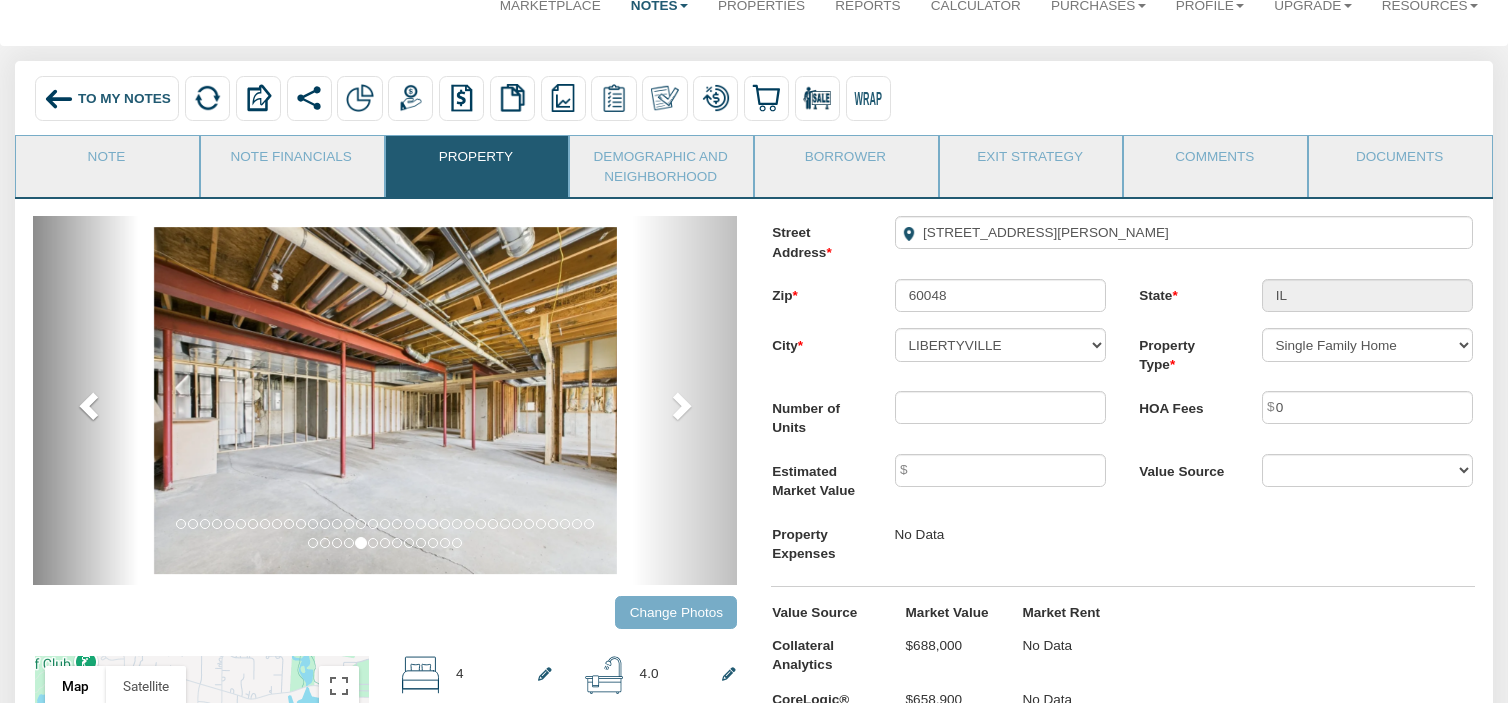 click at bounding box center [91, 405] 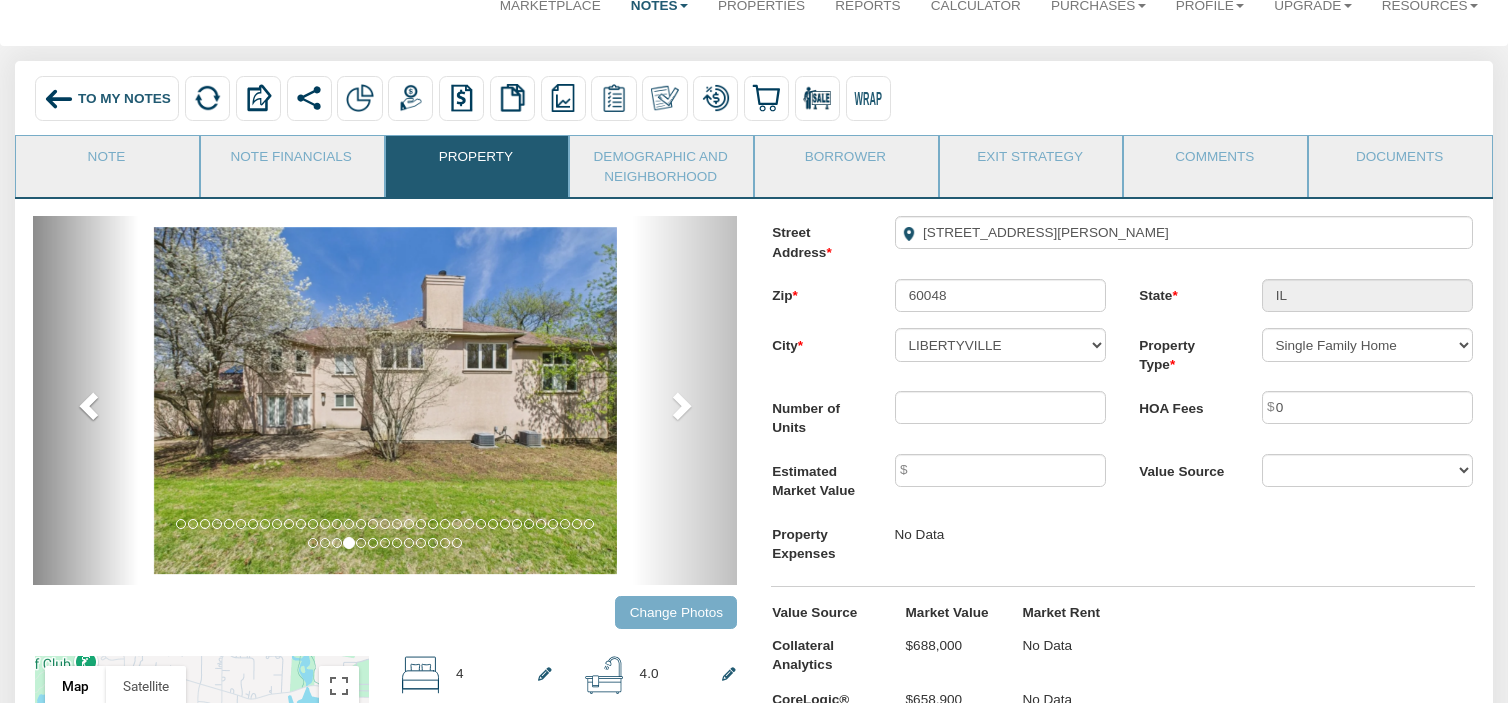 click at bounding box center [91, 405] 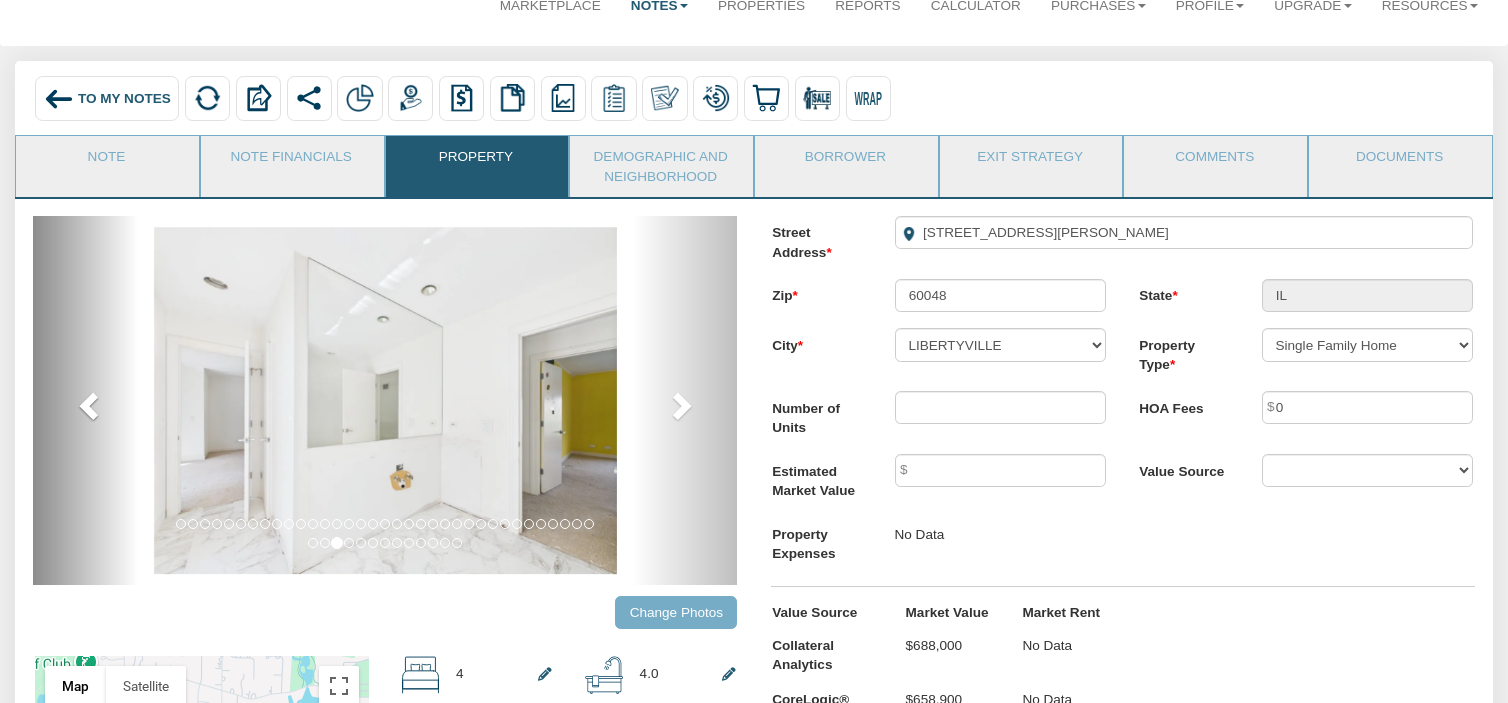 click at bounding box center [91, 405] 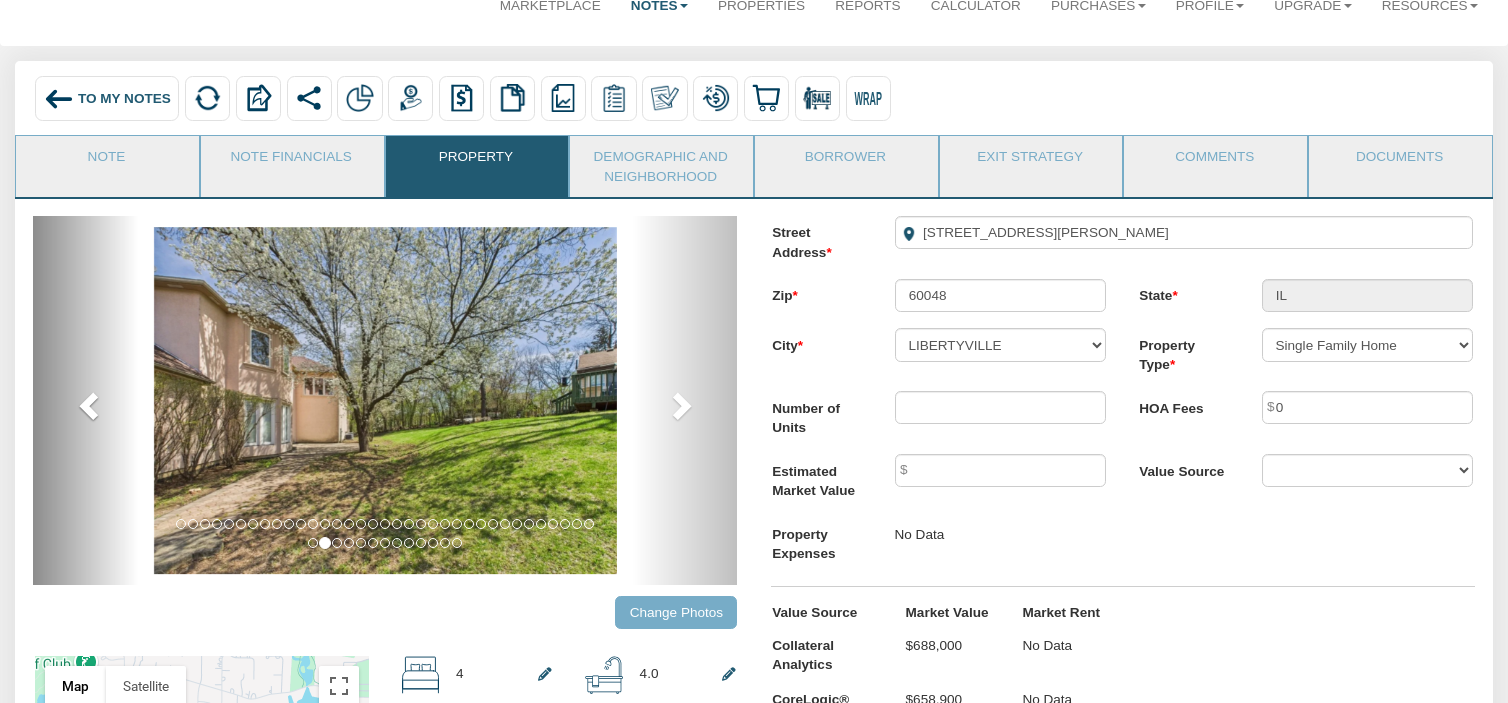 click at bounding box center [91, 405] 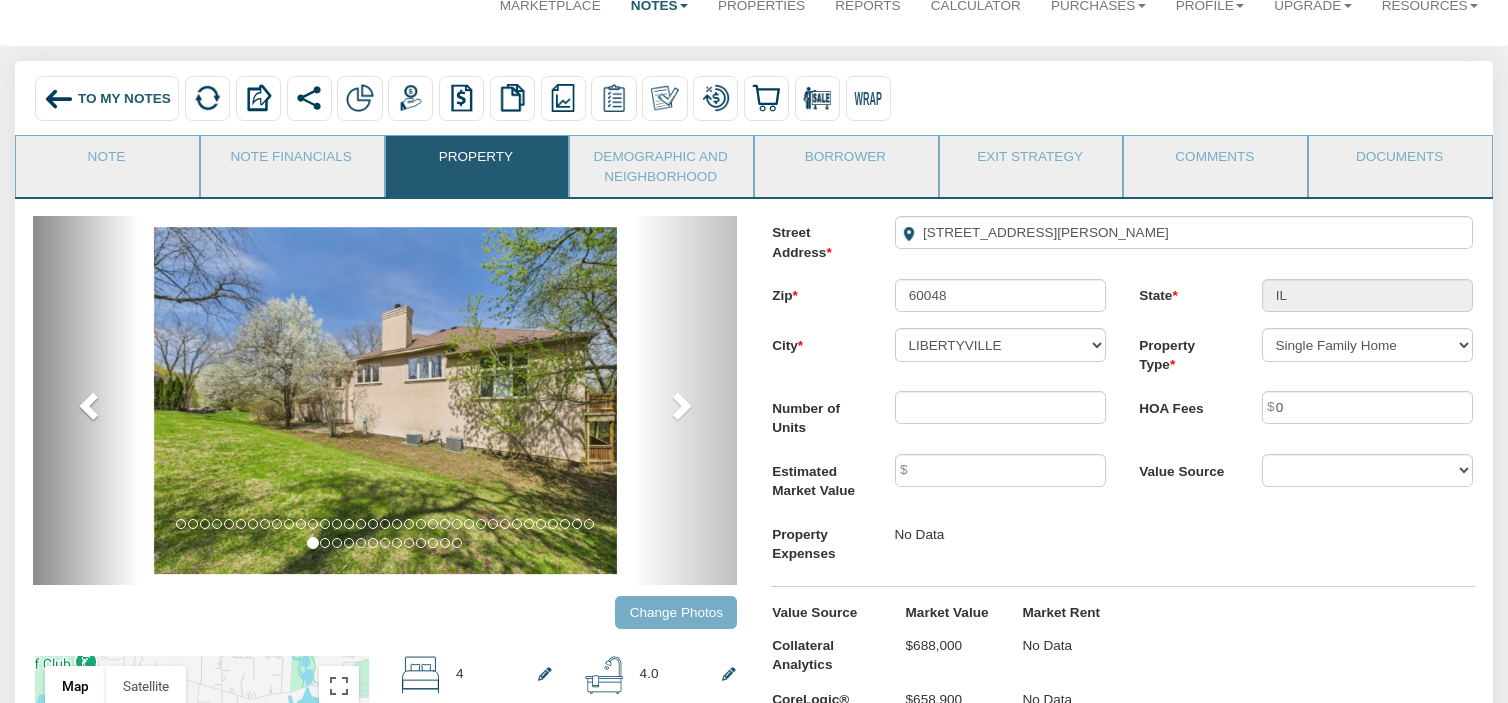 click at bounding box center [91, 405] 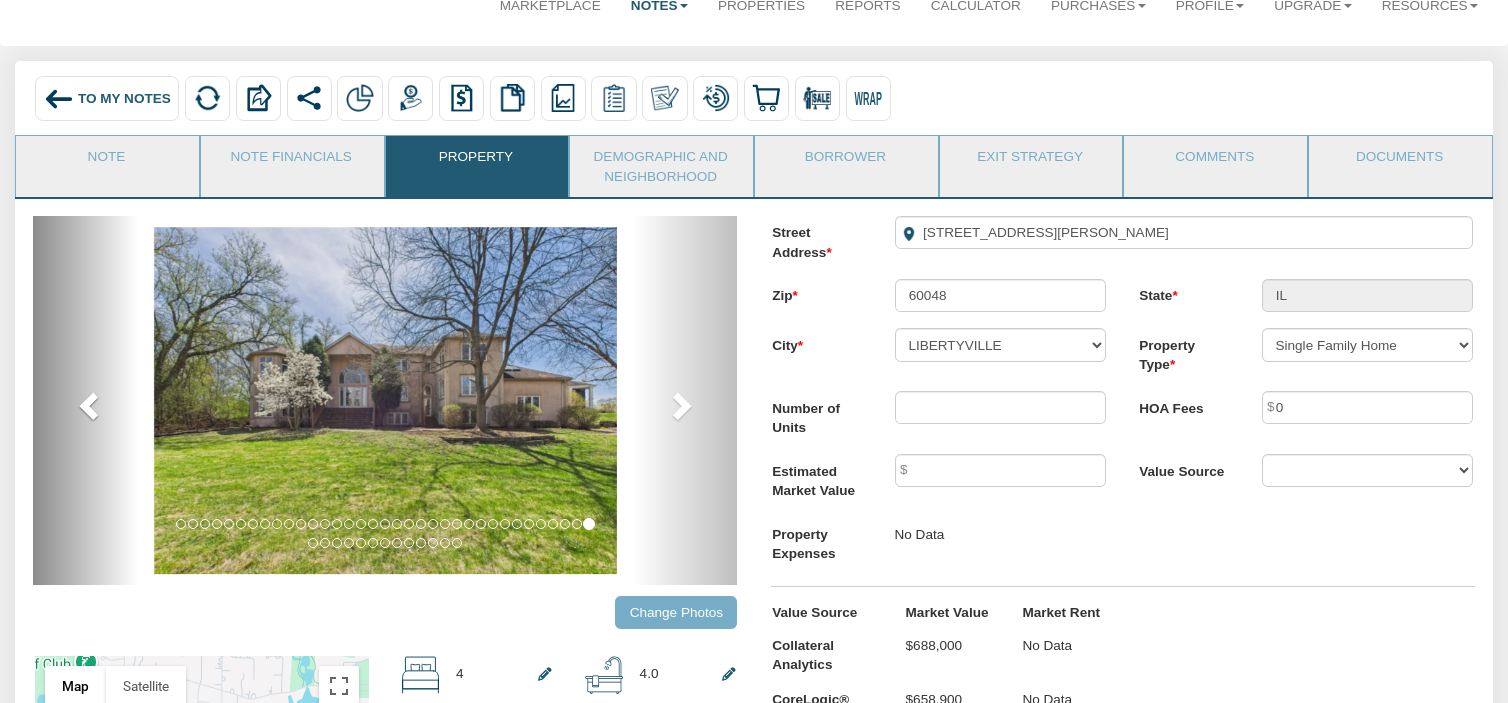 click at bounding box center (91, 405) 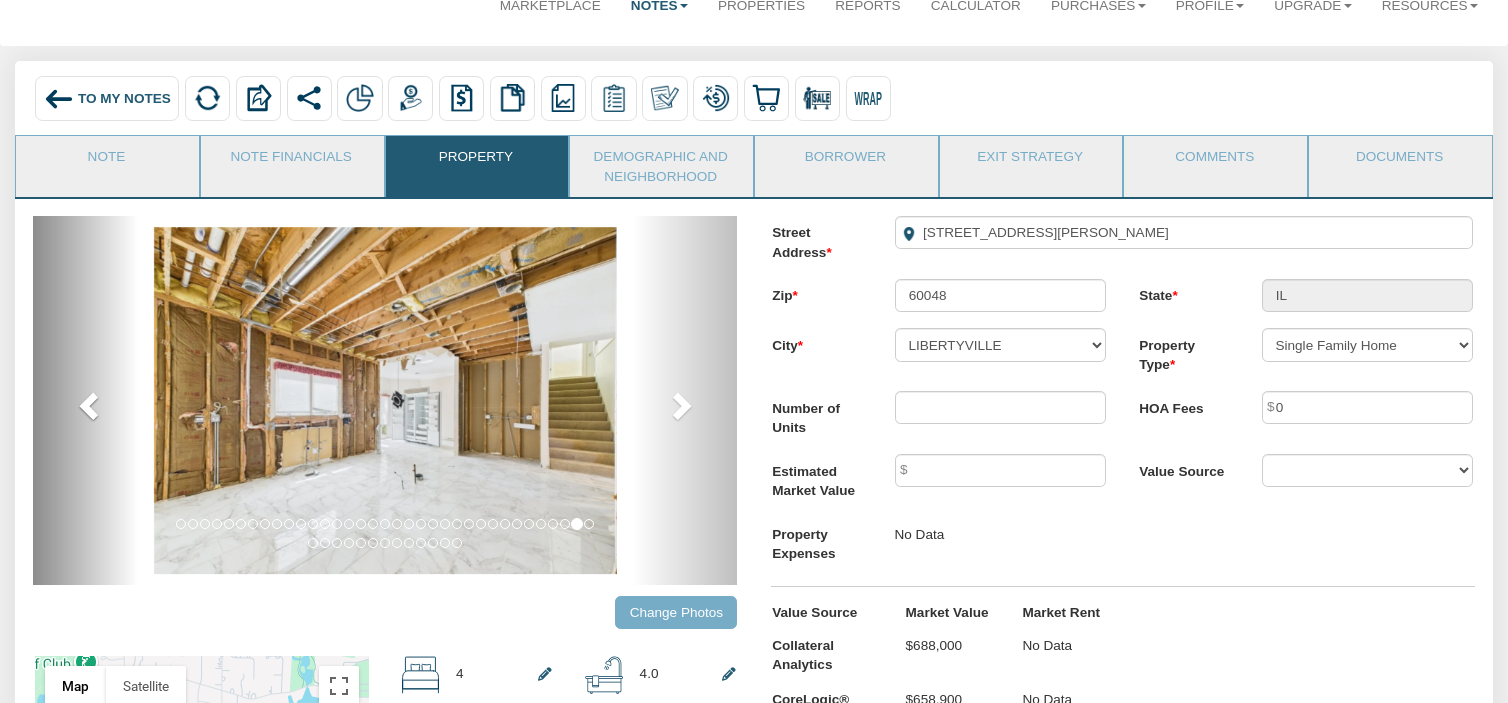 click at bounding box center [91, 405] 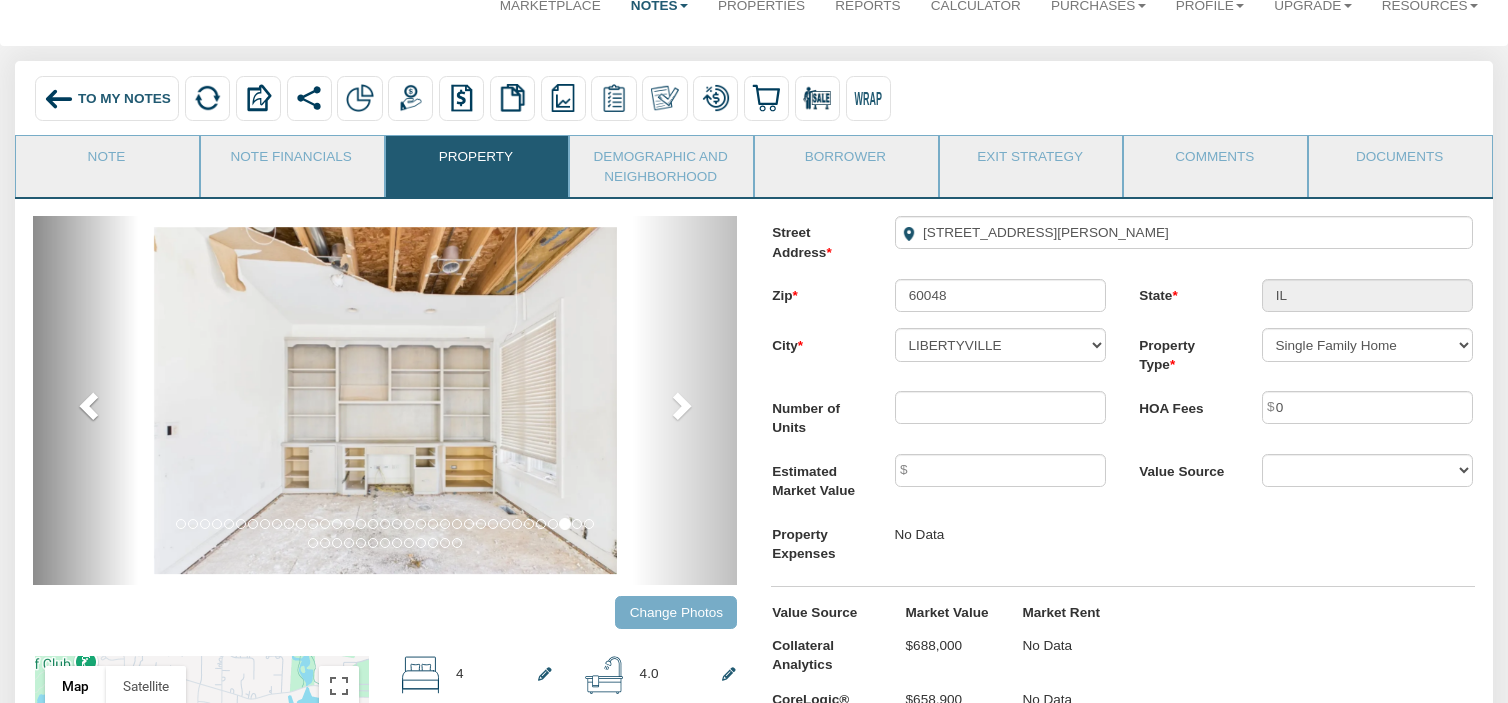 click at bounding box center (91, 405) 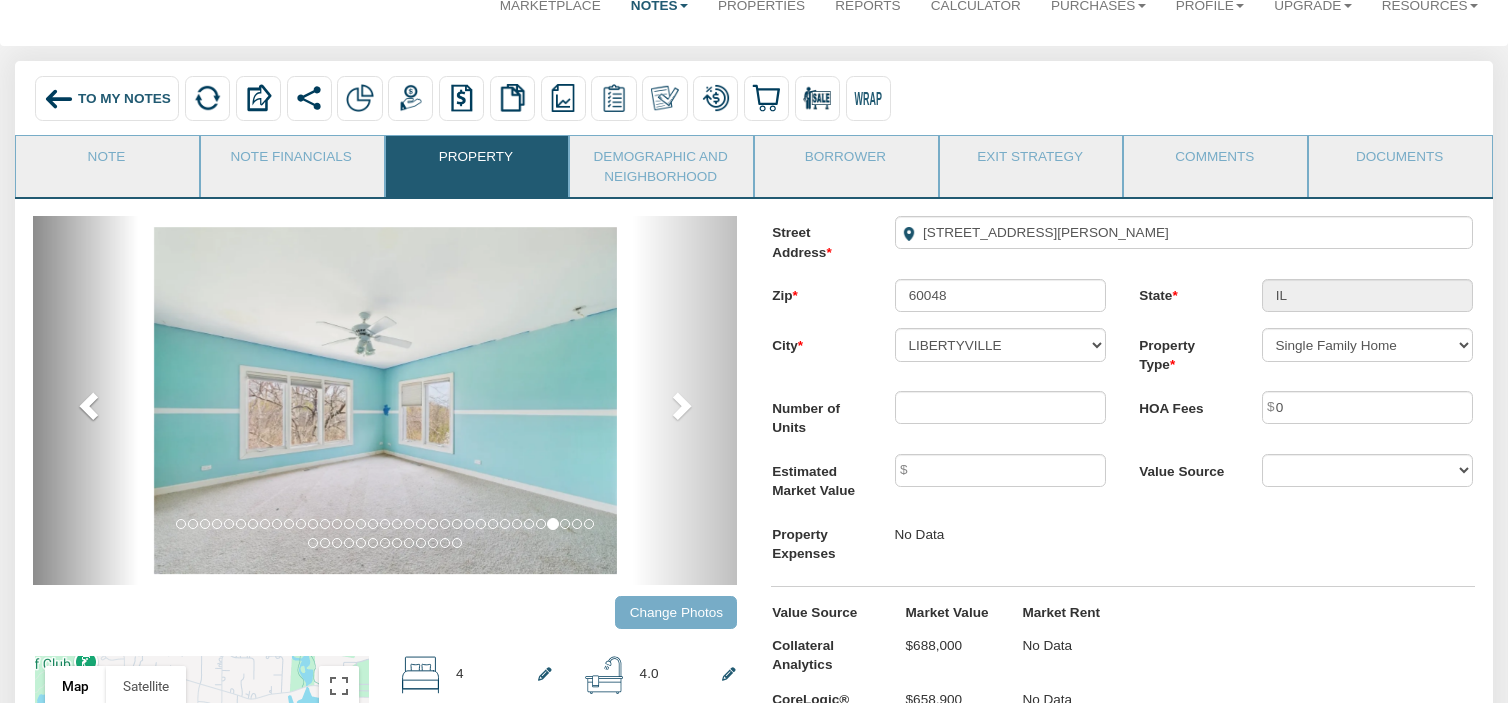 click at bounding box center (91, 405) 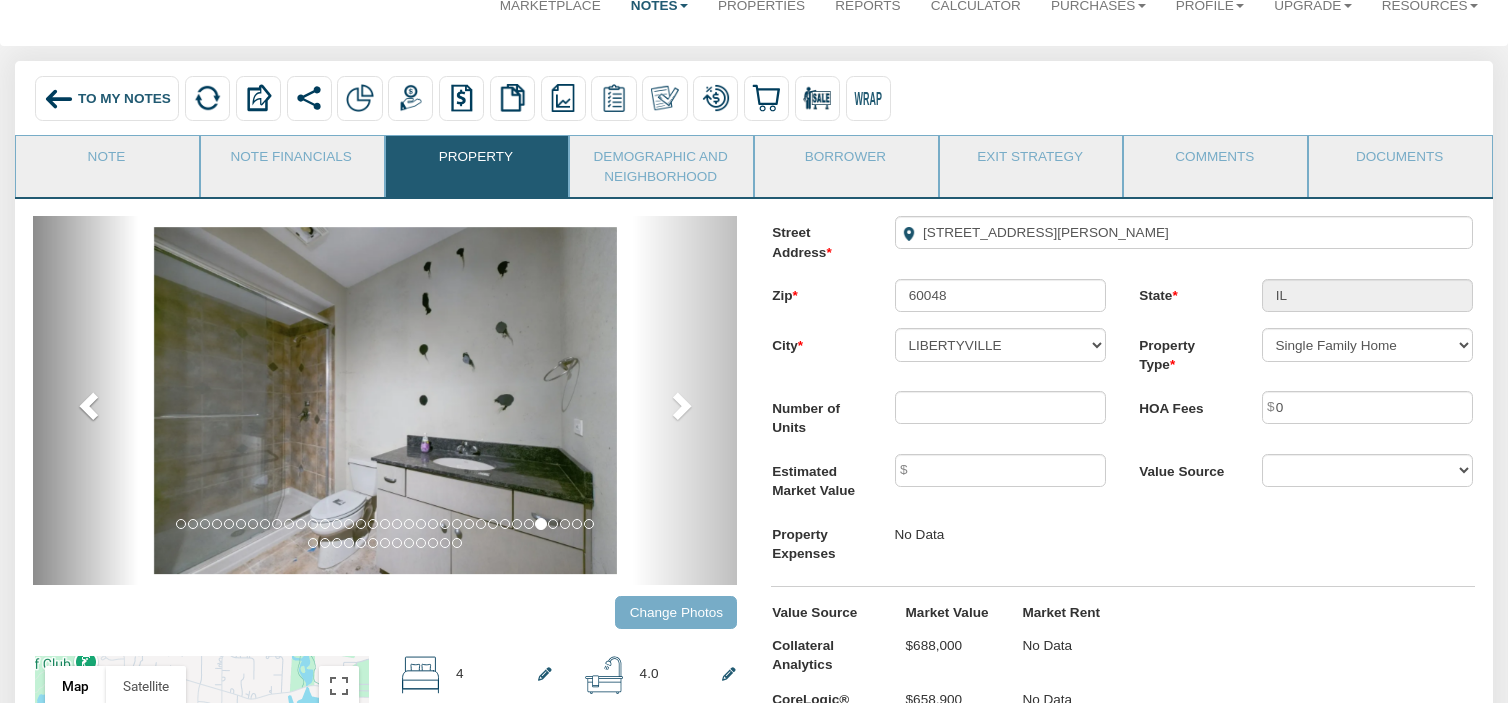 click at bounding box center [91, 405] 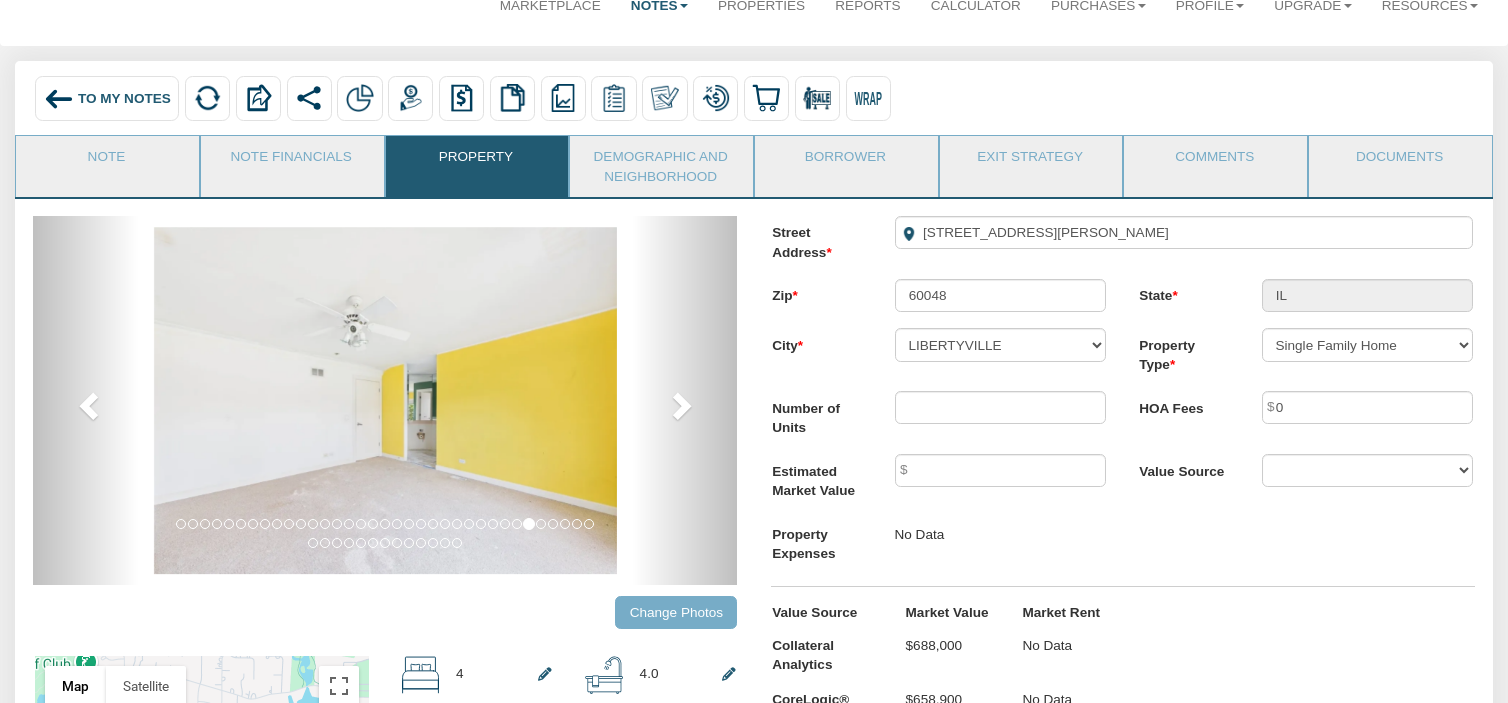 click on "slide 1 of 48" at bounding box center (181, 524) 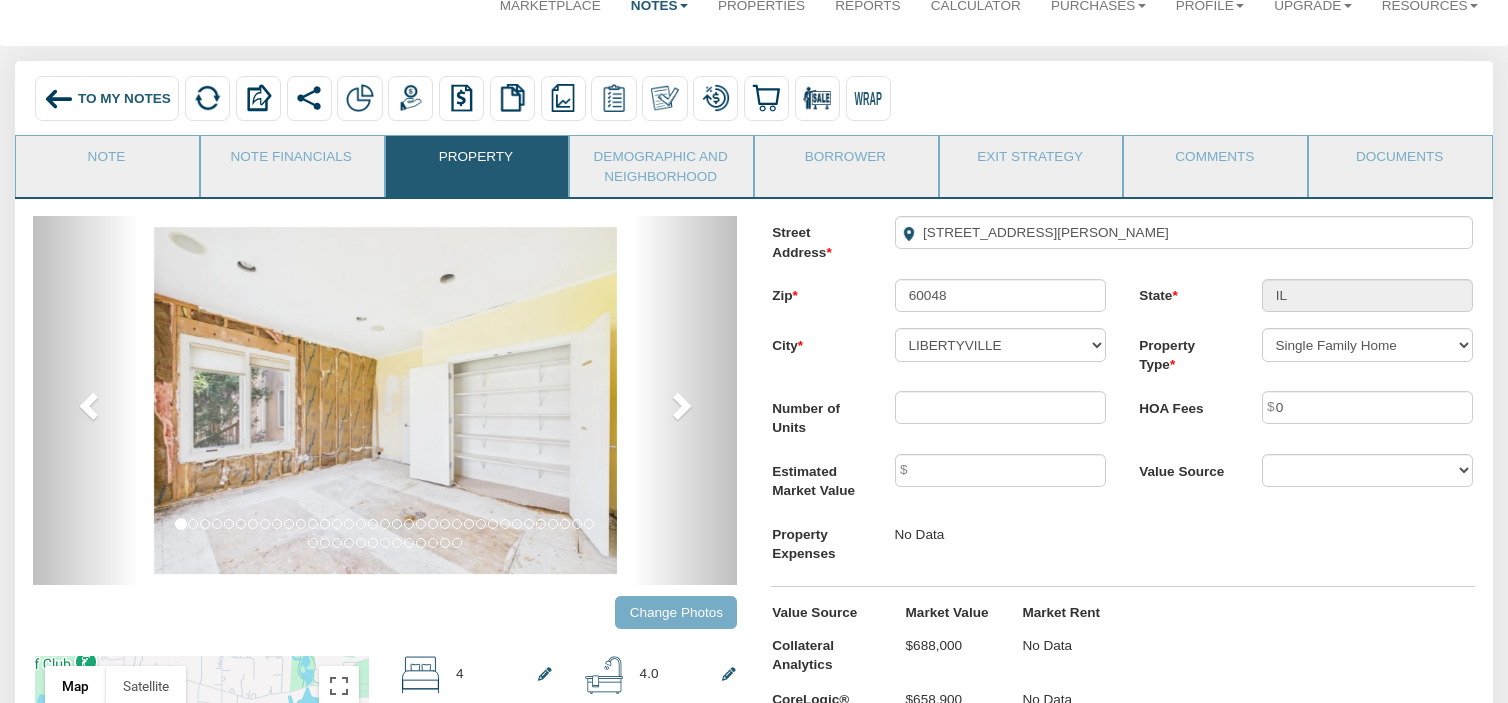 click on "slide 1 of 48 , currently active" at bounding box center (181, 524) 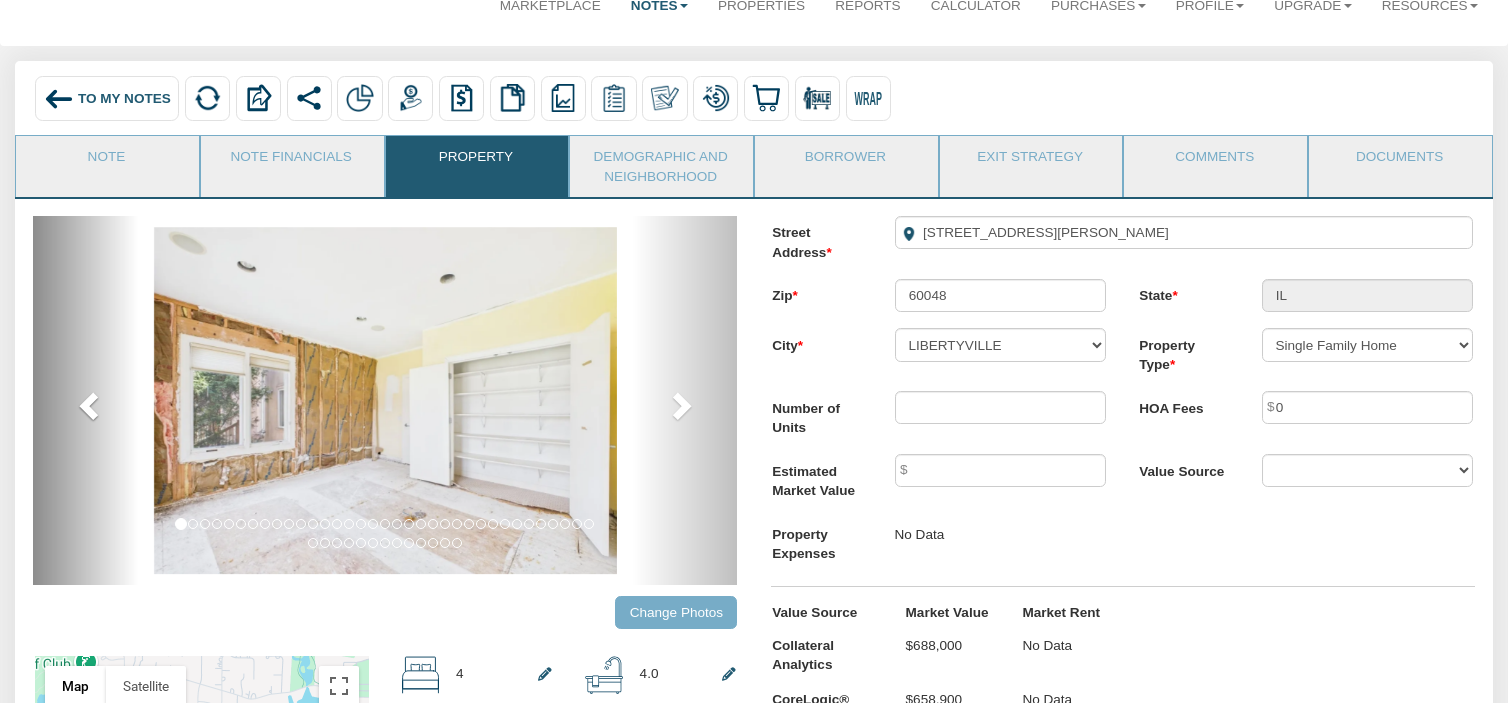 click at bounding box center (91, 405) 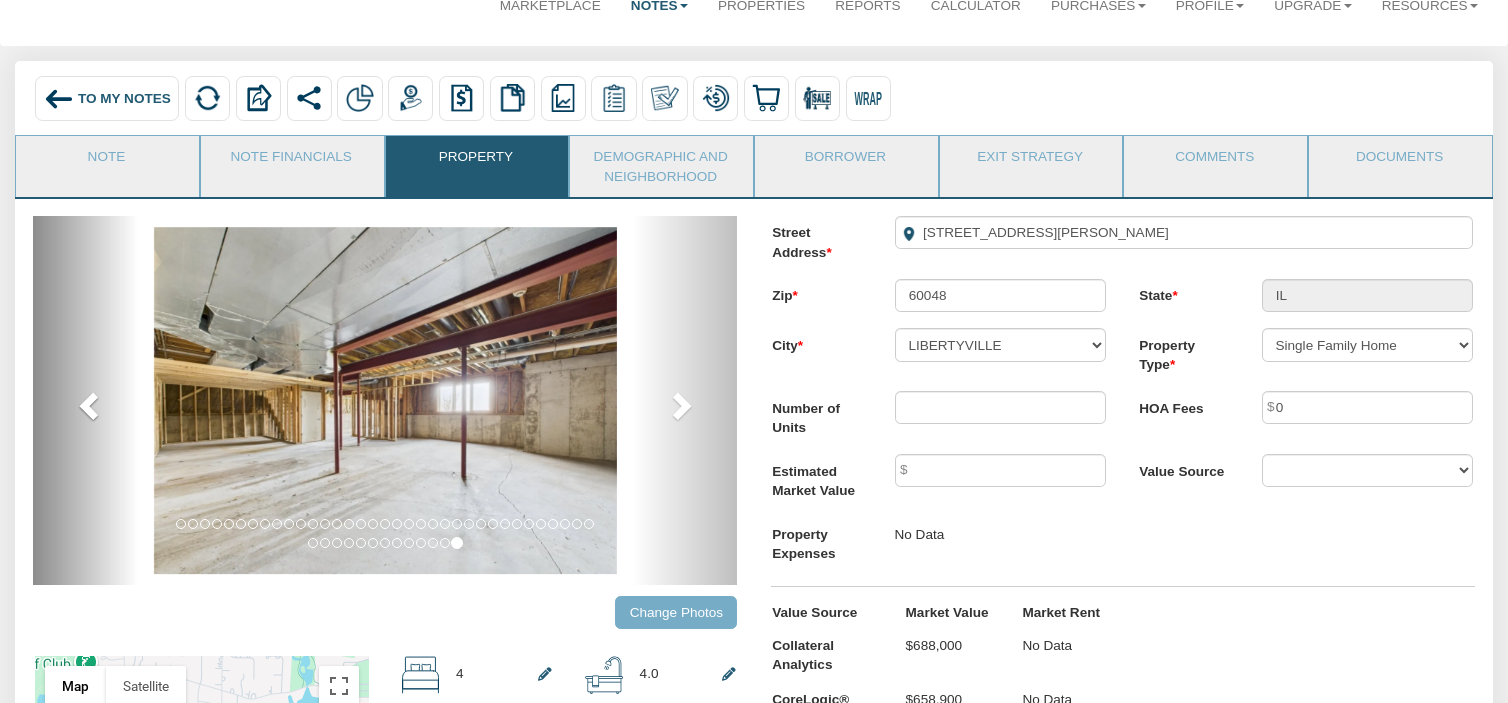 click at bounding box center (91, 405) 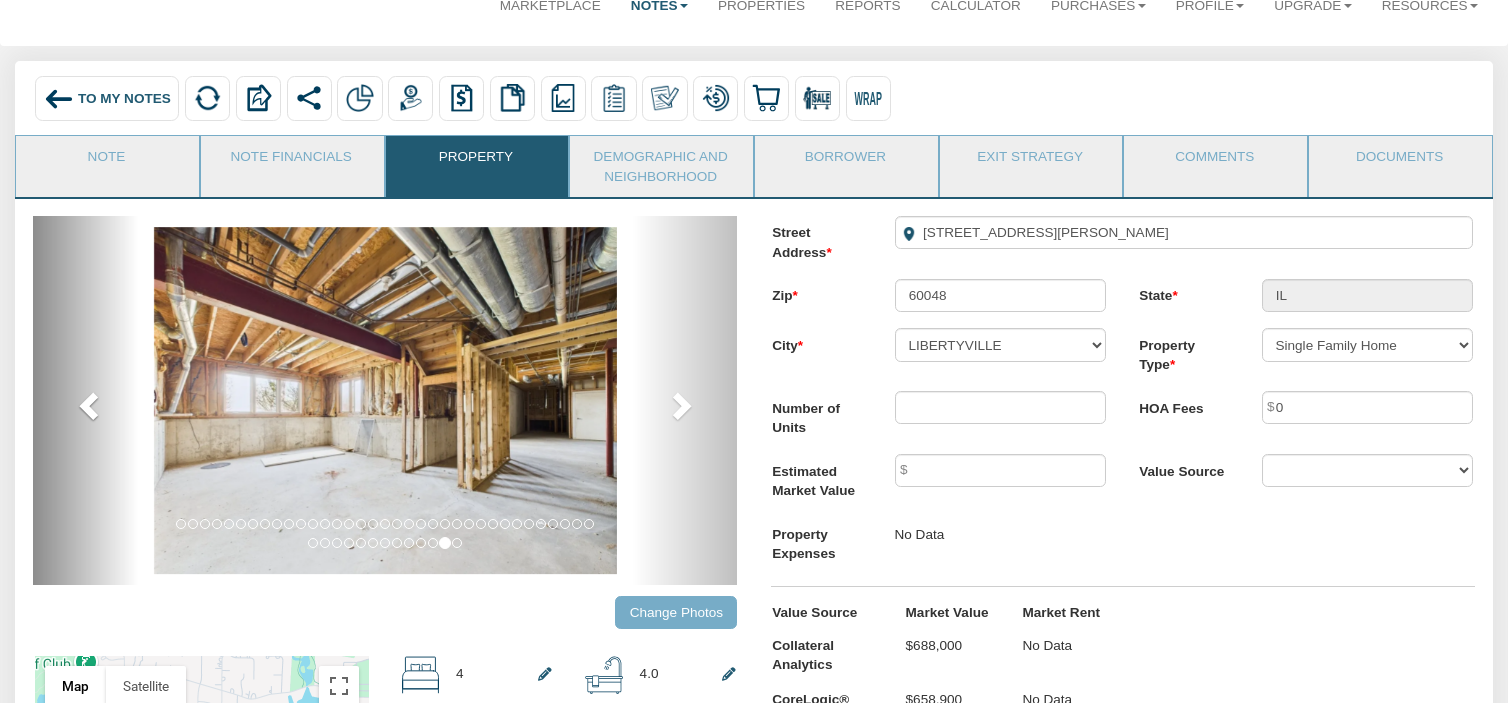 click at bounding box center (91, 405) 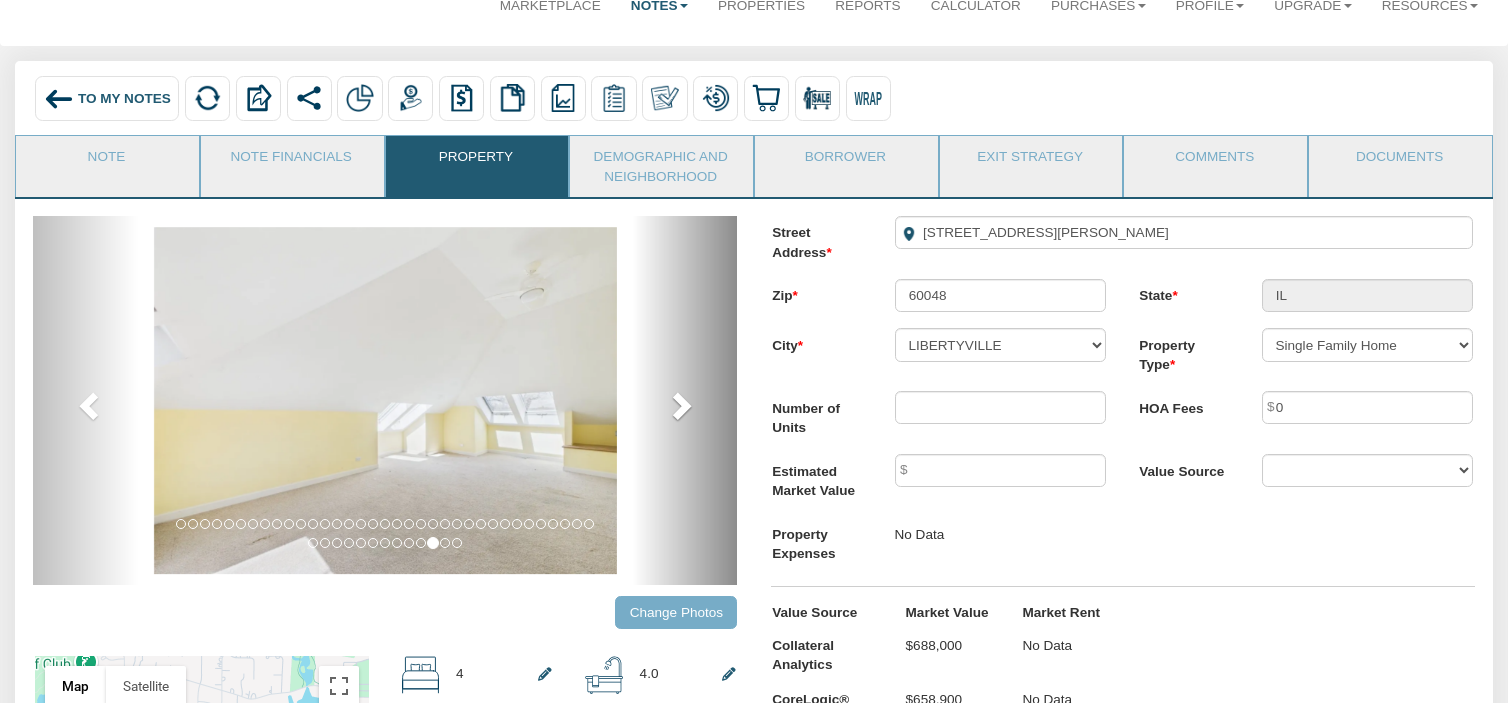 click at bounding box center [680, 405] 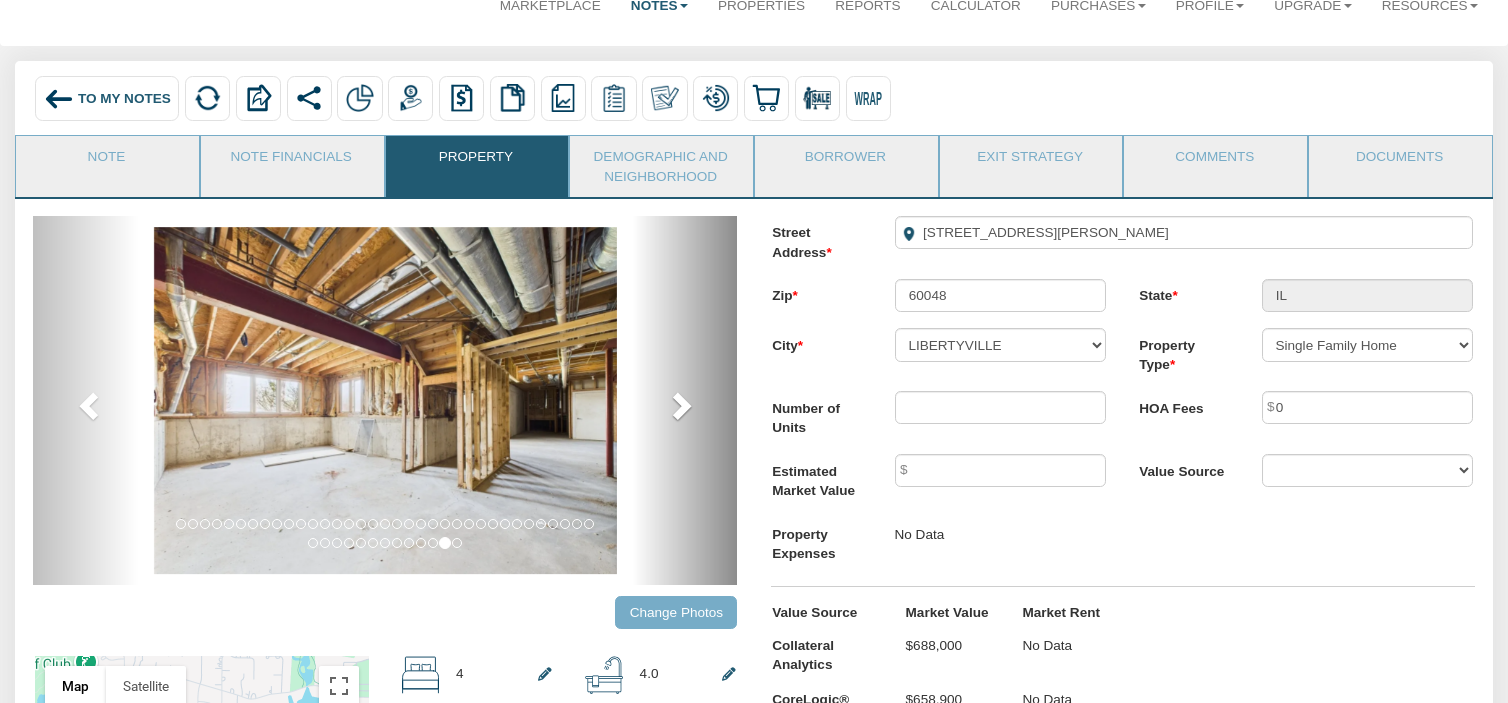 click at bounding box center (680, 405) 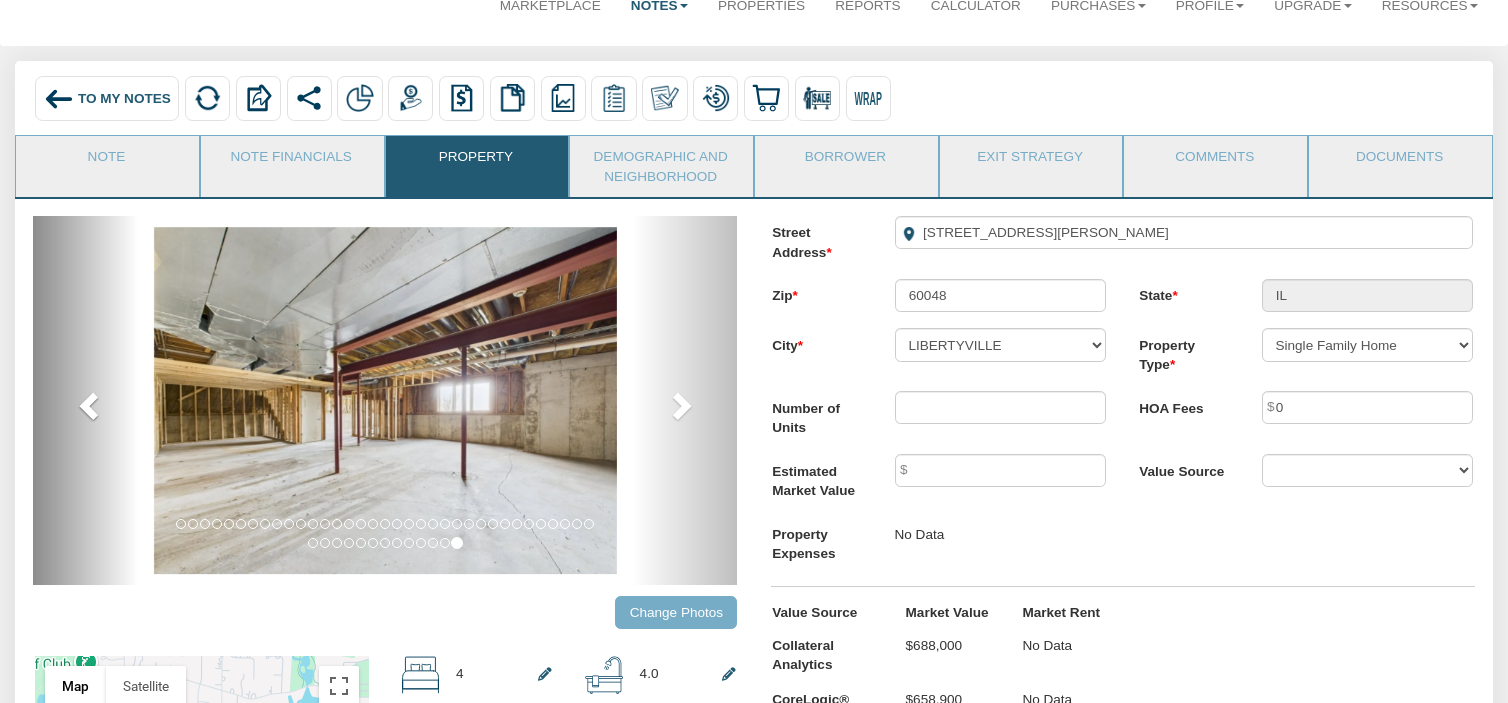 click at bounding box center (91, 405) 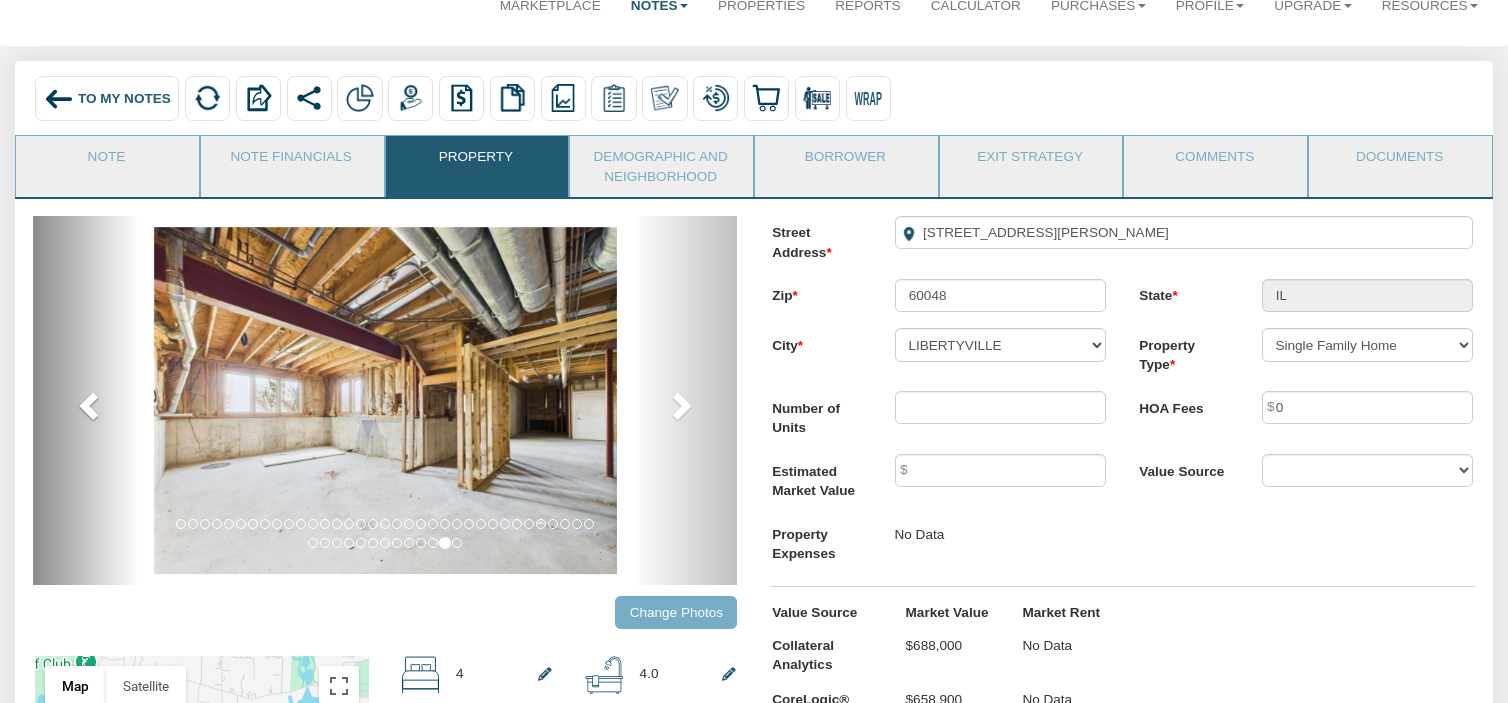 click at bounding box center (91, 405) 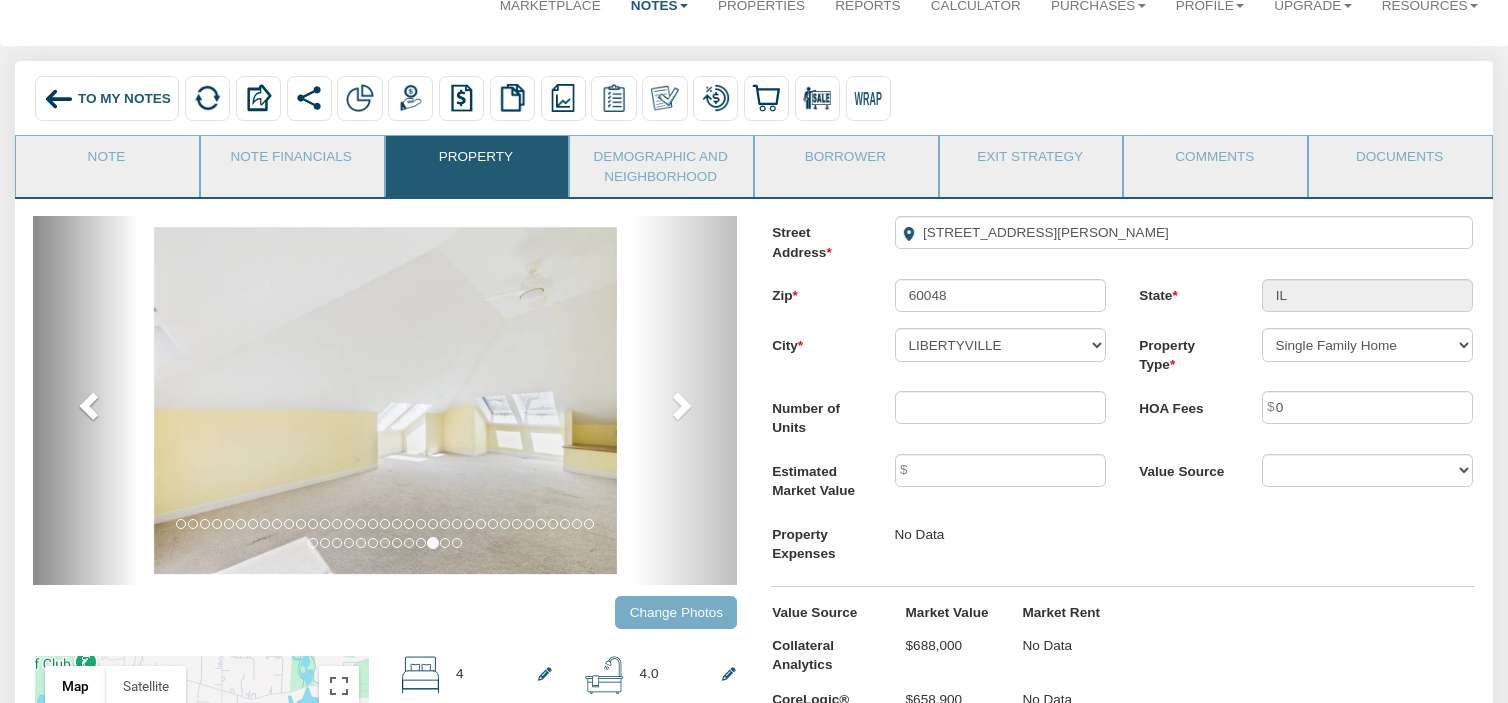 click at bounding box center (91, 405) 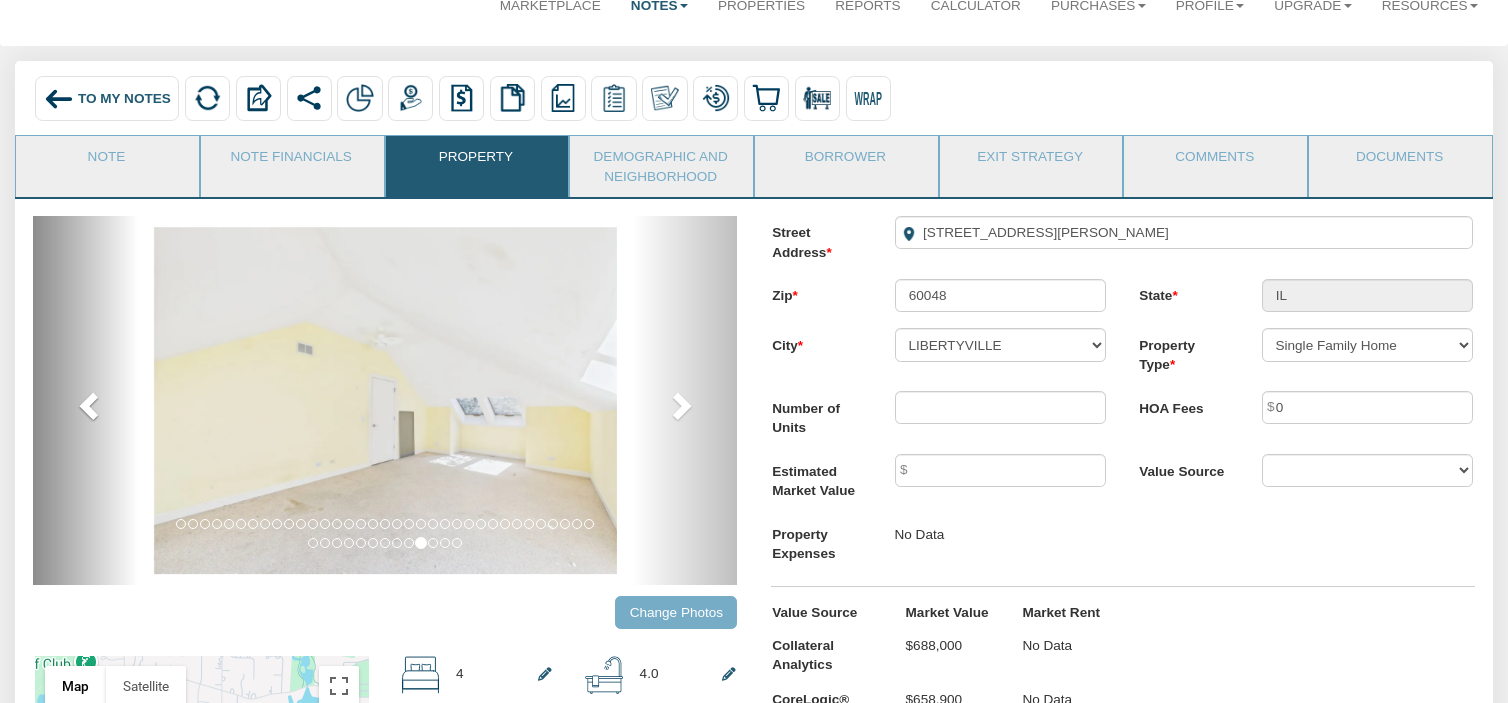 click at bounding box center [91, 405] 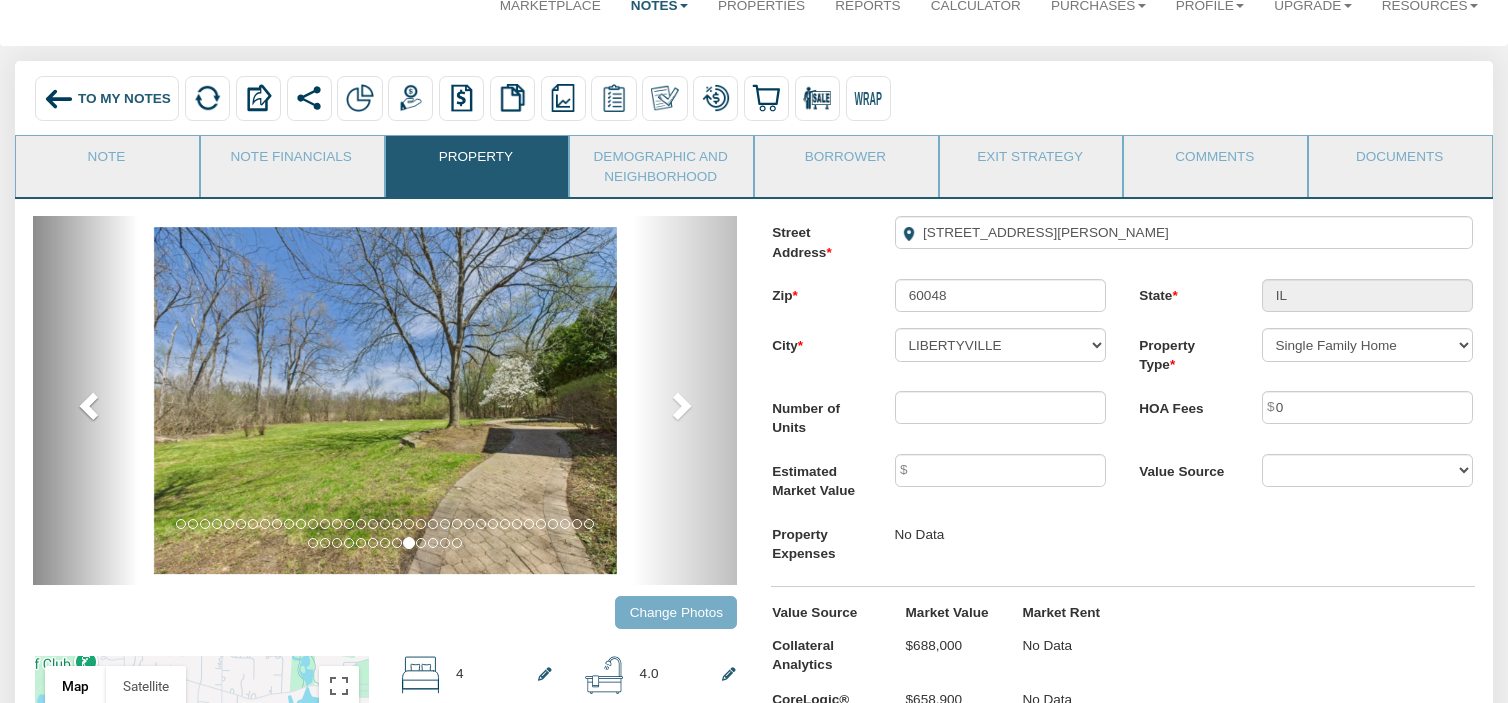click at bounding box center (91, 405) 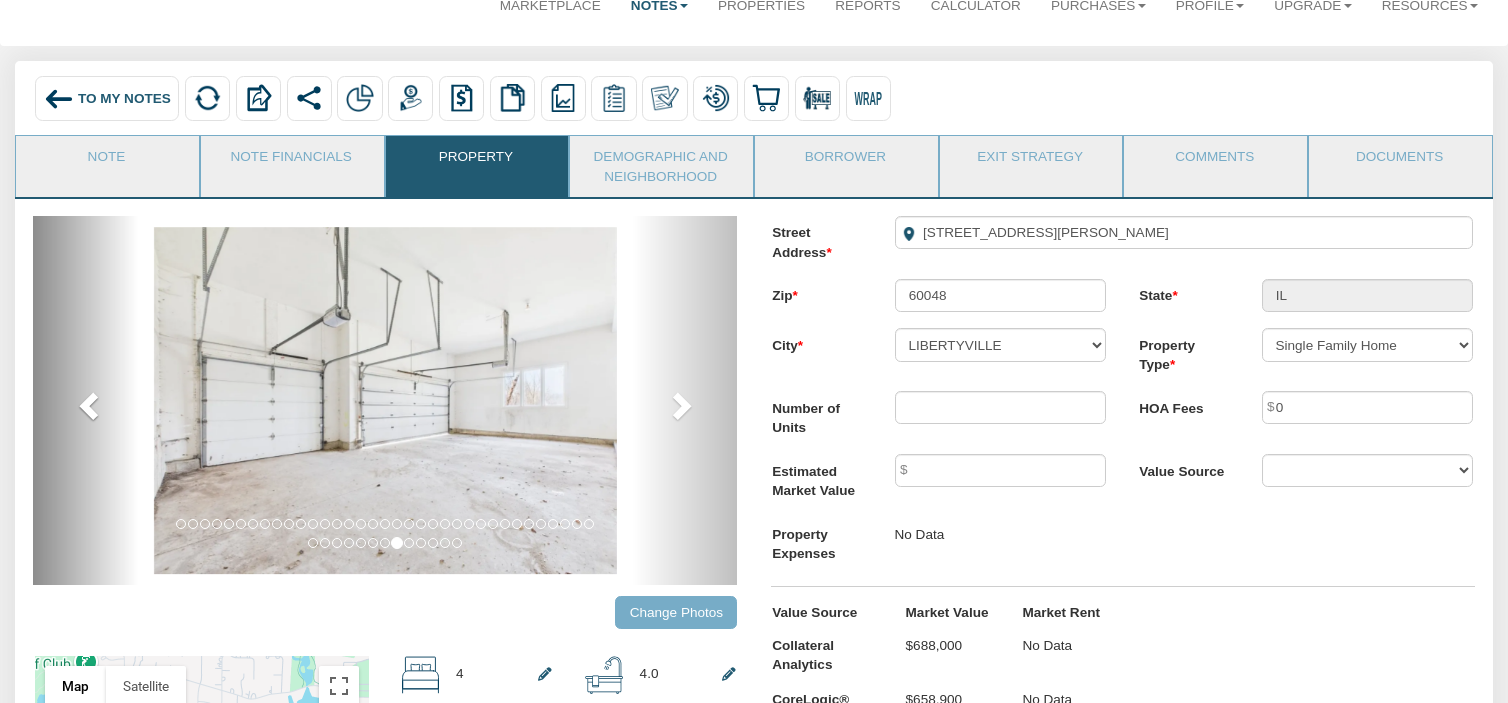 click at bounding box center (91, 405) 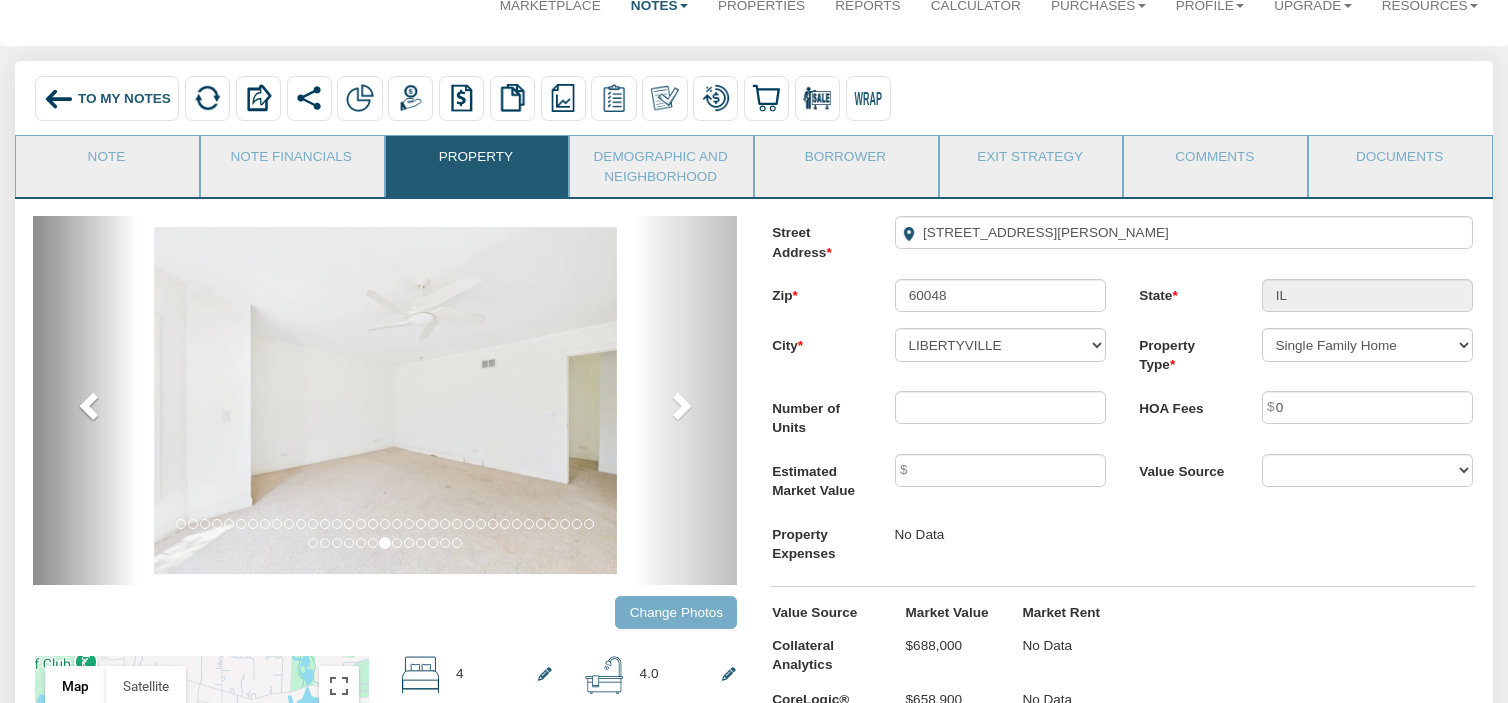 click at bounding box center (91, 405) 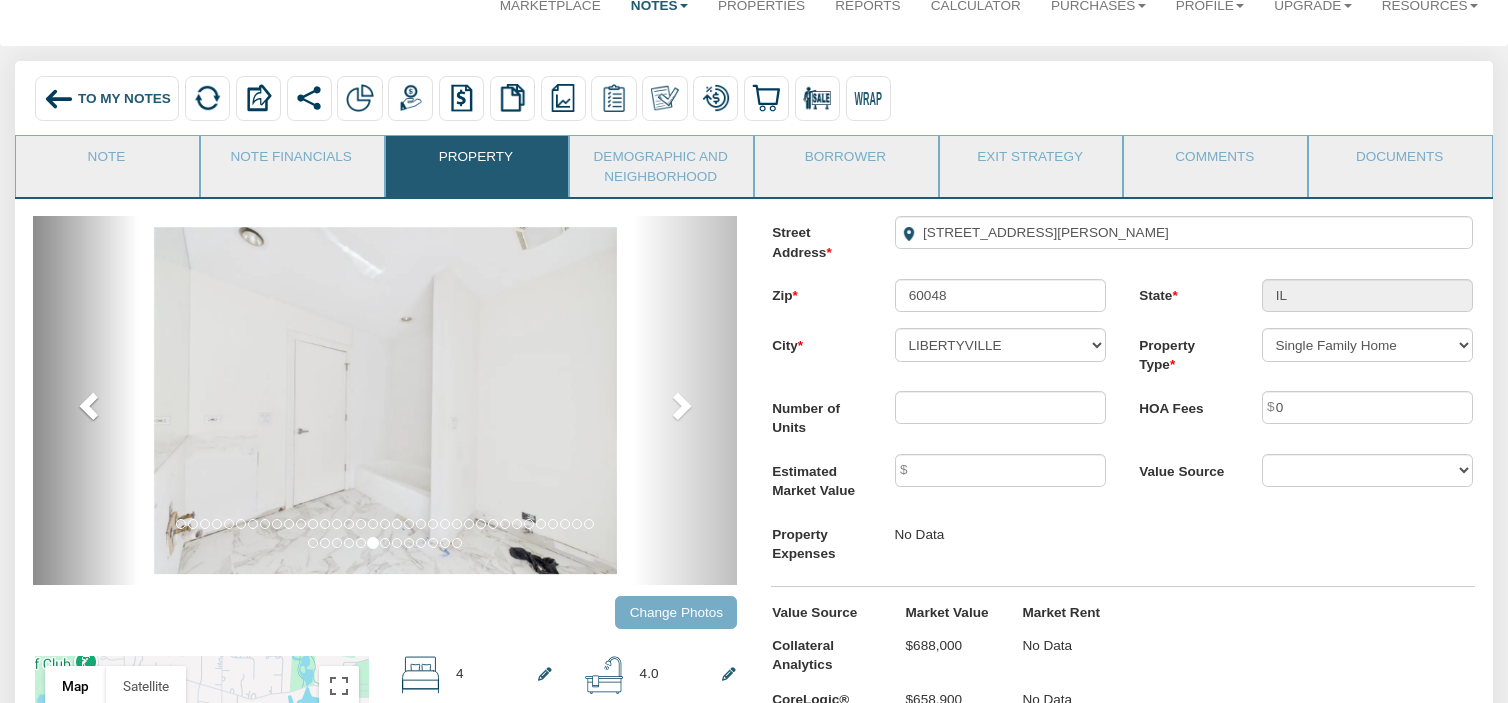 click at bounding box center [91, 405] 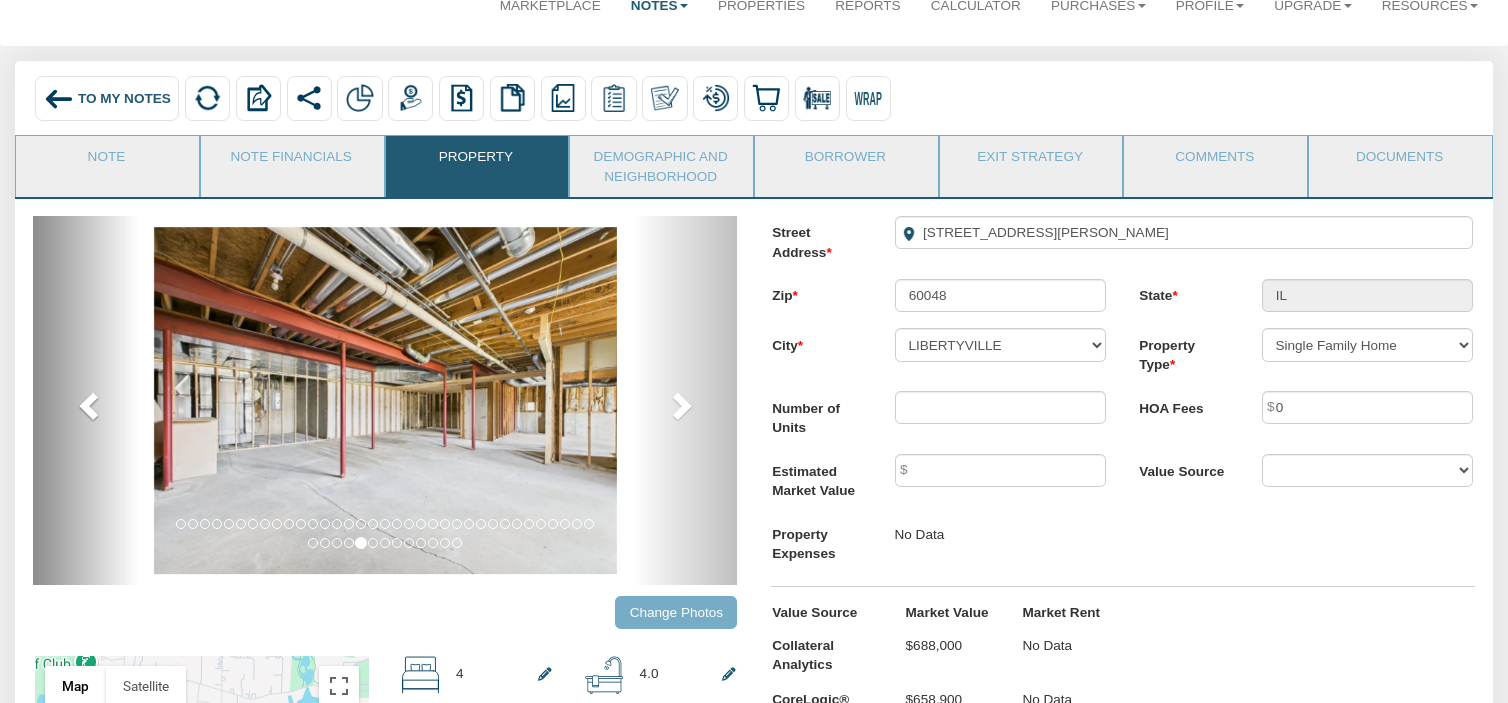 click at bounding box center (91, 405) 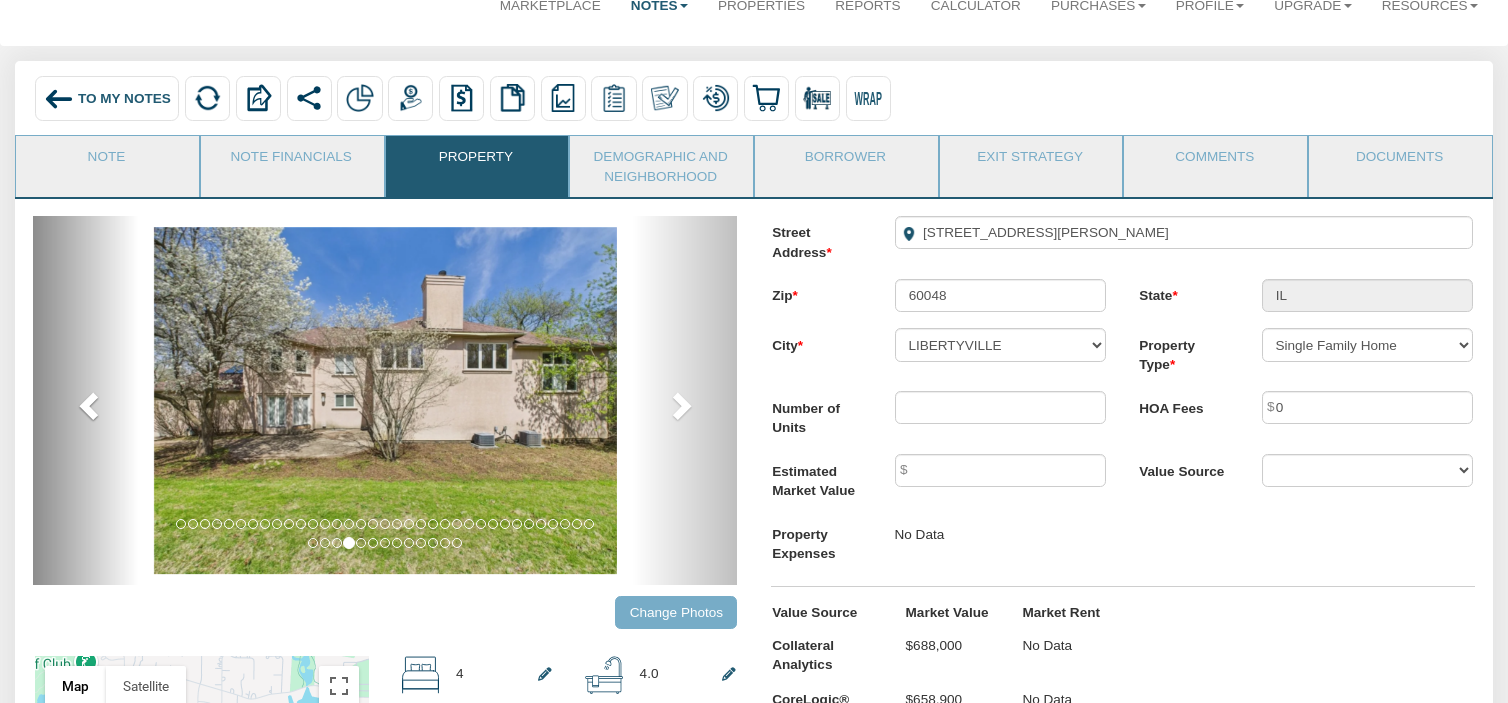 click at bounding box center [91, 405] 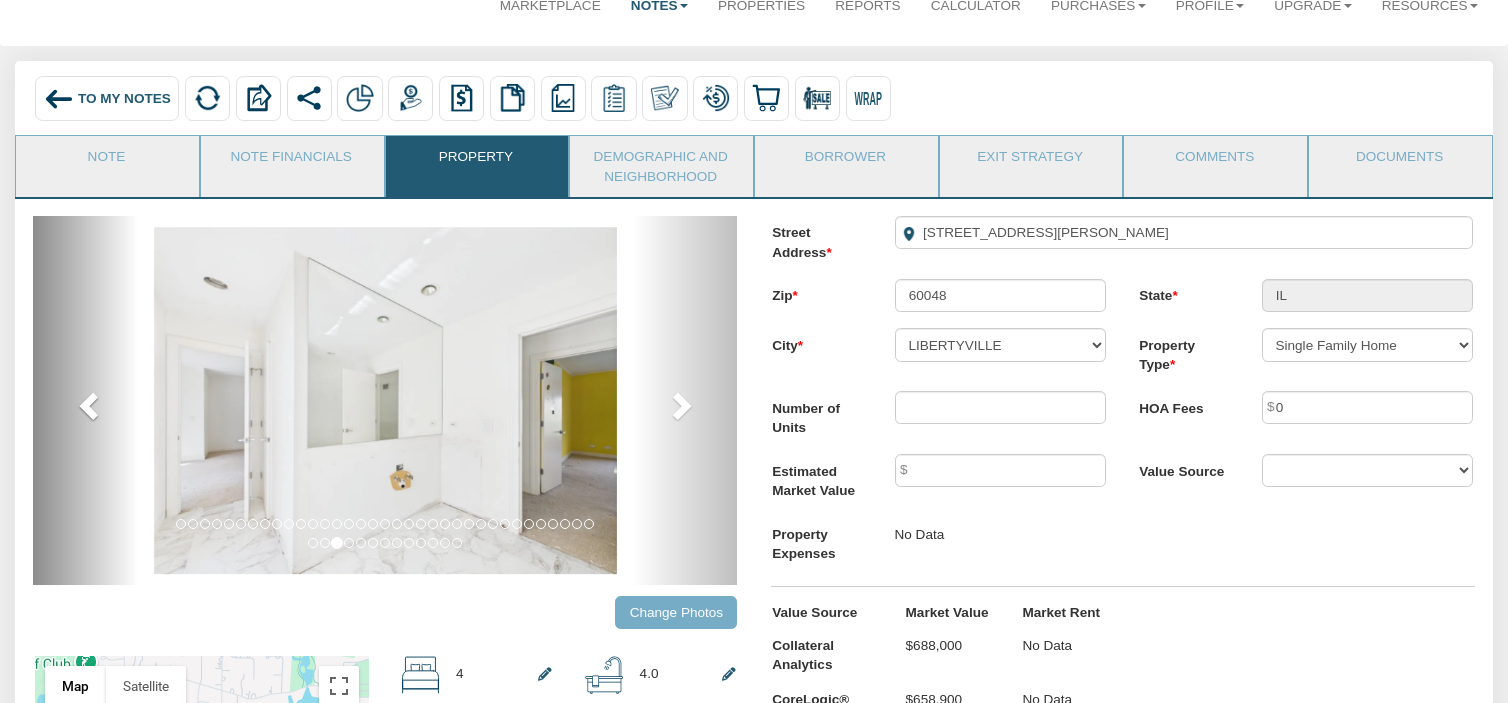 click at bounding box center (91, 405) 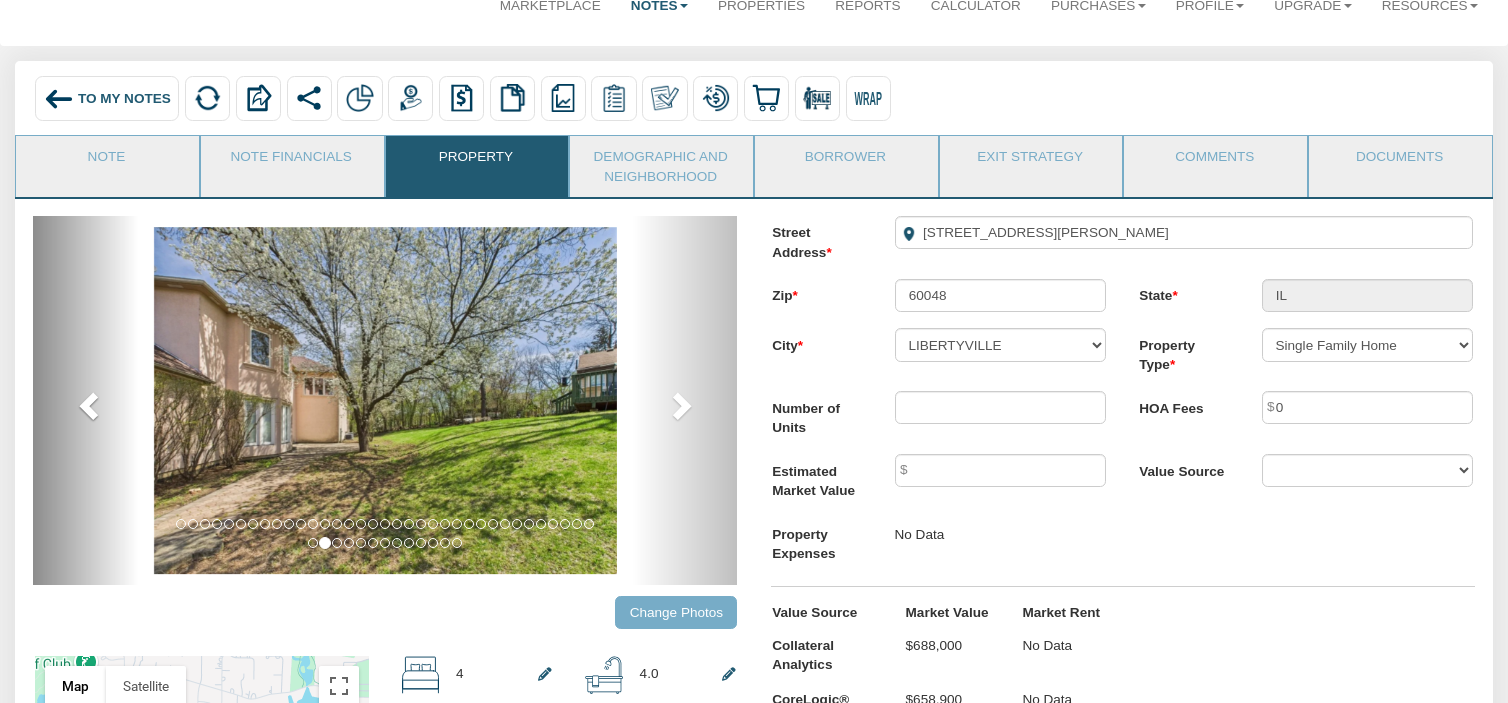 click at bounding box center [91, 405] 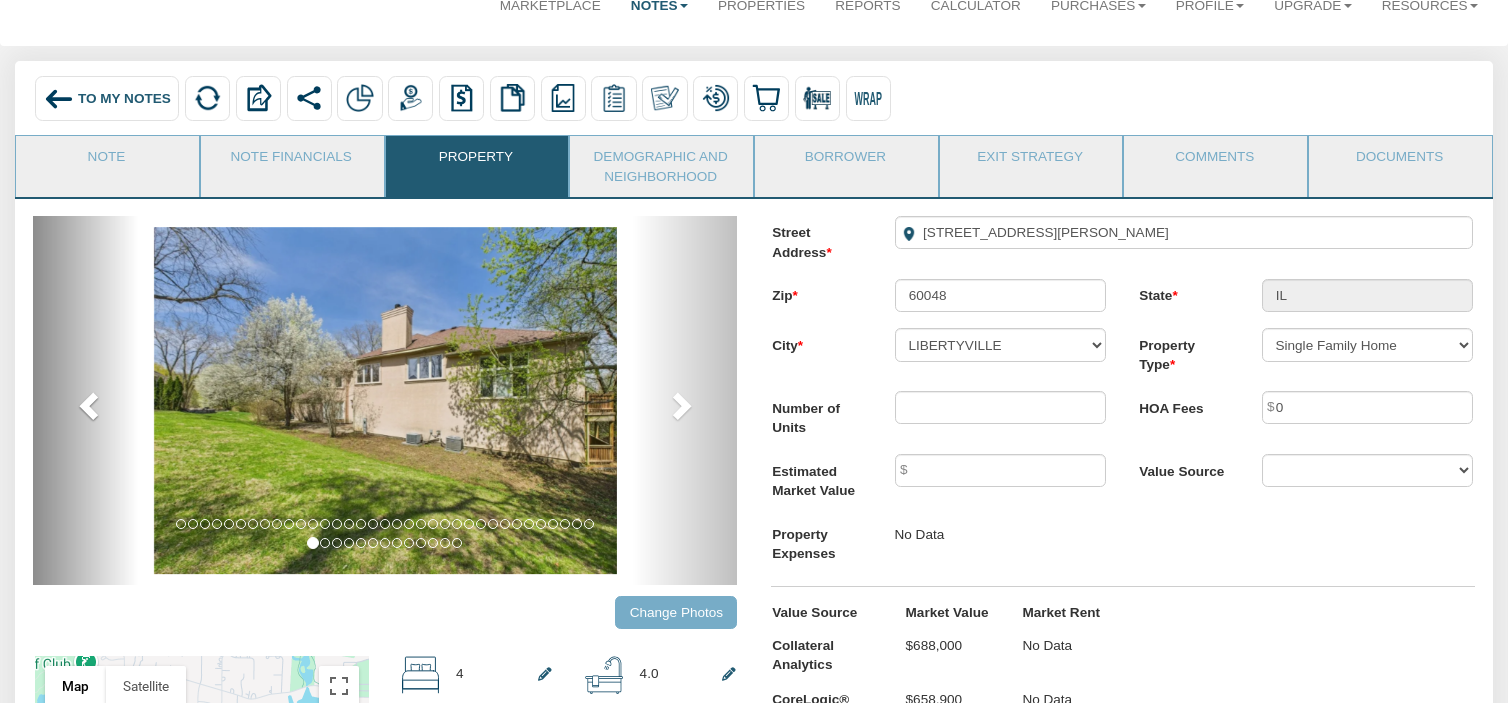 click at bounding box center (91, 405) 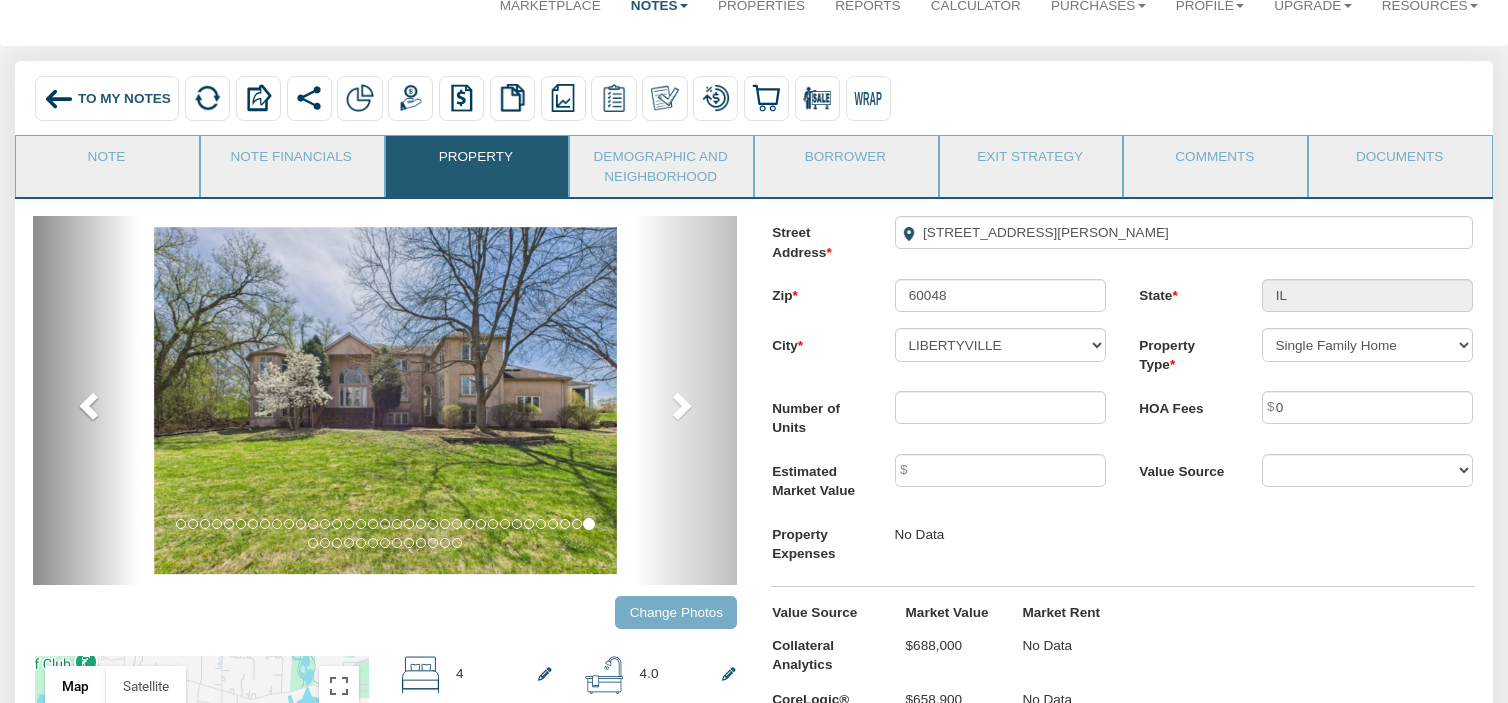 click at bounding box center (91, 405) 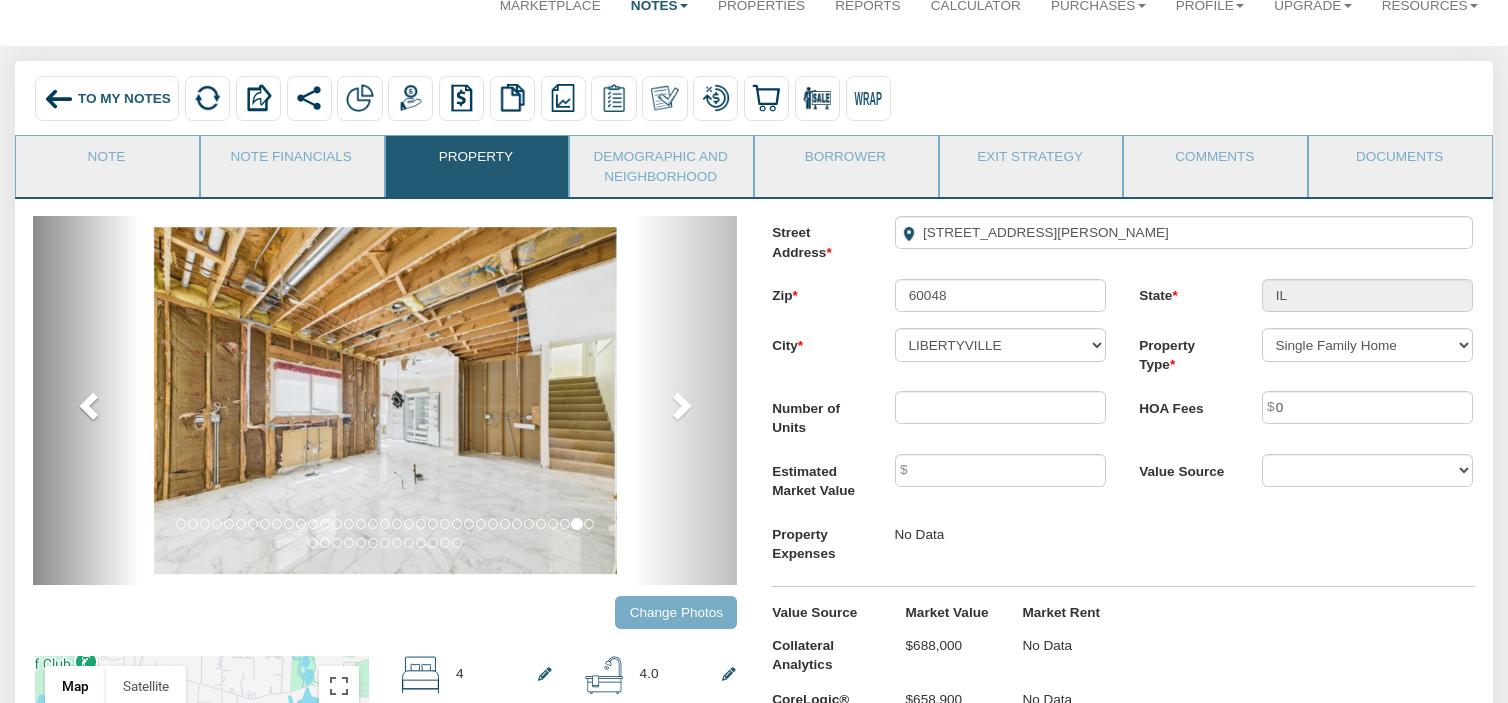 click at bounding box center [91, 405] 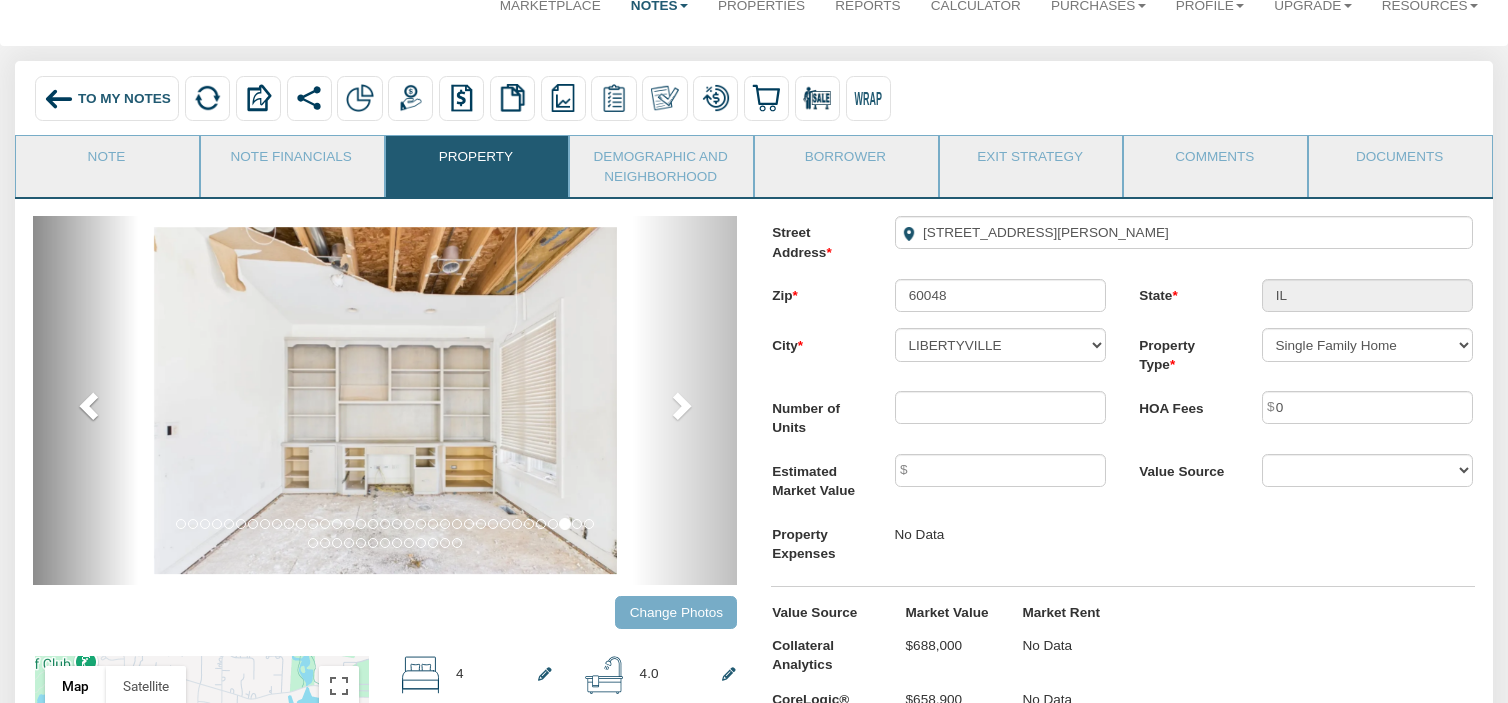 click at bounding box center [91, 405] 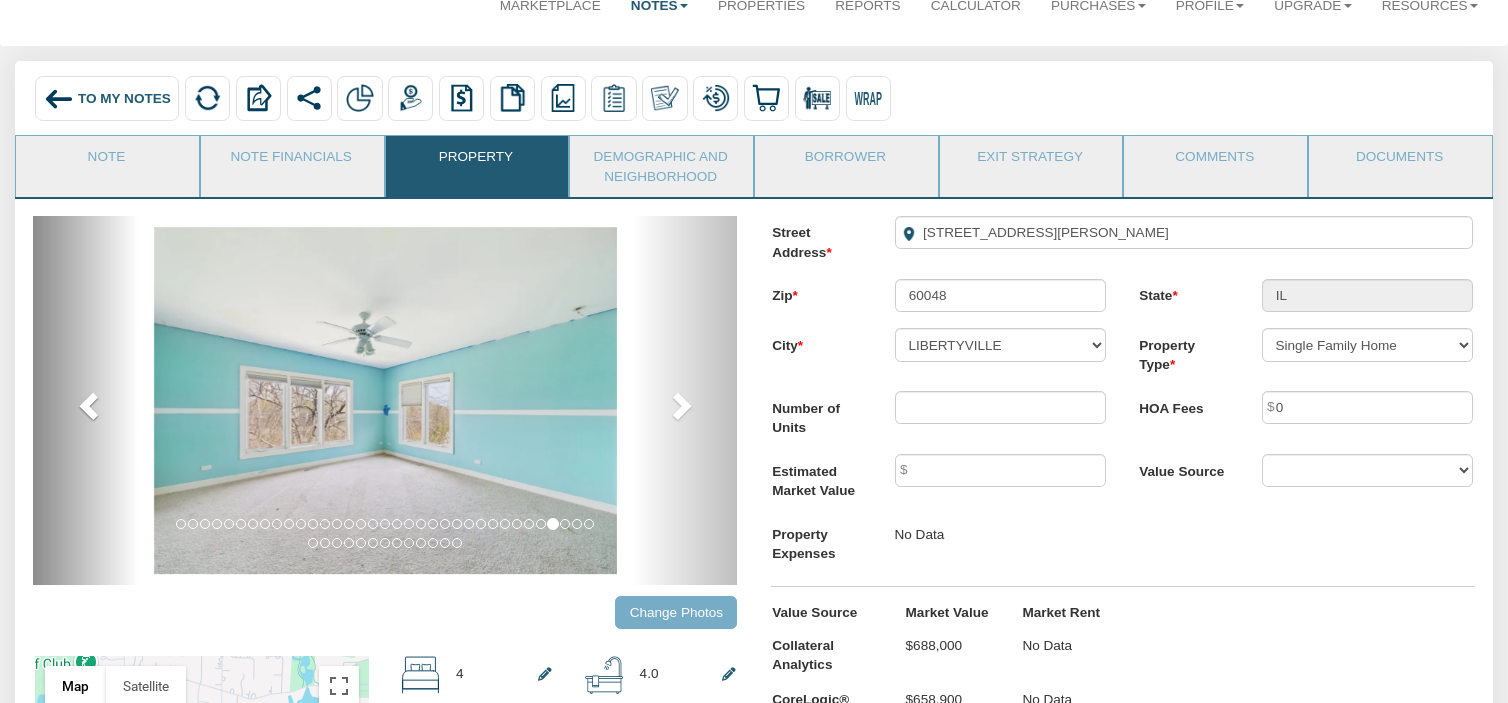 click at bounding box center (91, 405) 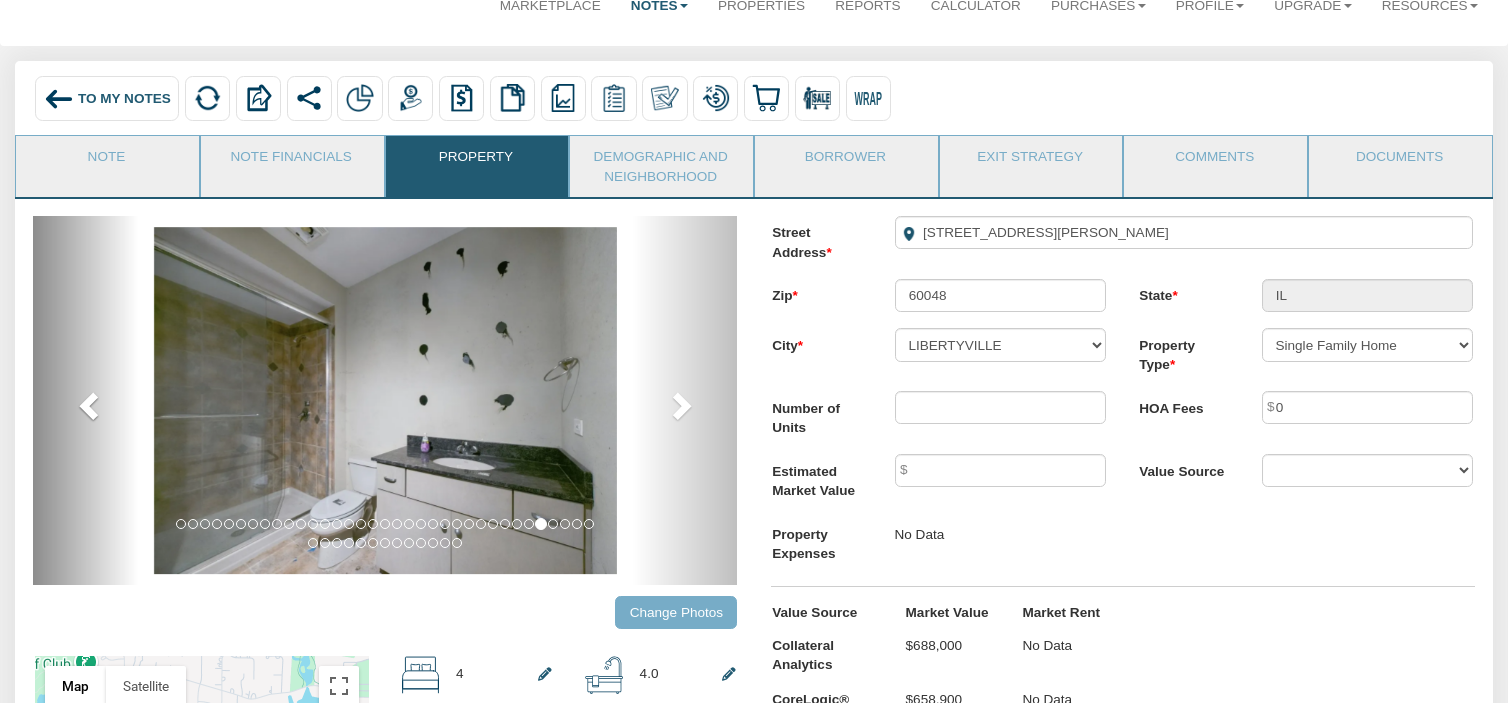click at bounding box center (91, 405) 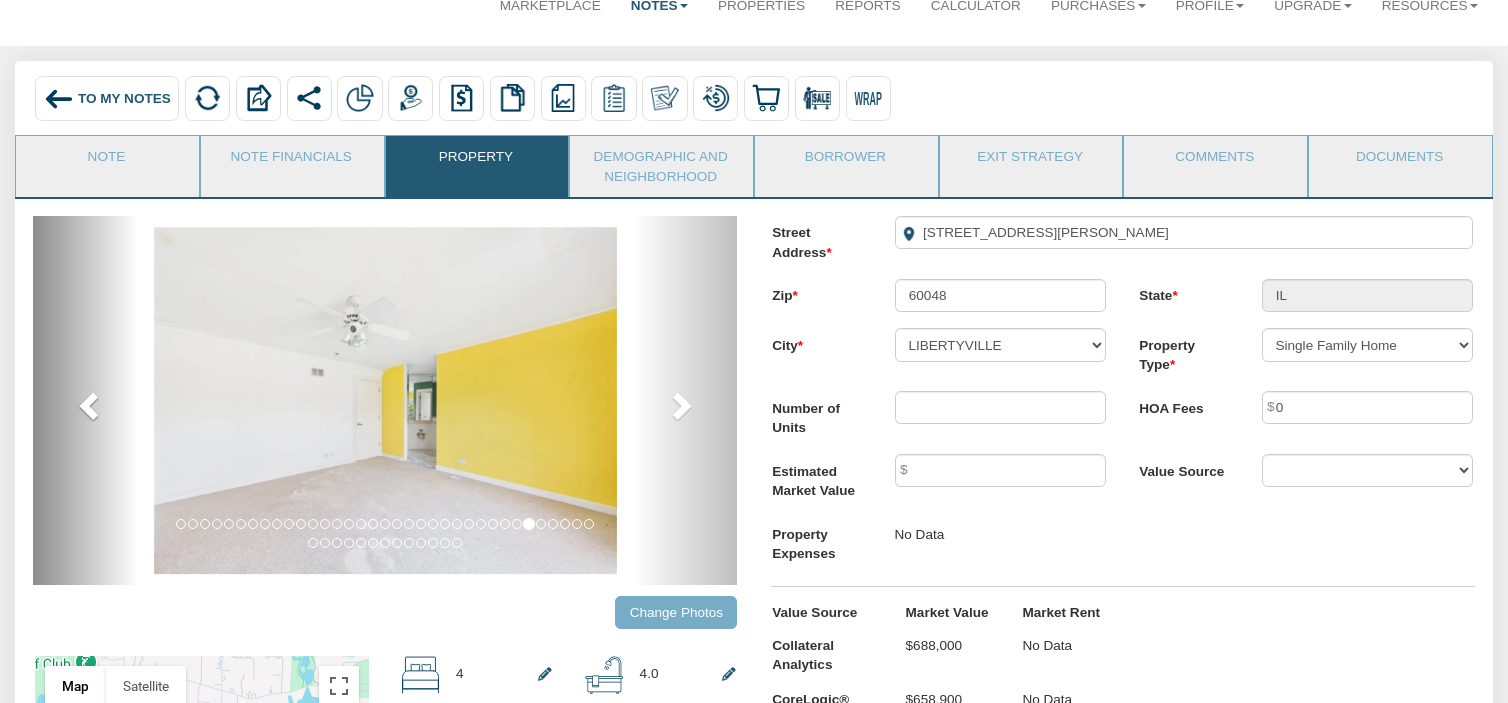 click at bounding box center (91, 405) 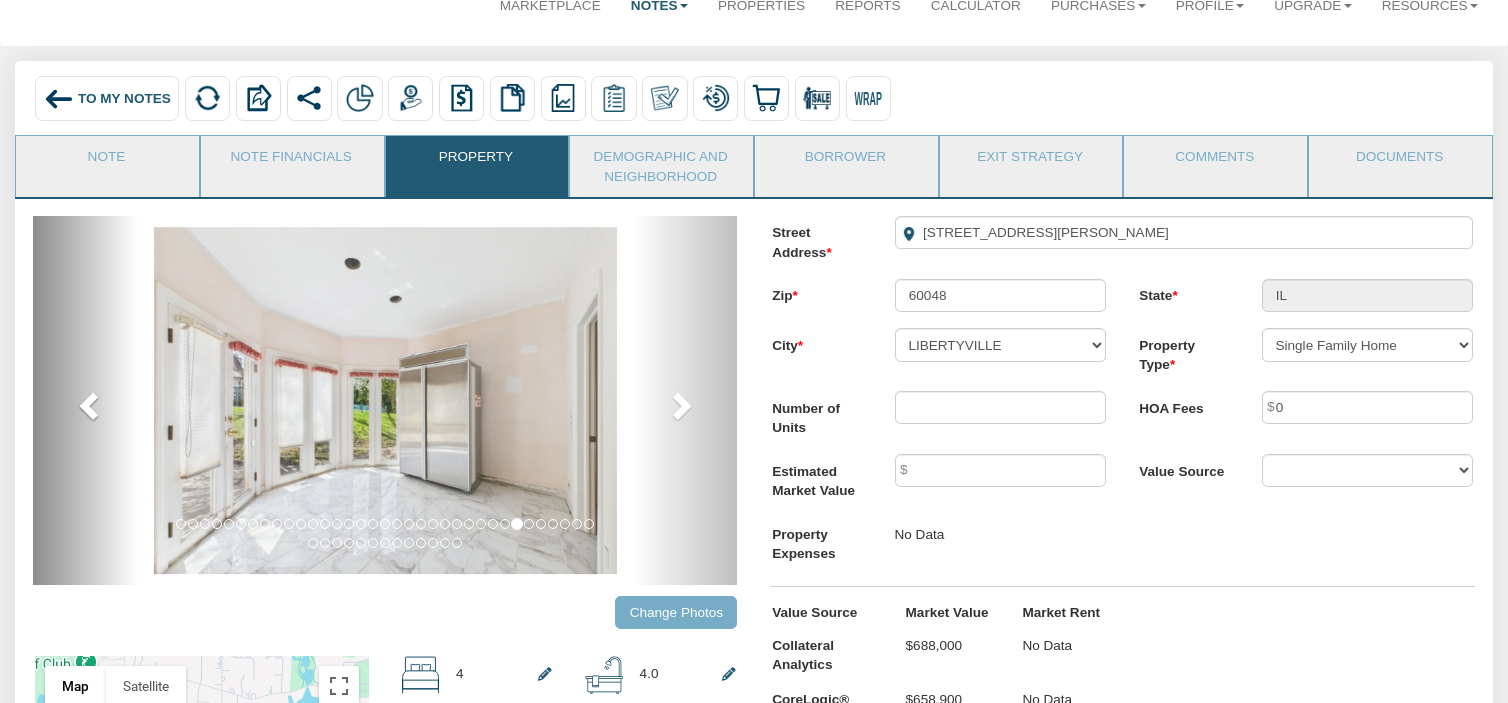 click at bounding box center (91, 405) 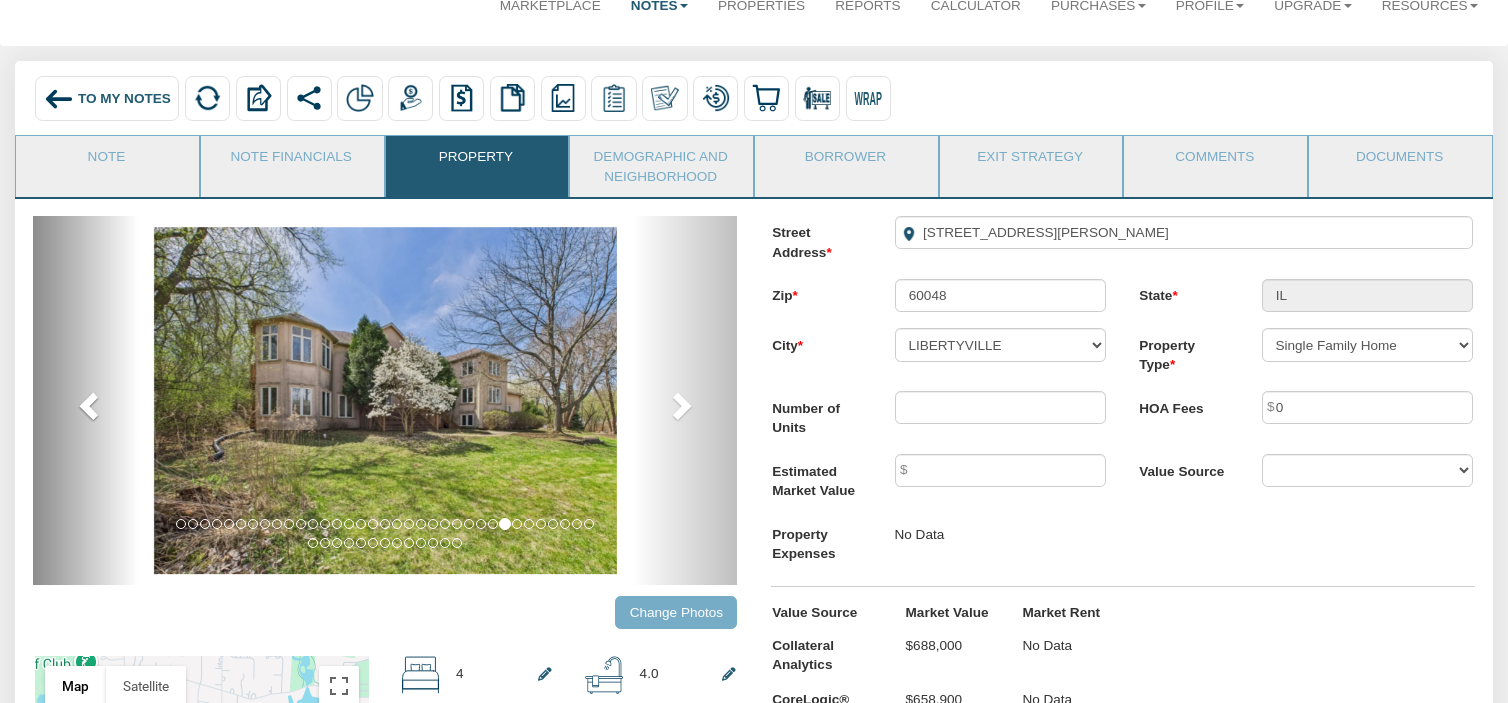click at bounding box center [91, 405] 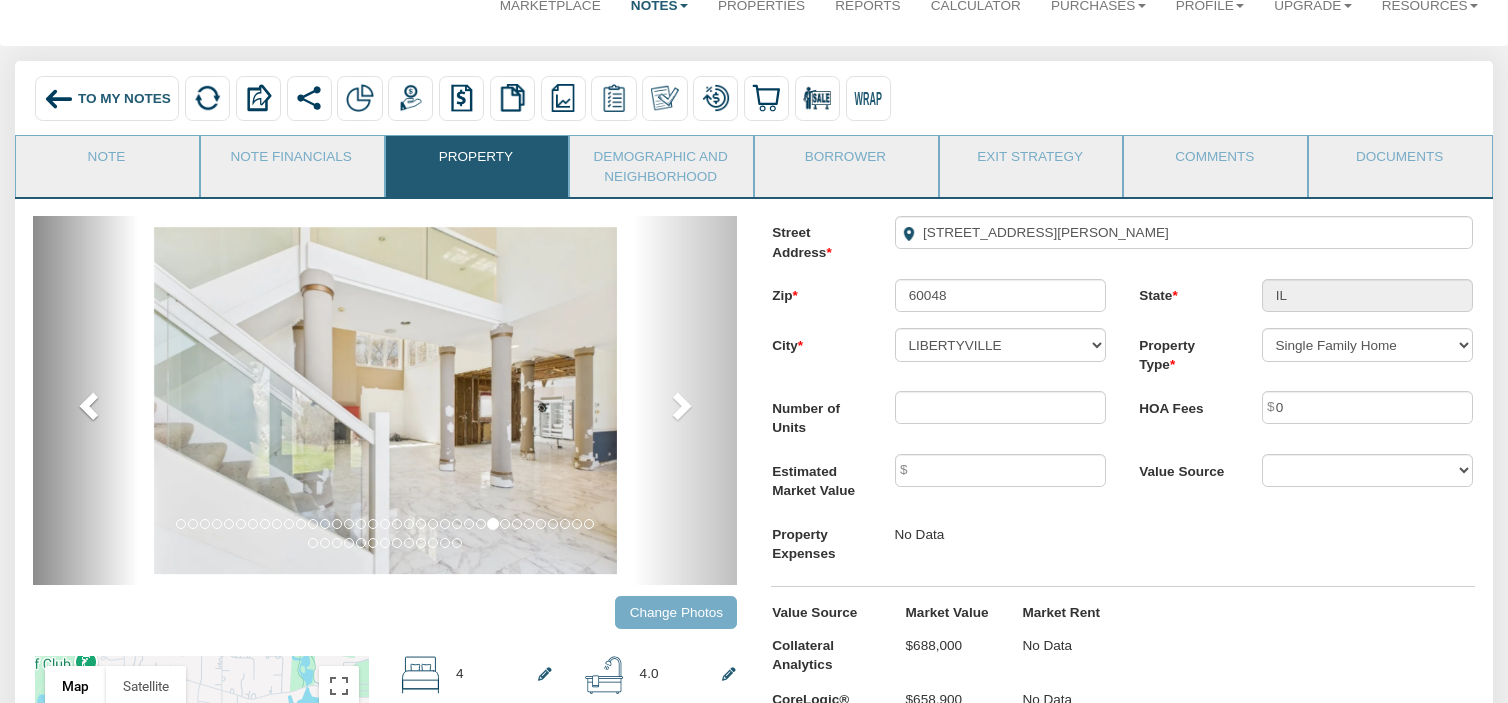 click at bounding box center (91, 405) 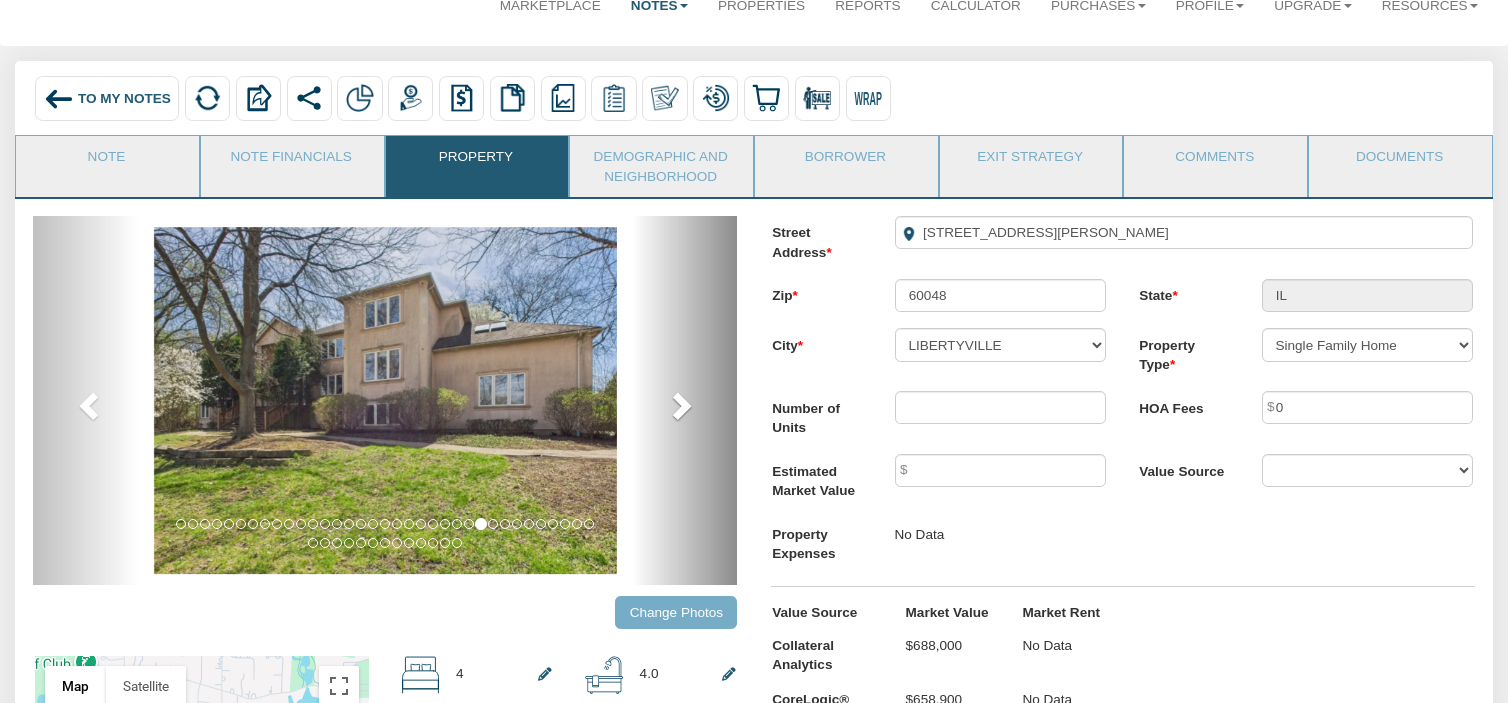 click at bounding box center (680, 405) 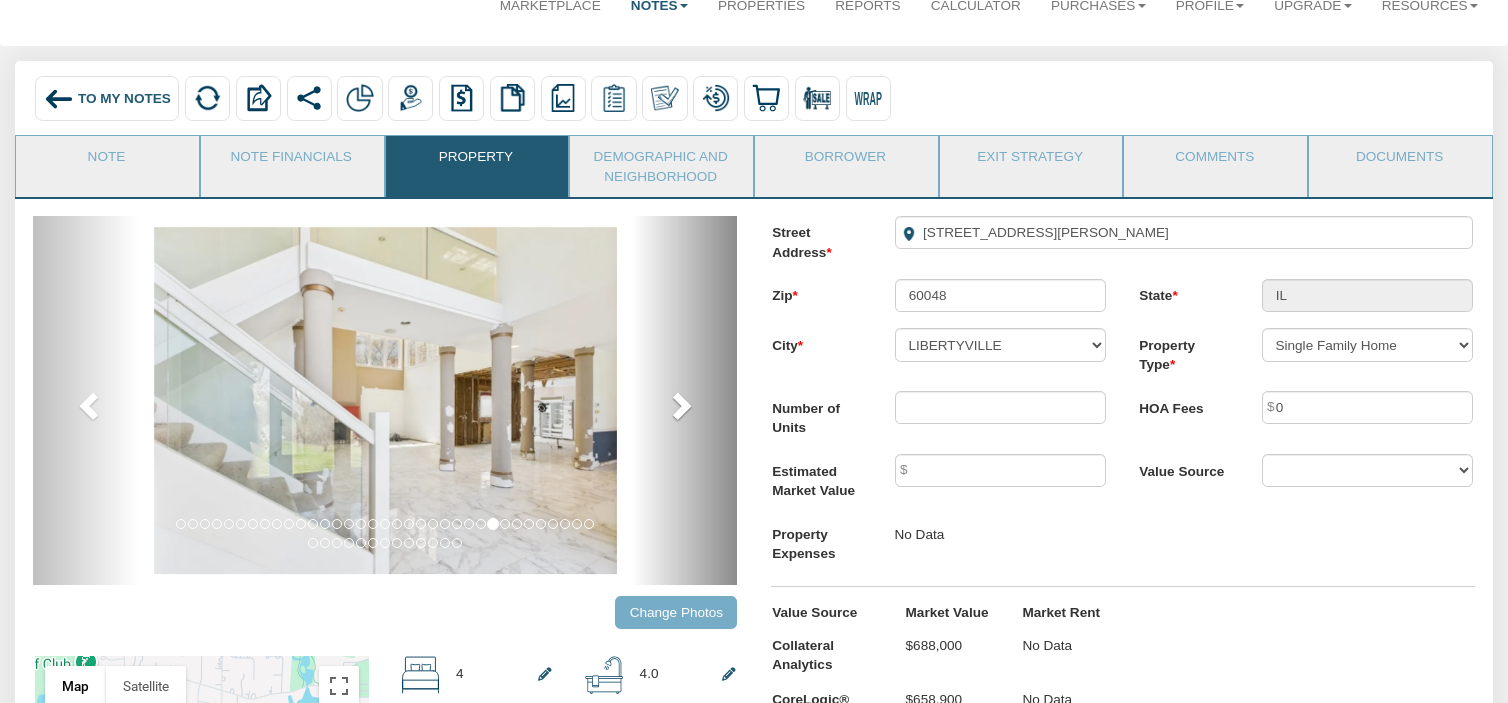 click at bounding box center (680, 405) 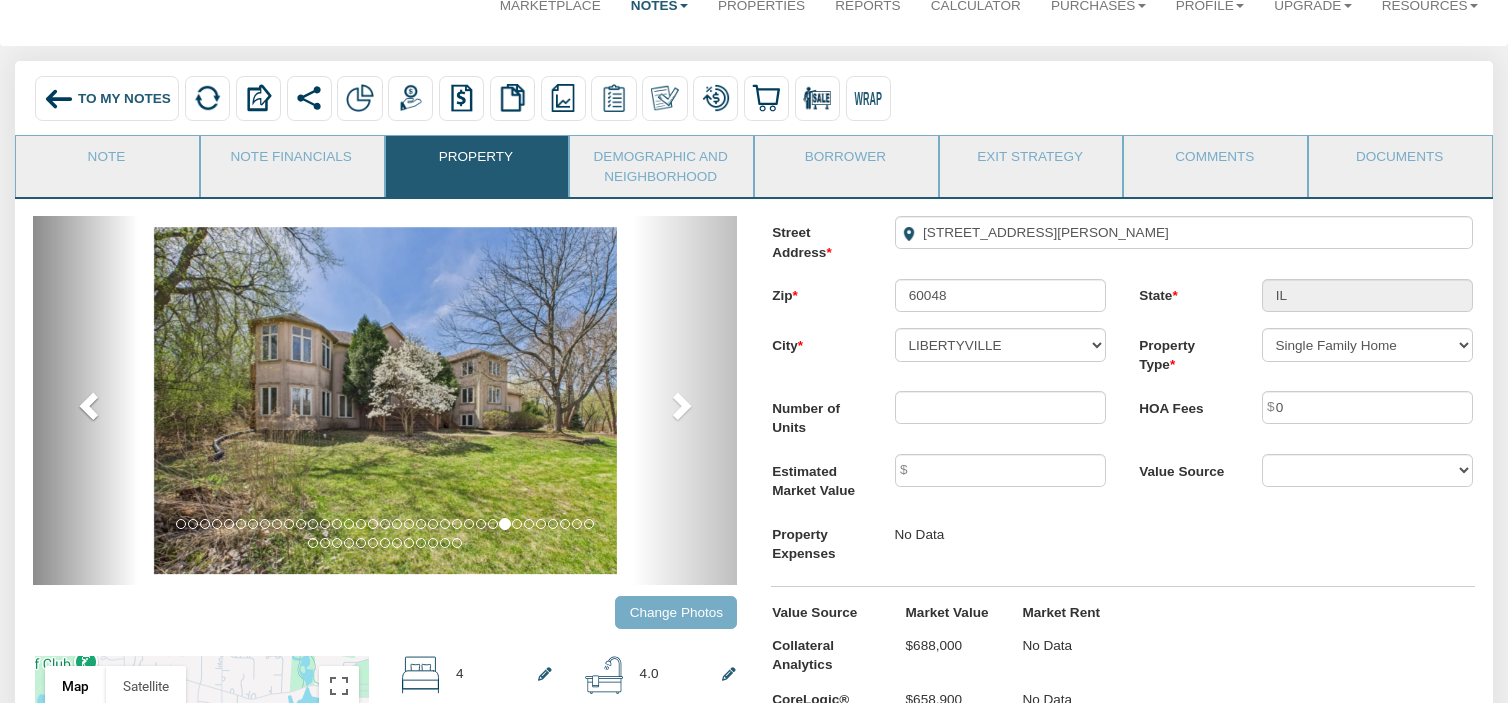 click at bounding box center [91, 405] 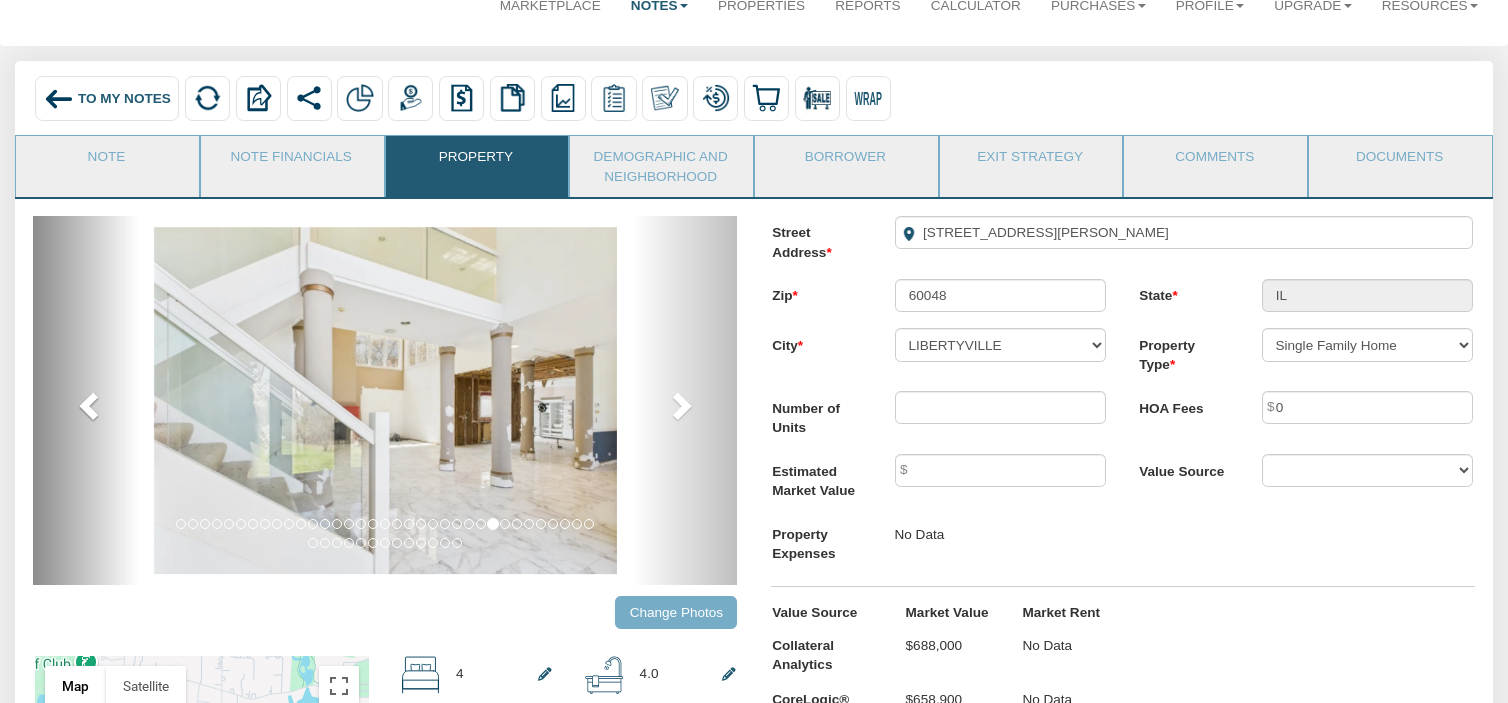 click at bounding box center (91, 405) 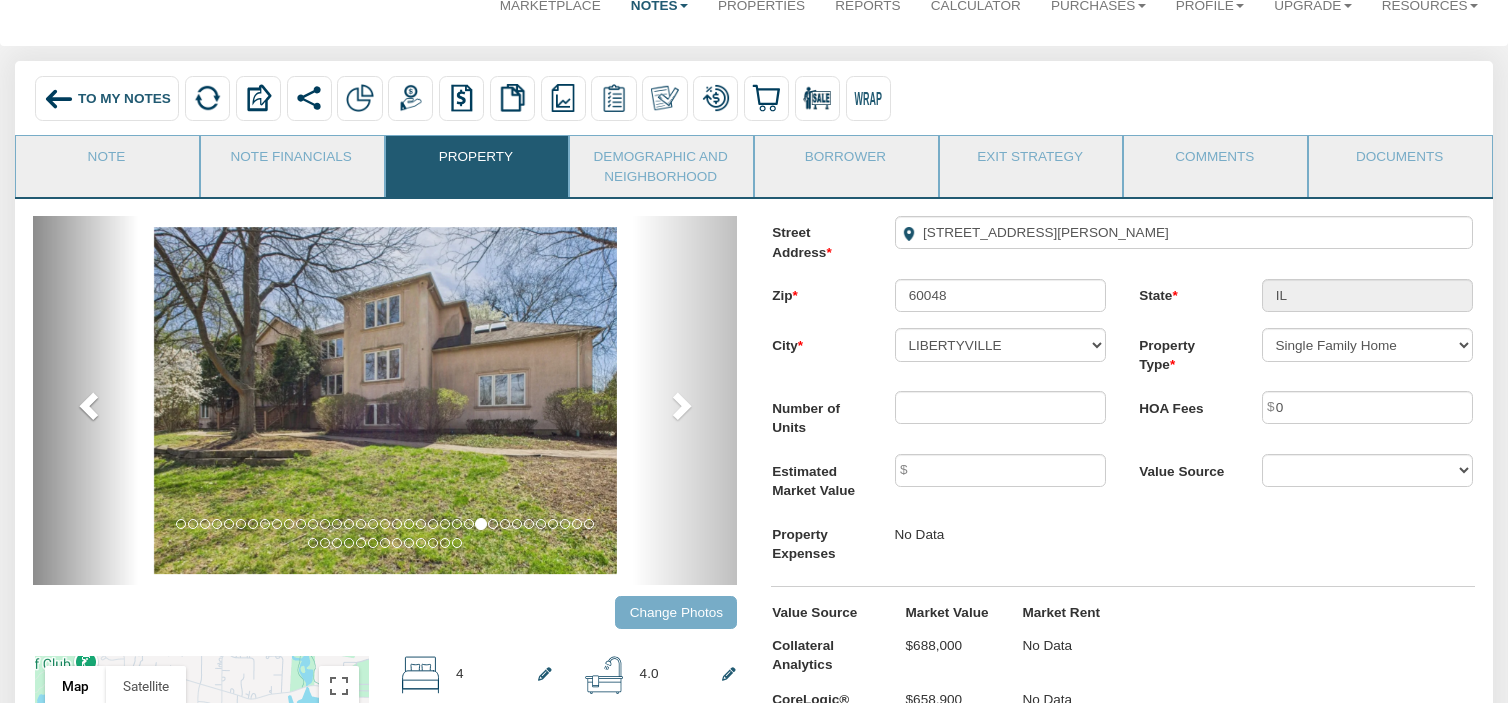 click at bounding box center (91, 405) 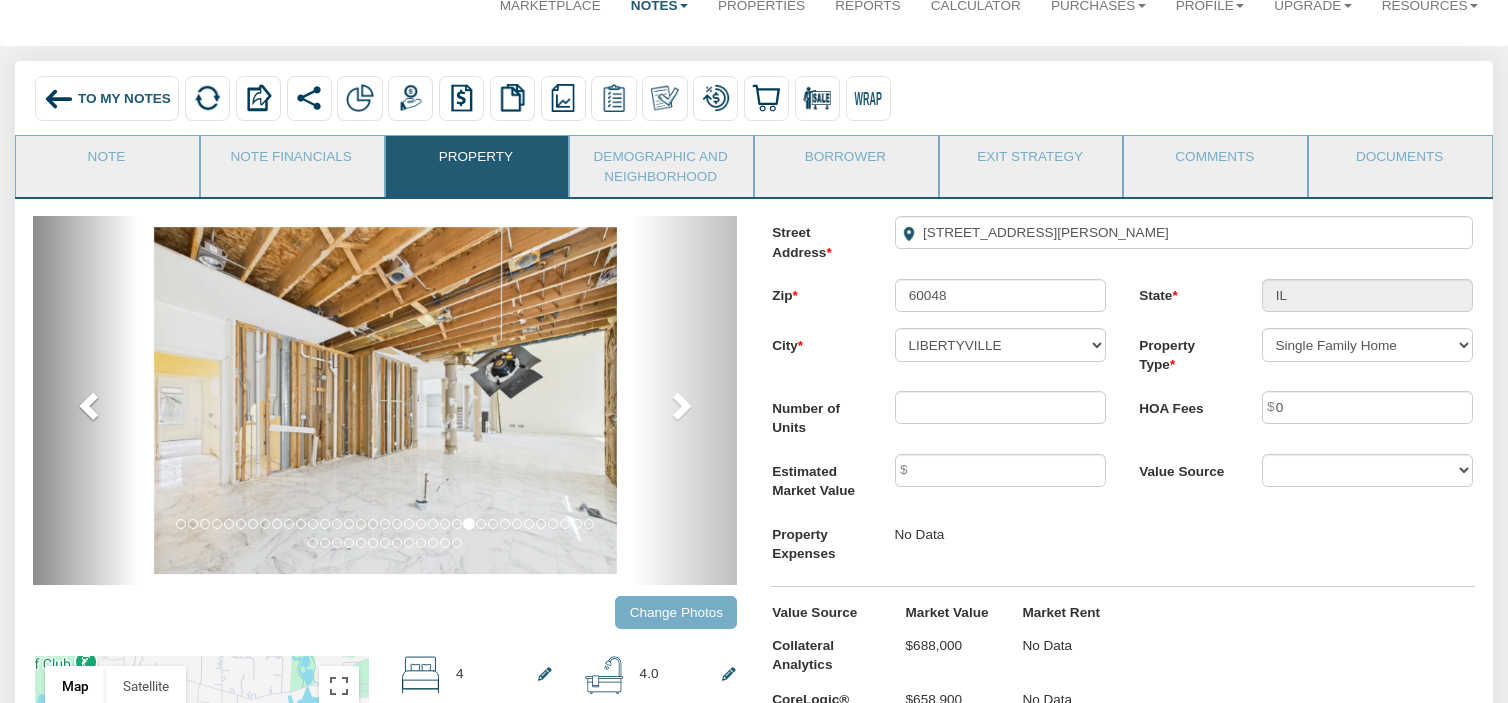 click at bounding box center (91, 405) 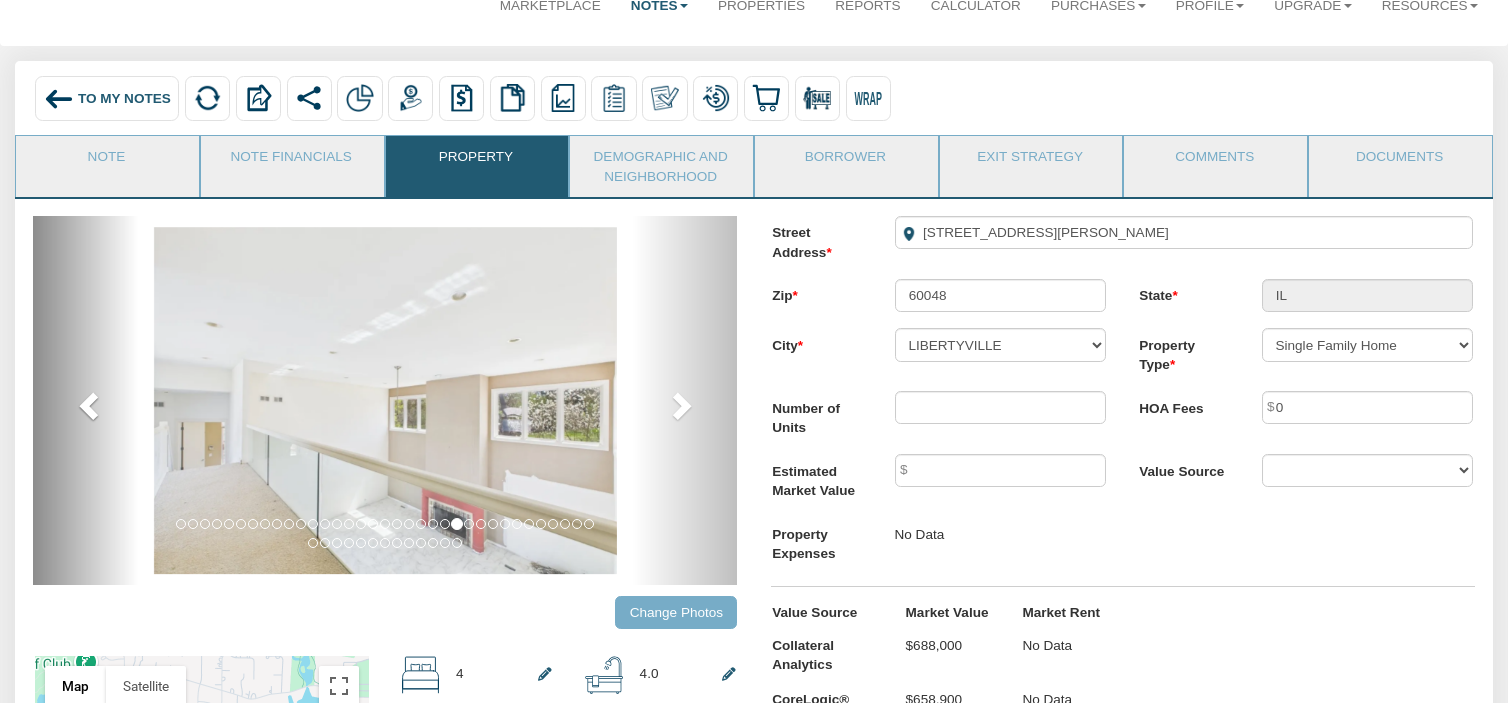 click at bounding box center (91, 405) 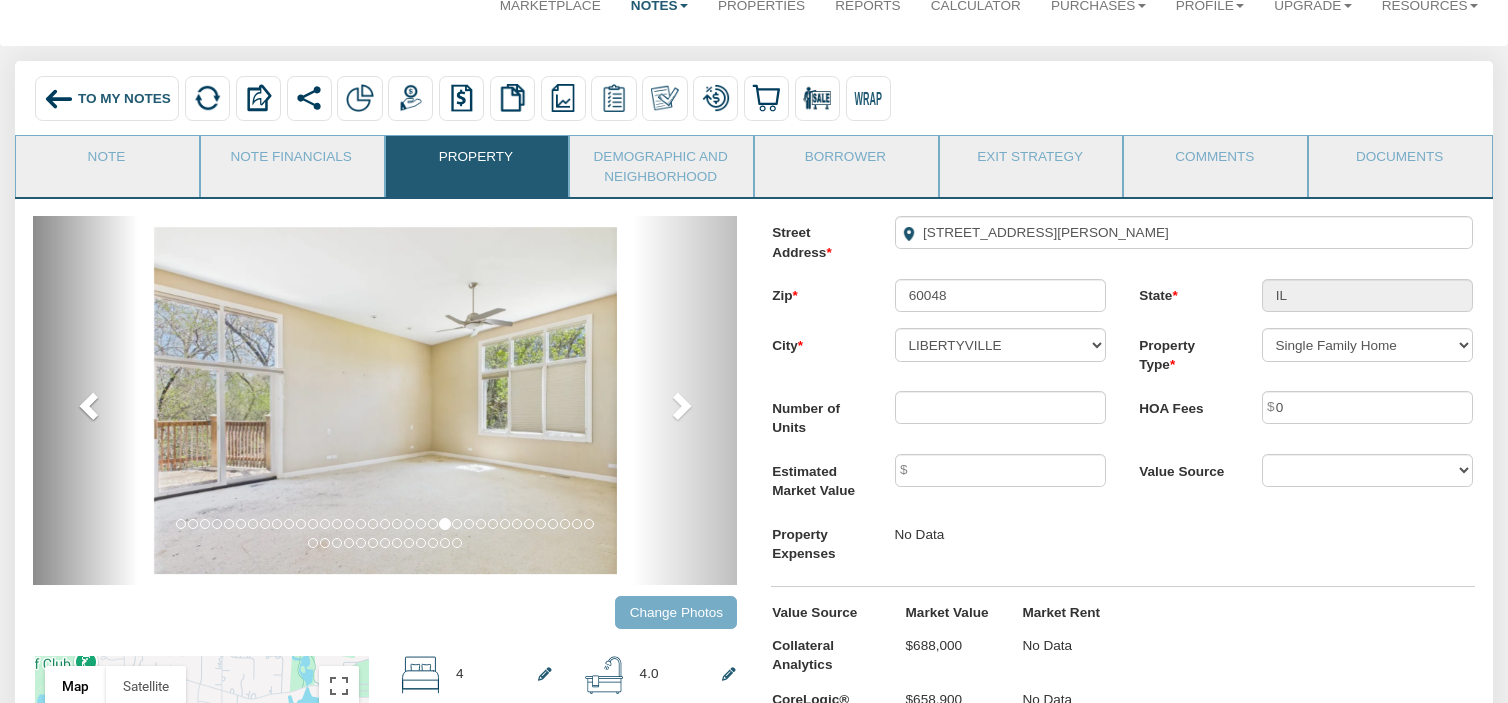 click at bounding box center (91, 405) 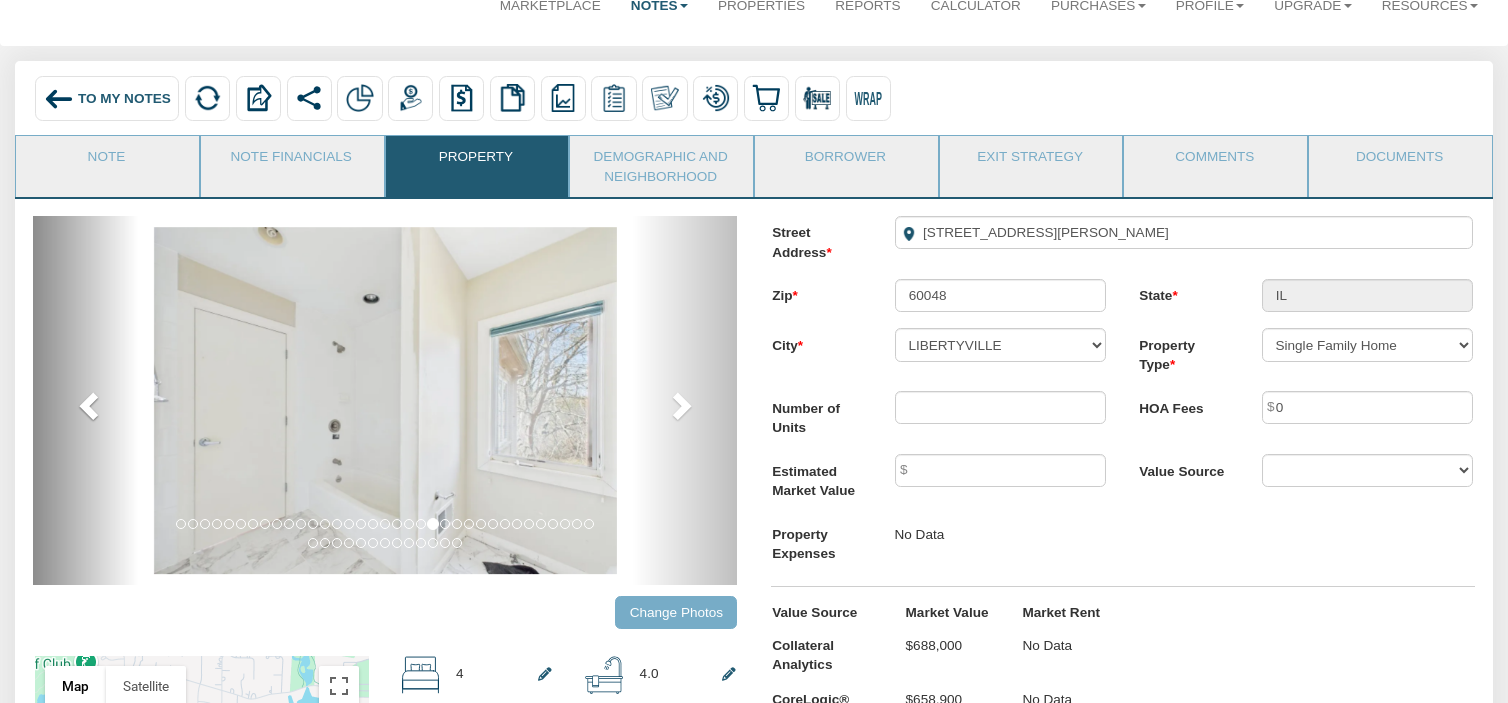 click at bounding box center [91, 405] 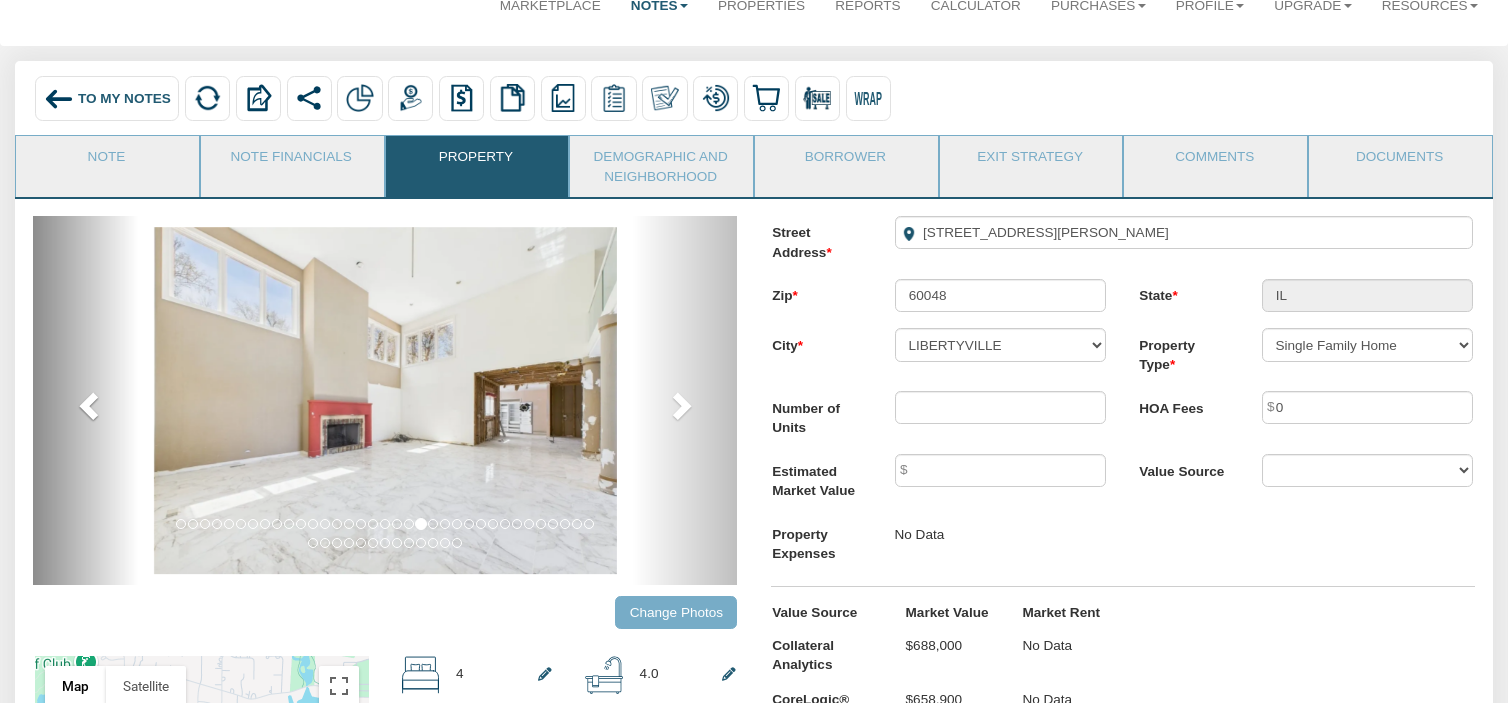 click at bounding box center (91, 405) 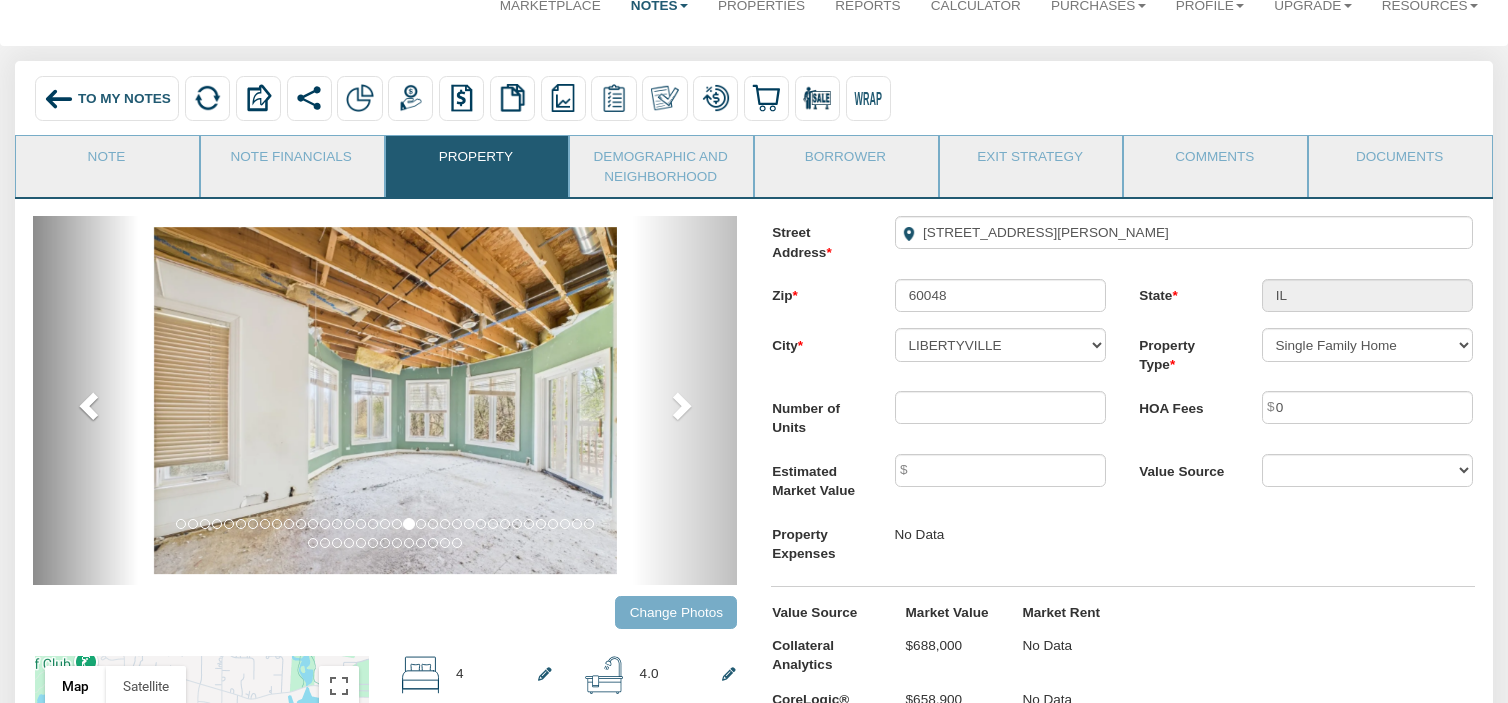 click at bounding box center [91, 405] 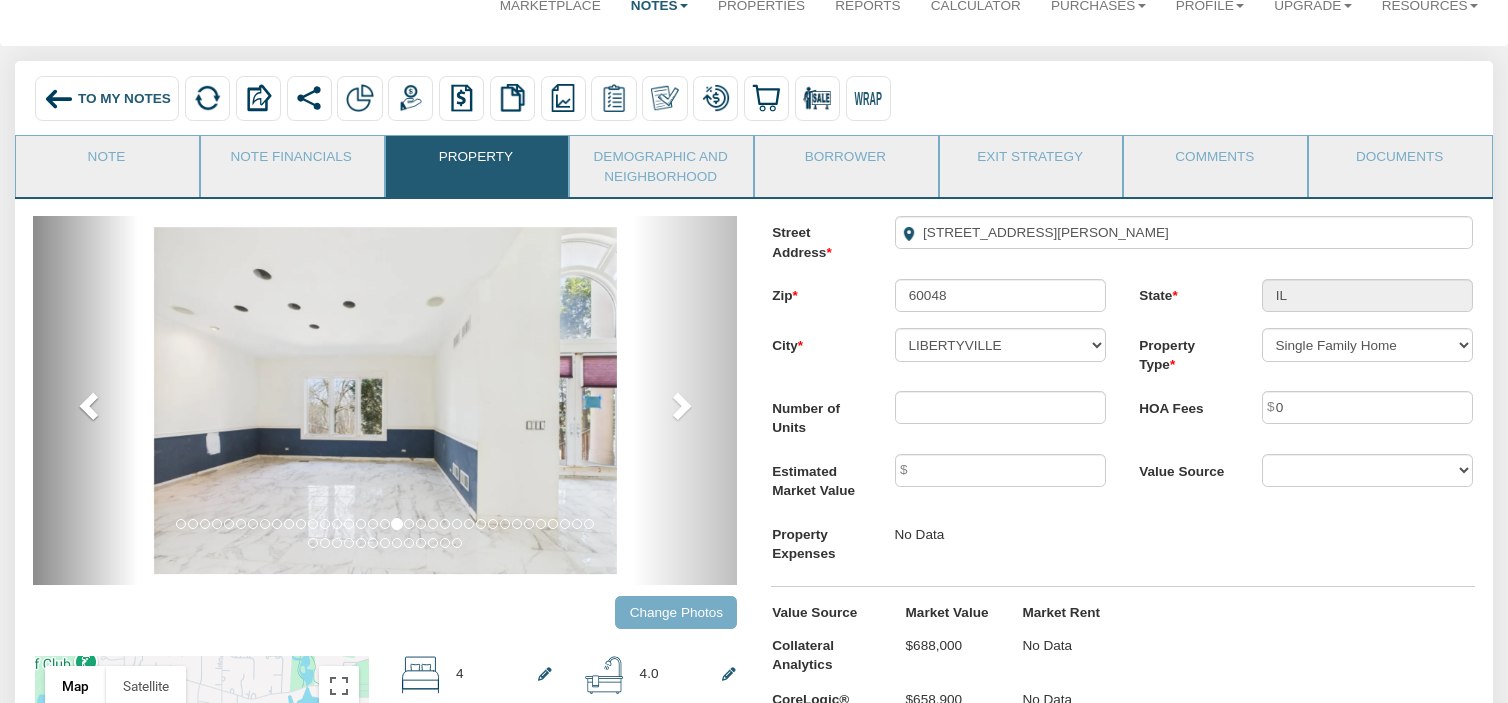 click at bounding box center [91, 405] 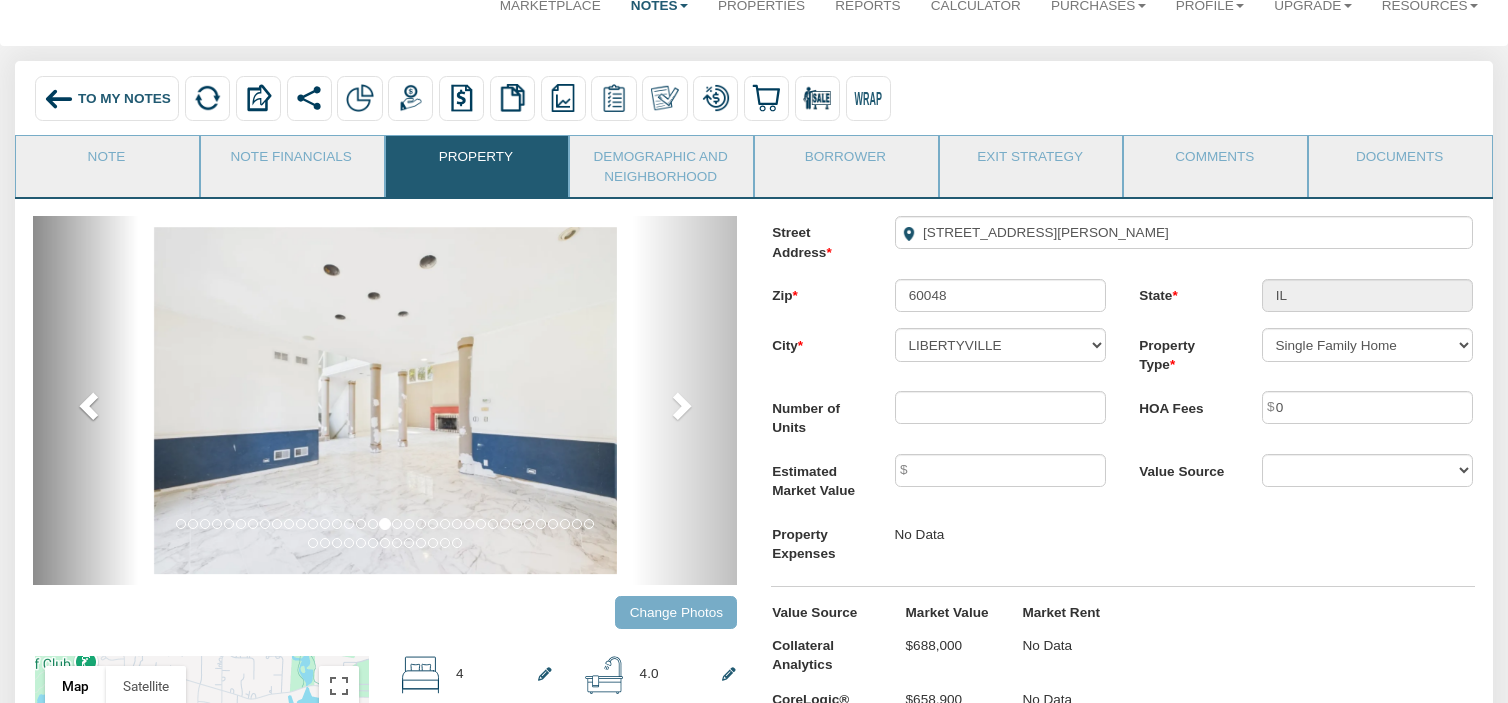 click at bounding box center (91, 405) 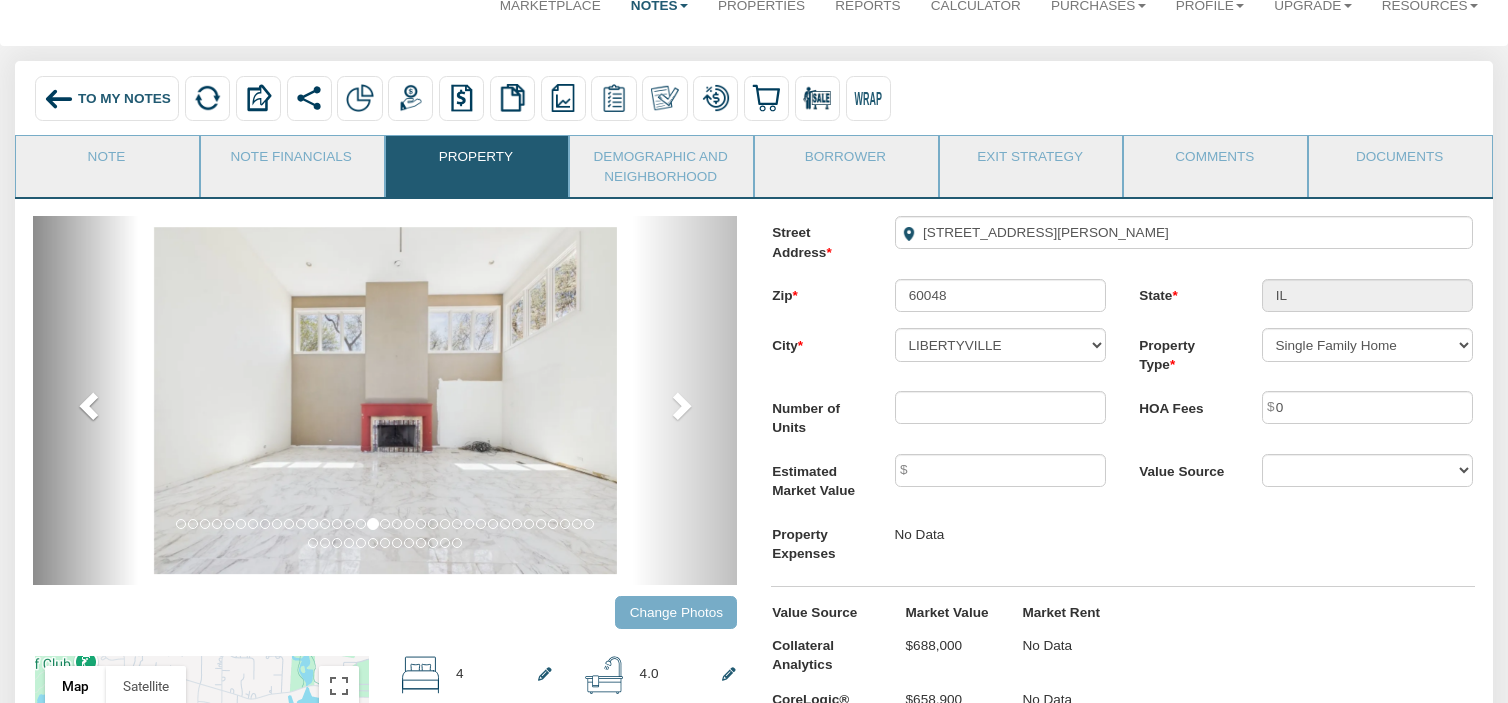 click at bounding box center [91, 405] 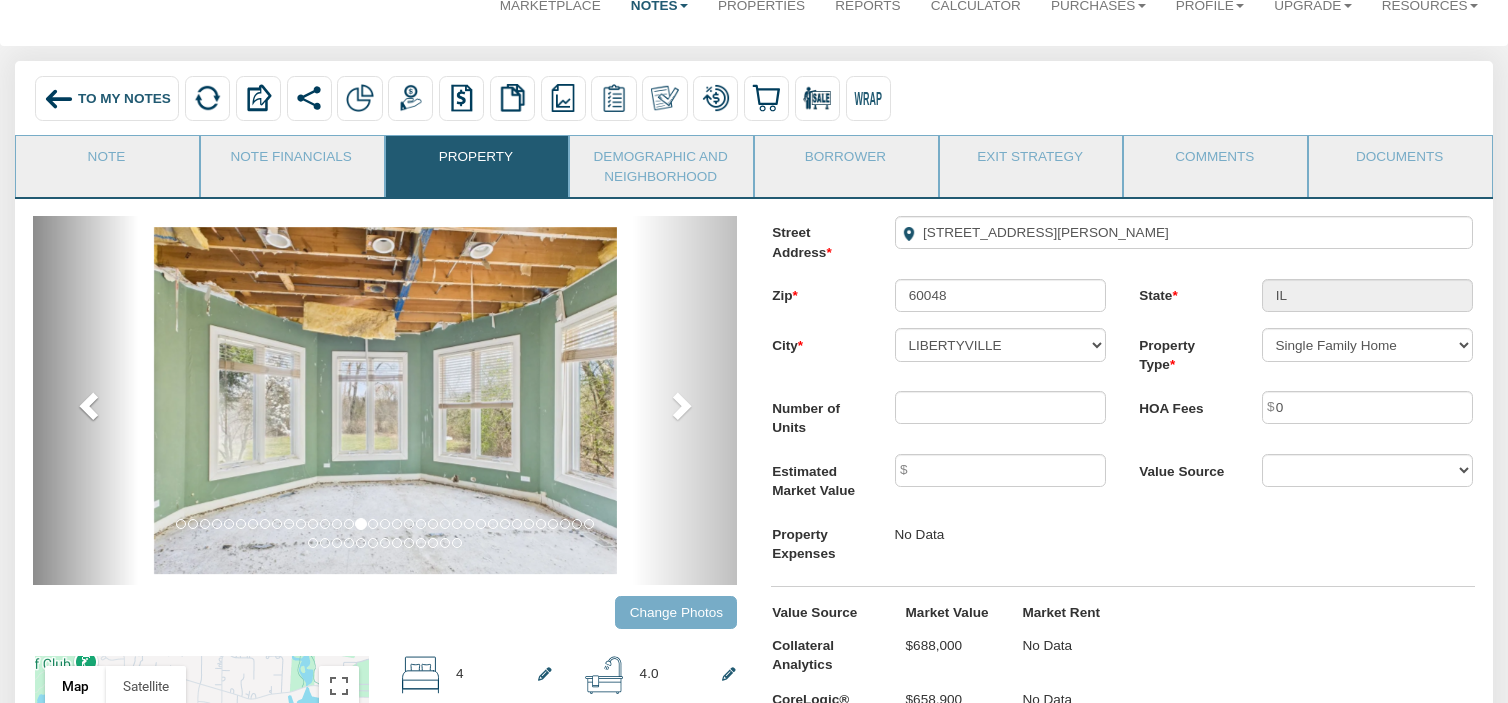 click at bounding box center [91, 405] 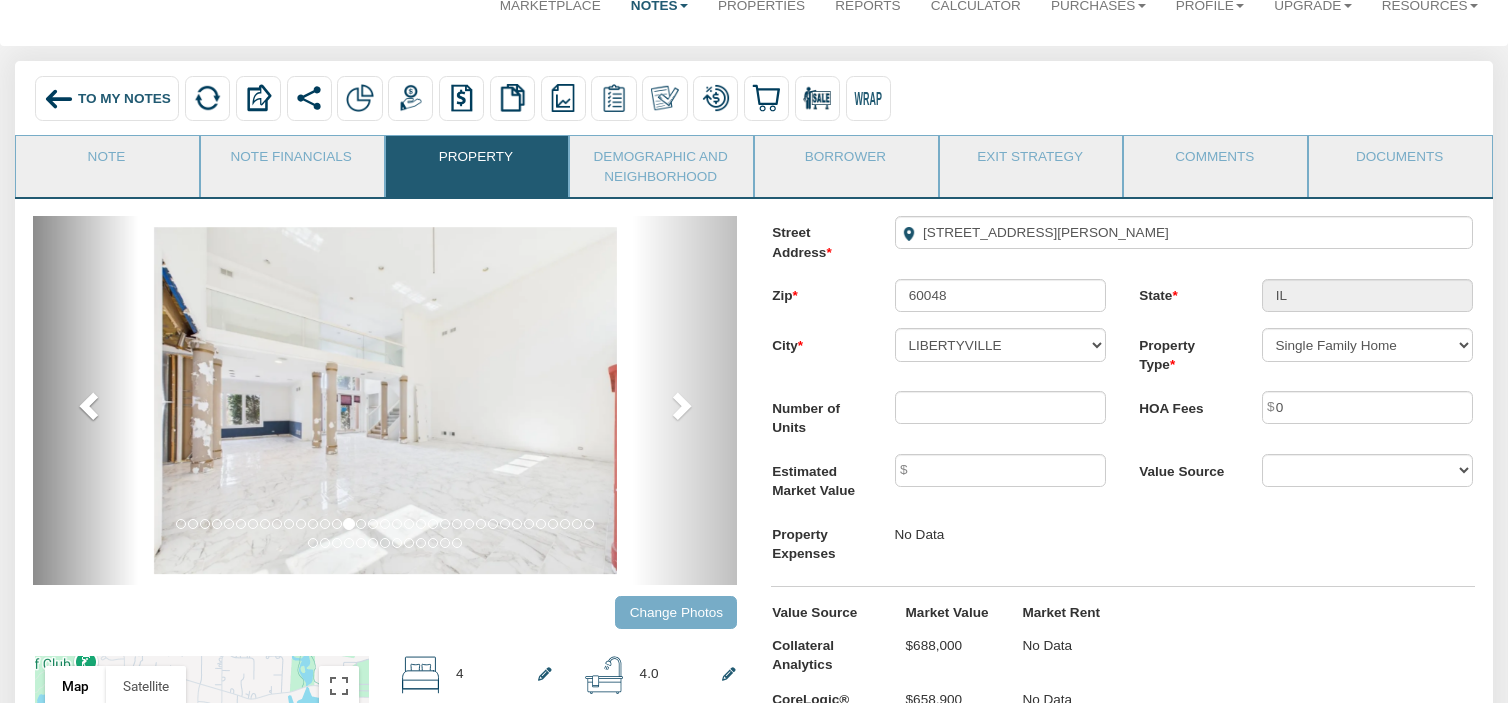 click at bounding box center (91, 405) 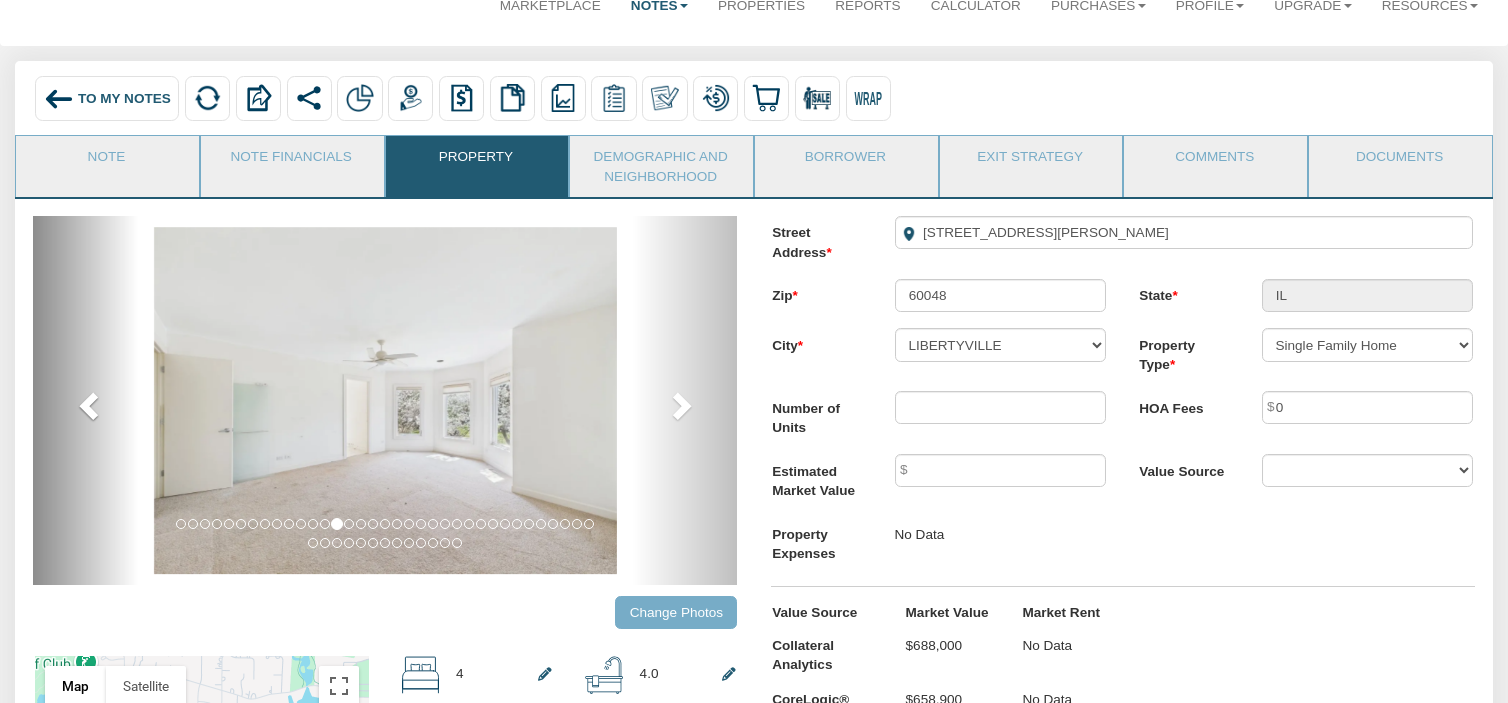 click at bounding box center [91, 405] 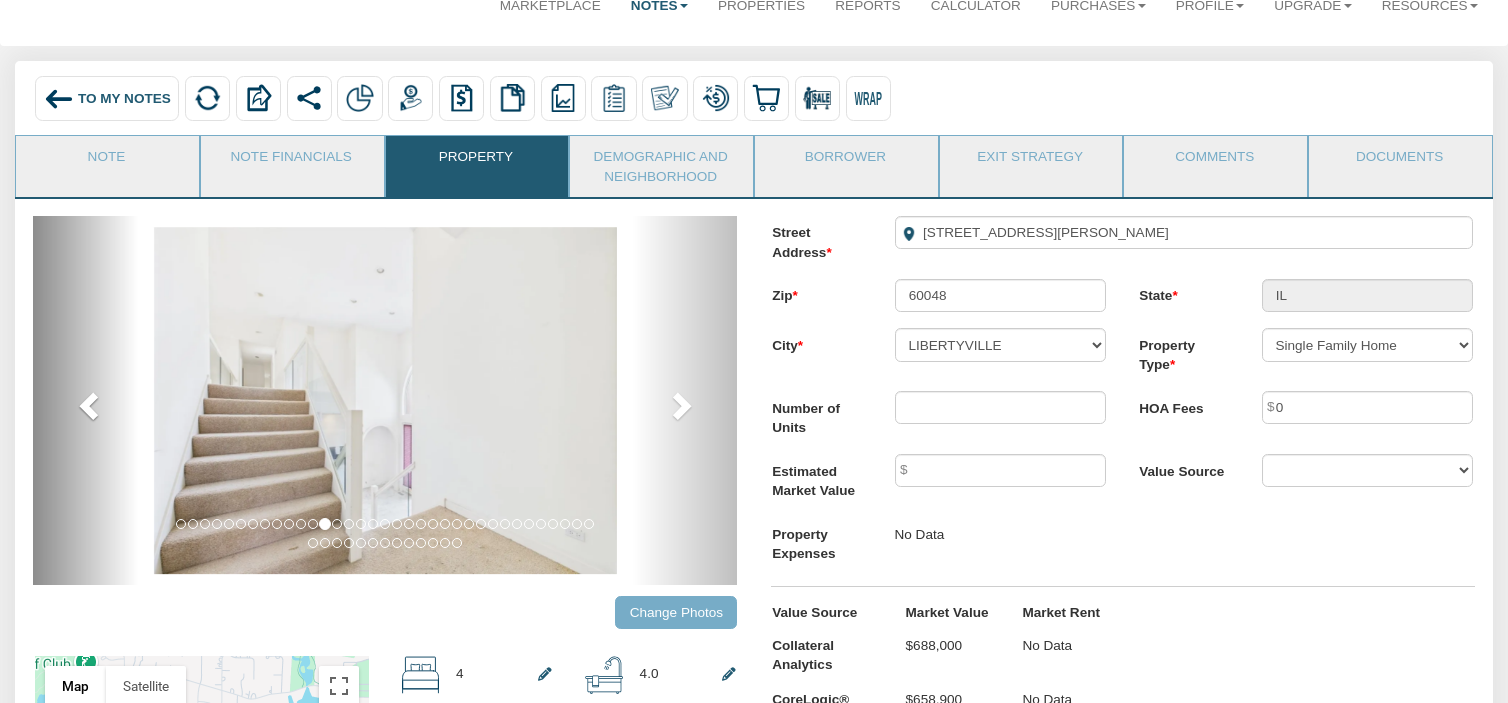 click at bounding box center [91, 405] 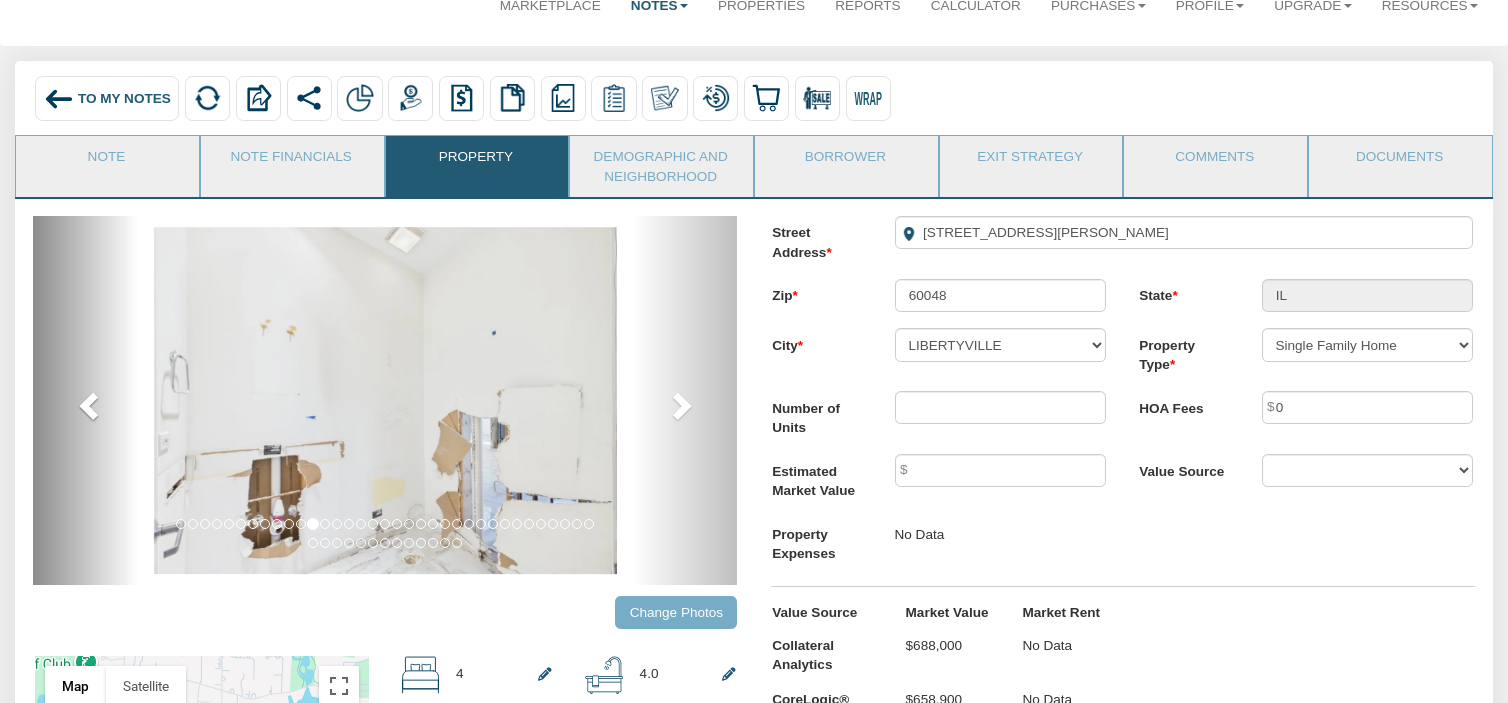 click at bounding box center [91, 405] 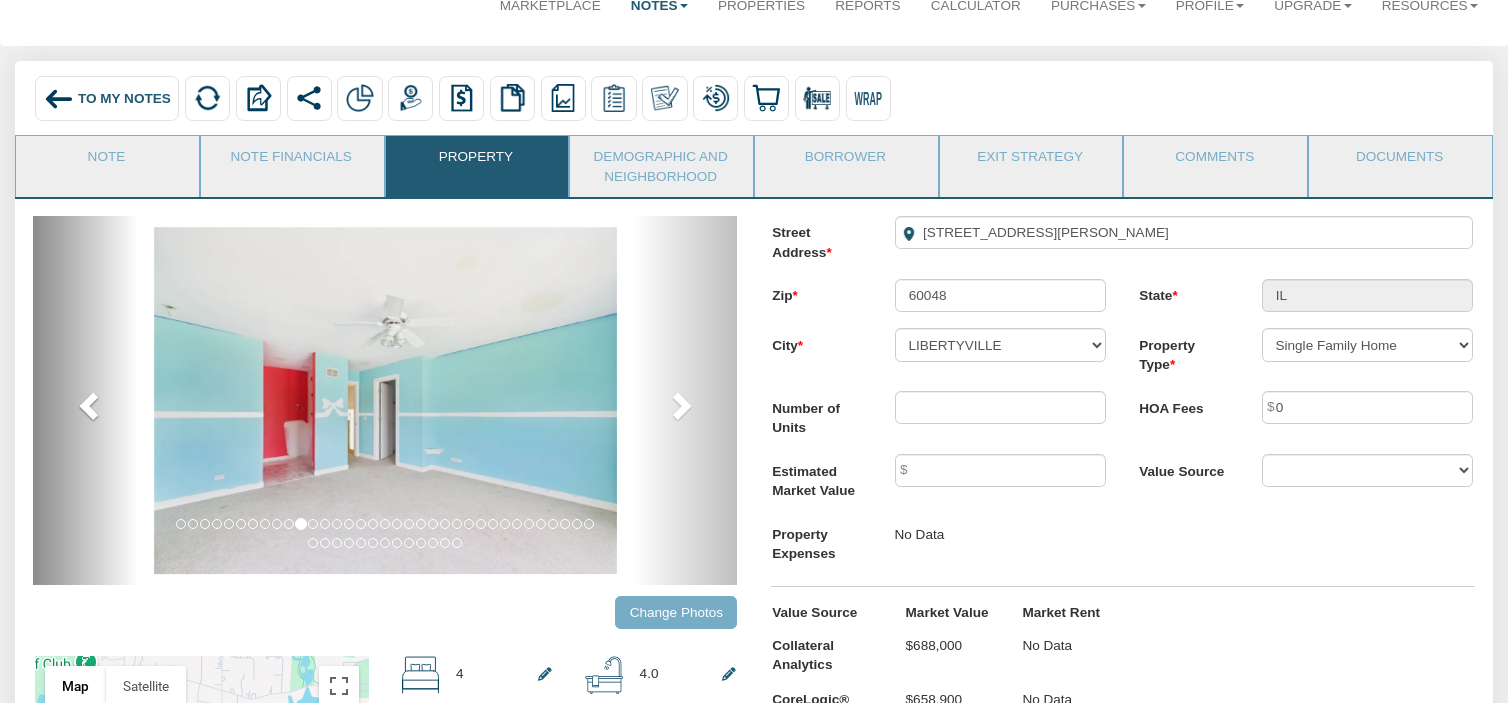 click at bounding box center [91, 405] 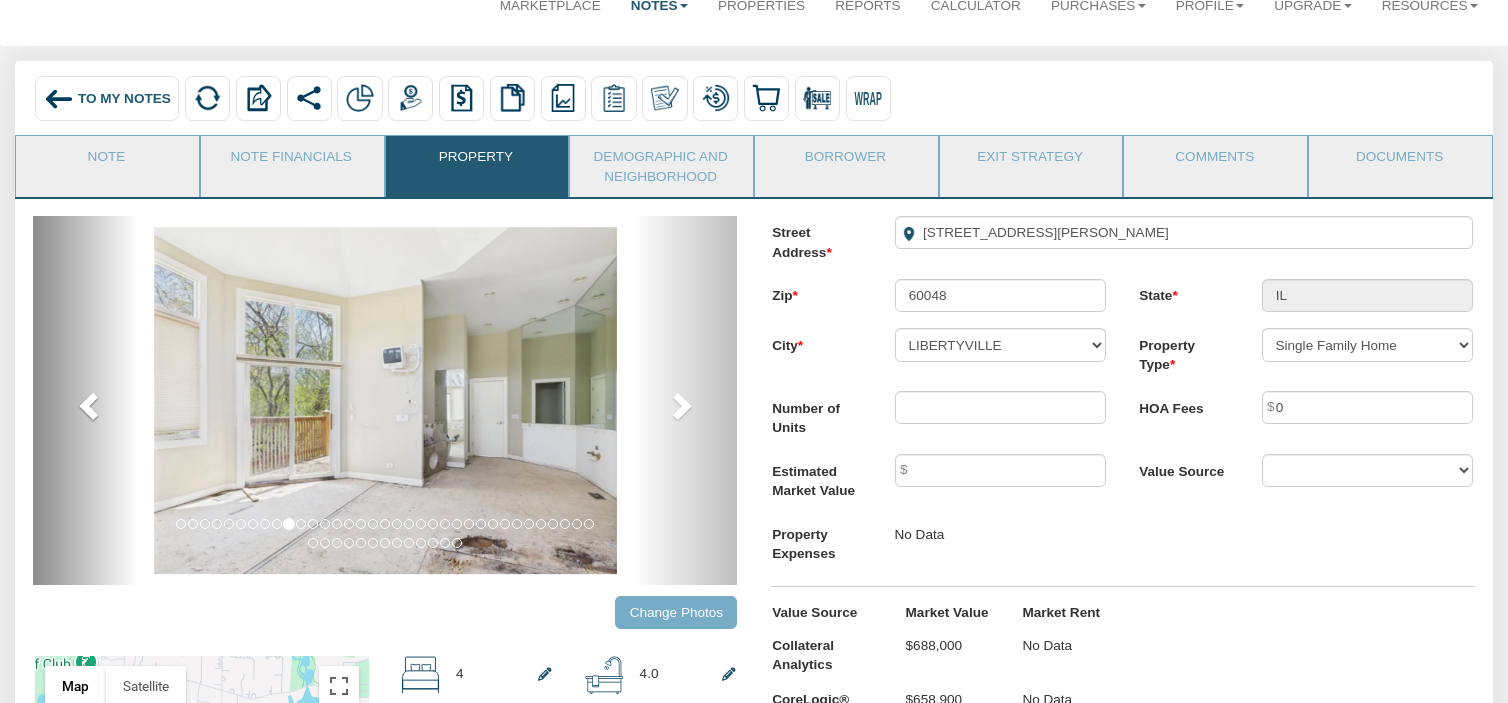 click at bounding box center [91, 405] 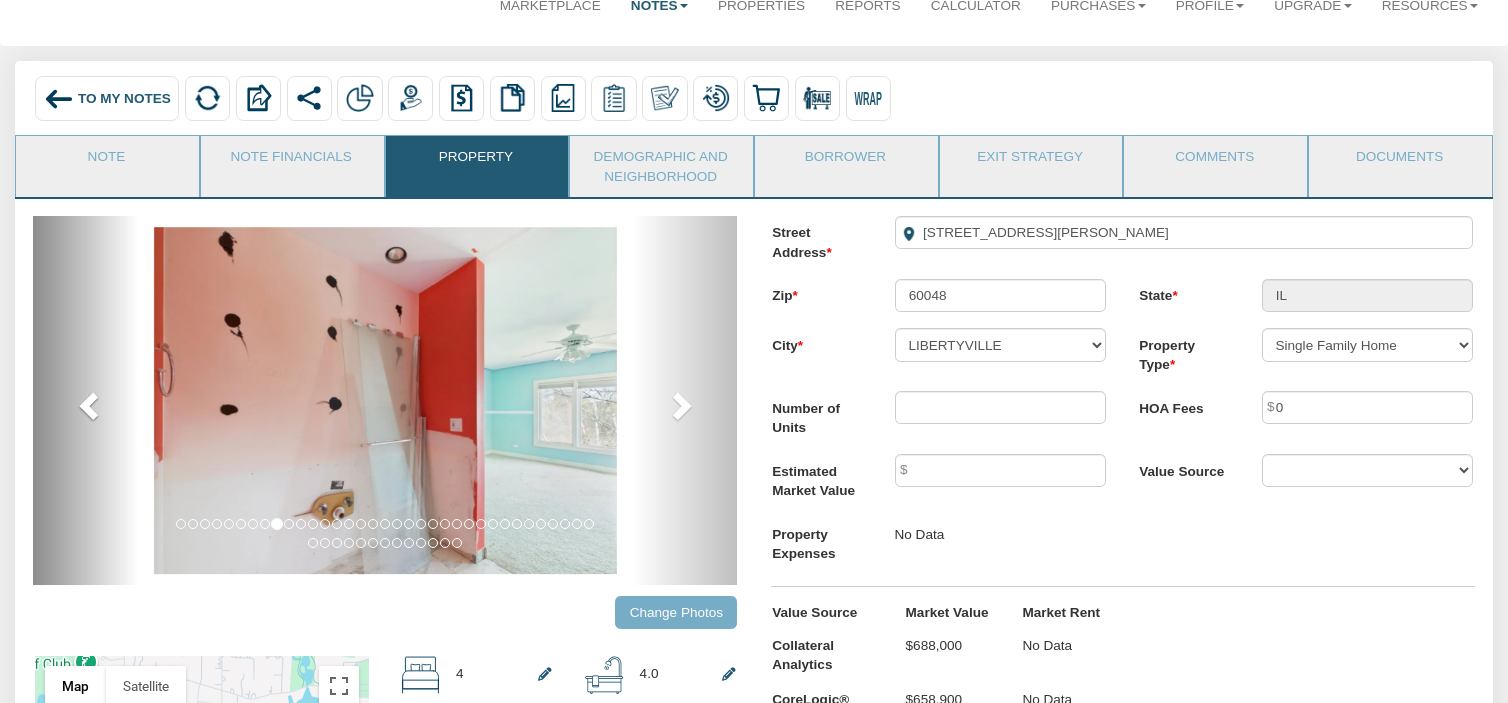 click at bounding box center (91, 405) 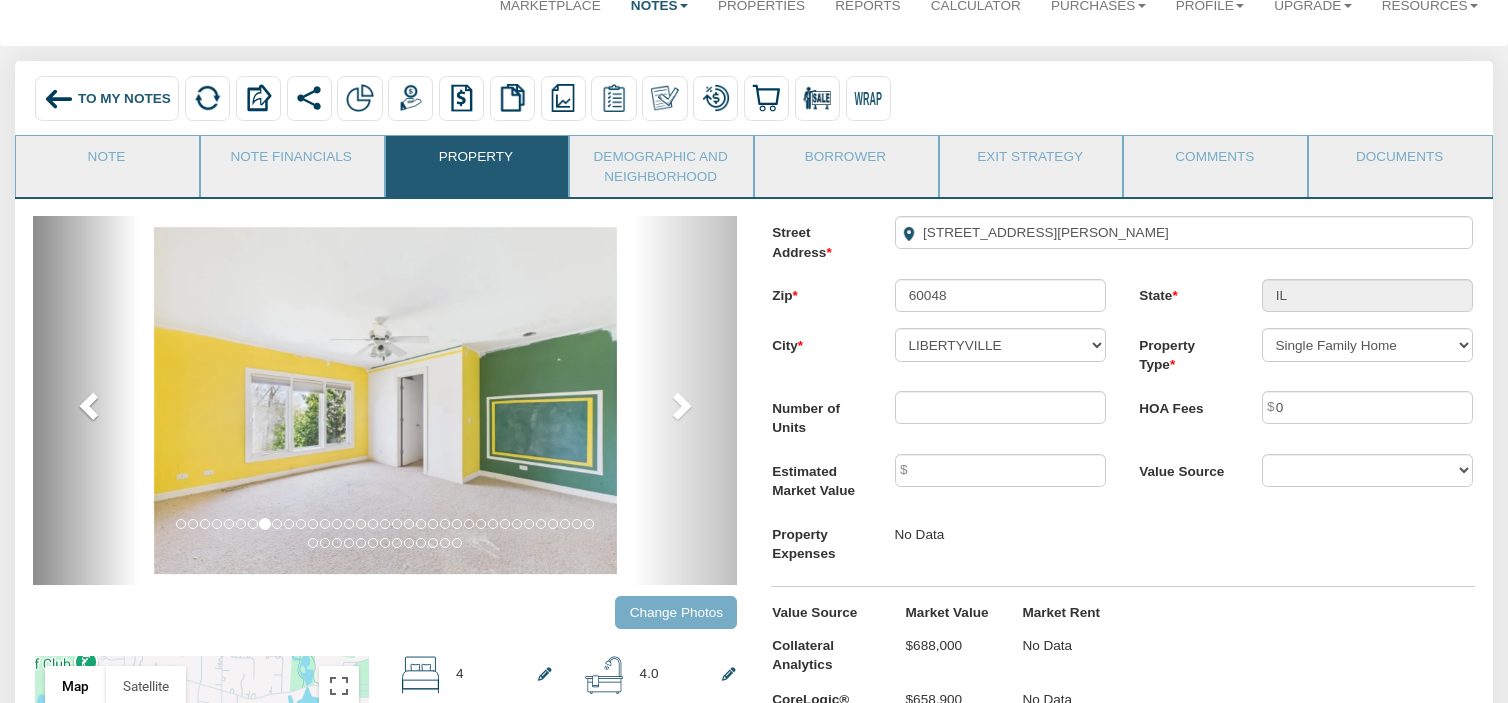 click at bounding box center (91, 405) 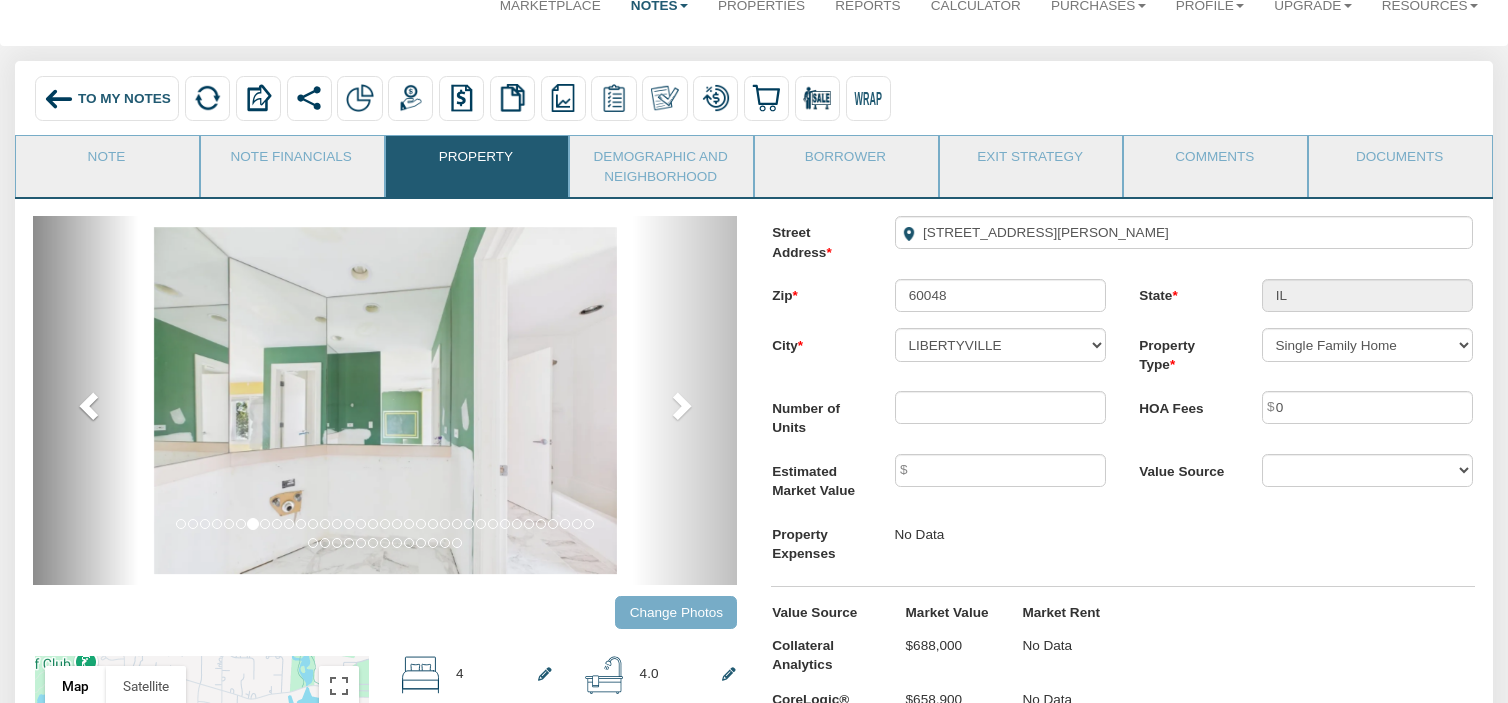 click at bounding box center (91, 405) 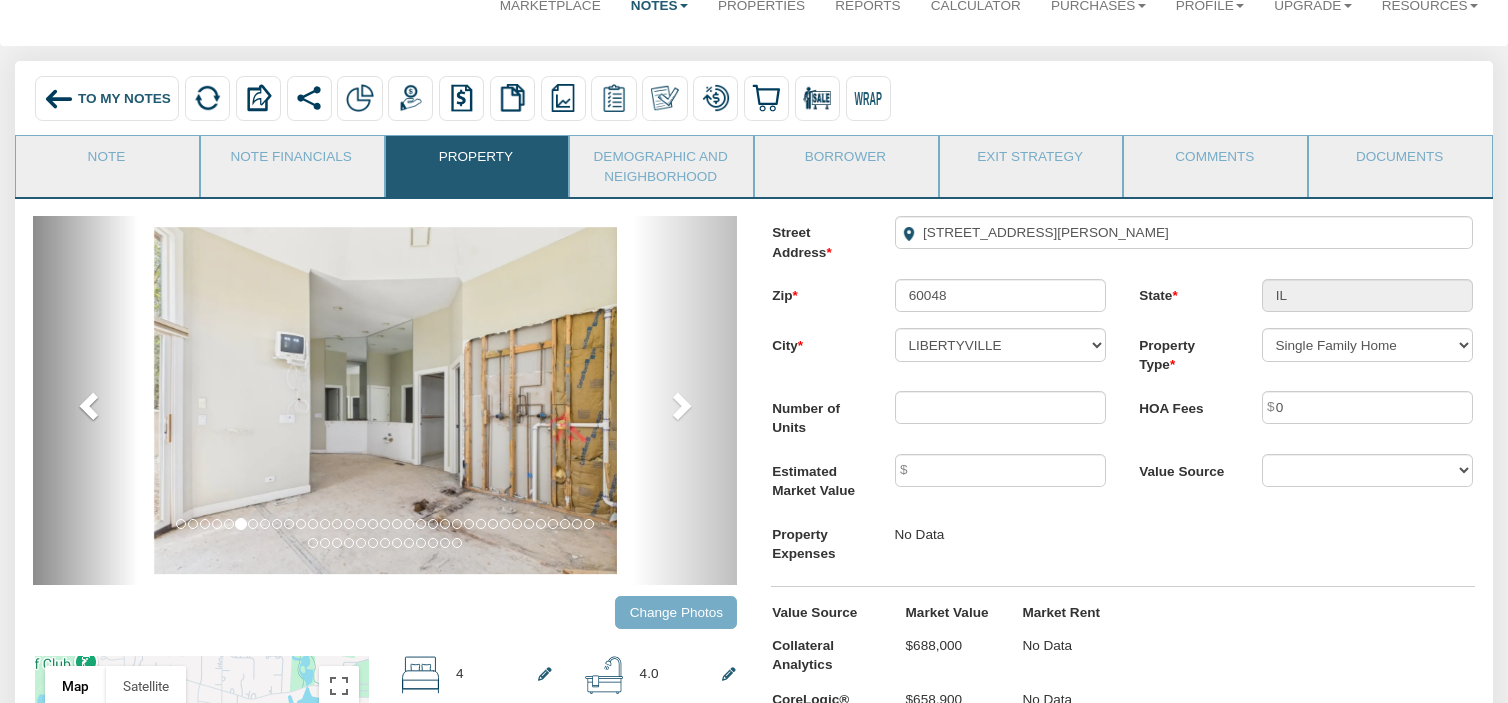 click at bounding box center [91, 405] 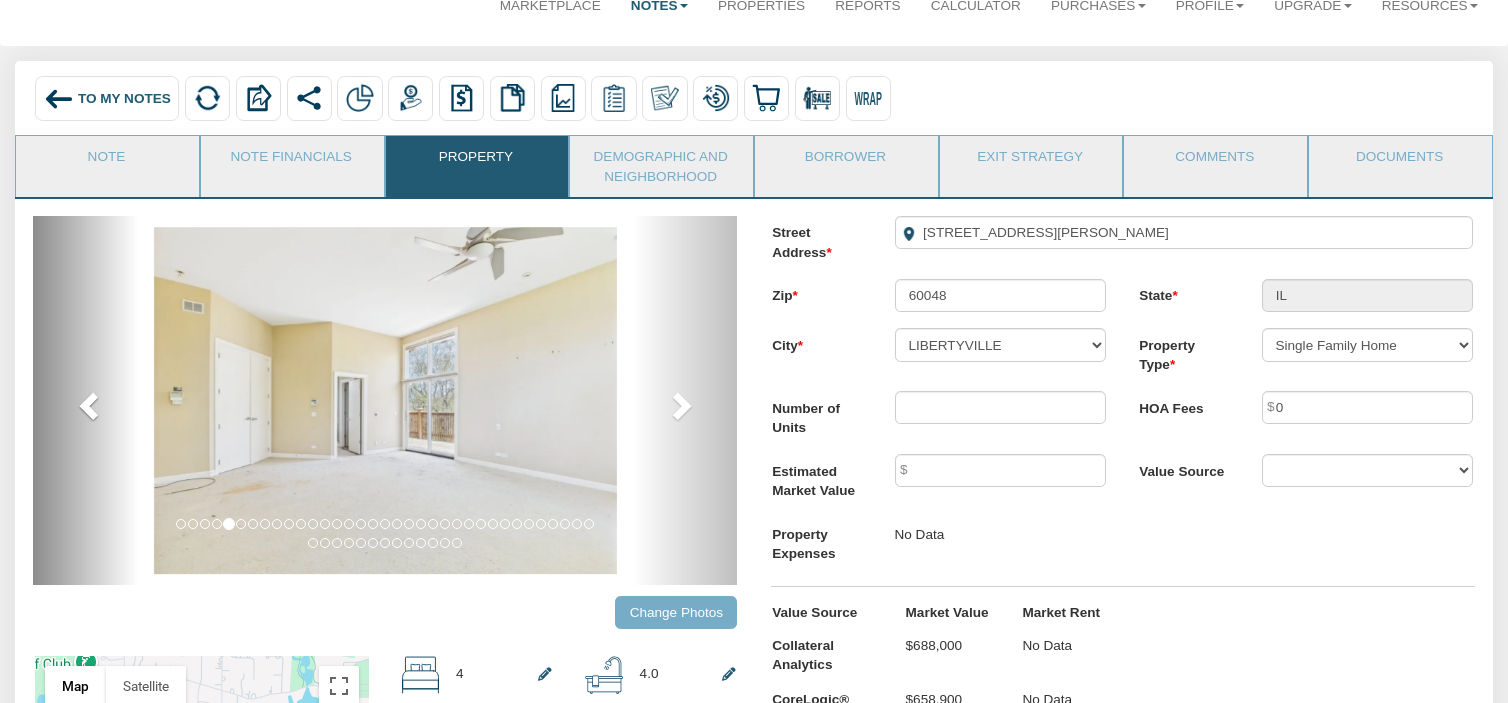 click at bounding box center [91, 405] 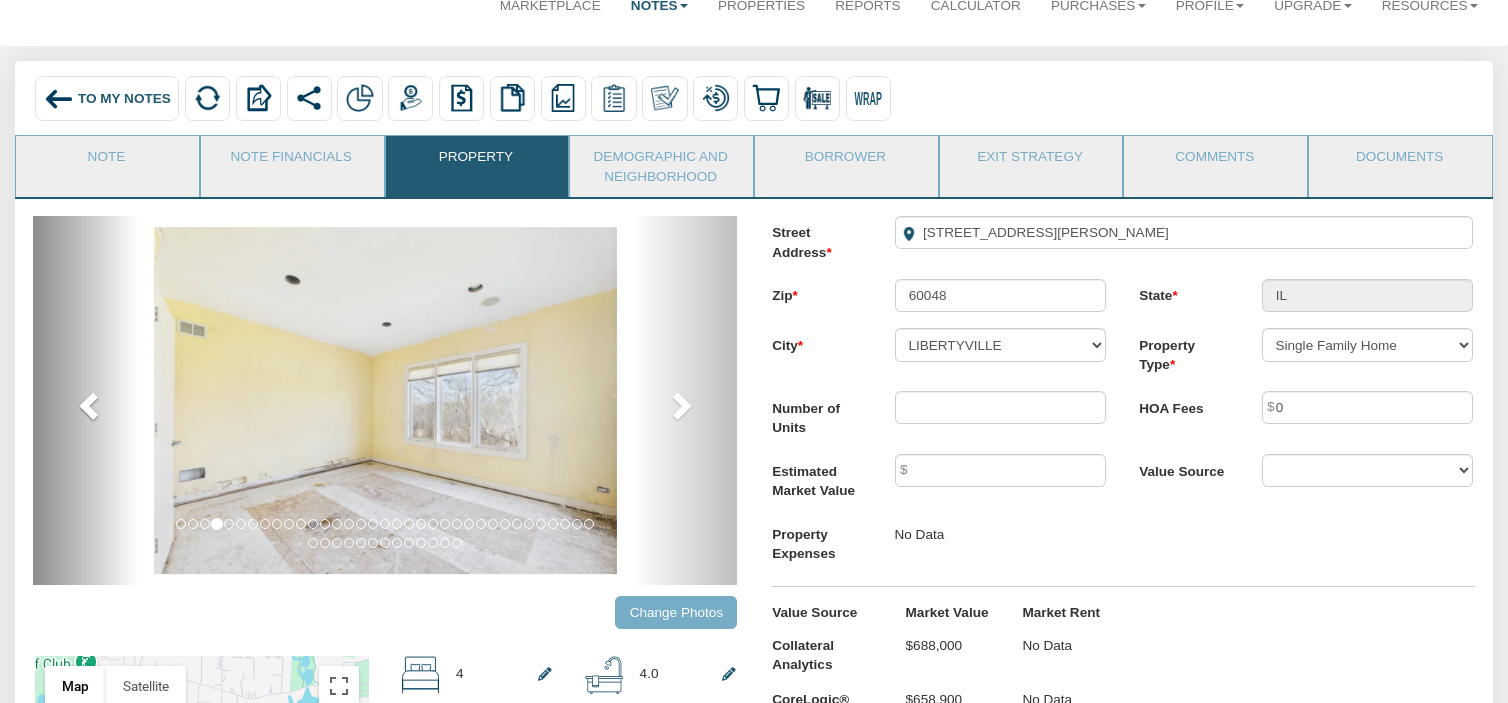 click at bounding box center [91, 405] 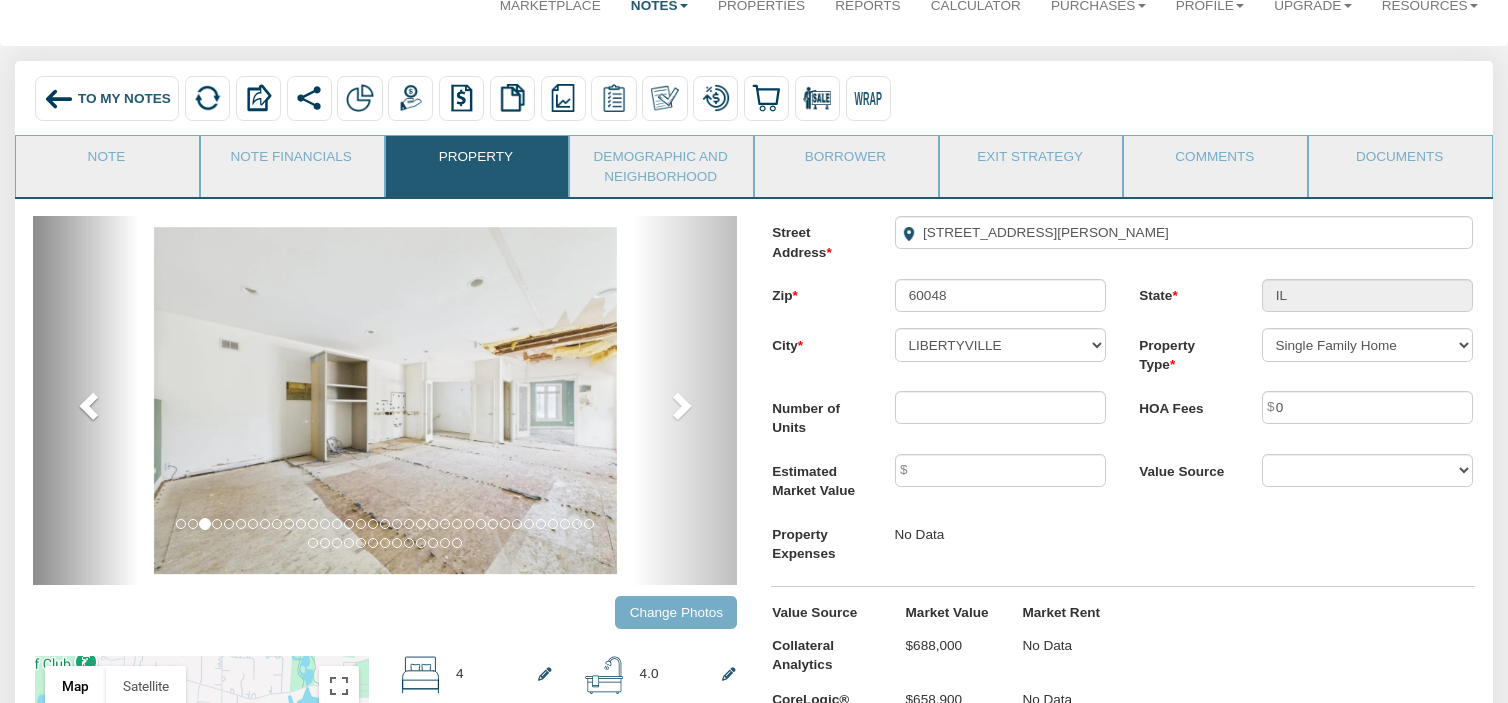 click at bounding box center [91, 405] 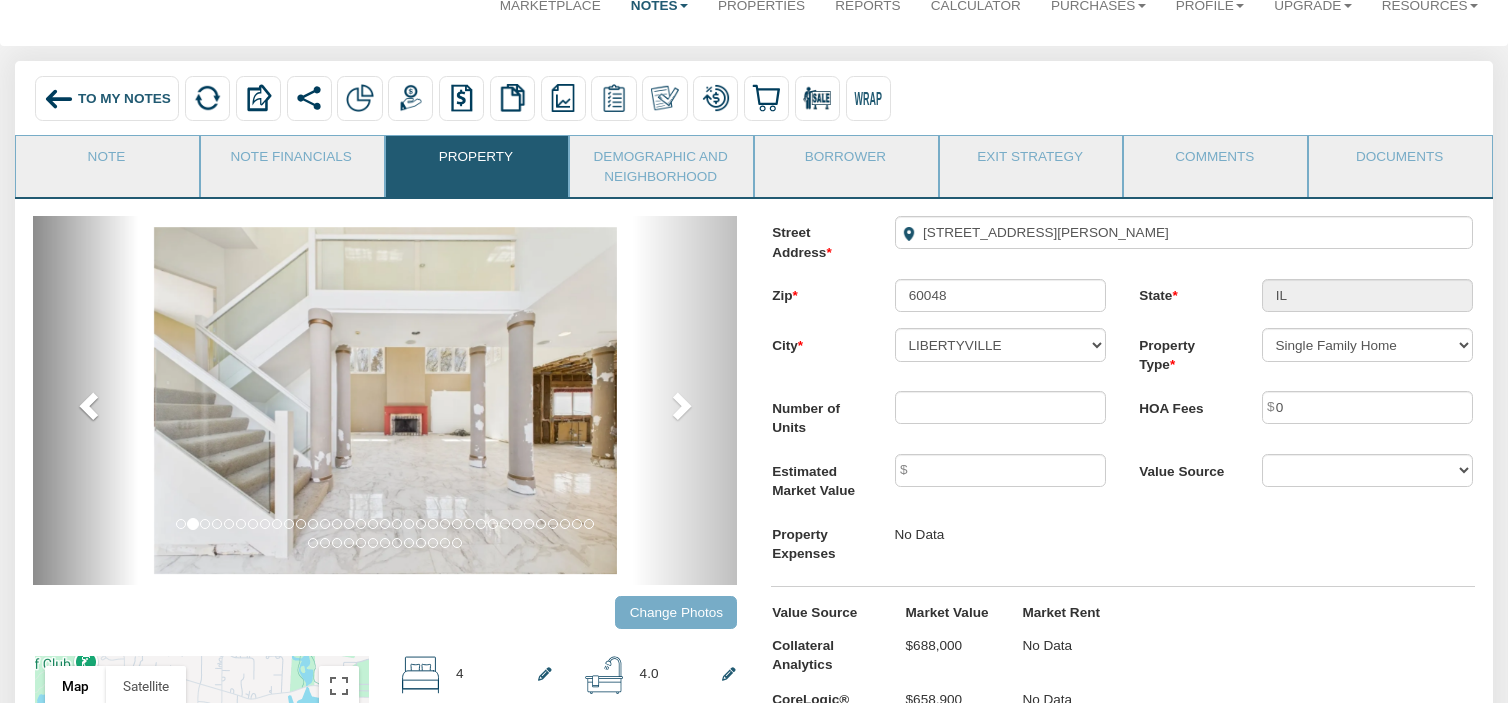 click at bounding box center (91, 405) 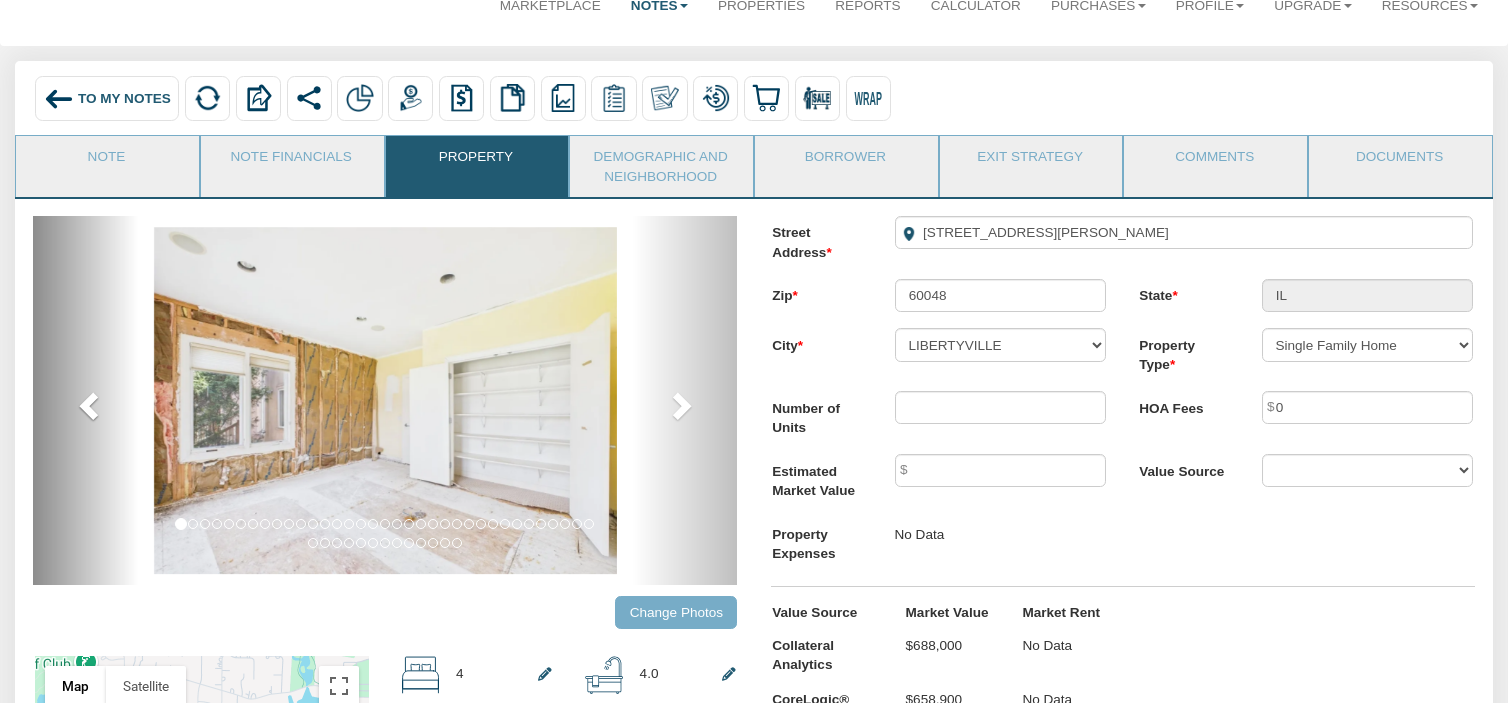 click at bounding box center (91, 405) 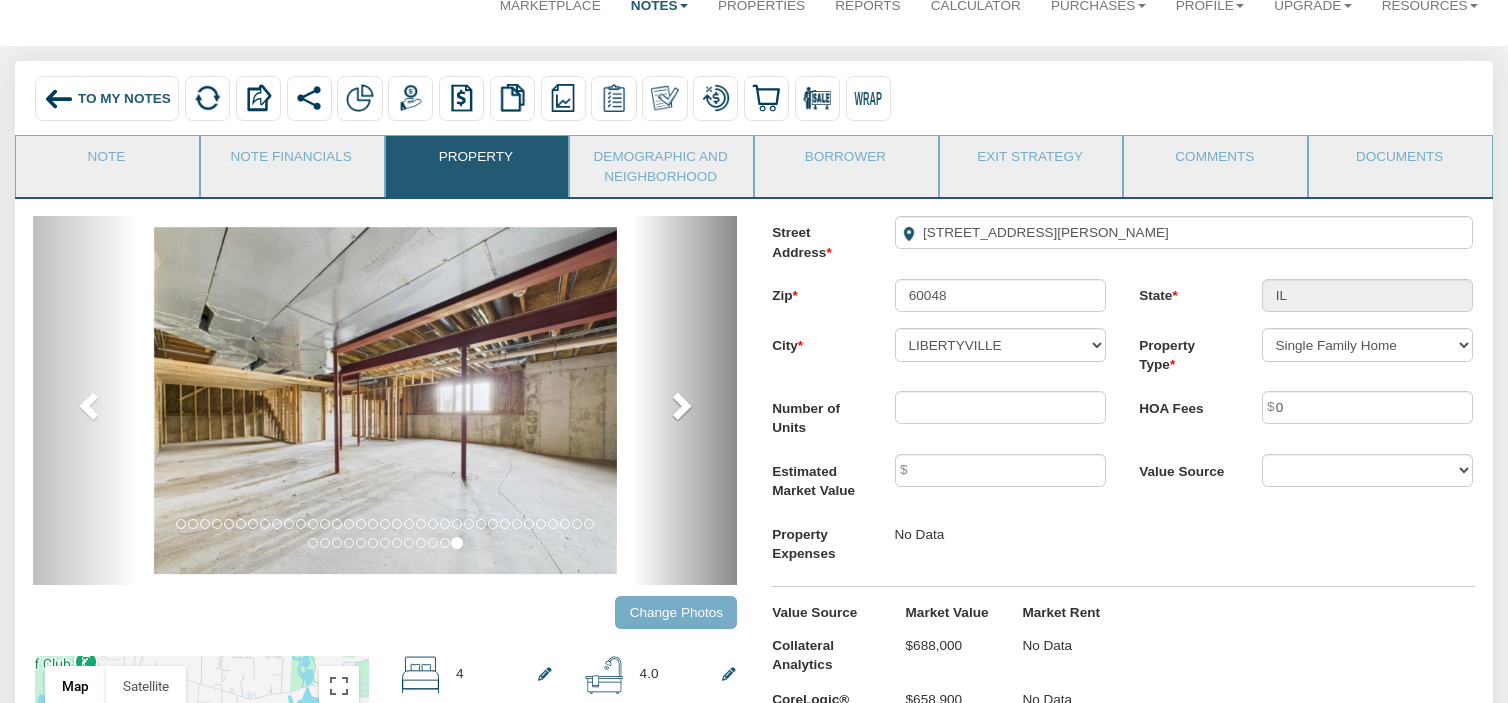 click at bounding box center [680, 405] 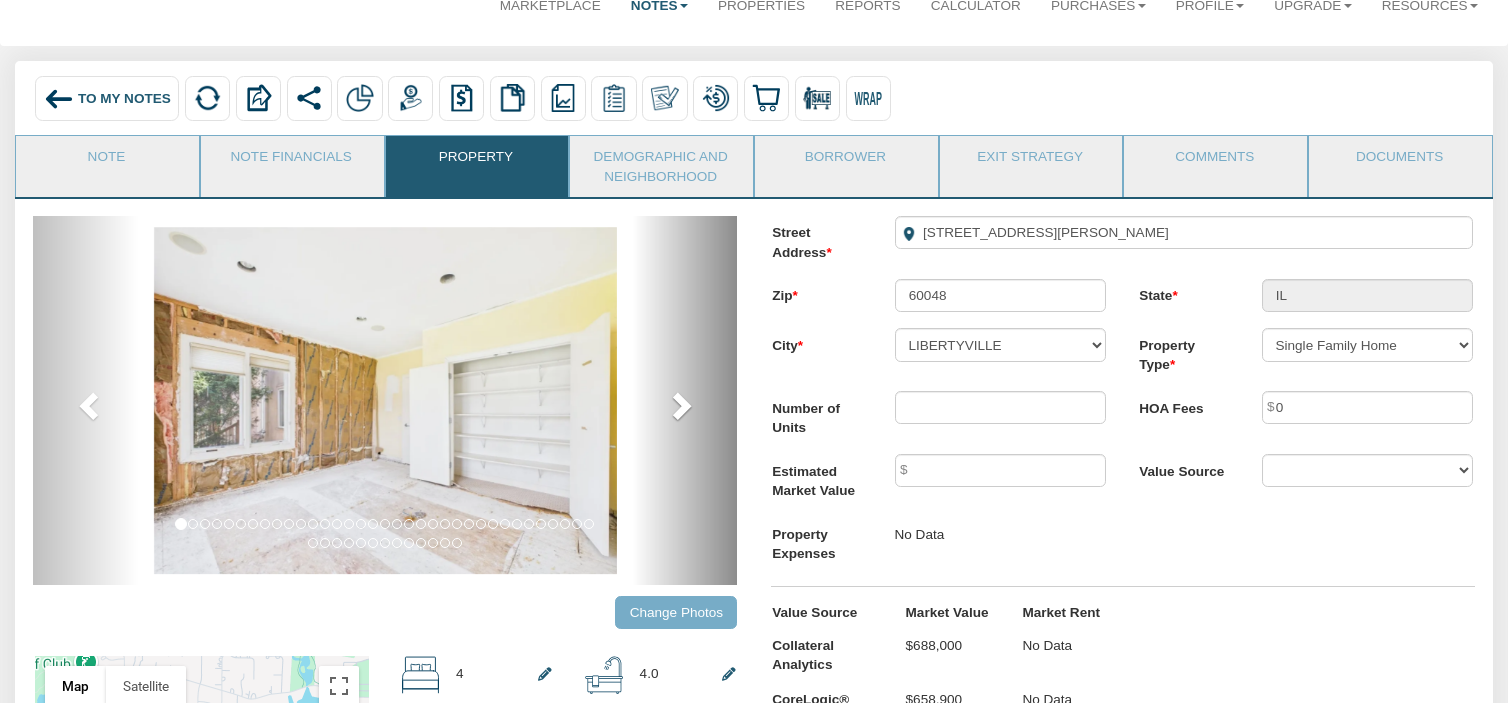 click at bounding box center (680, 405) 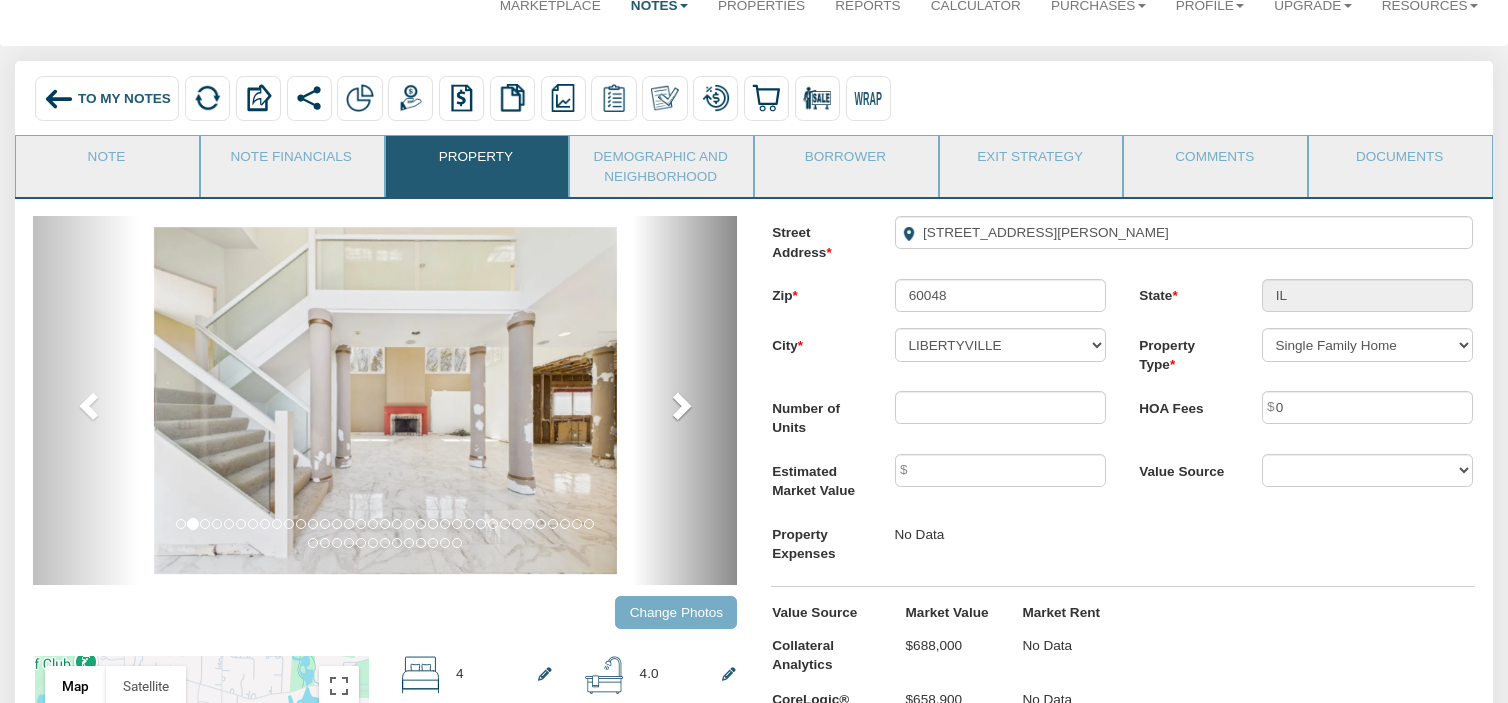 click at bounding box center (680, 405) 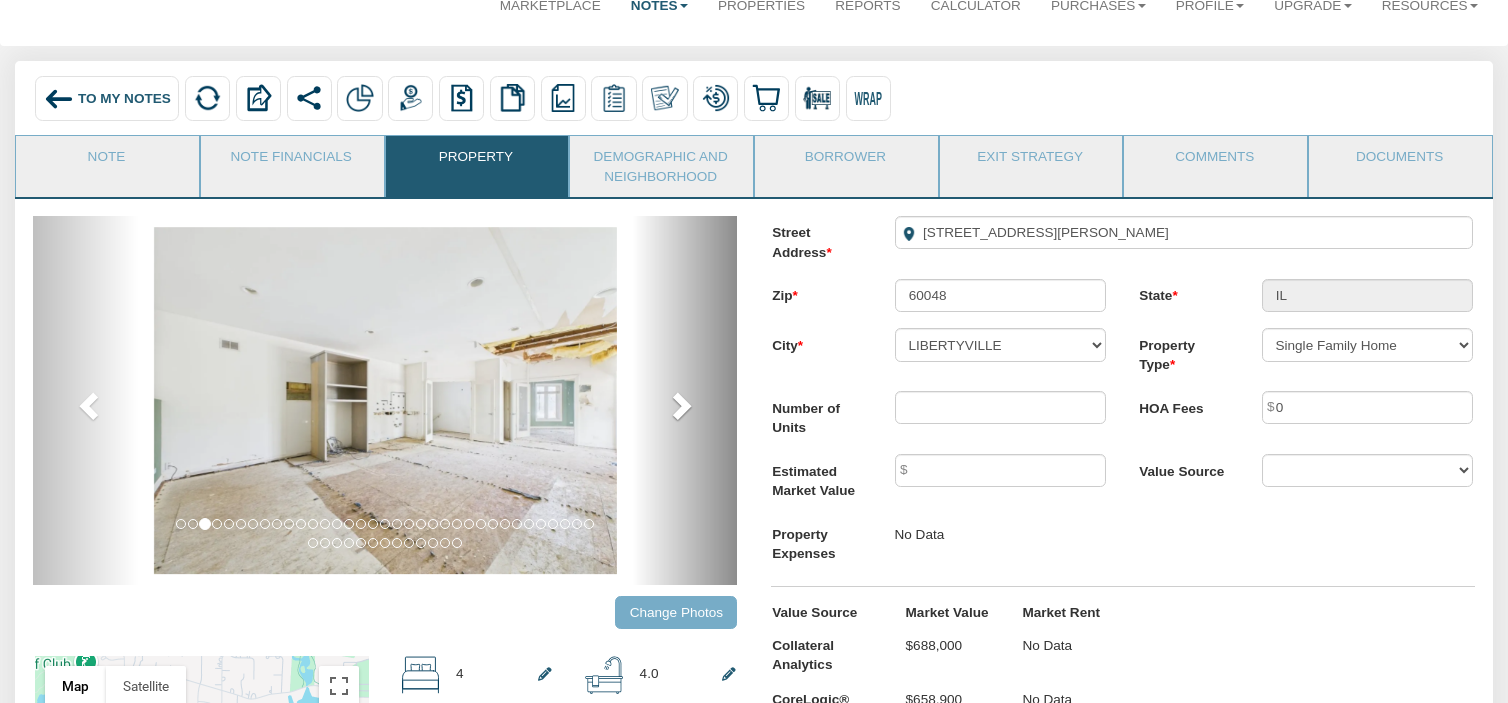 click at bounding box center (680, 405) 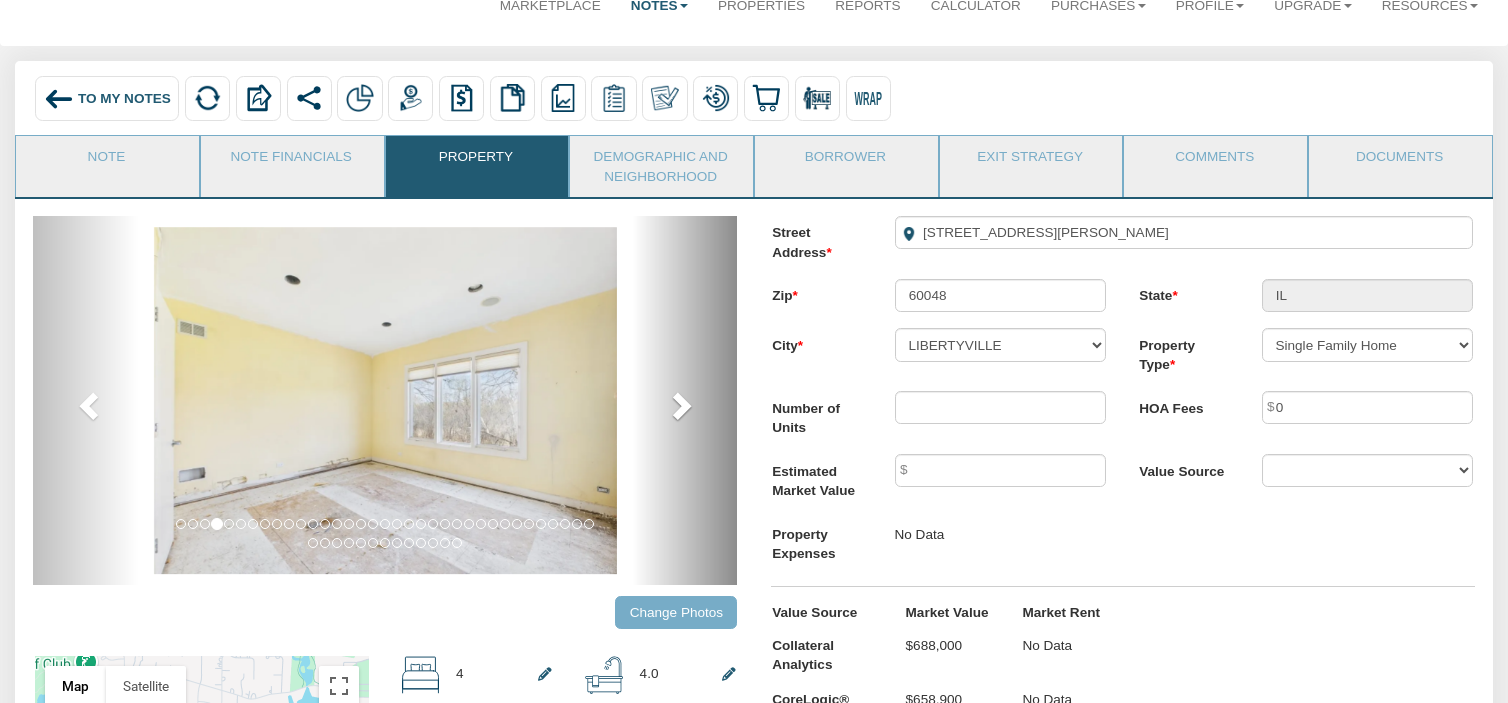 click on "next" at bounding box center (685, 400) 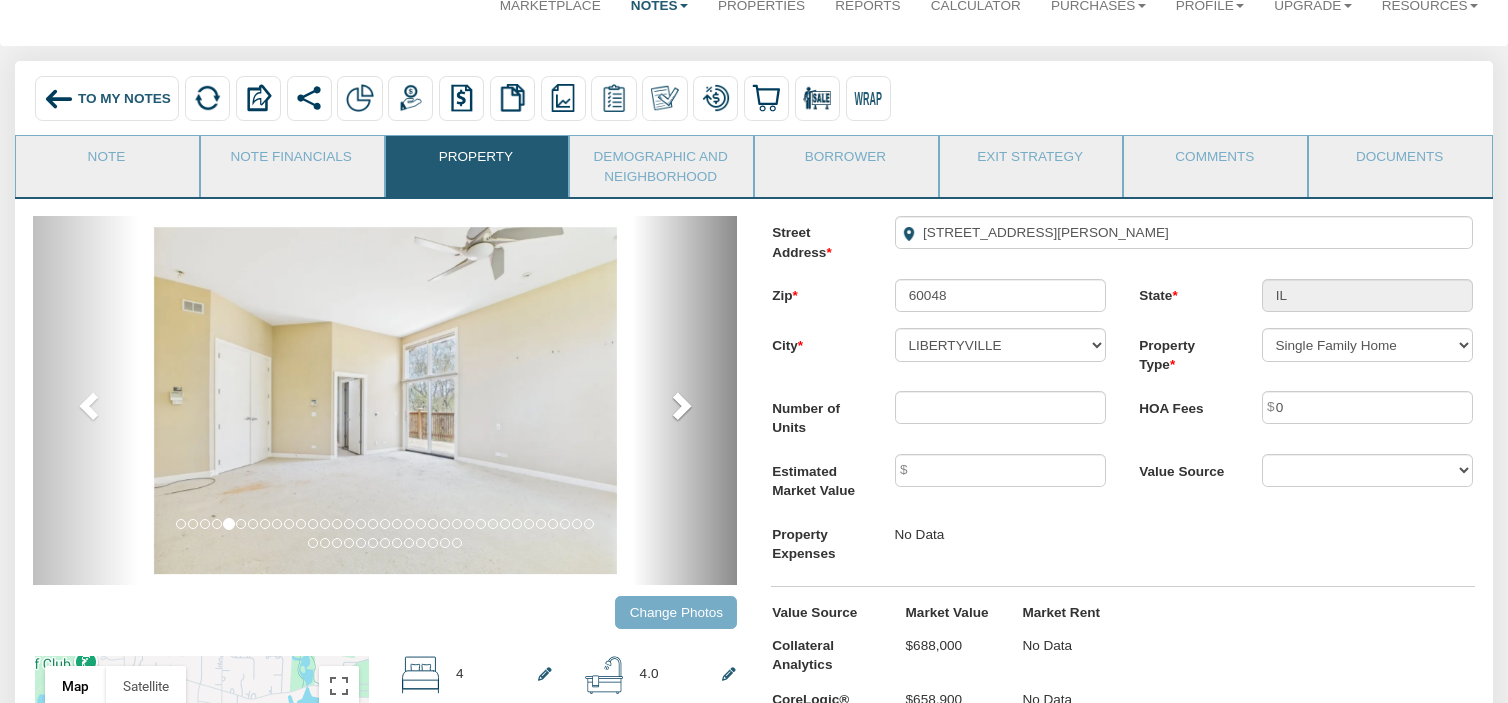click on "next" at bounding box center [685, 400] 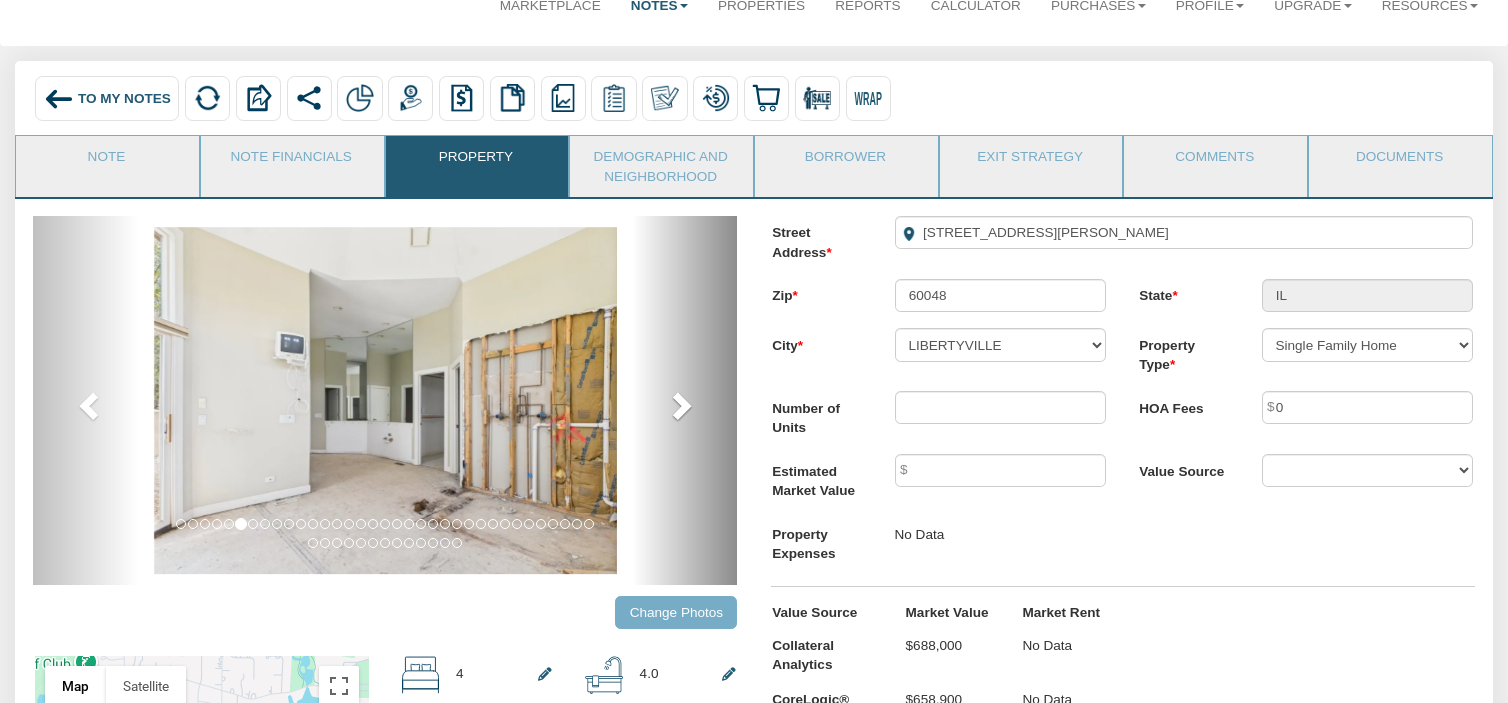 click on "next" at bounding box center (685, 400) 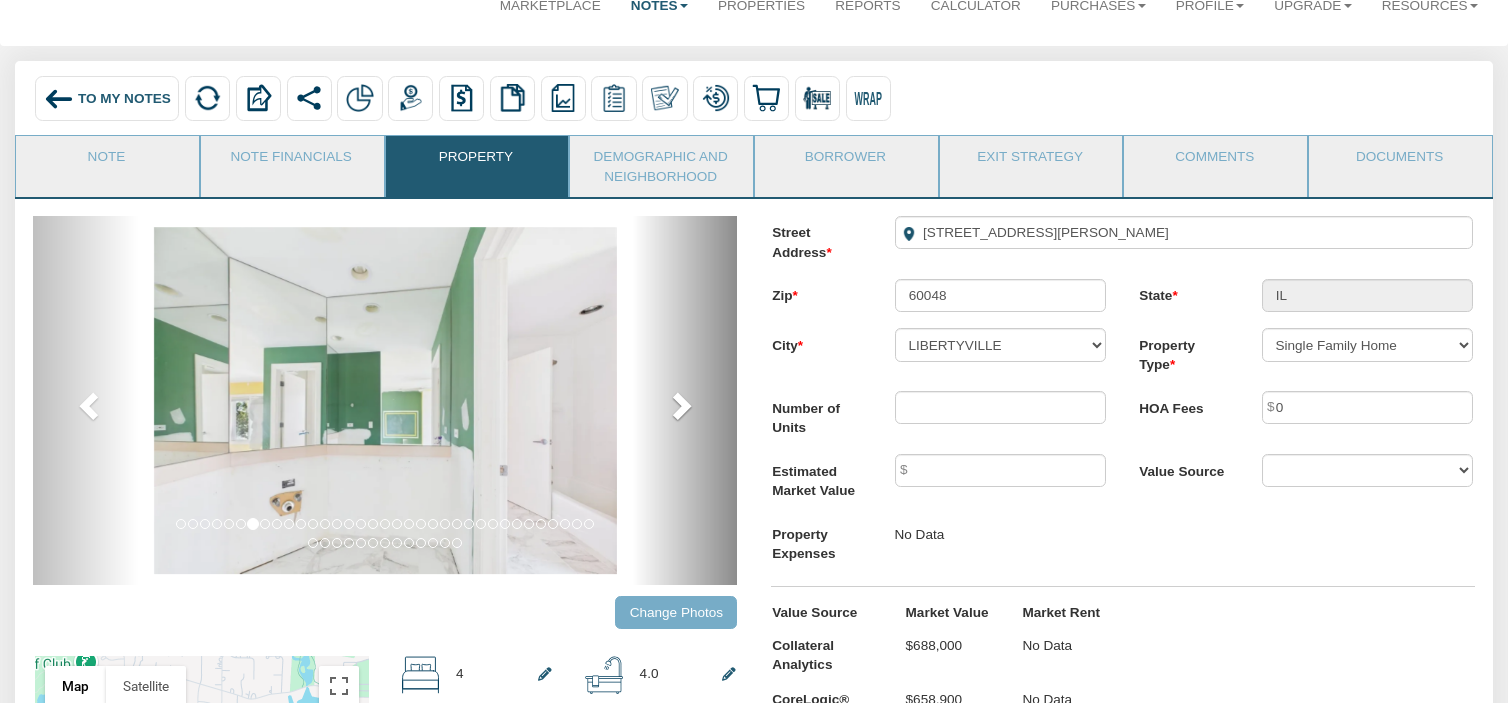 click on "next" at bounding box center (685, 400) 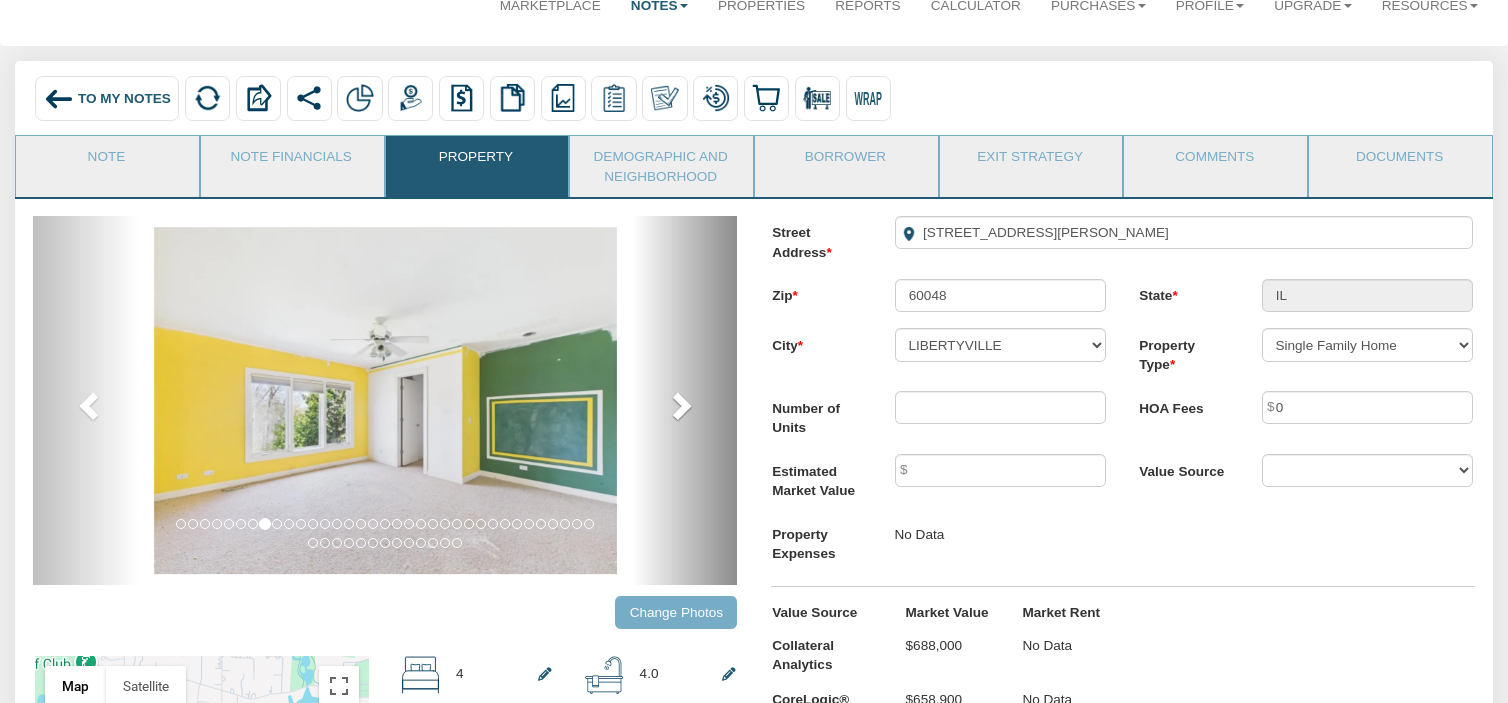 click on "next" at bounding box center (685, 400) 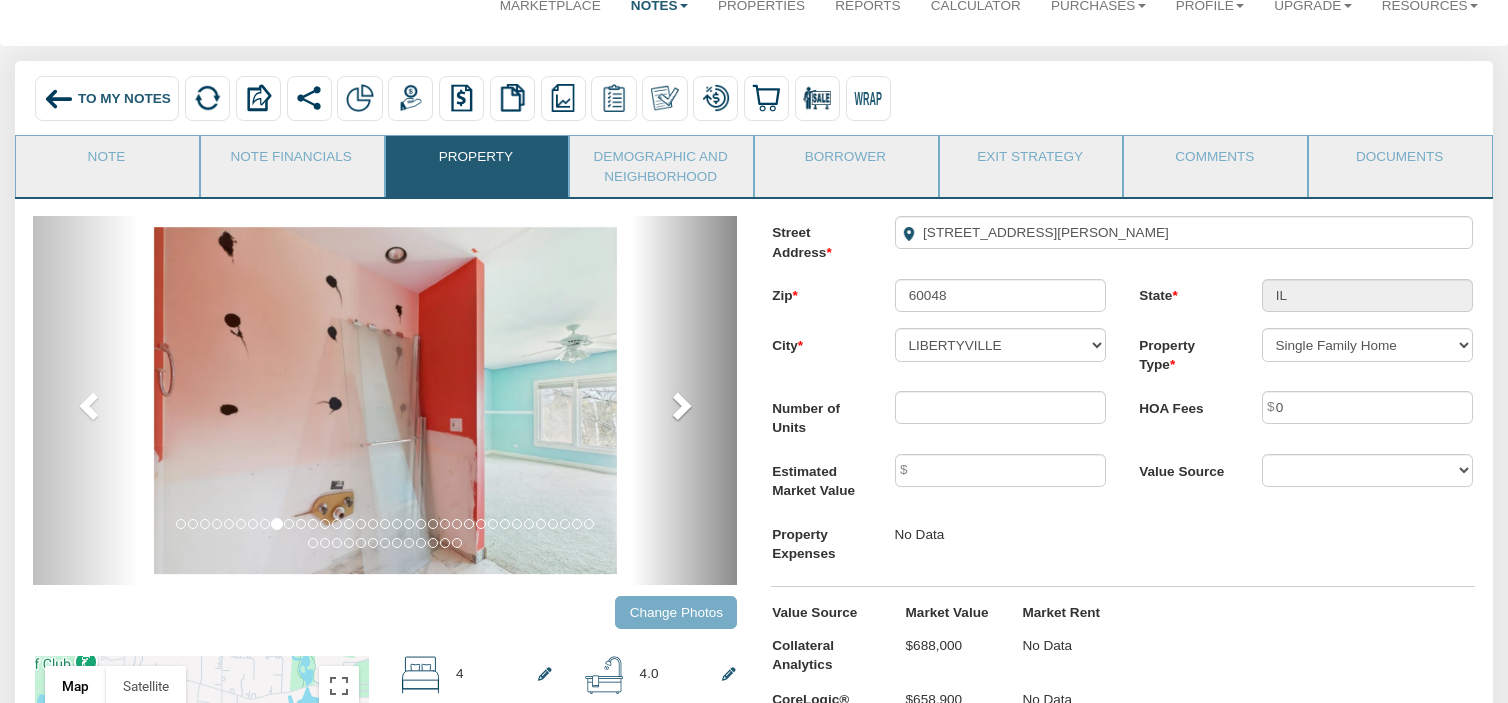 click on "next" at bounding box center [685, 400] 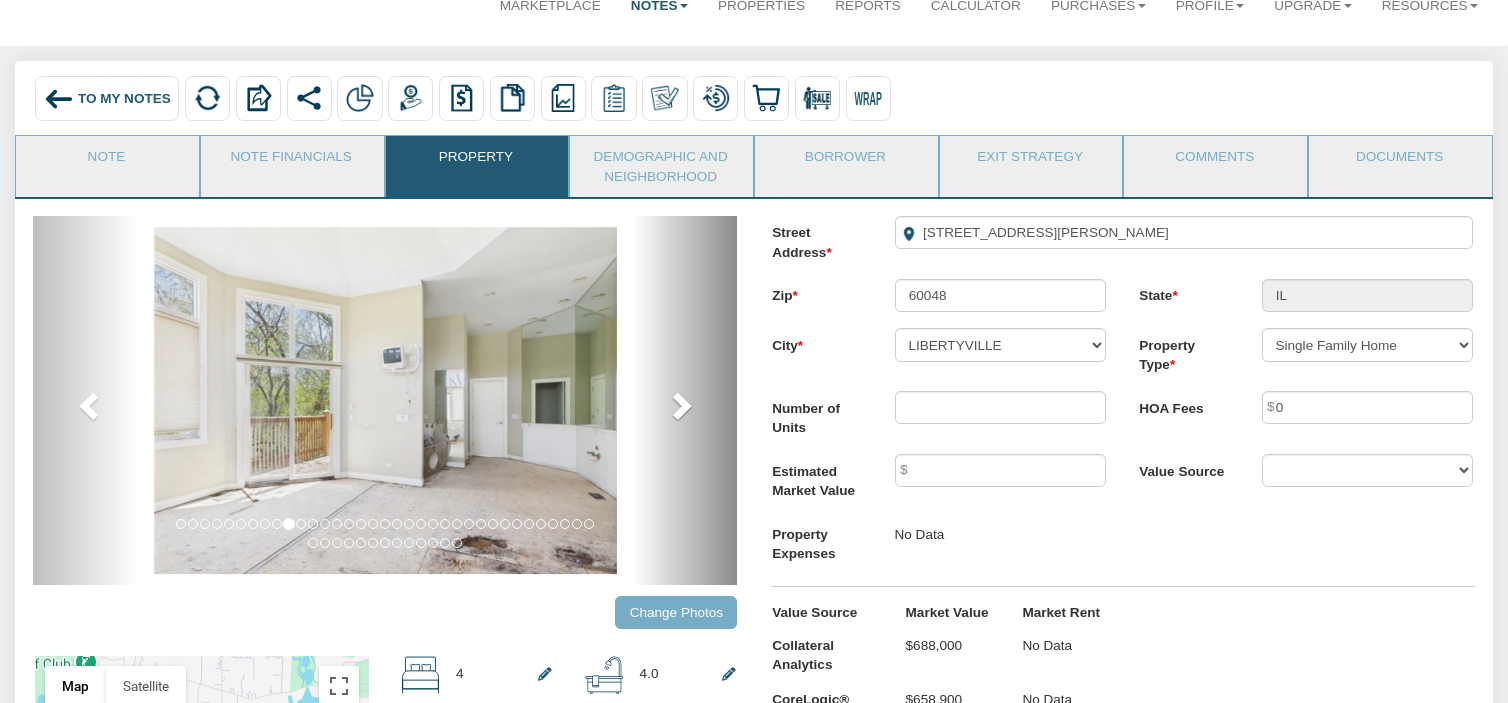 click on "next" at bounding box center [685, 400] 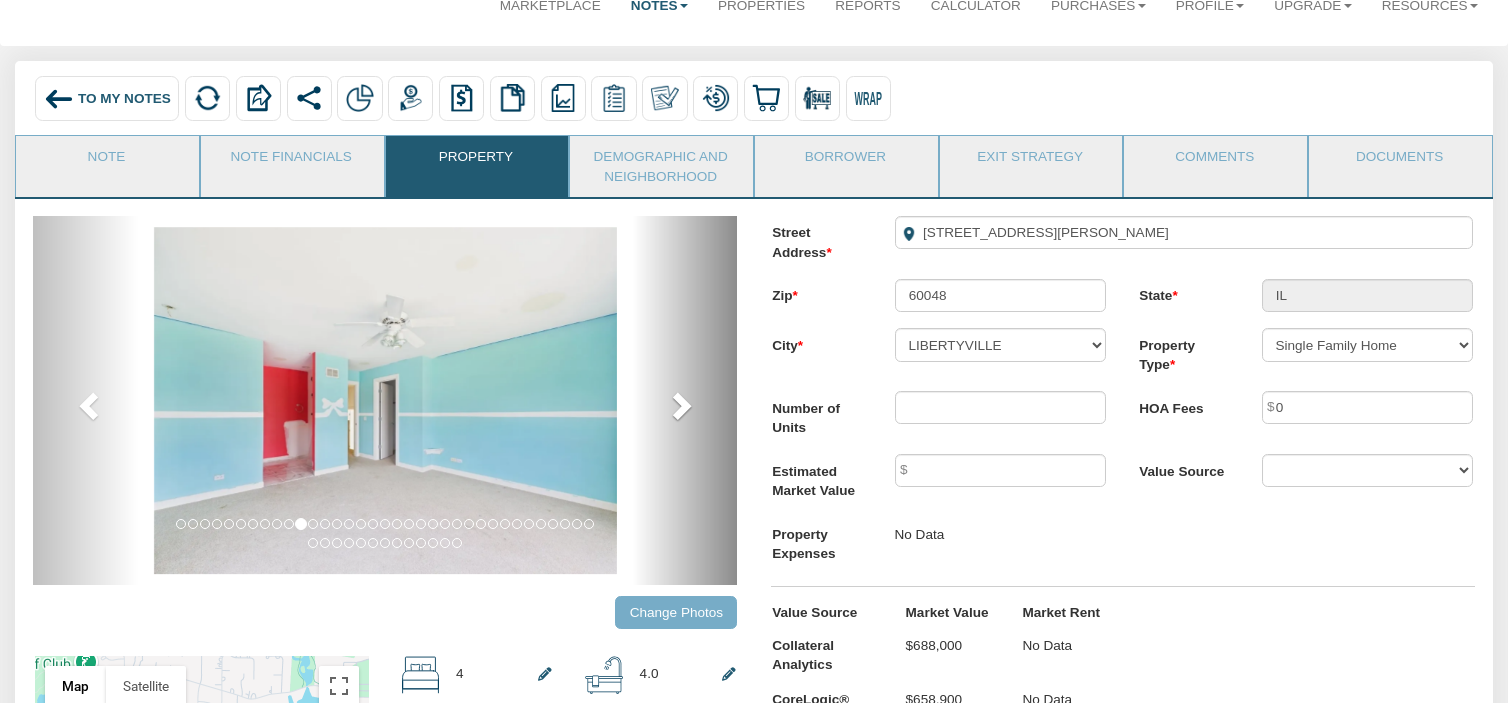 click on "next" at bounding box center (685, 400) 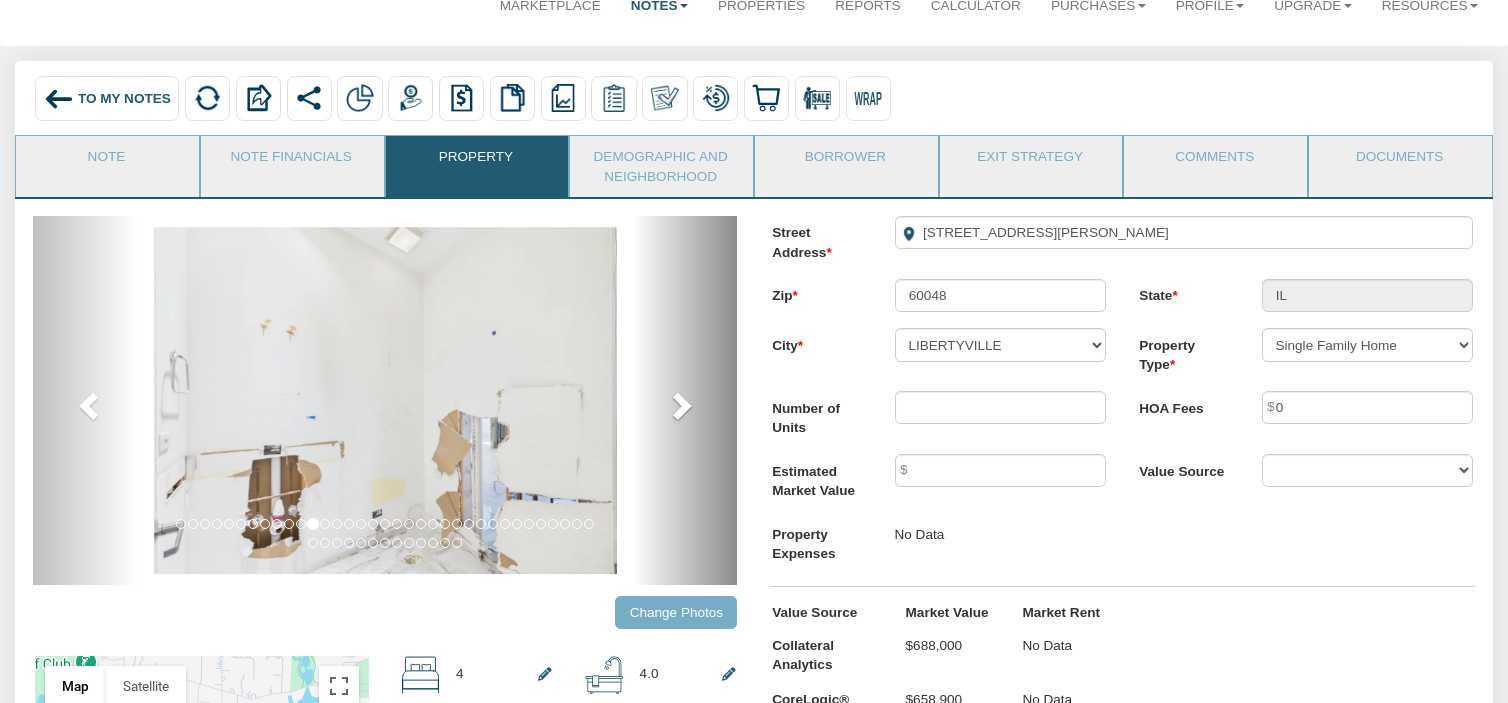 click on "next" at bounding box center [685, 400] 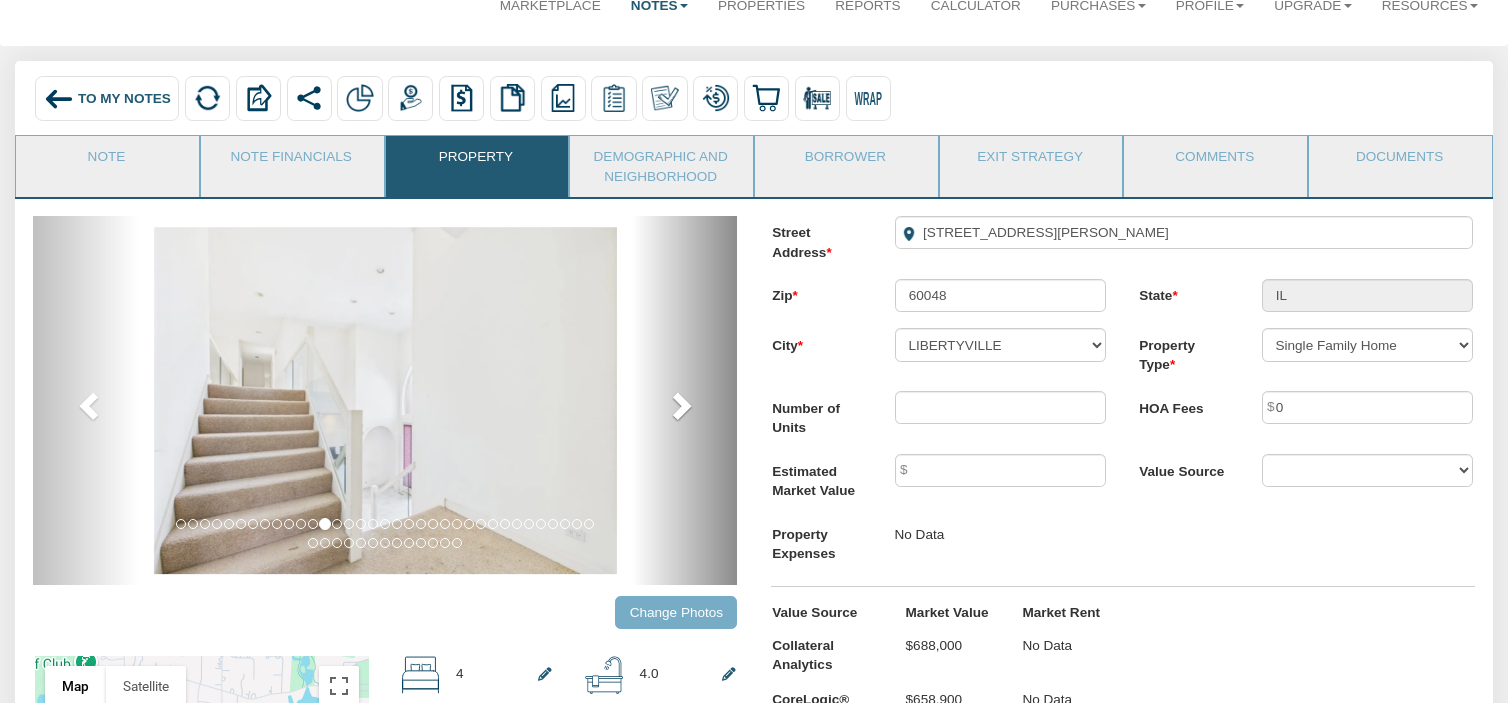 click on "next" at bounding box center [685, 400] 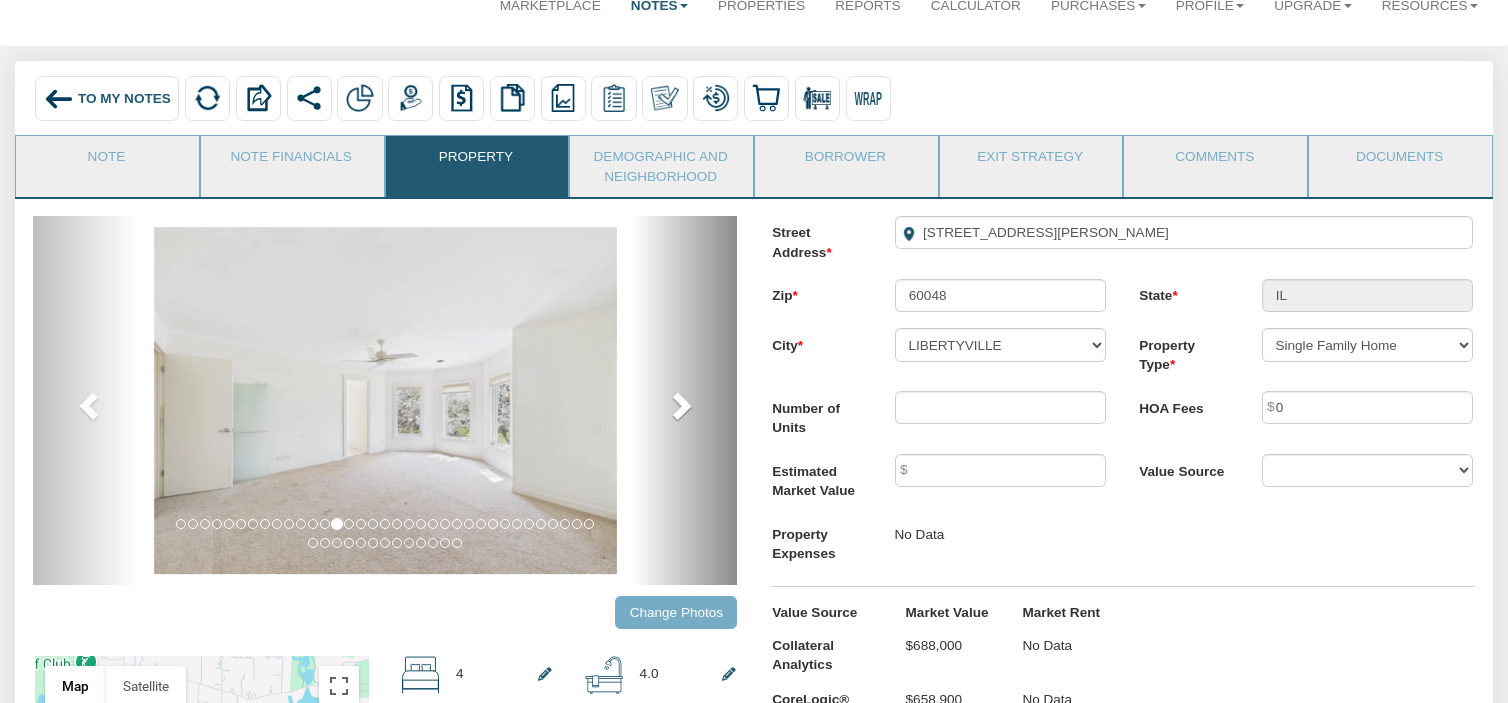 click on "next" at bounding box center [685, 400] 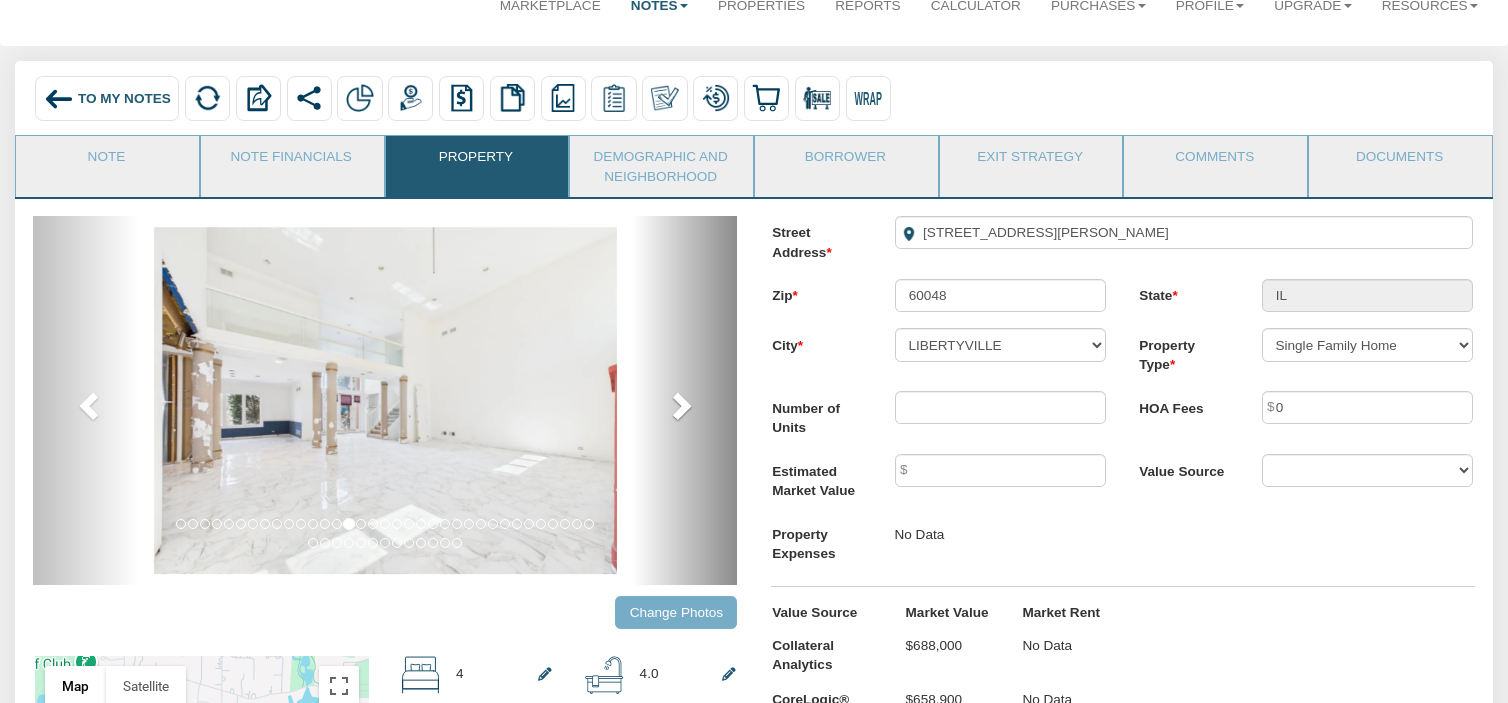 click on "next" at bounding box center [685, 400] 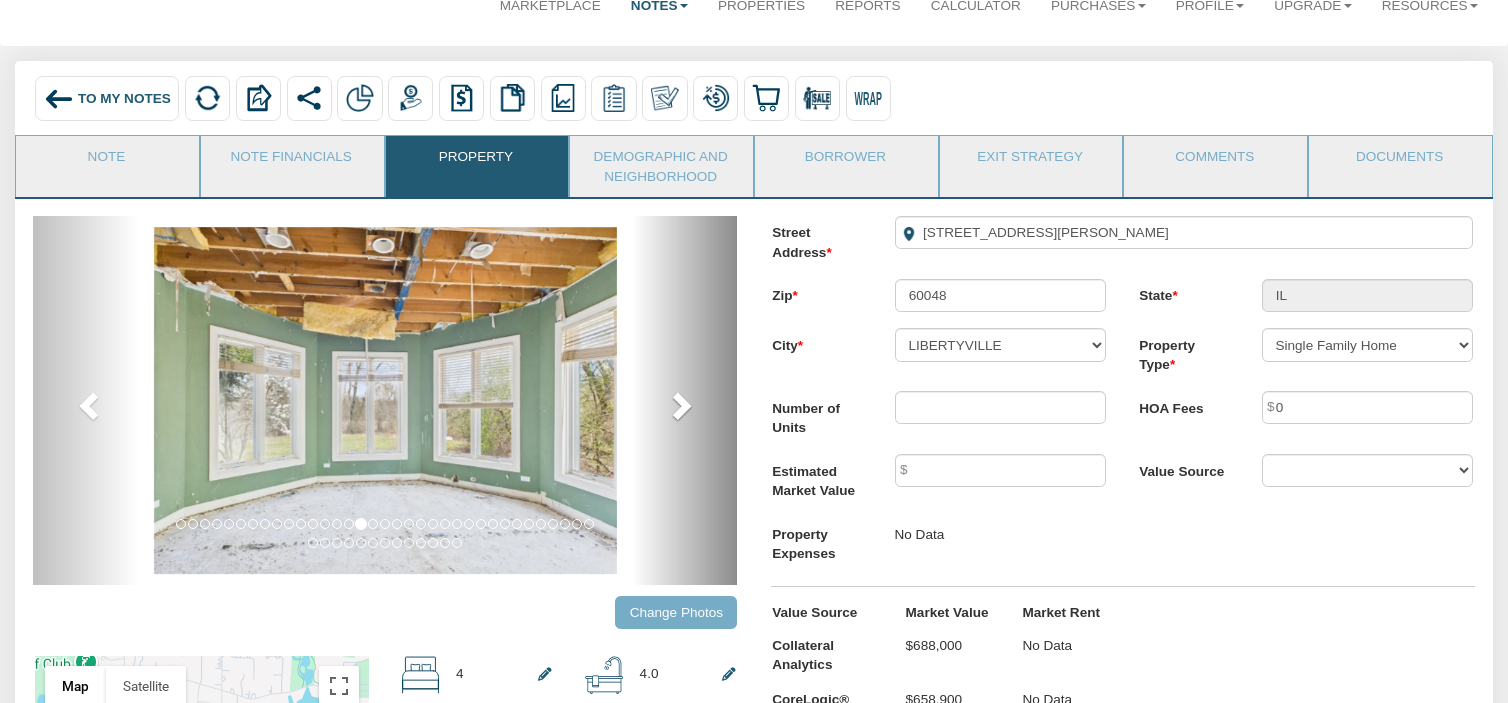 click on "next" at bounding box center (685, 400) 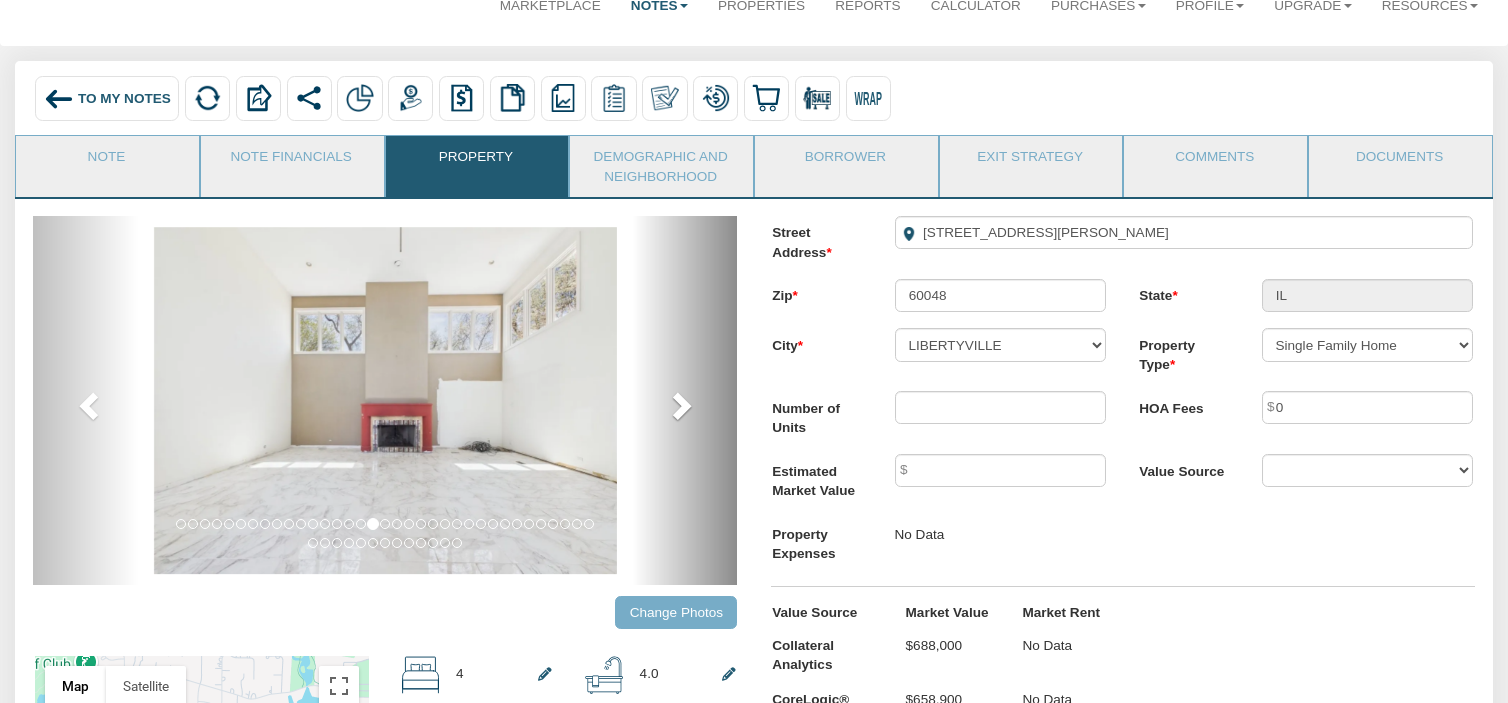 click on "next" at bounding box center (685, 400) 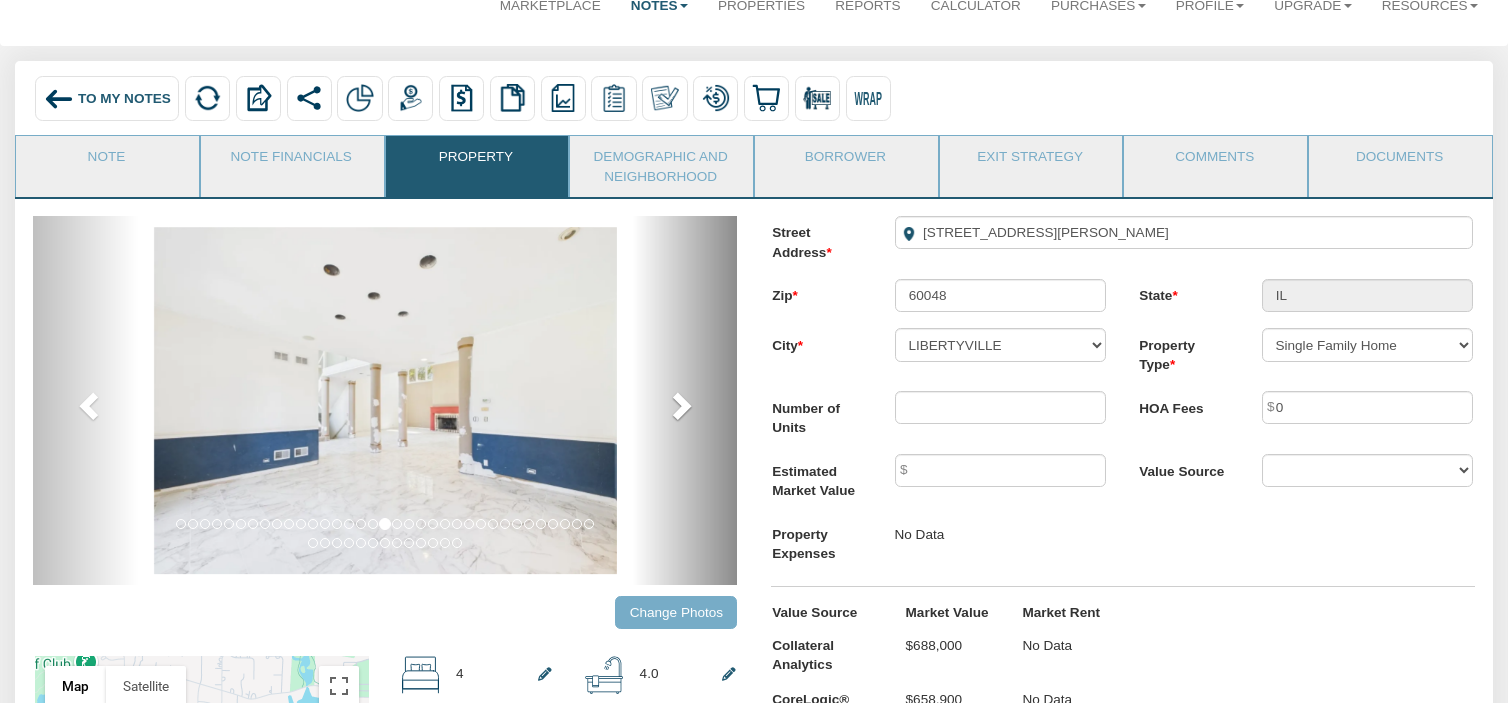 click on "next" at bounding box center (685, 400) 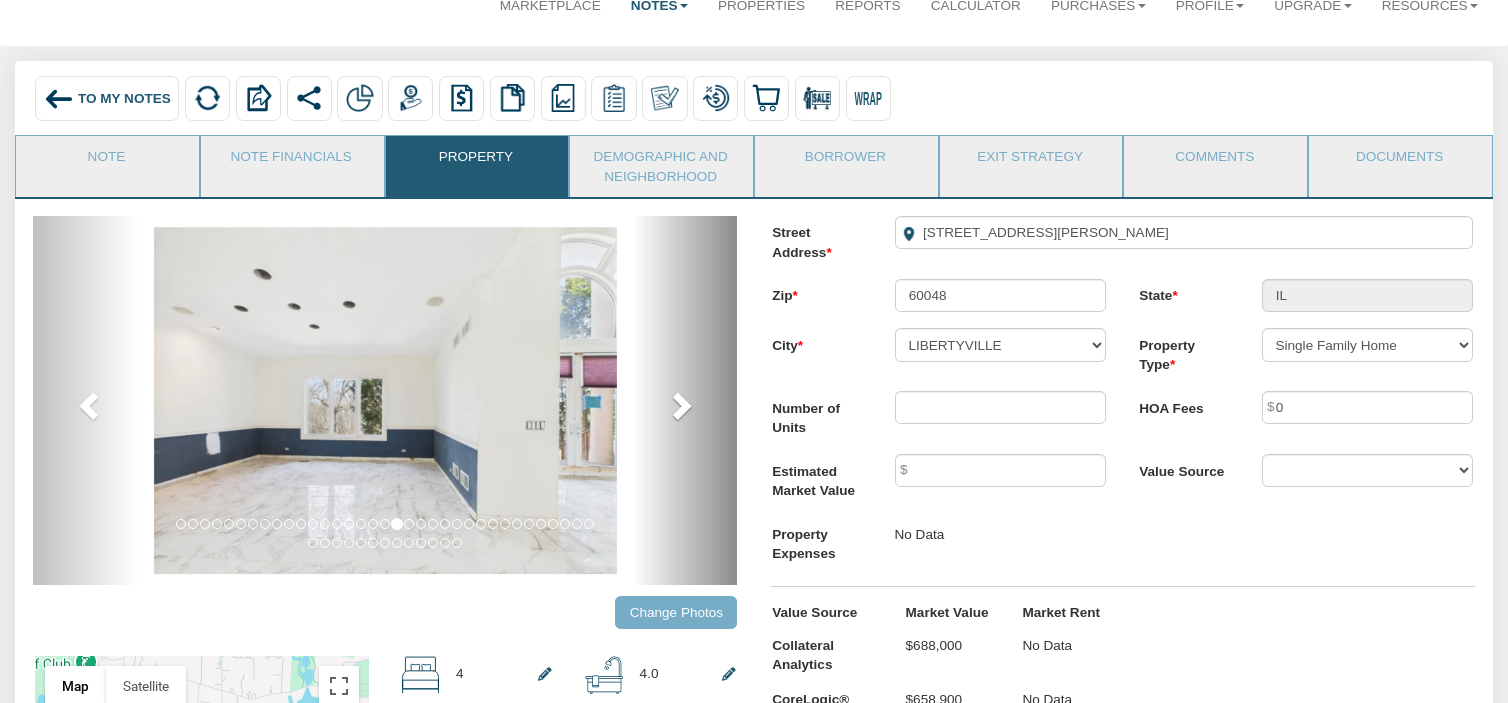 click on "next" at bounding box center [685, 400] 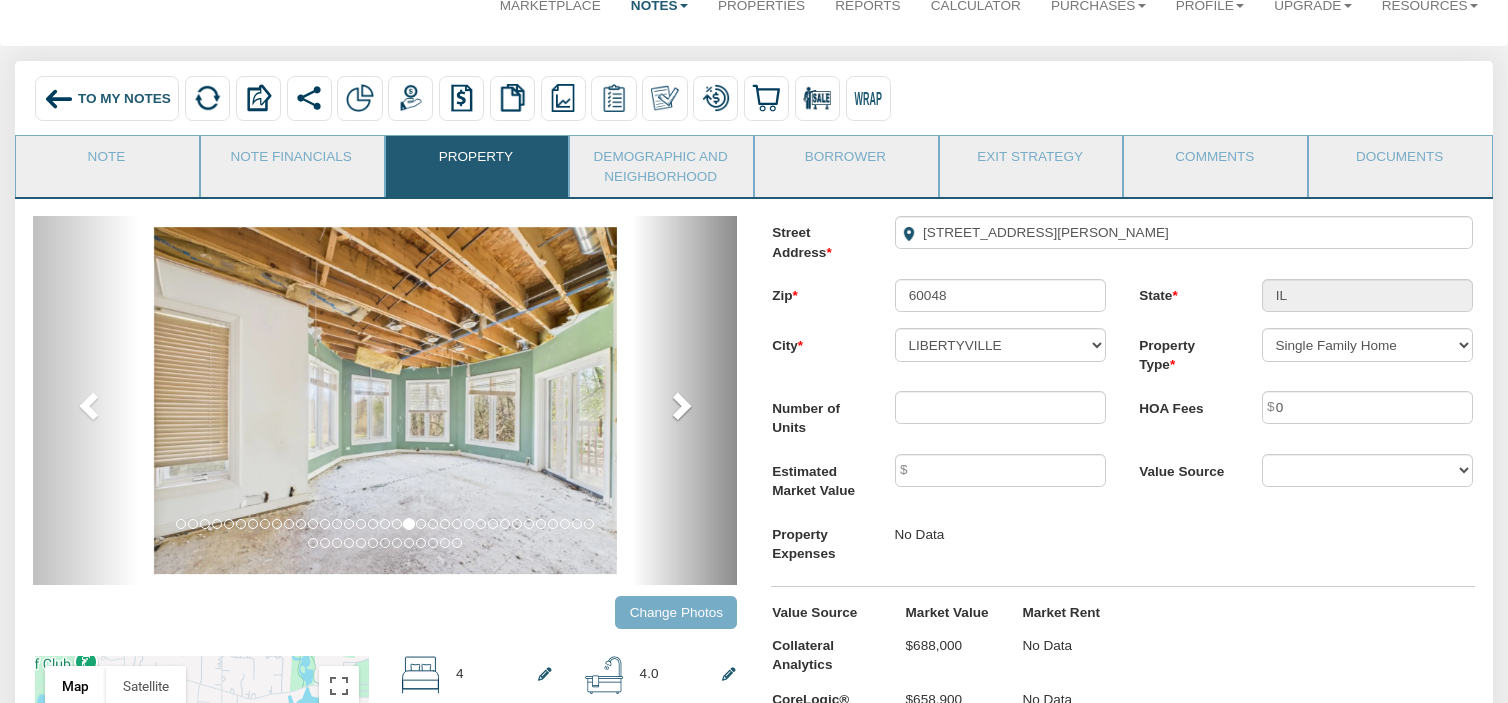 click on "next" at bounding box center (685, 400) 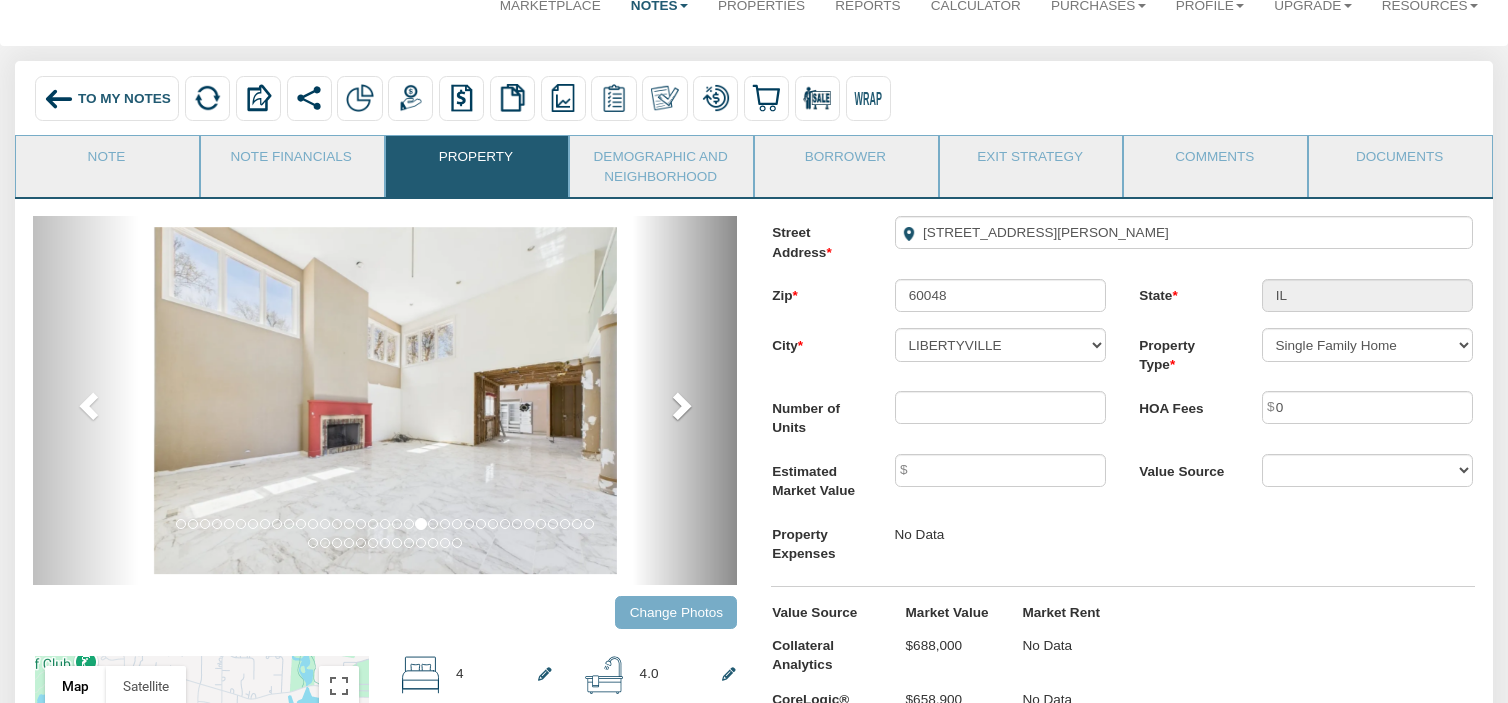 click on "next" at bounding box center (685, 400) 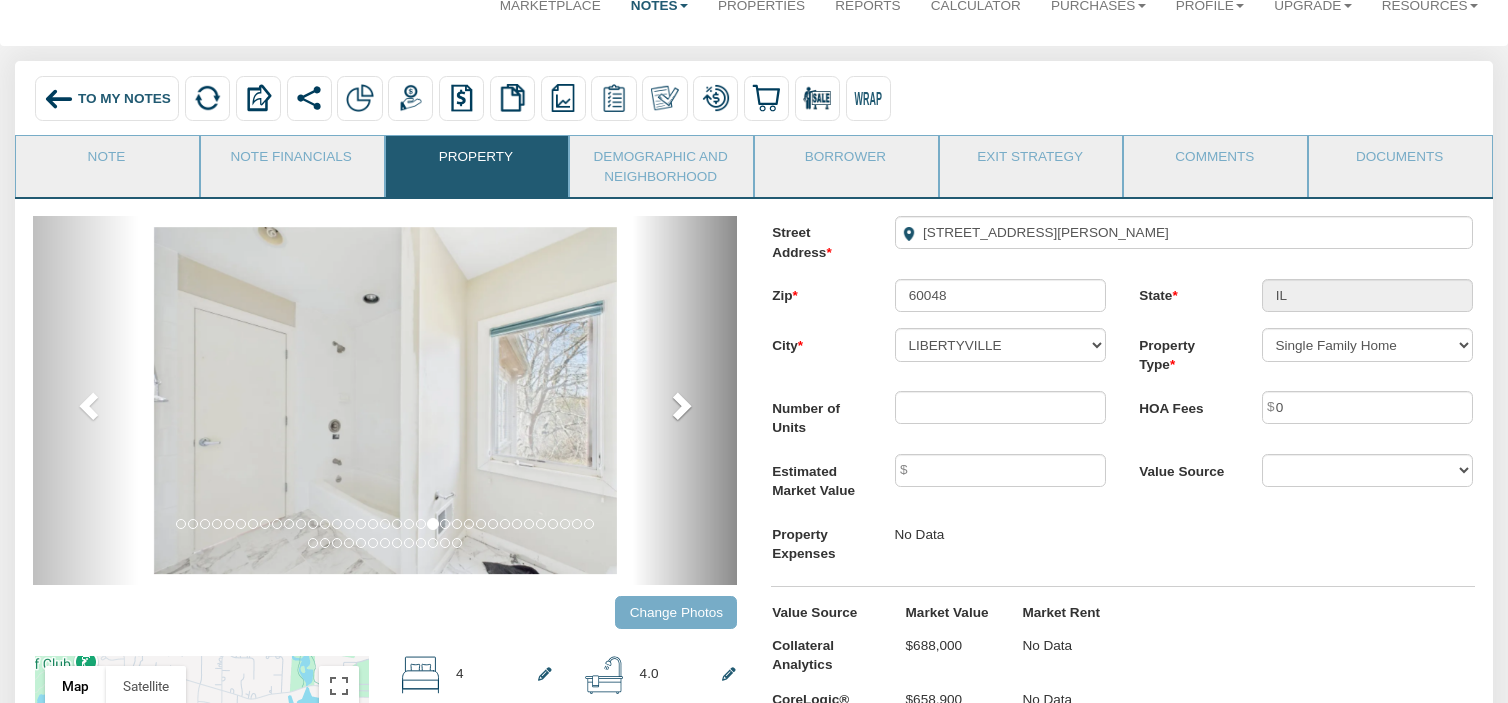 click on "next" at bounding box center (685, 400) 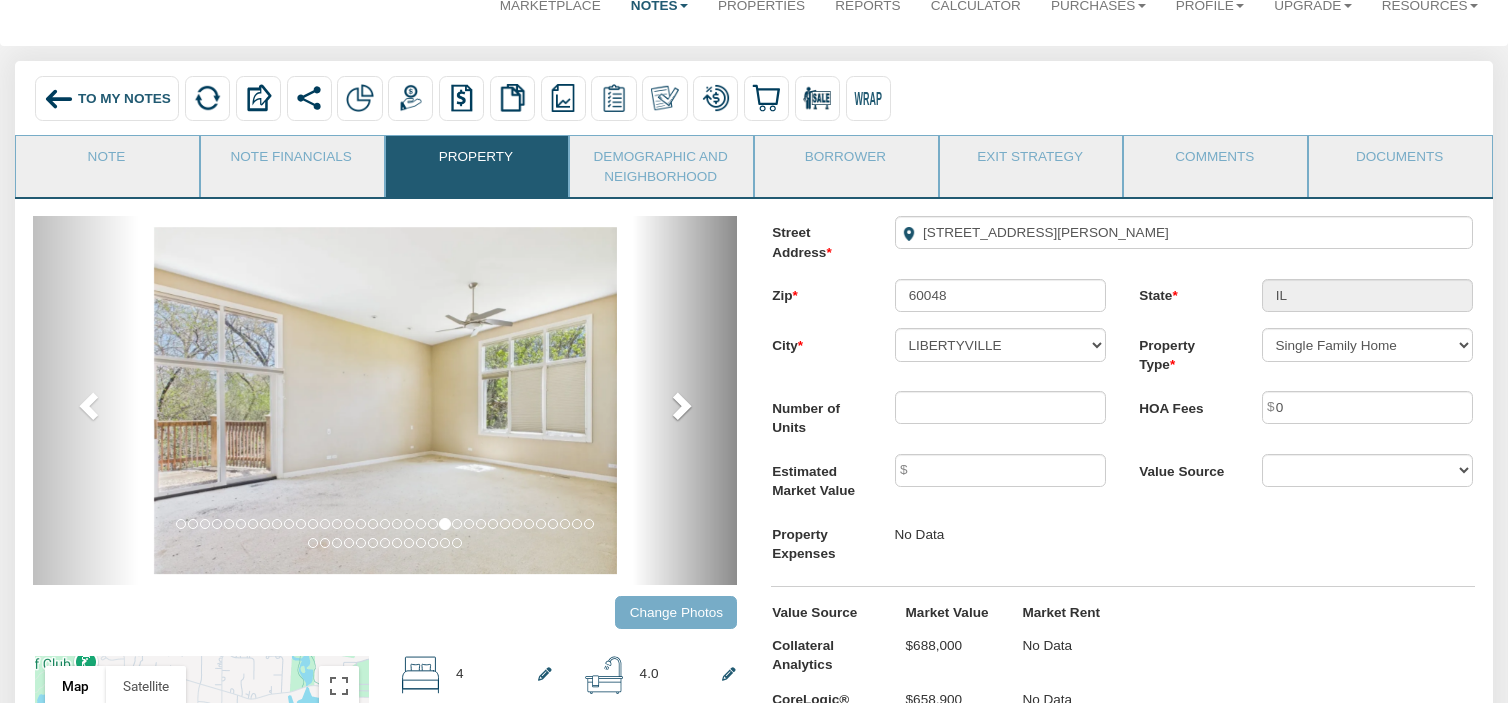 click on "next" at bounding box center (685, 400) 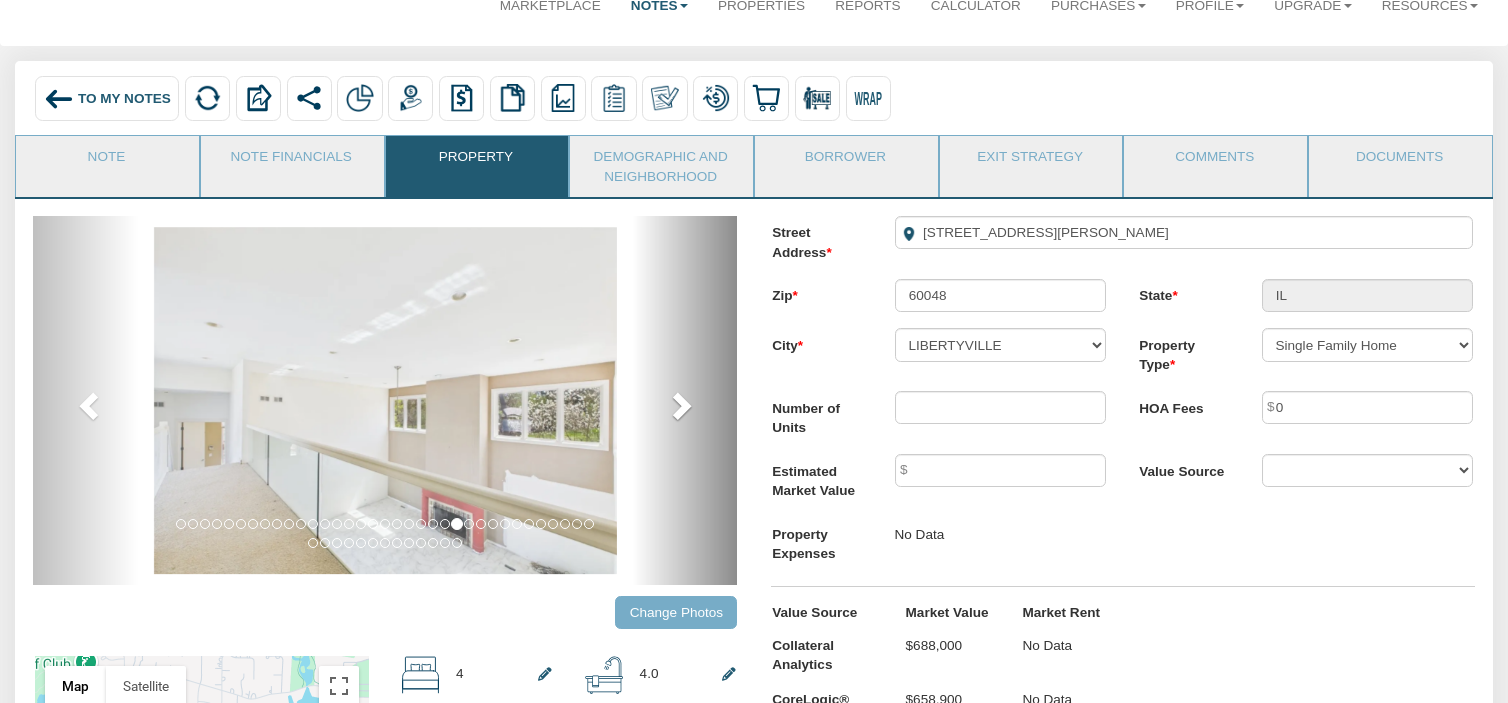 click on "next" at bounding box center (685, 400) 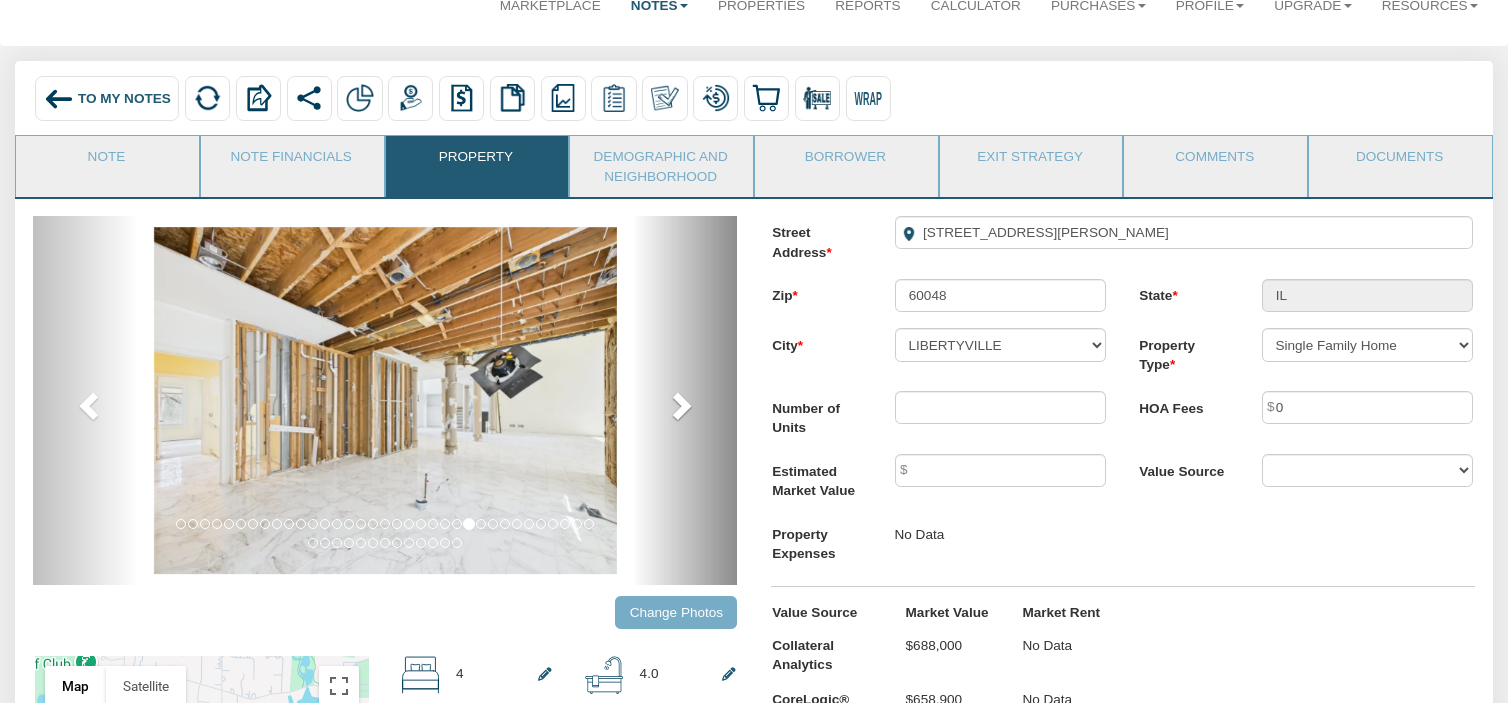 click on "next" at bounding box center [685, 400] 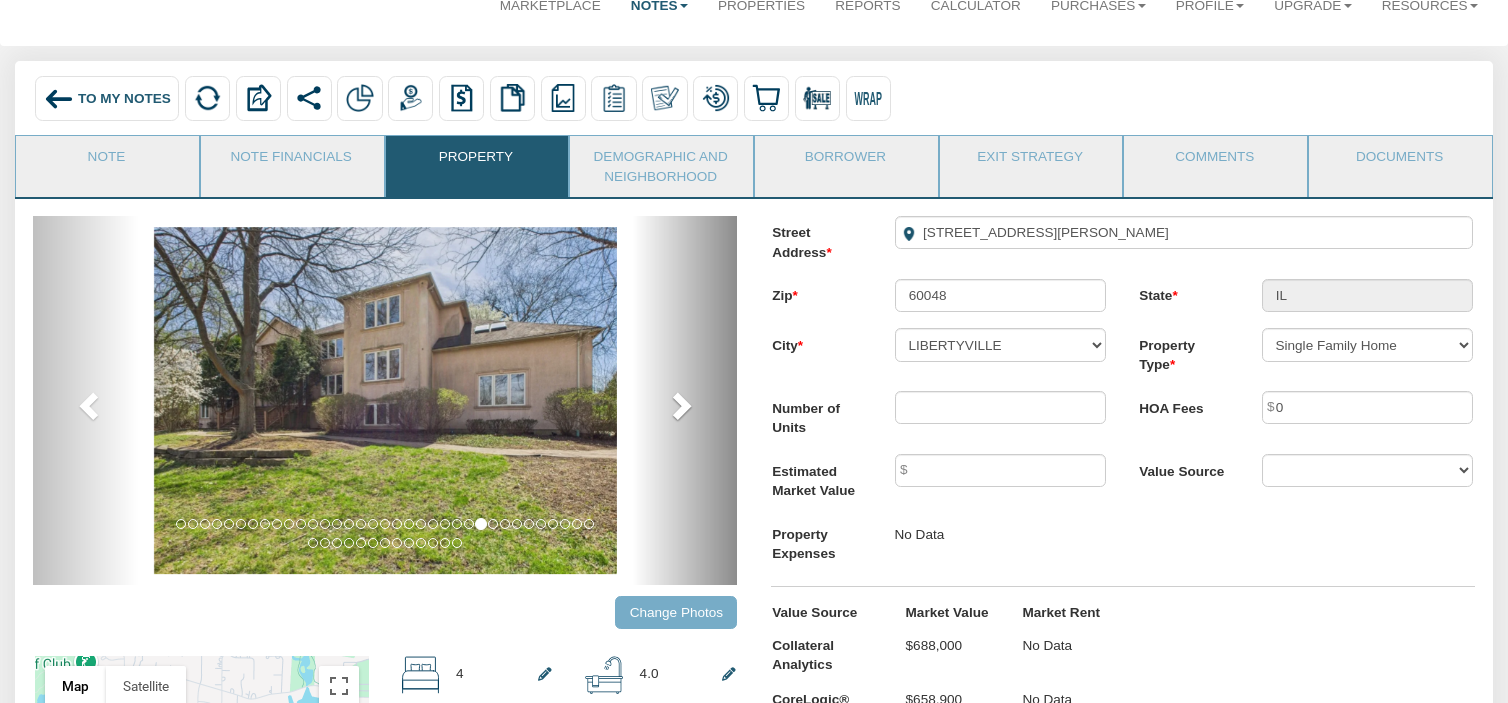 click at bounding box center (680, 405) 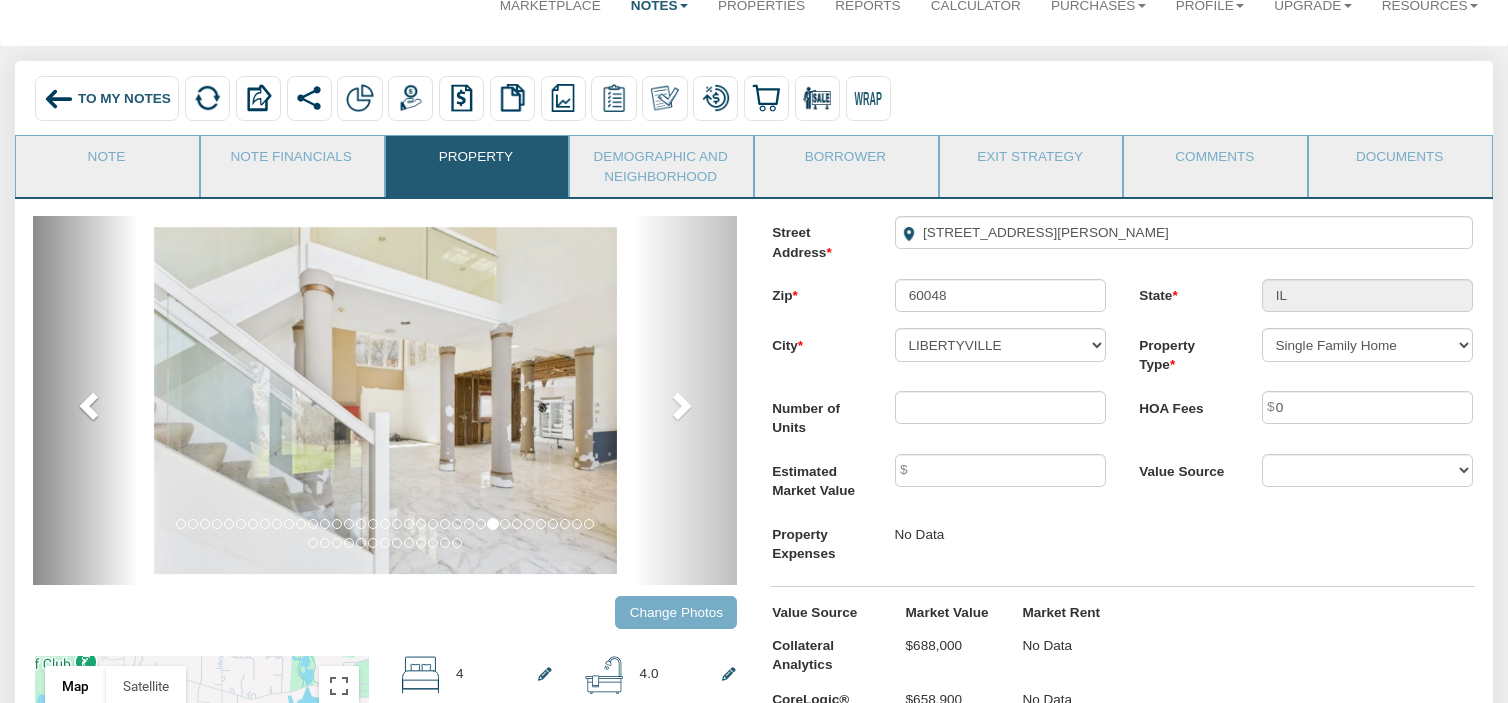 click at bounding box center (91, 405) 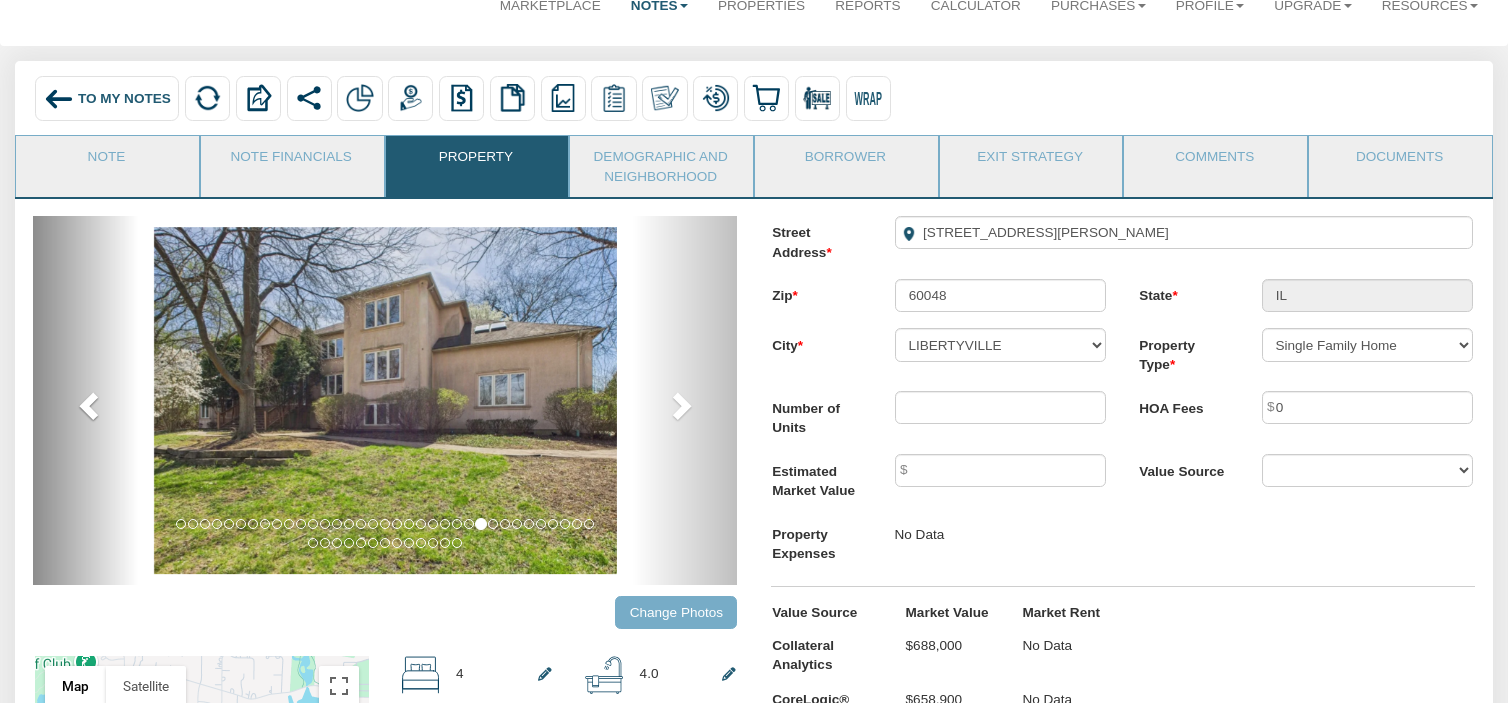 click at bounding box center (91, 405) 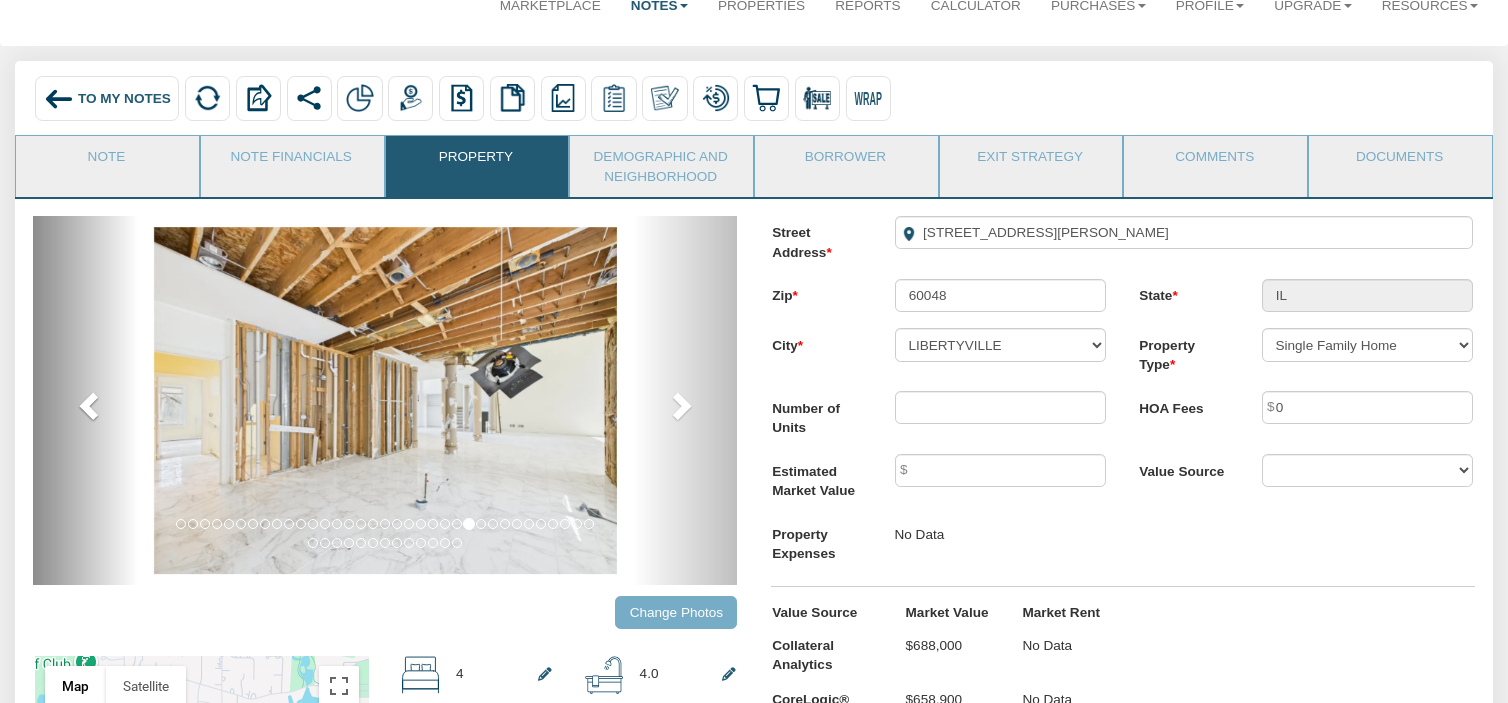 click at bounding box center (91, 405) 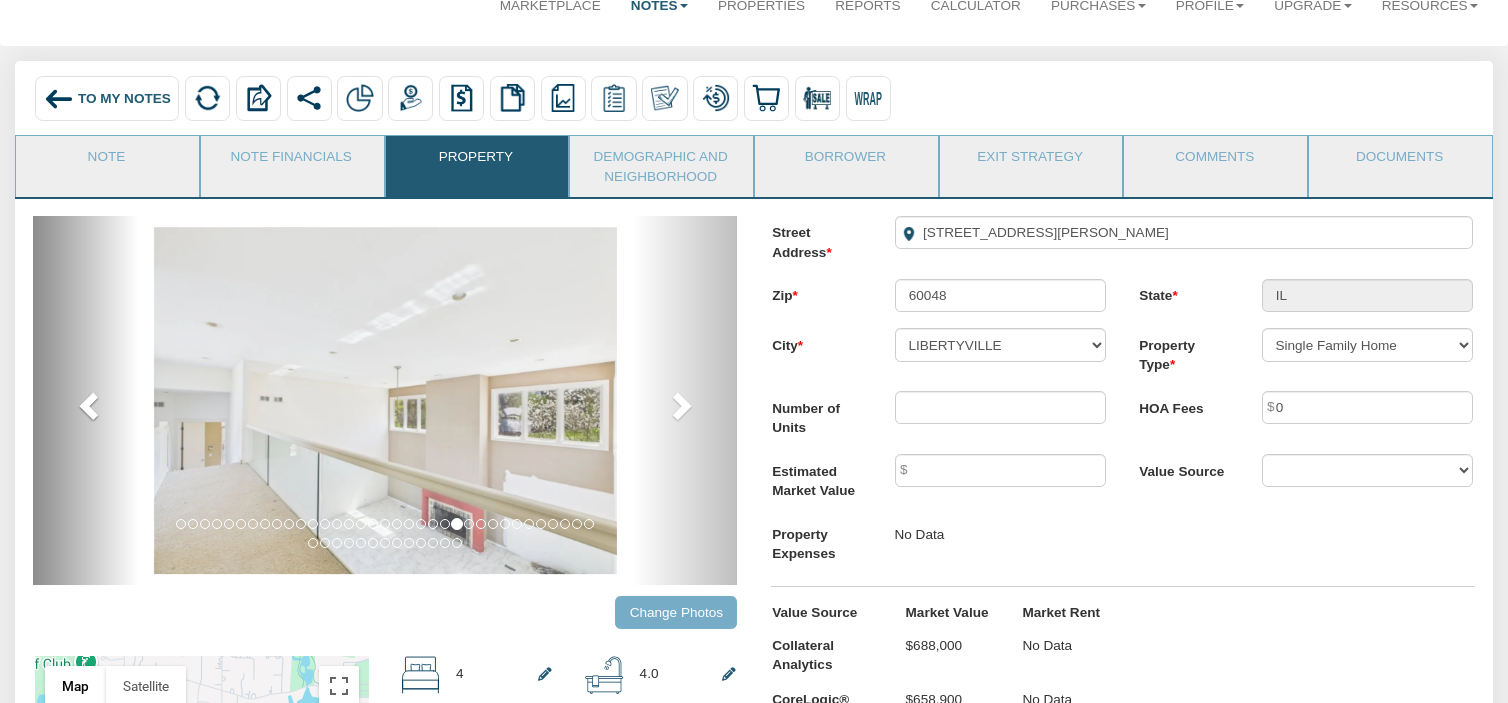 click on "previous" at bounding box center (86, 400) 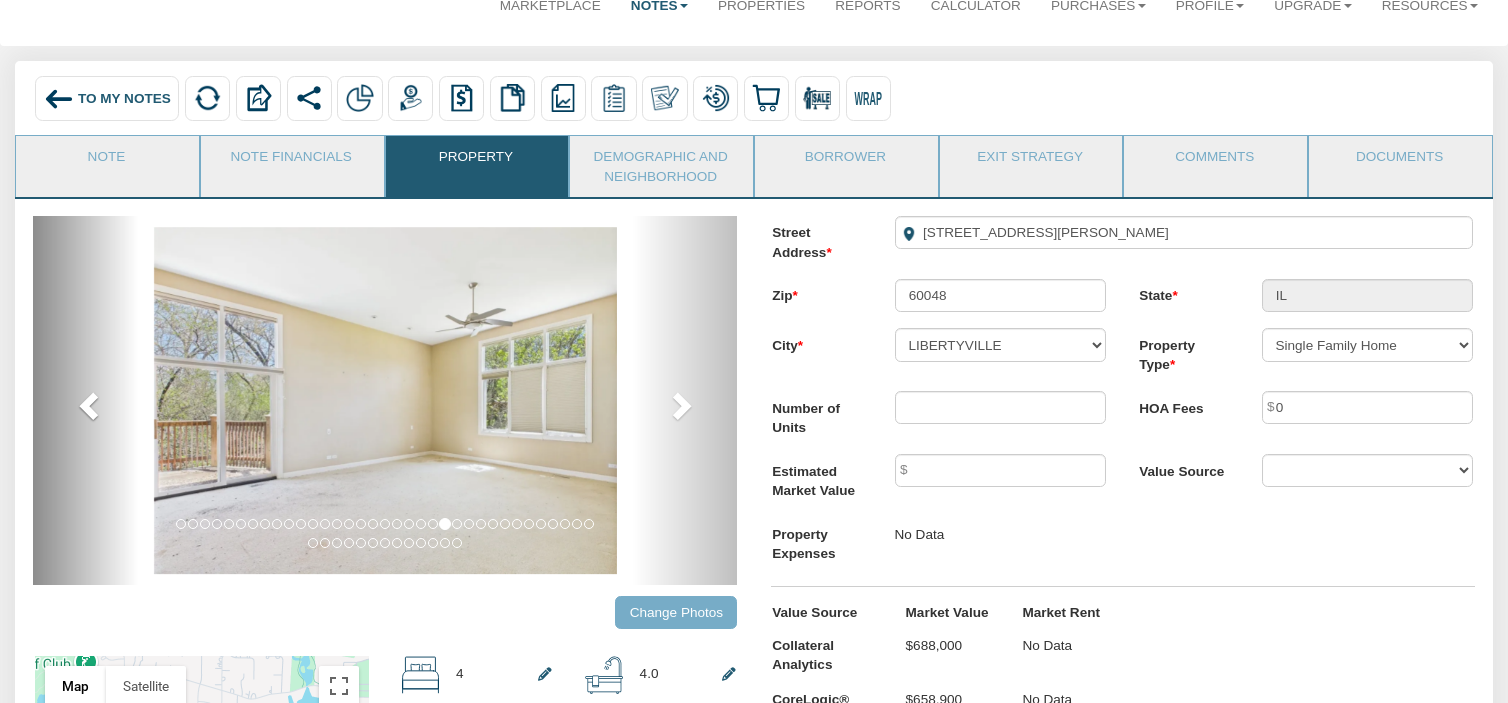 click on "previous" at bounding box center [86, 400] 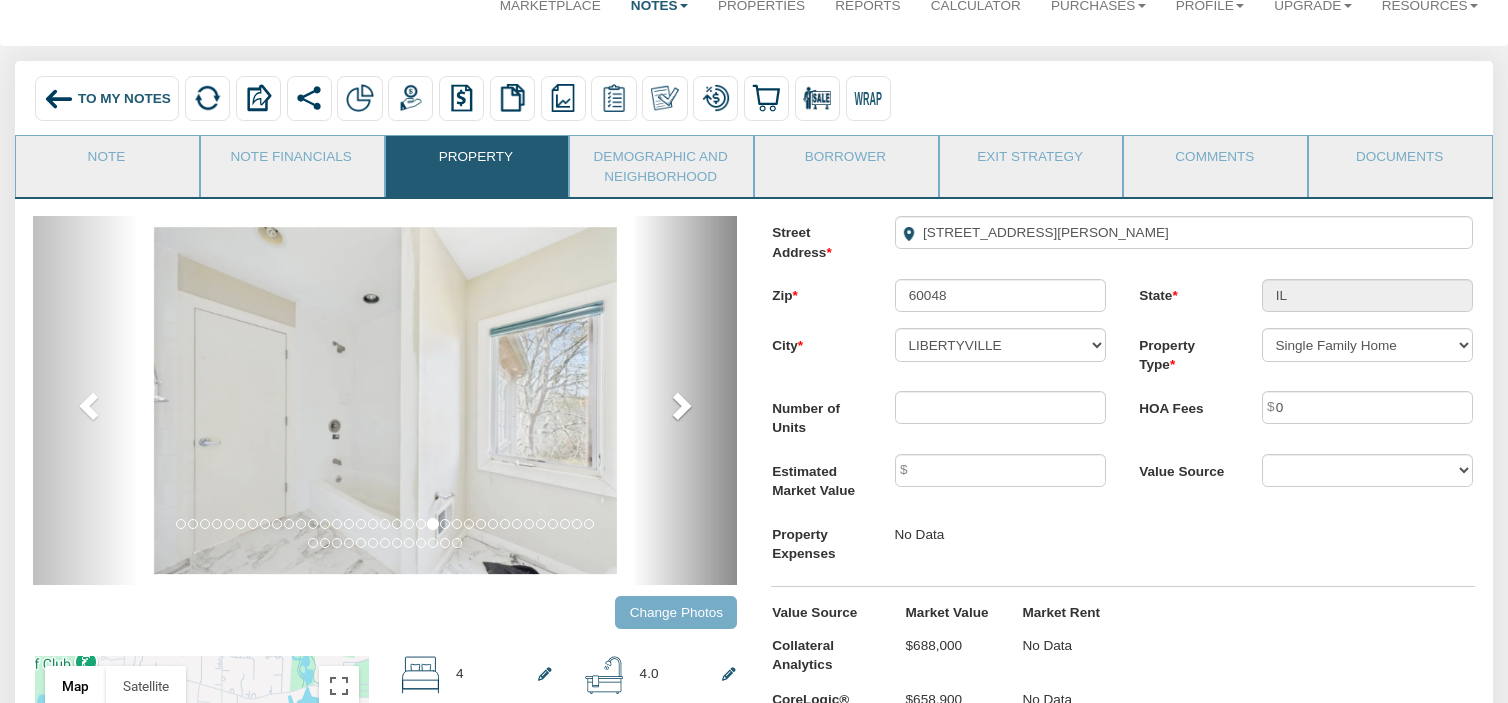 click at bounding box center (680, 405) 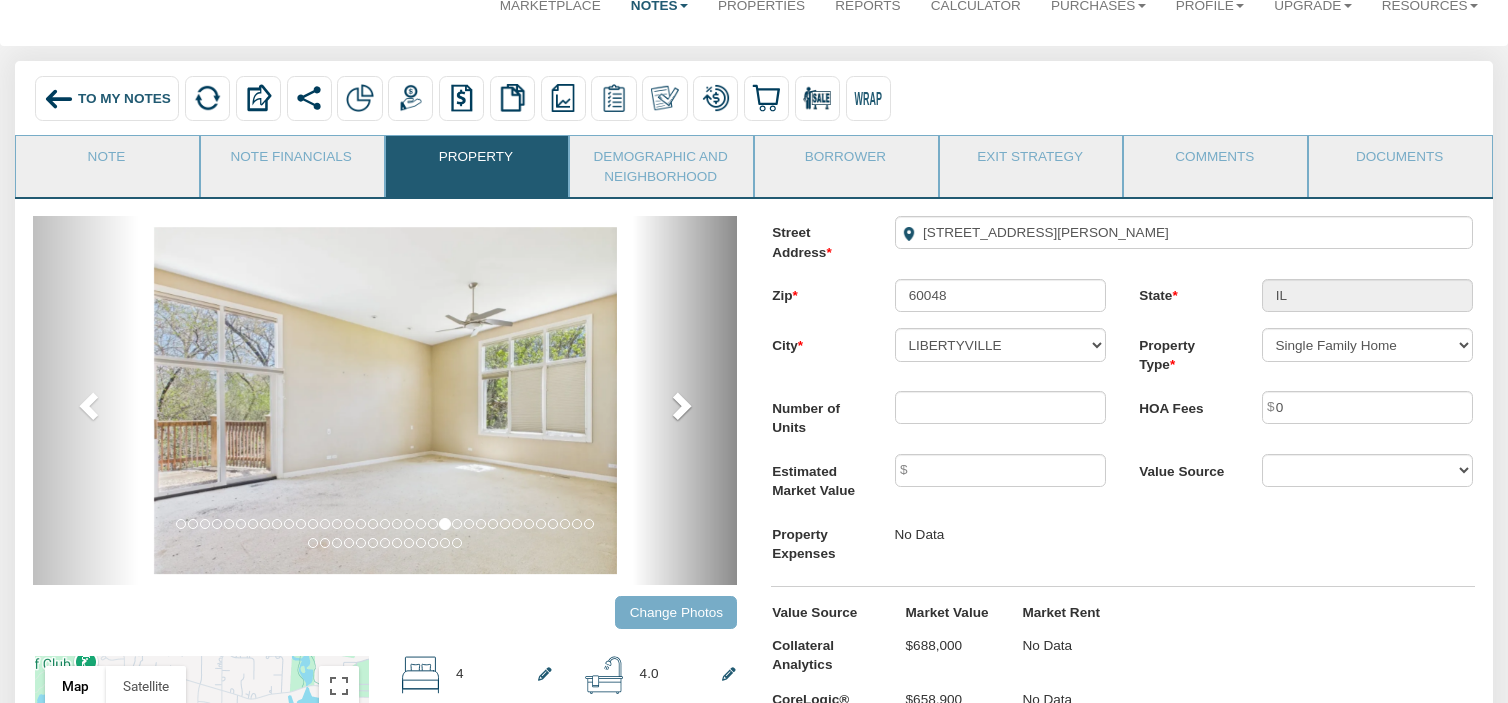 click at bounding box center [680, 405] 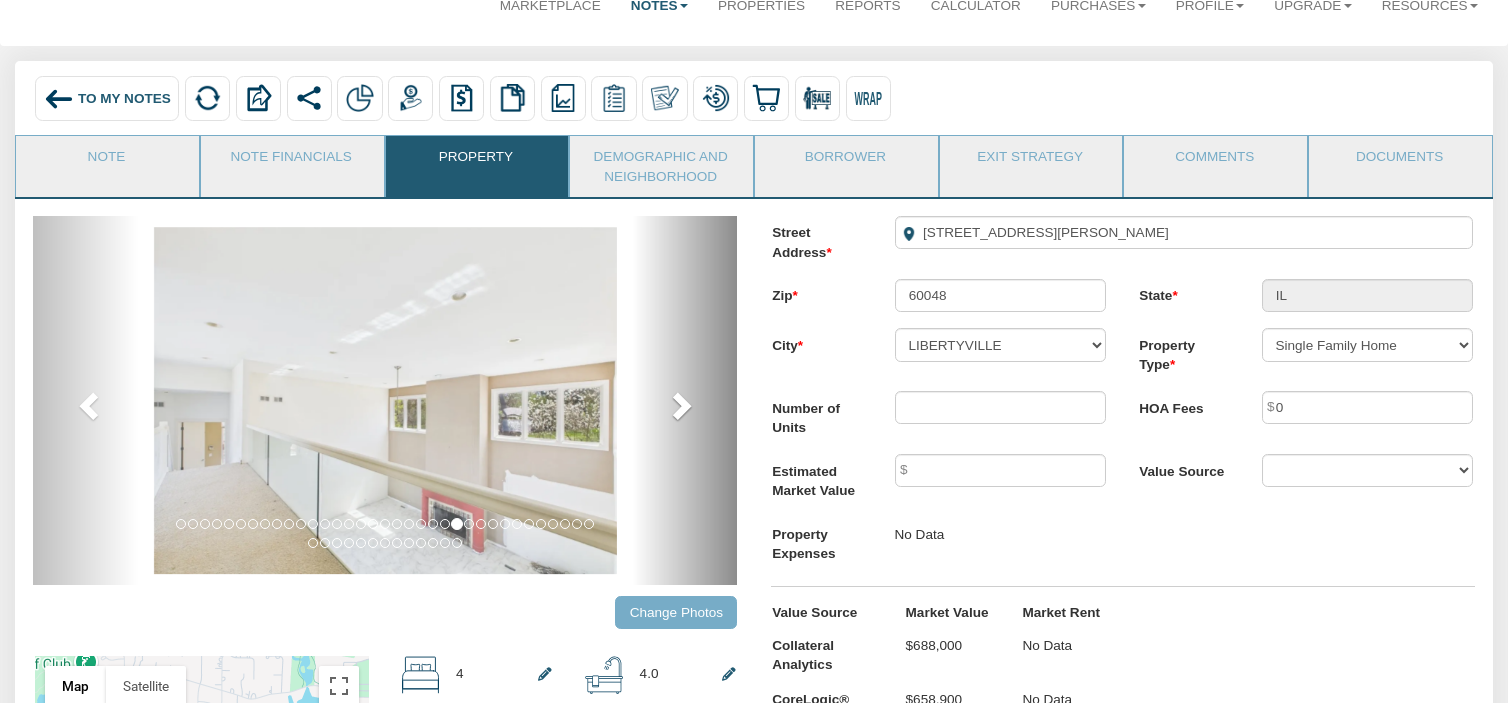 click on "next" at bounding box center [685, 400] 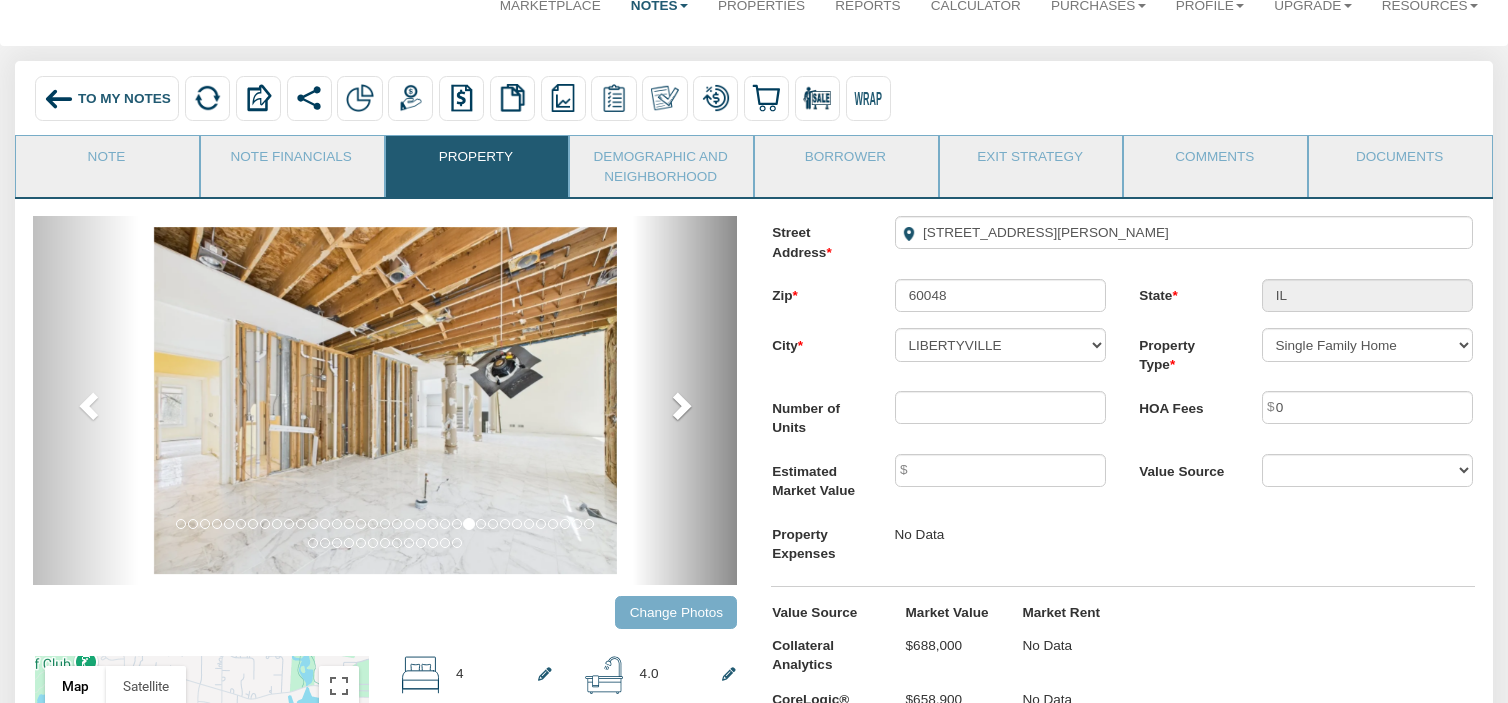 click on "next" at bounding box center (685, 400) 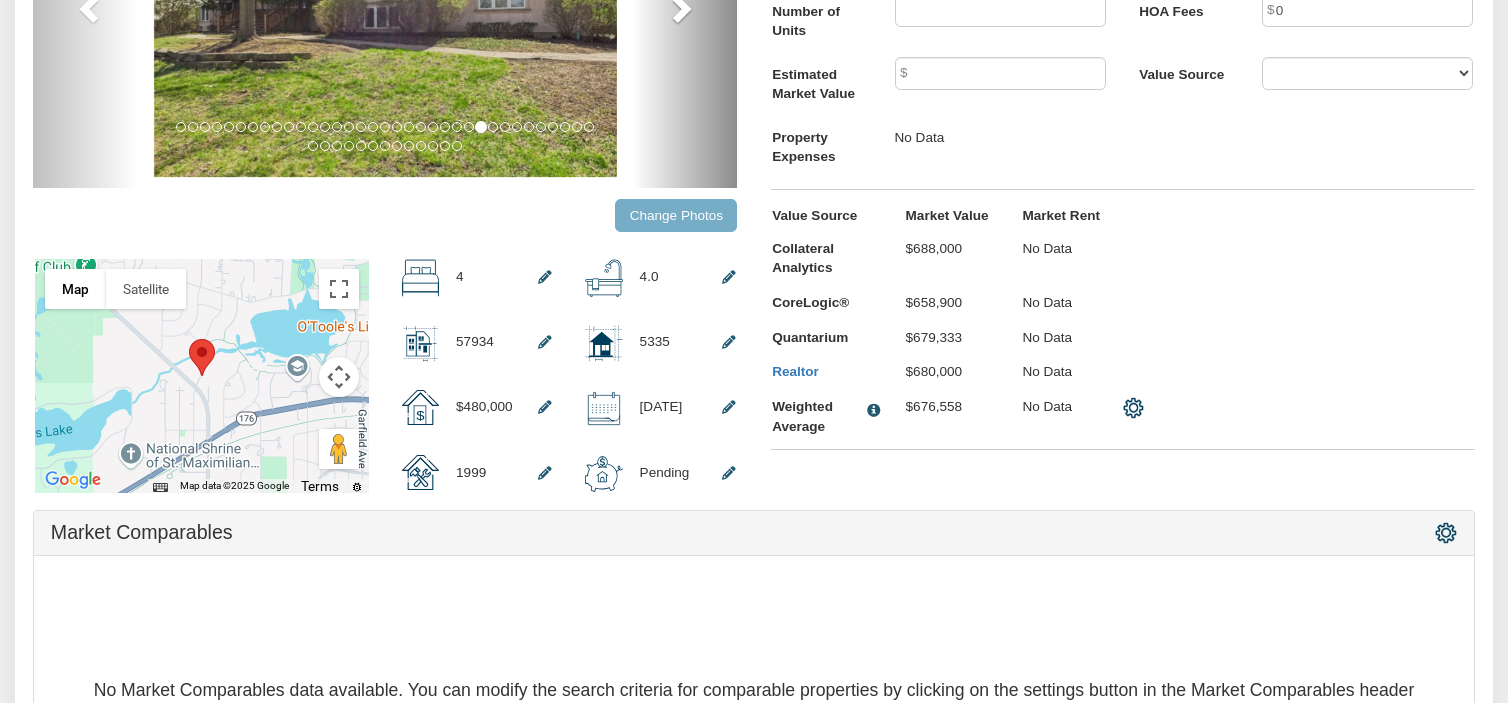 scroll, scrollTop: 449, scrollLeft: 0, axis: vertical 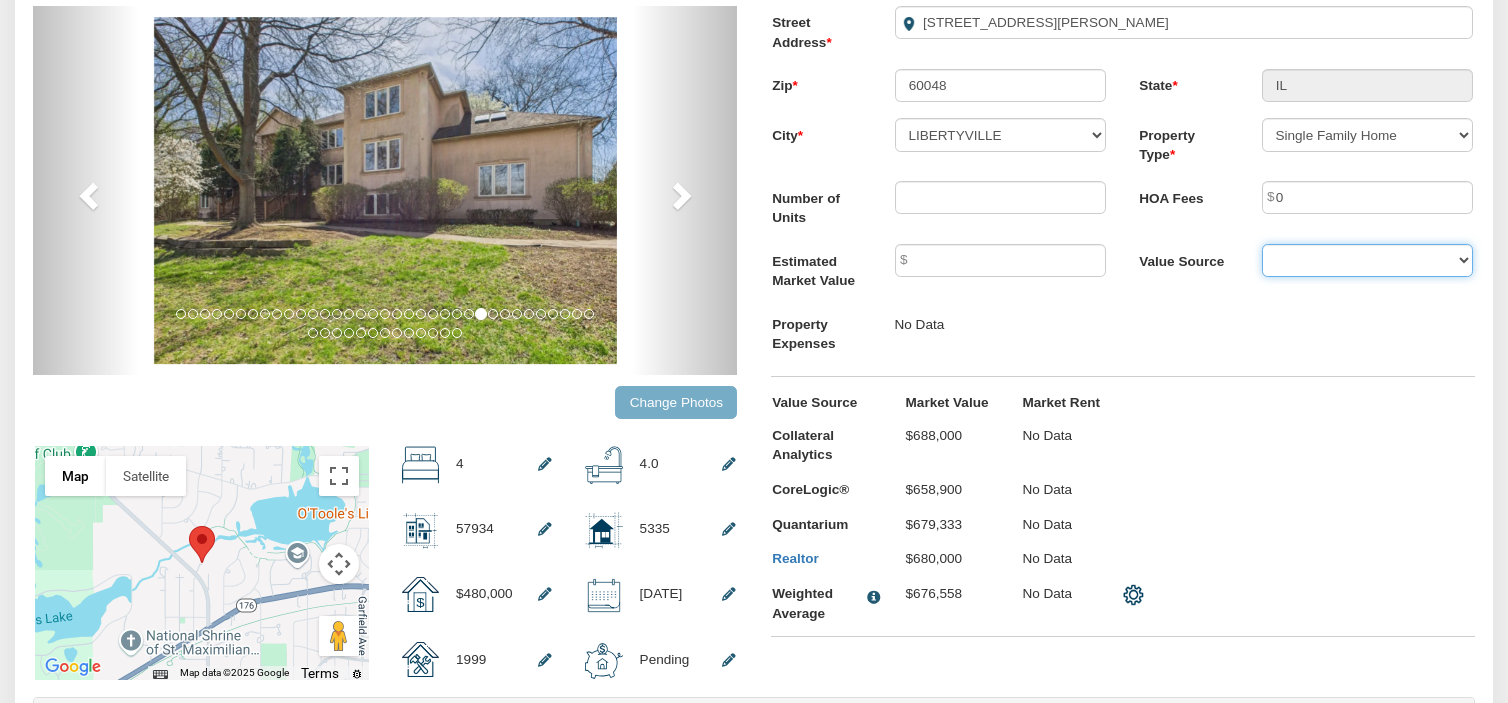 click on "BPO By seller Custom" at bounding box center (1368, 260) 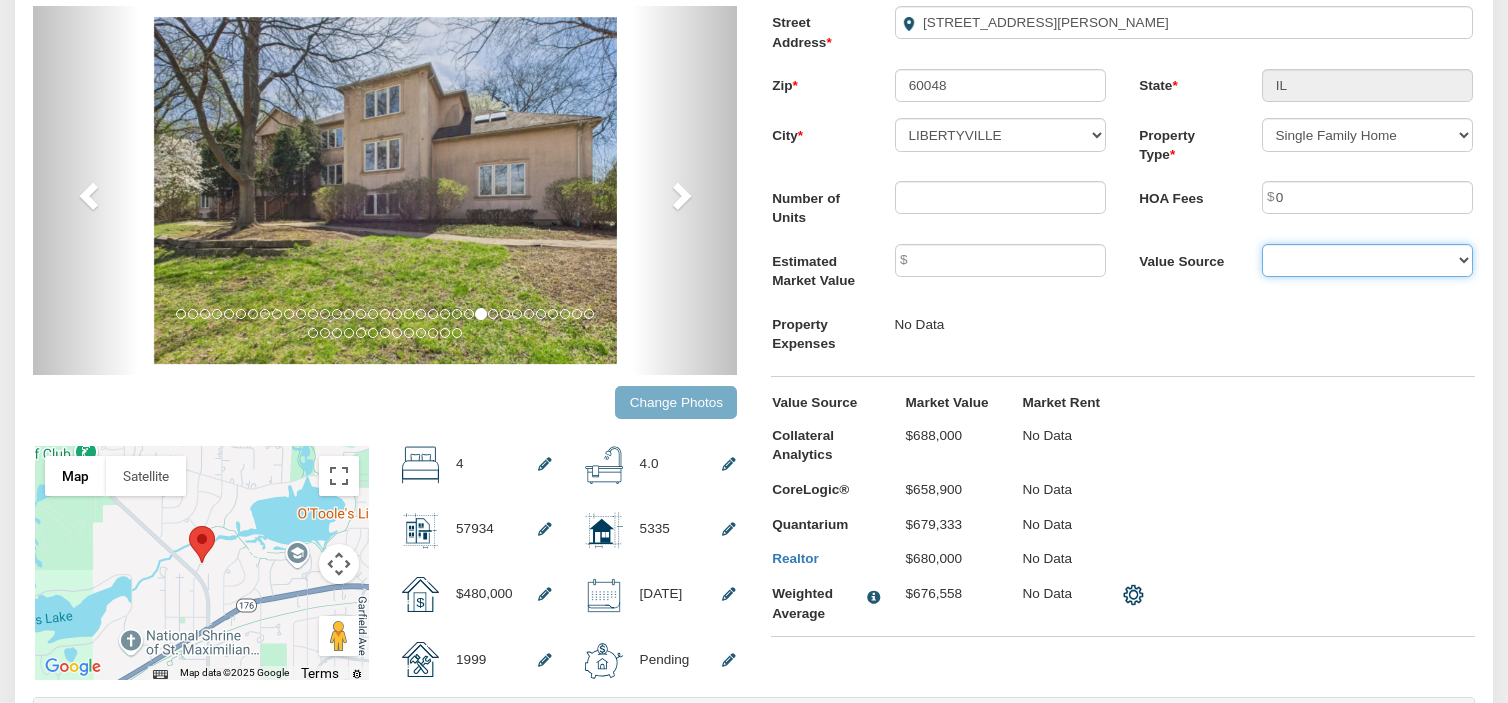 select on "string:BPO" 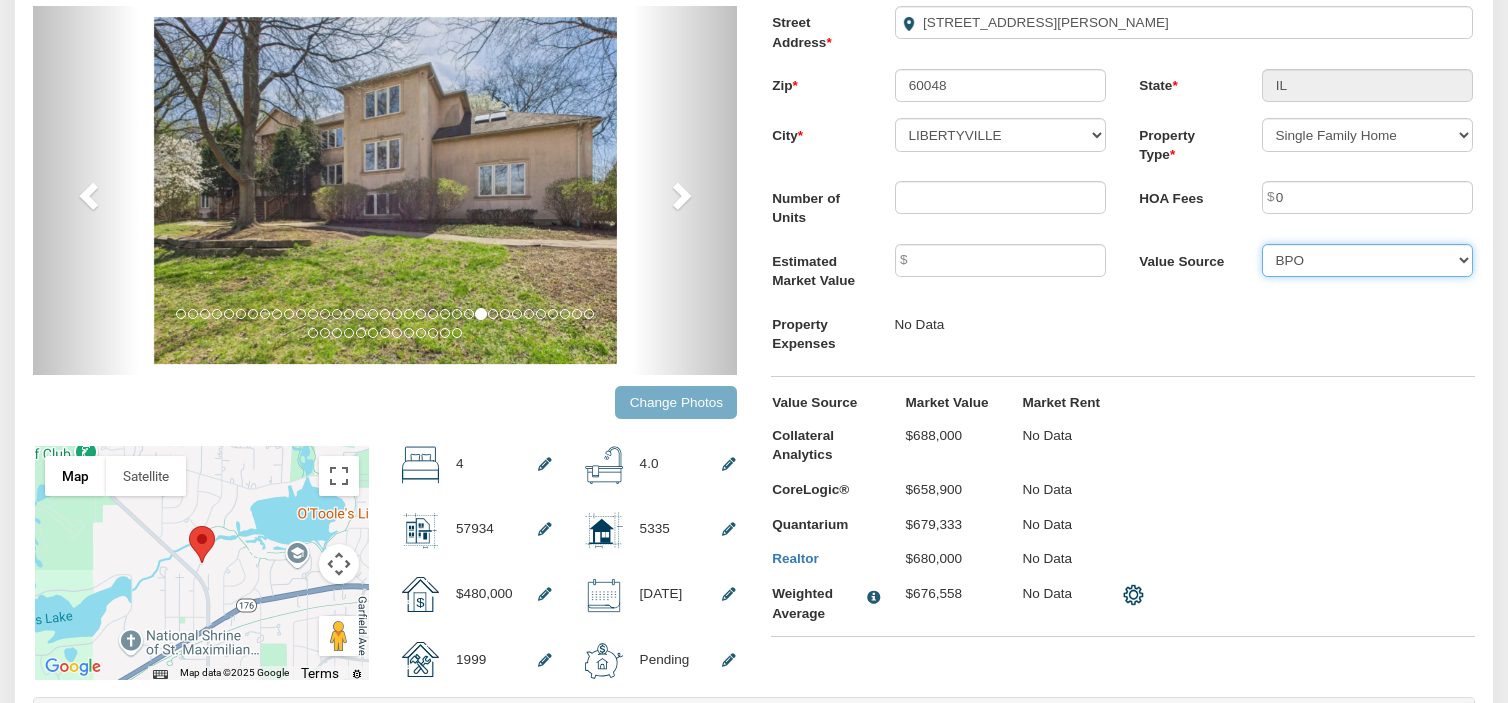click on "BPO By seller Custom" at bounding box center [1368, 260] 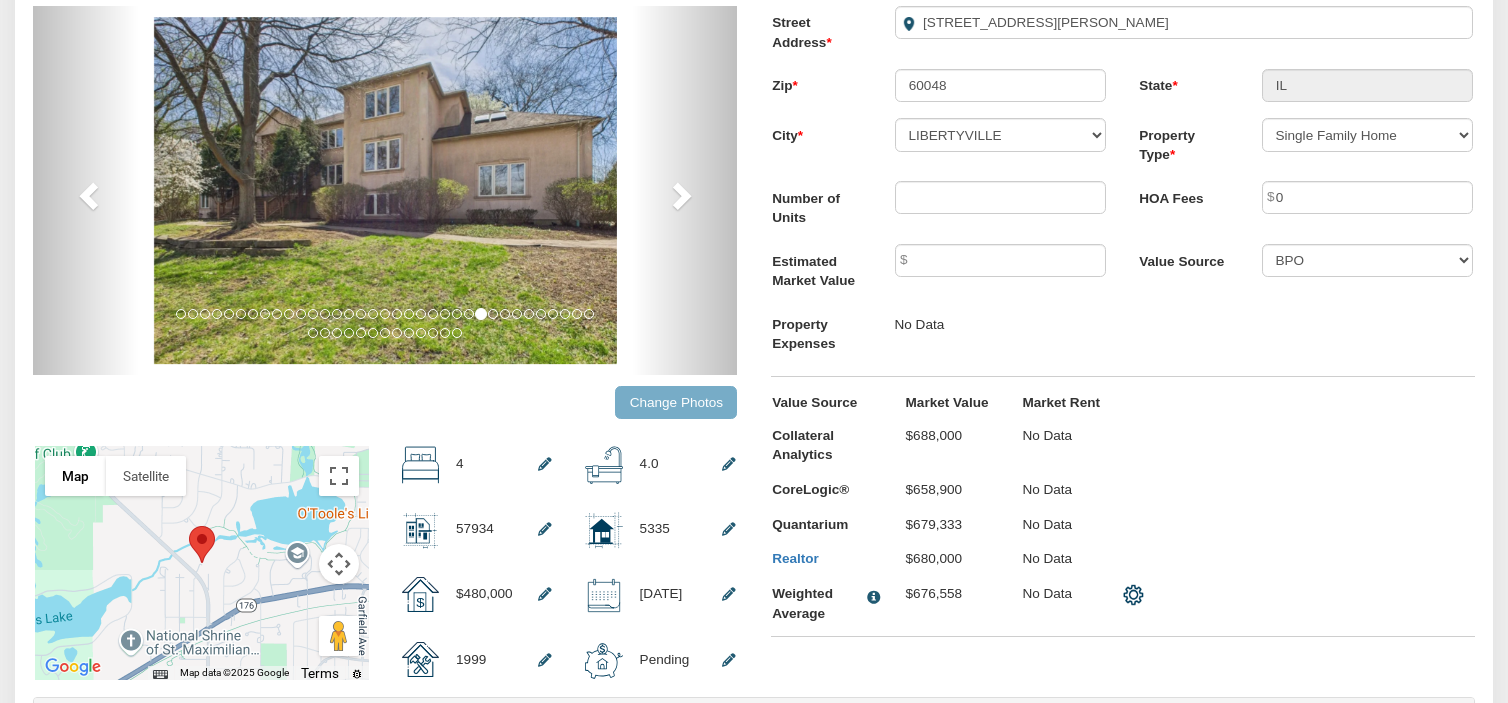 click on "Property Expenses
No Data" at bounding box center (1123, 330) 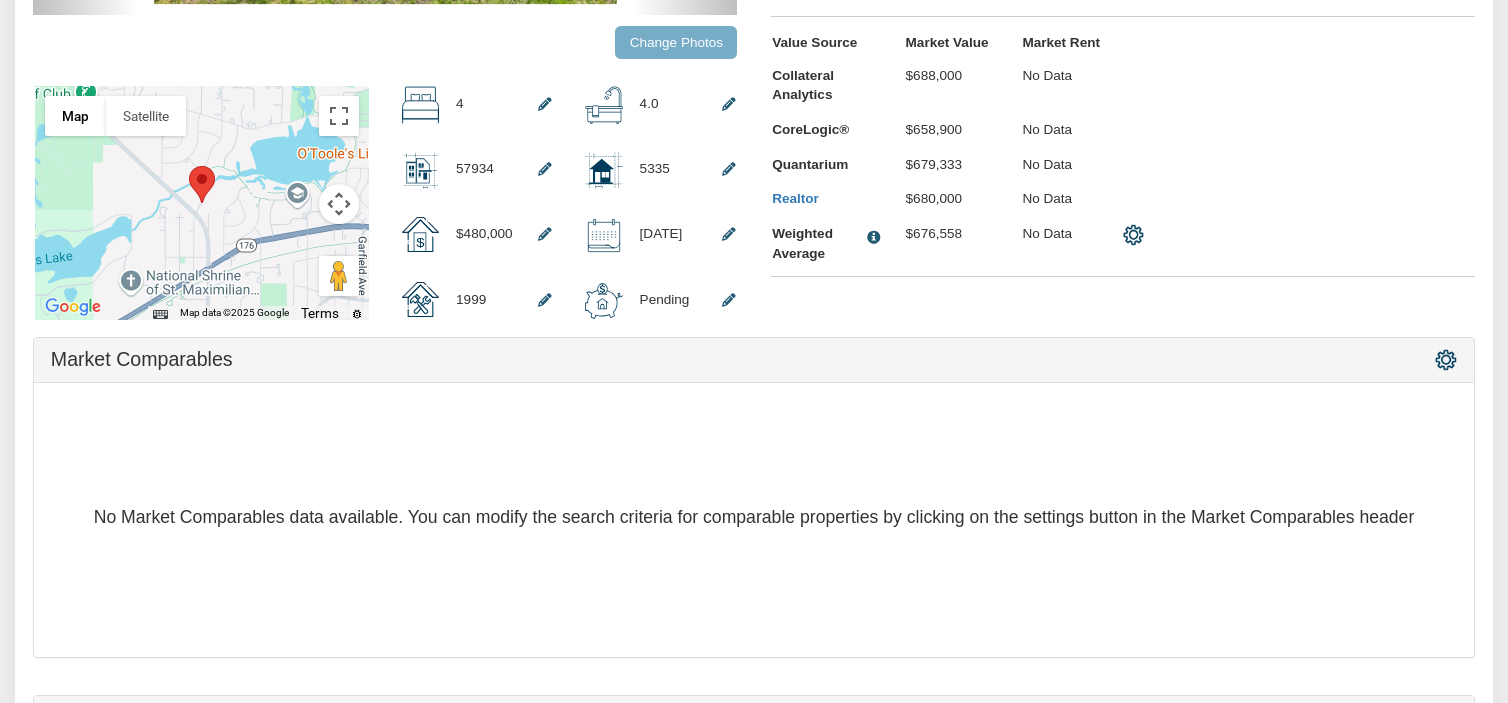 scroll, scrollTop: 635, scrollLeft: 0, axis: vertical 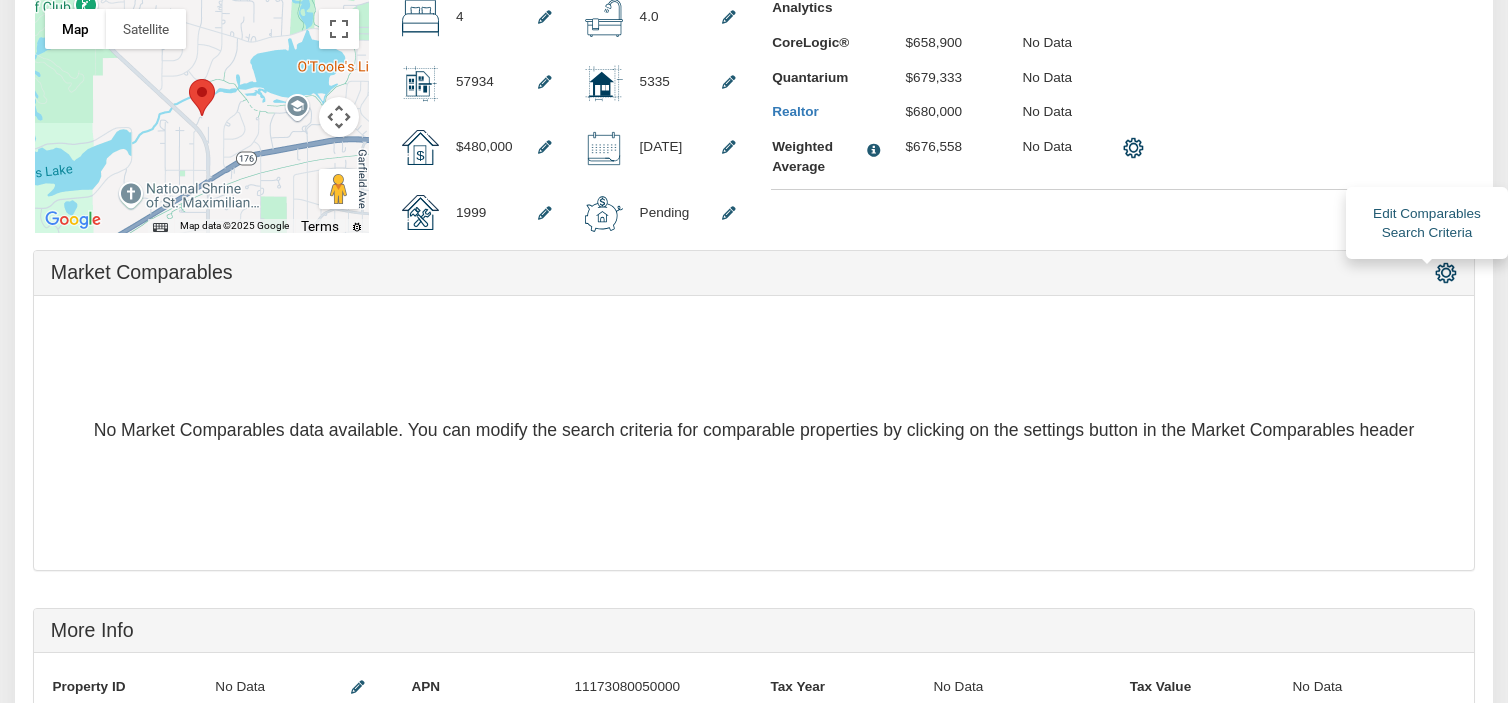 click at bounding box center [1446, 273] 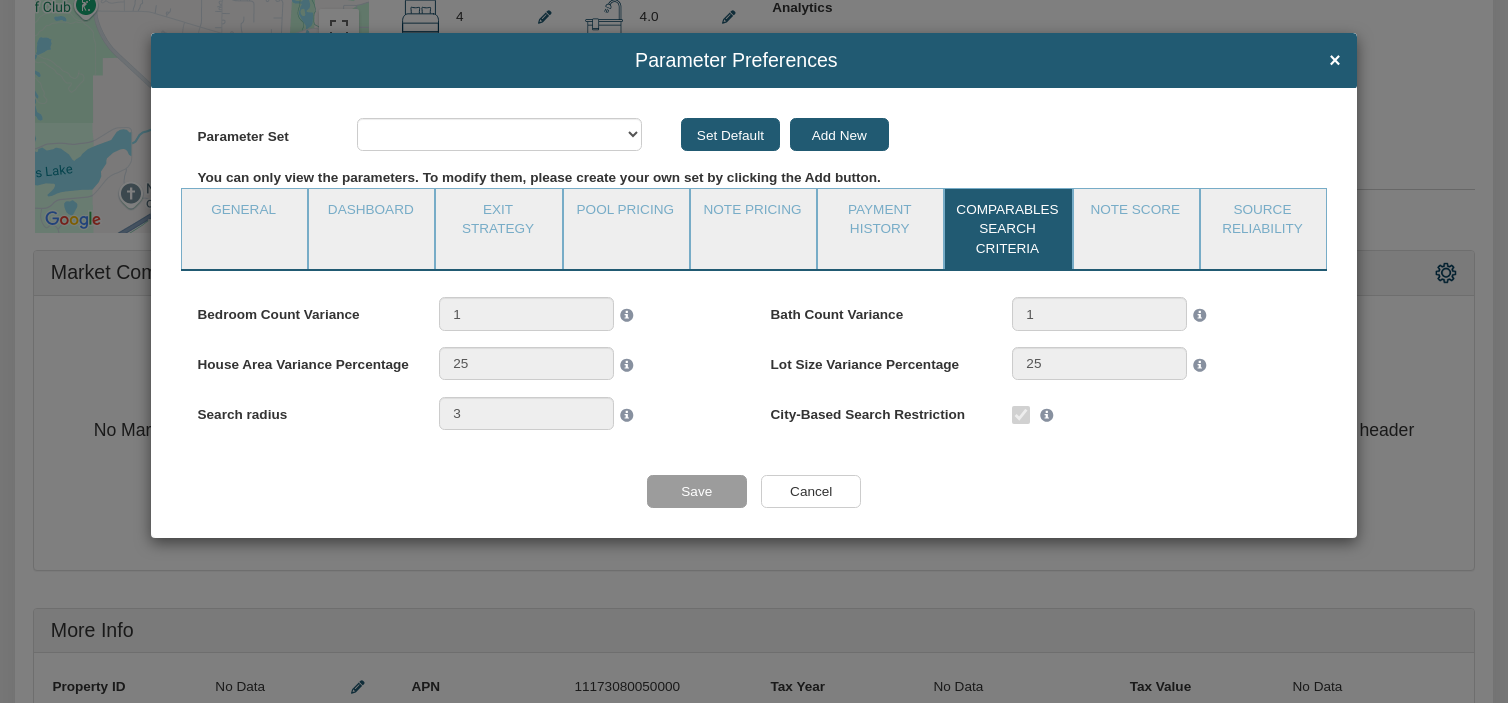 select on "object:14953" 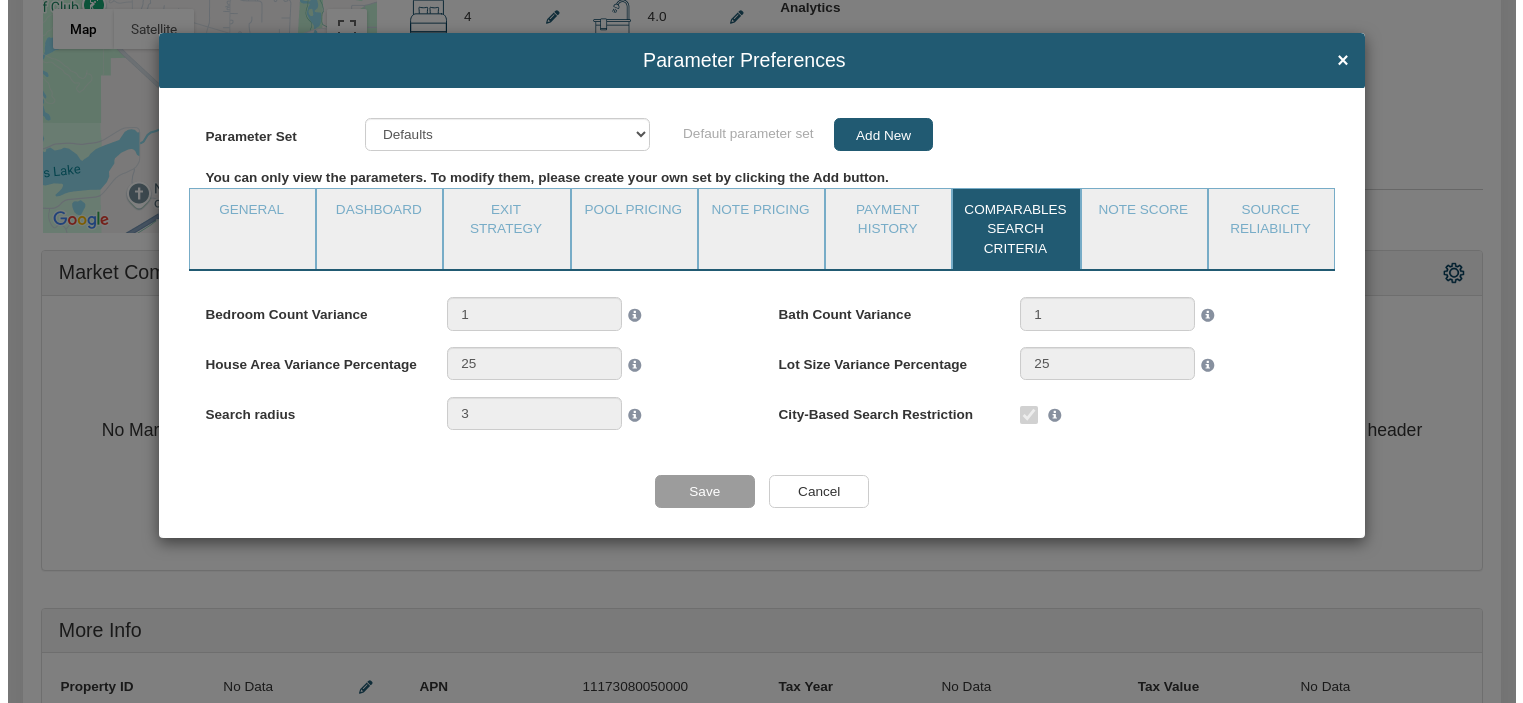 scroll, scrollTop: 720, scrollLeft: 0, axis: vertical 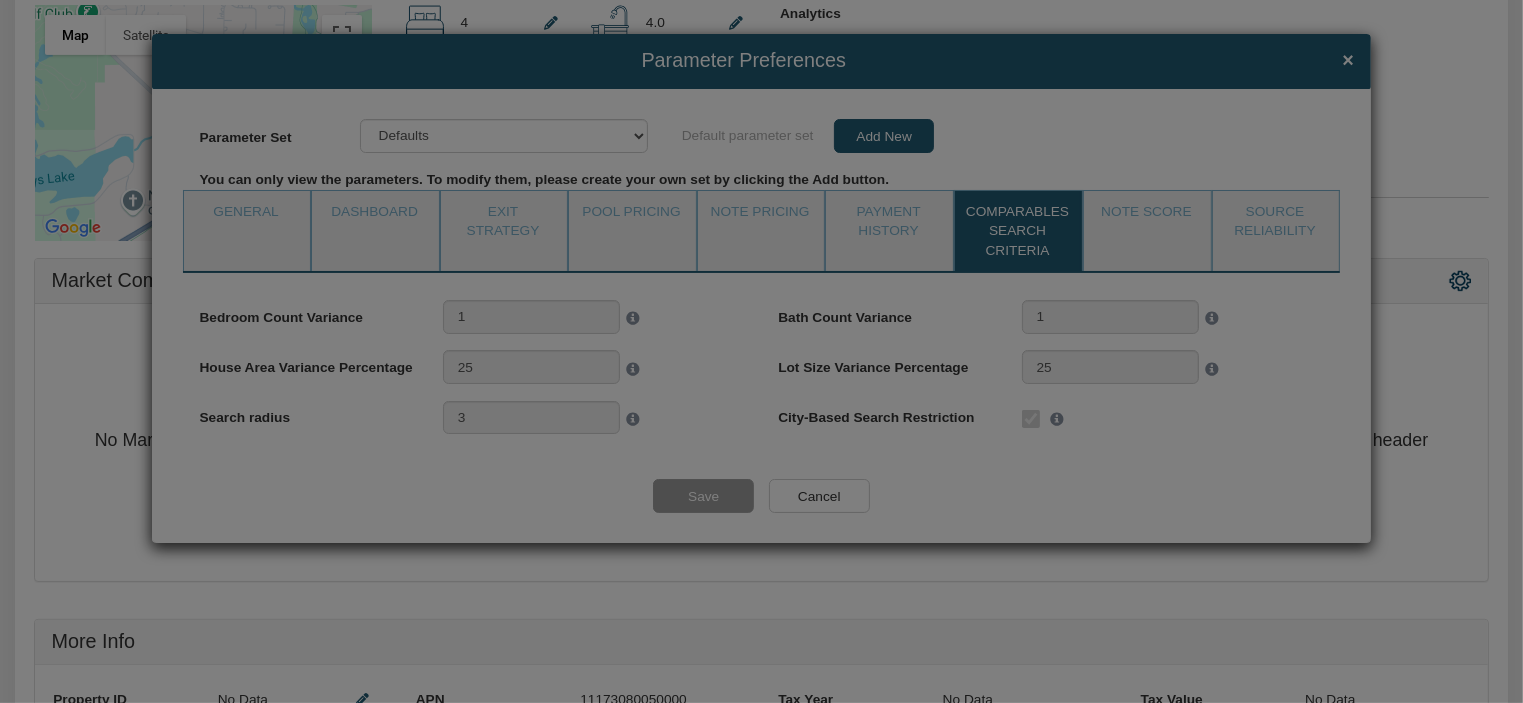 select on "object:16069" 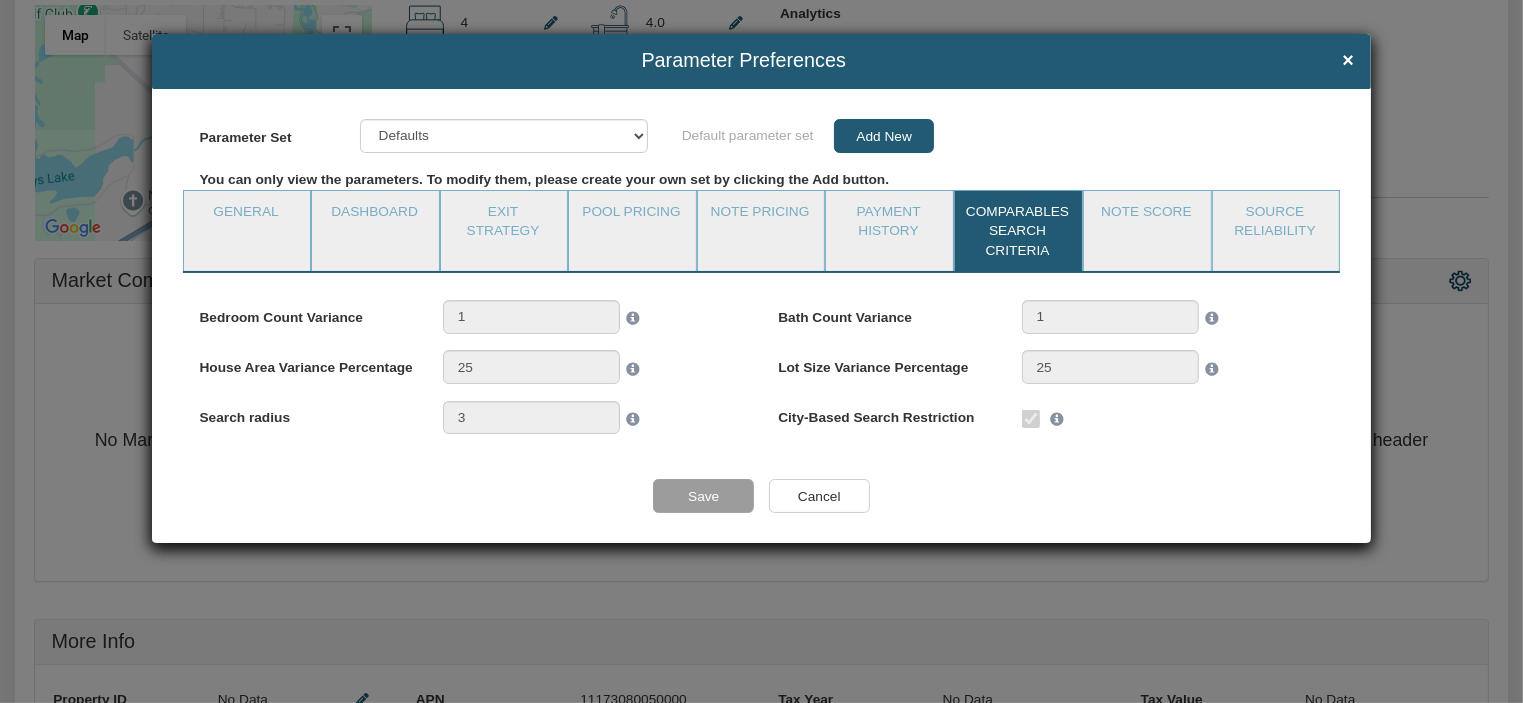 click on "Parameter Preferences
×" at bounding box center (761, 61) 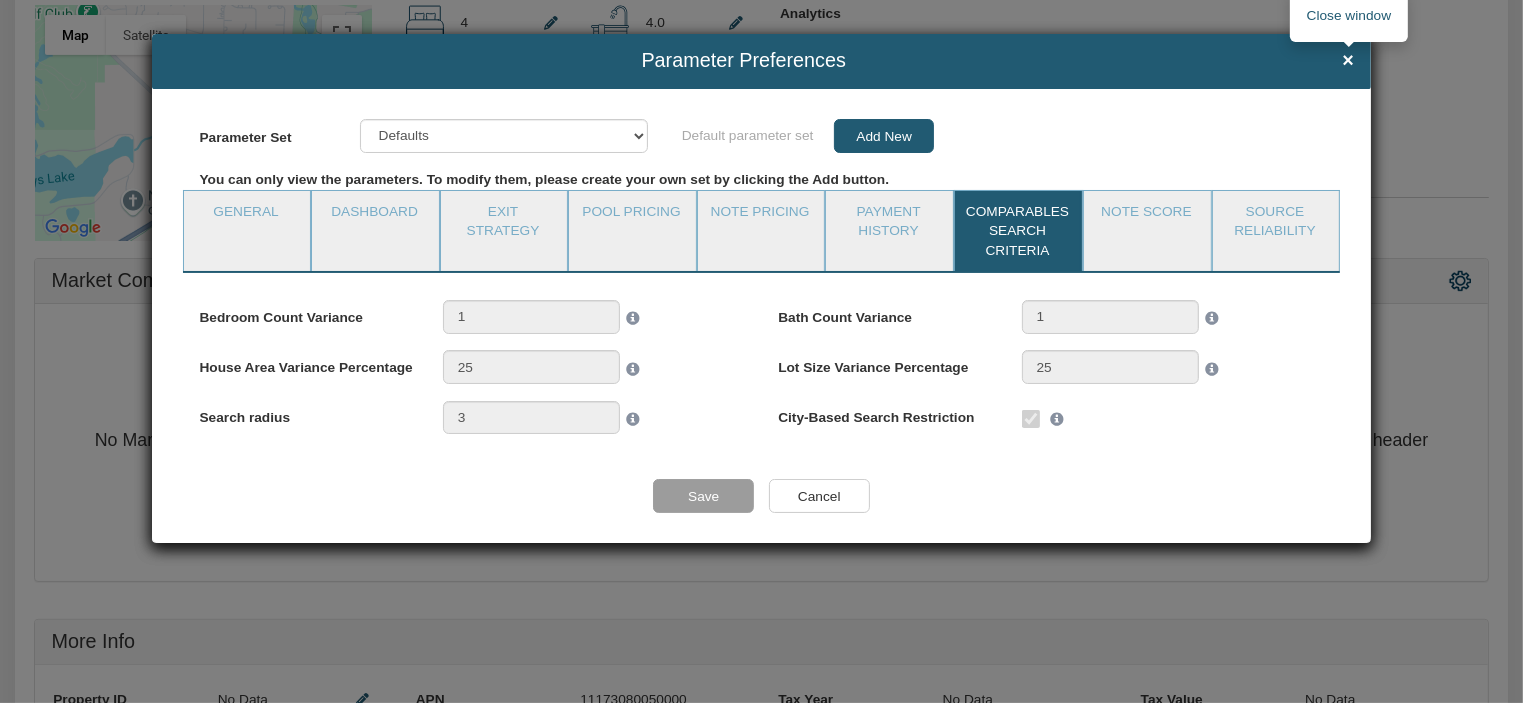 click on "×" at bounding box center (1348, 61) 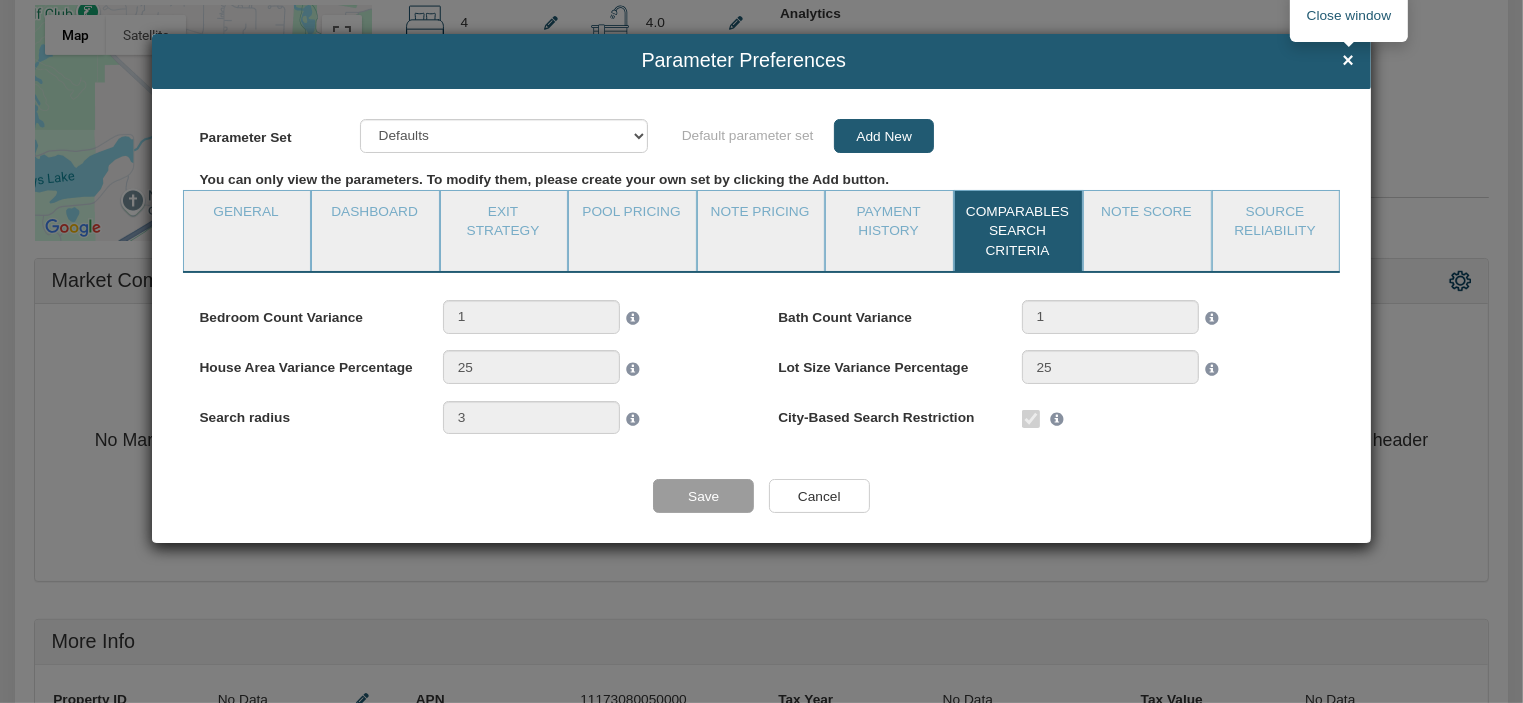 click on "×" at bounding box center (1348, 61) 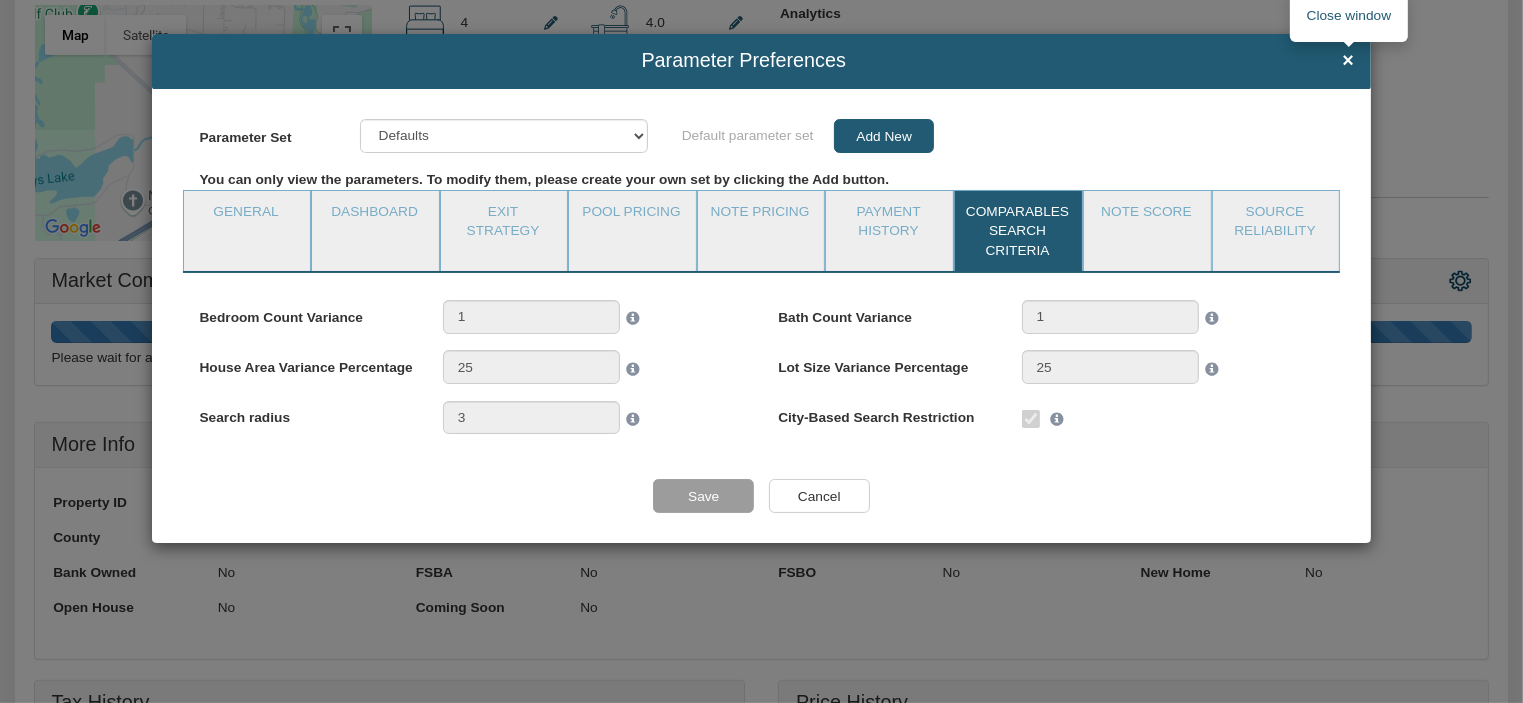 click on "×" at bounding box center [1348, 61] 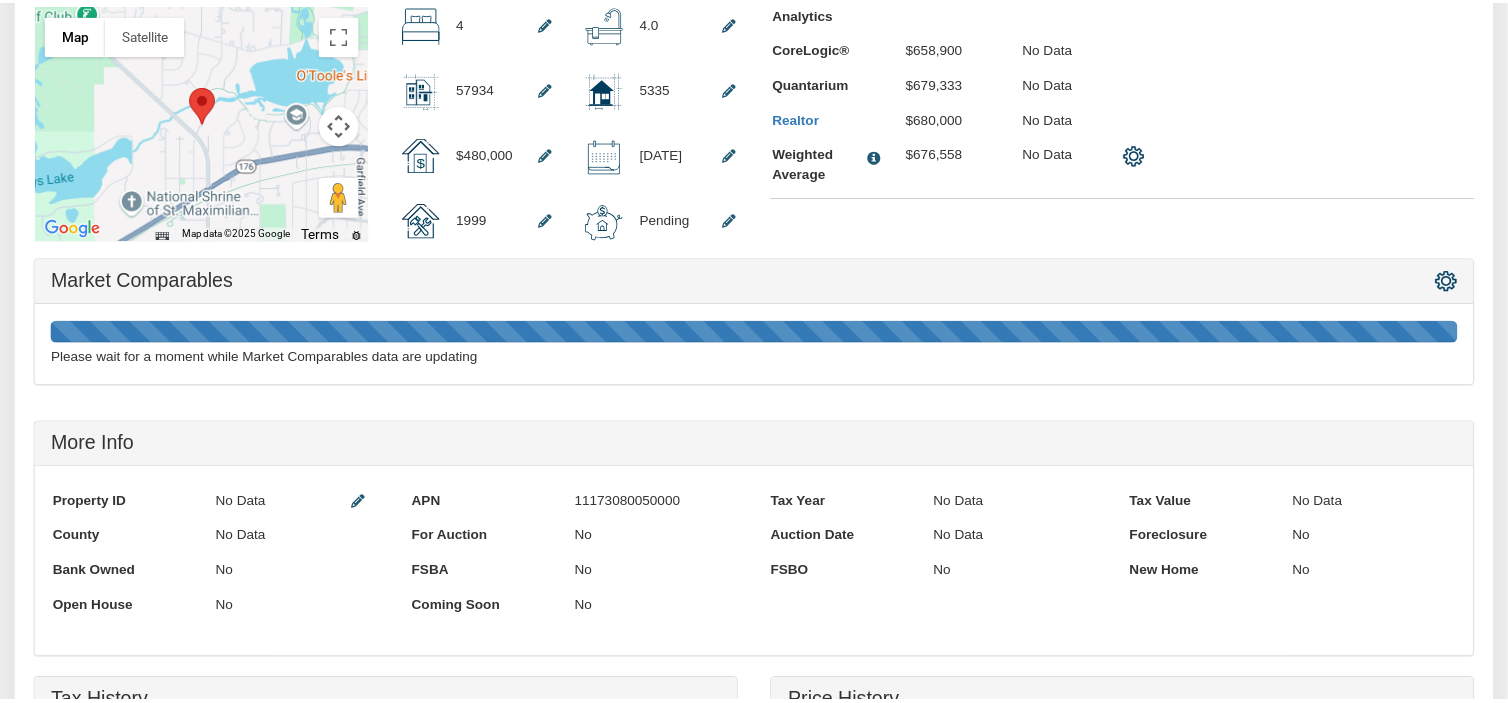 scroll, scrollTop: 719, scrollLeft: 0, axis: vertical 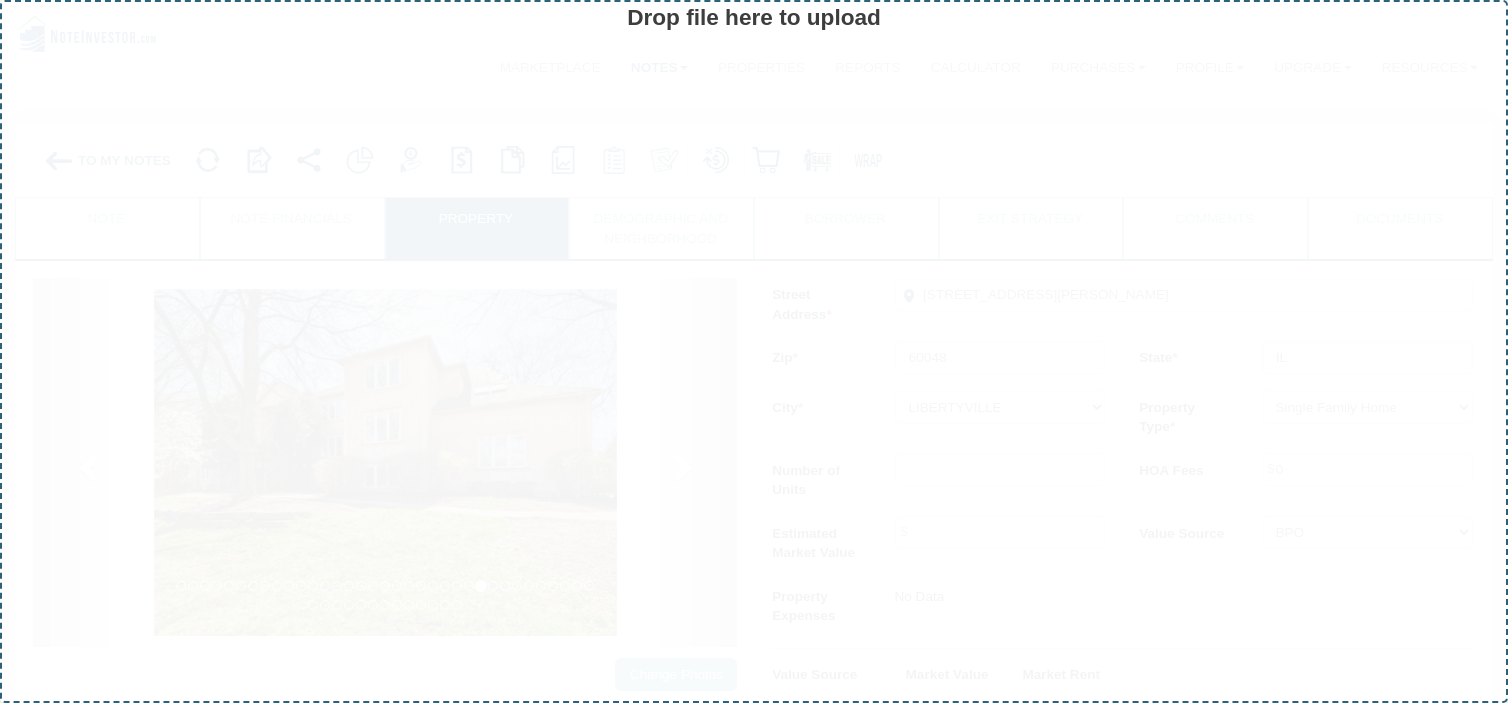 click on "Drop file here to upload" at bounding box center (754, 351) 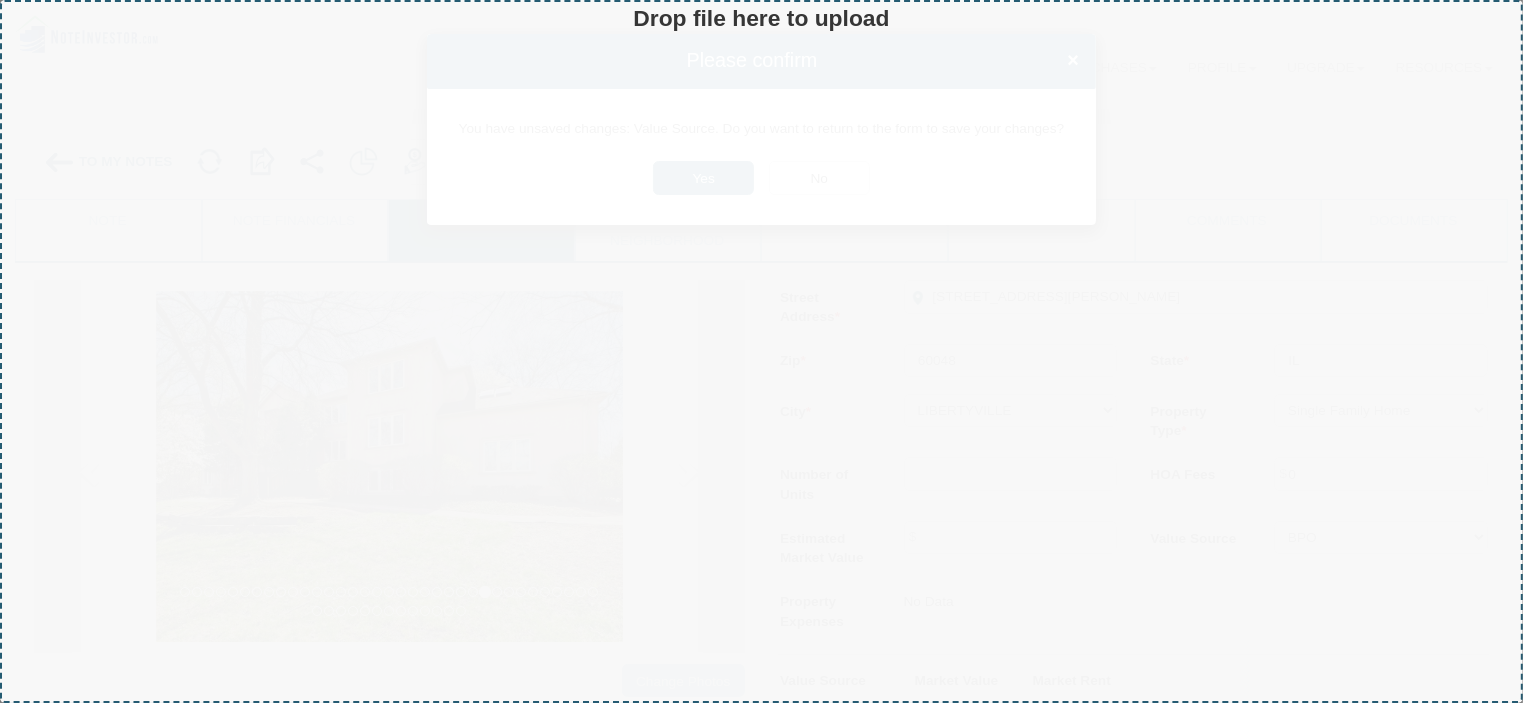 click on "Drop file here to upload" at bounding box center (761, 351) 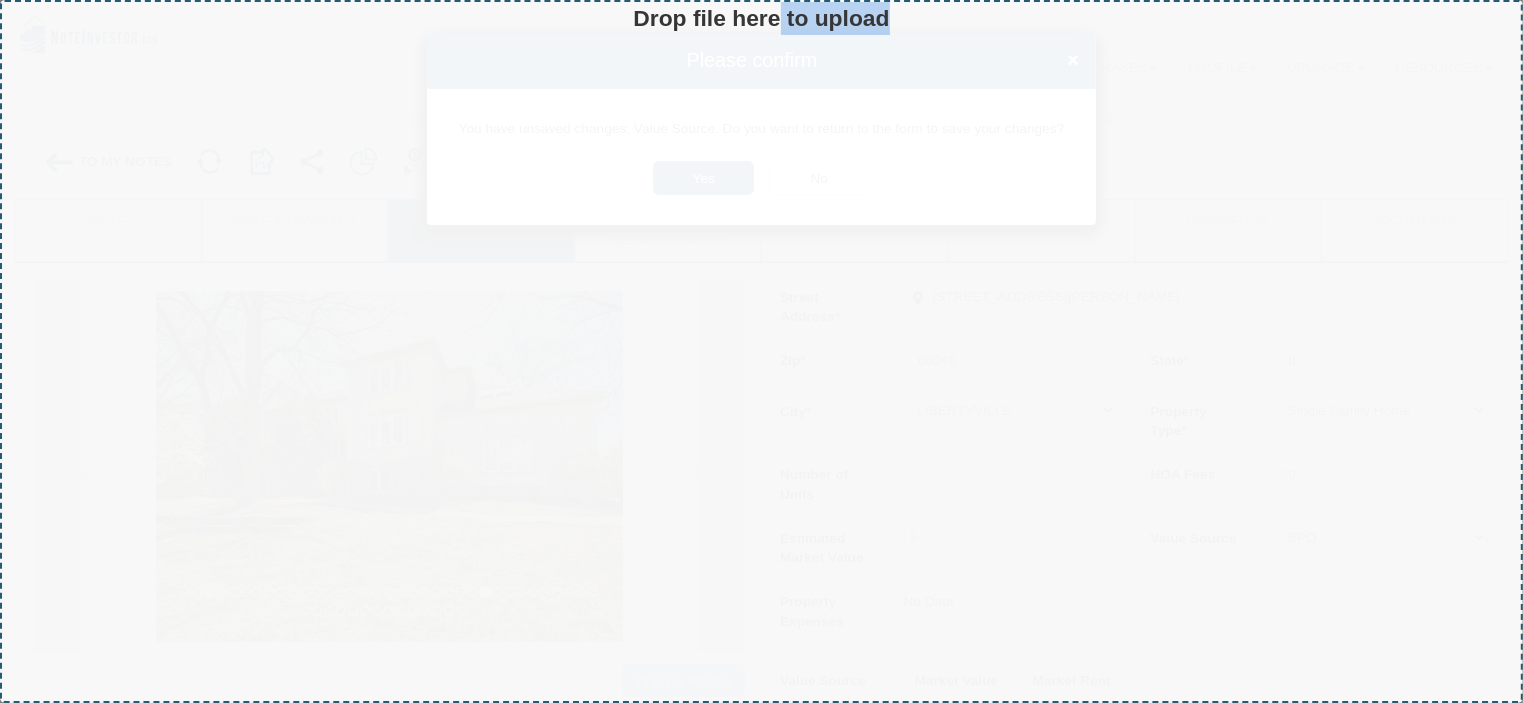 drag, startPoint x: 780, startPoint y: 22, endPoint x: 987, endPoint y: 227, distance: 291.33142 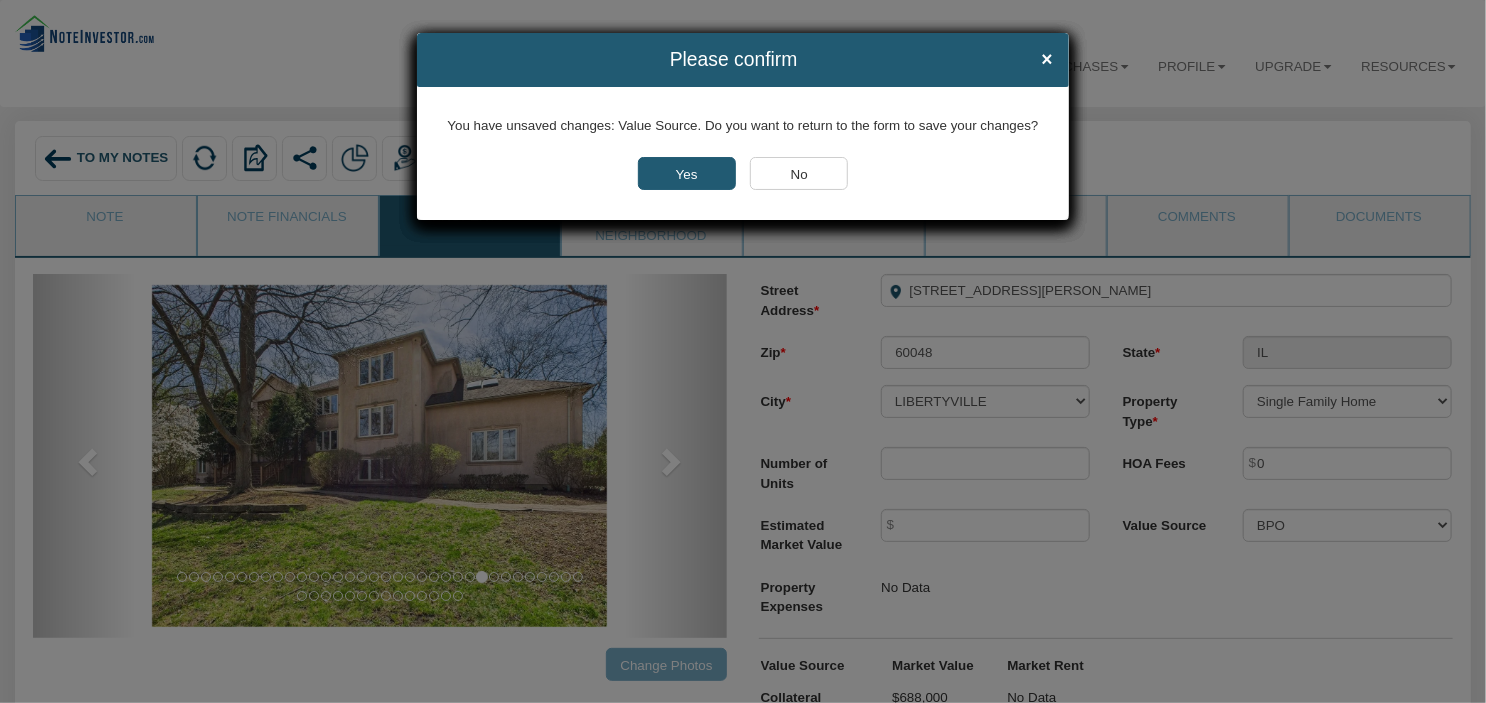 click on "No" at bounding box center [799, 173] 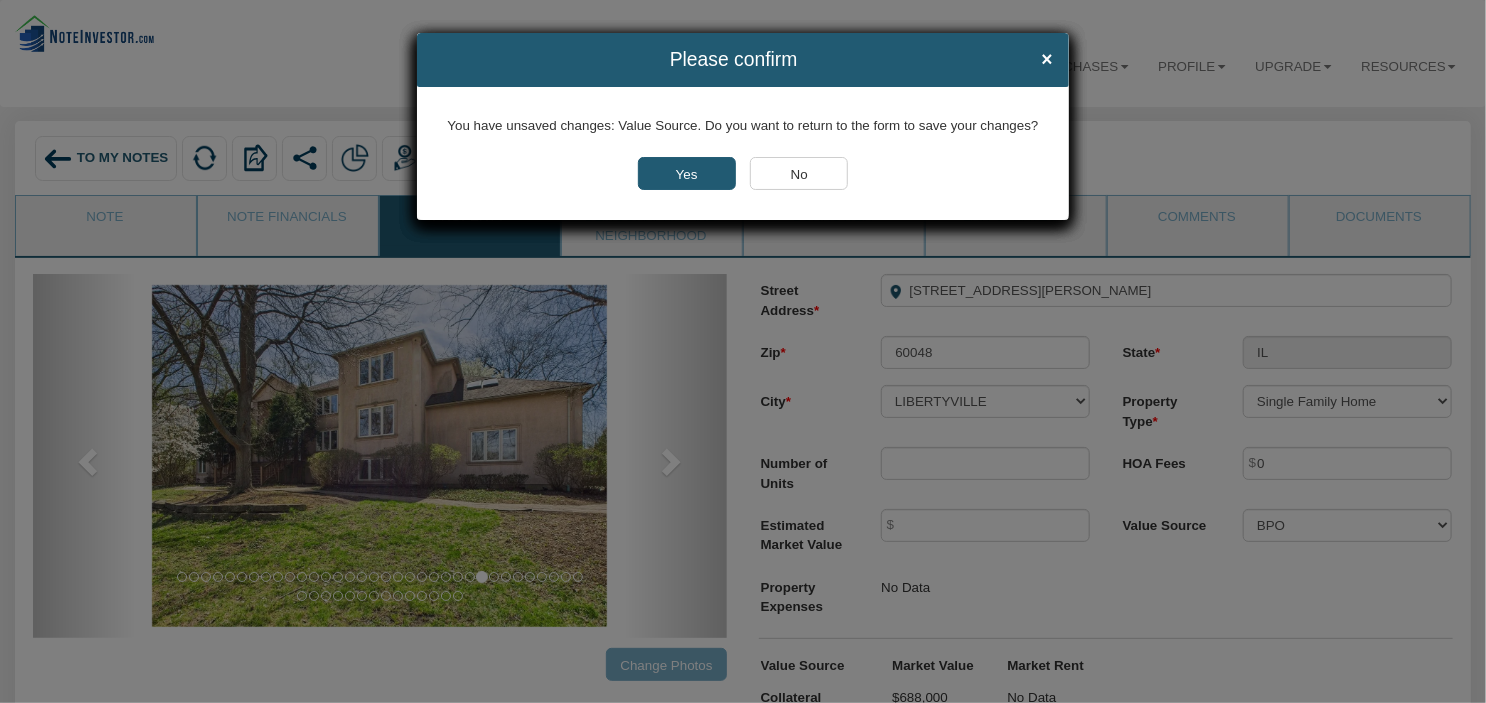 click on "No" at bounding box center [799, 173] 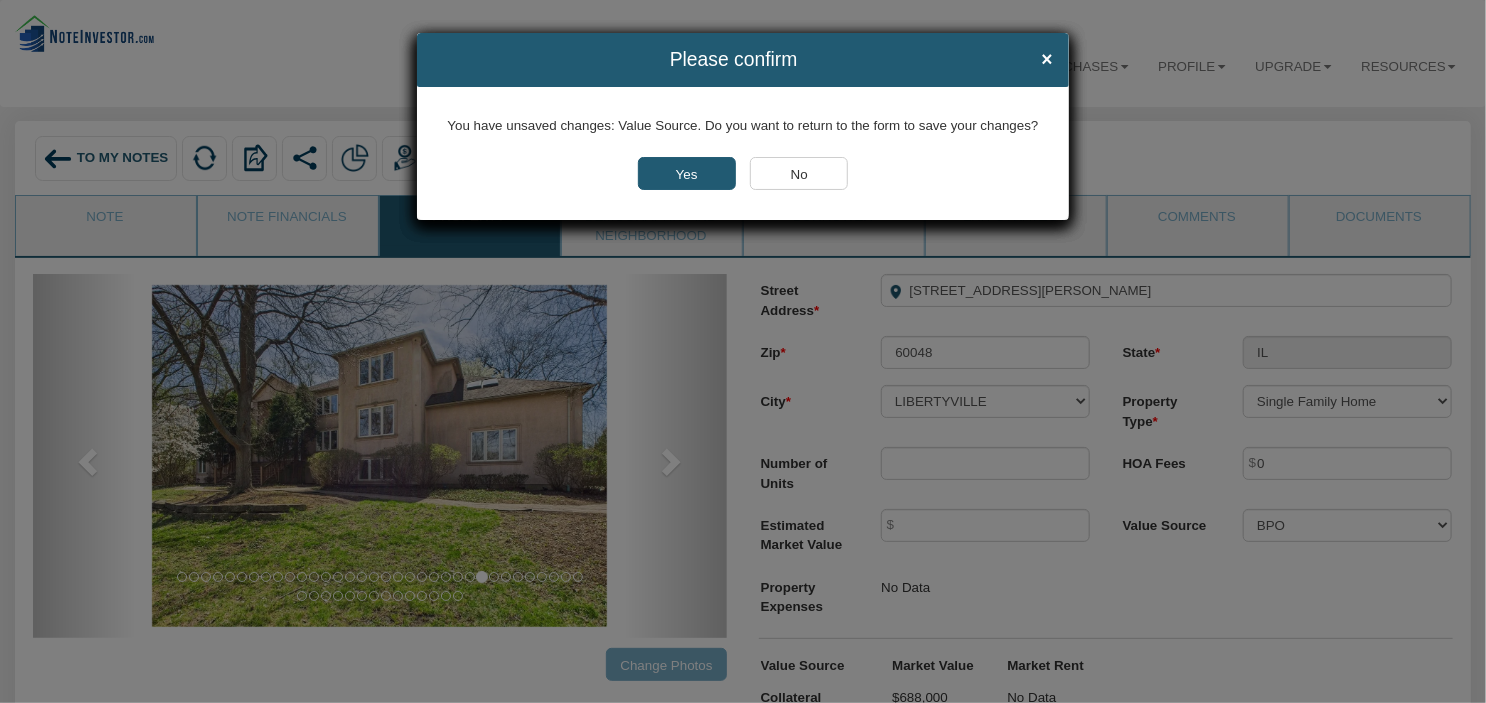 click on "No" at bounding box center [799, 173] 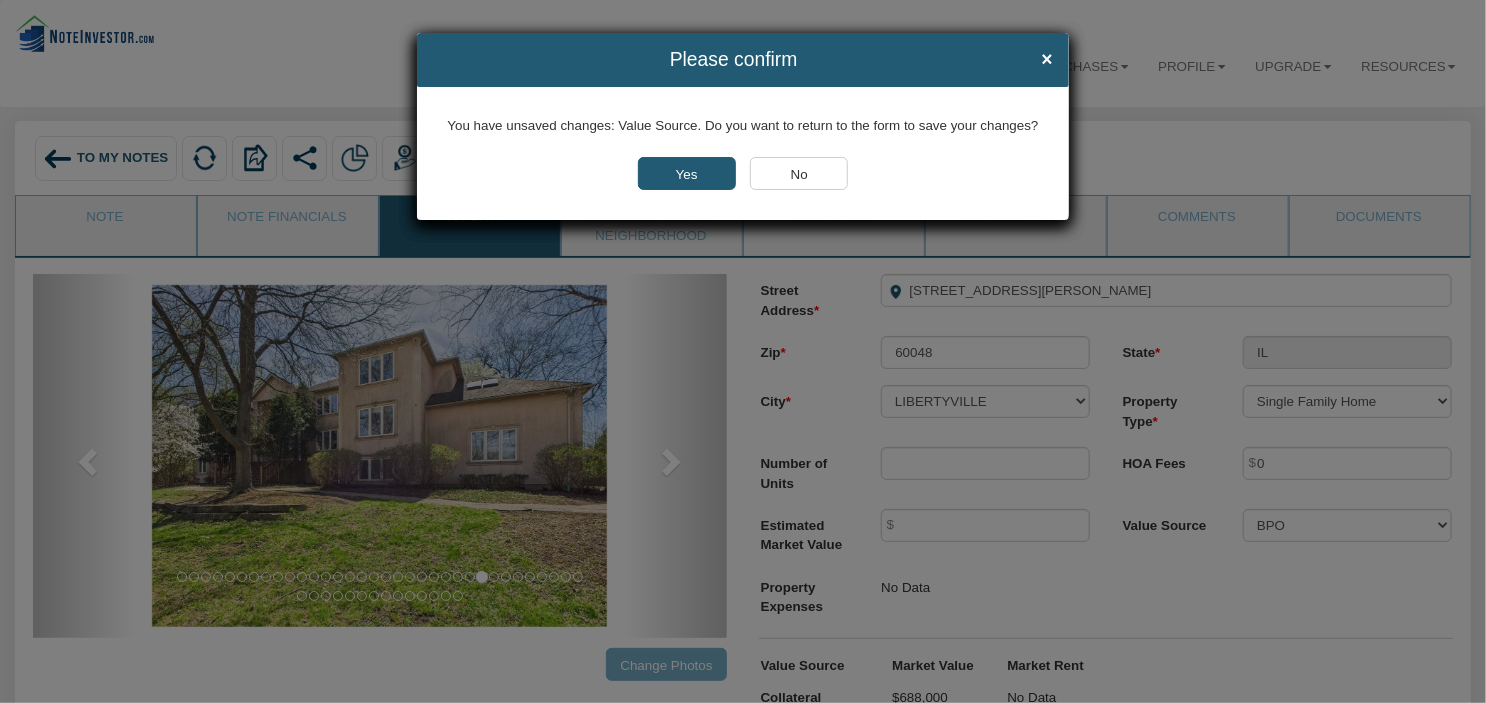 click on "No" at bounding box center (799, 173) 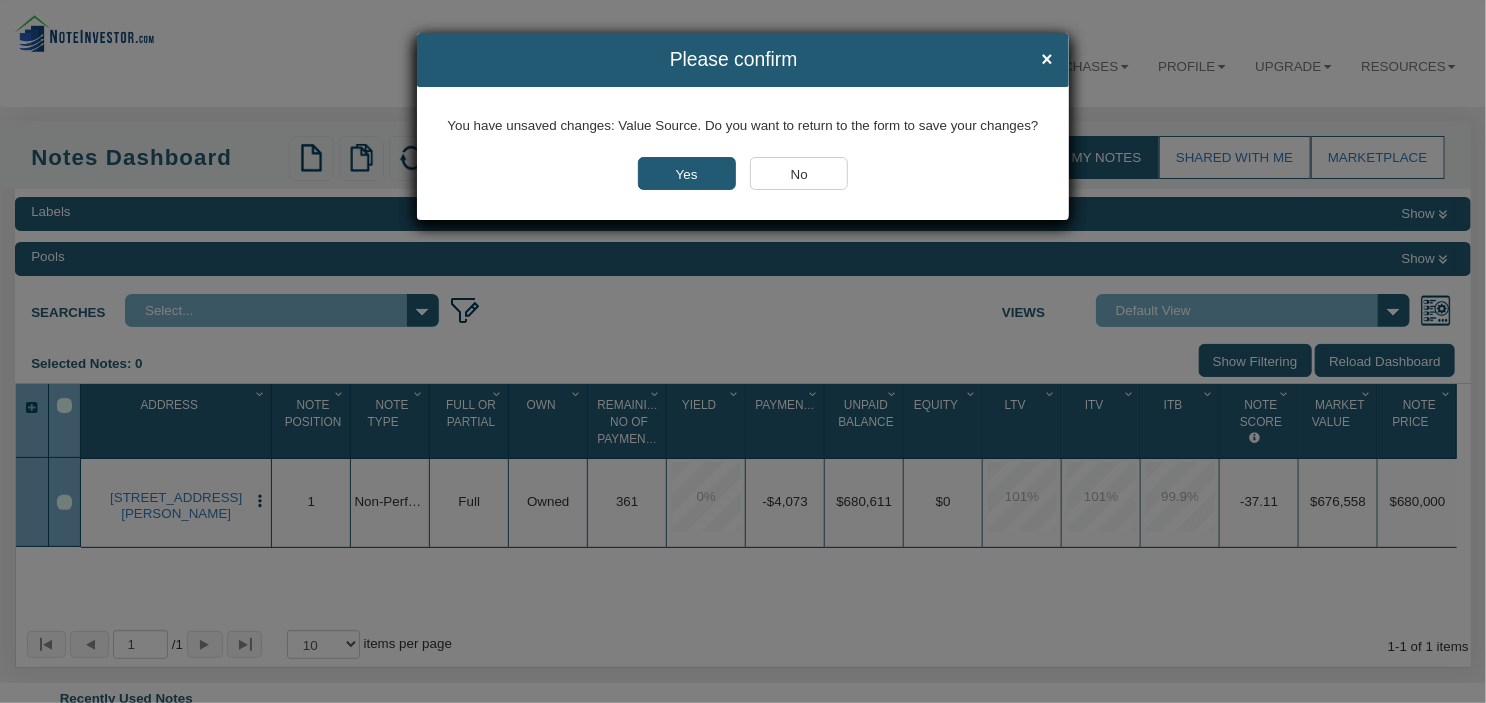 click on "No" at bounding box center [799, 173] 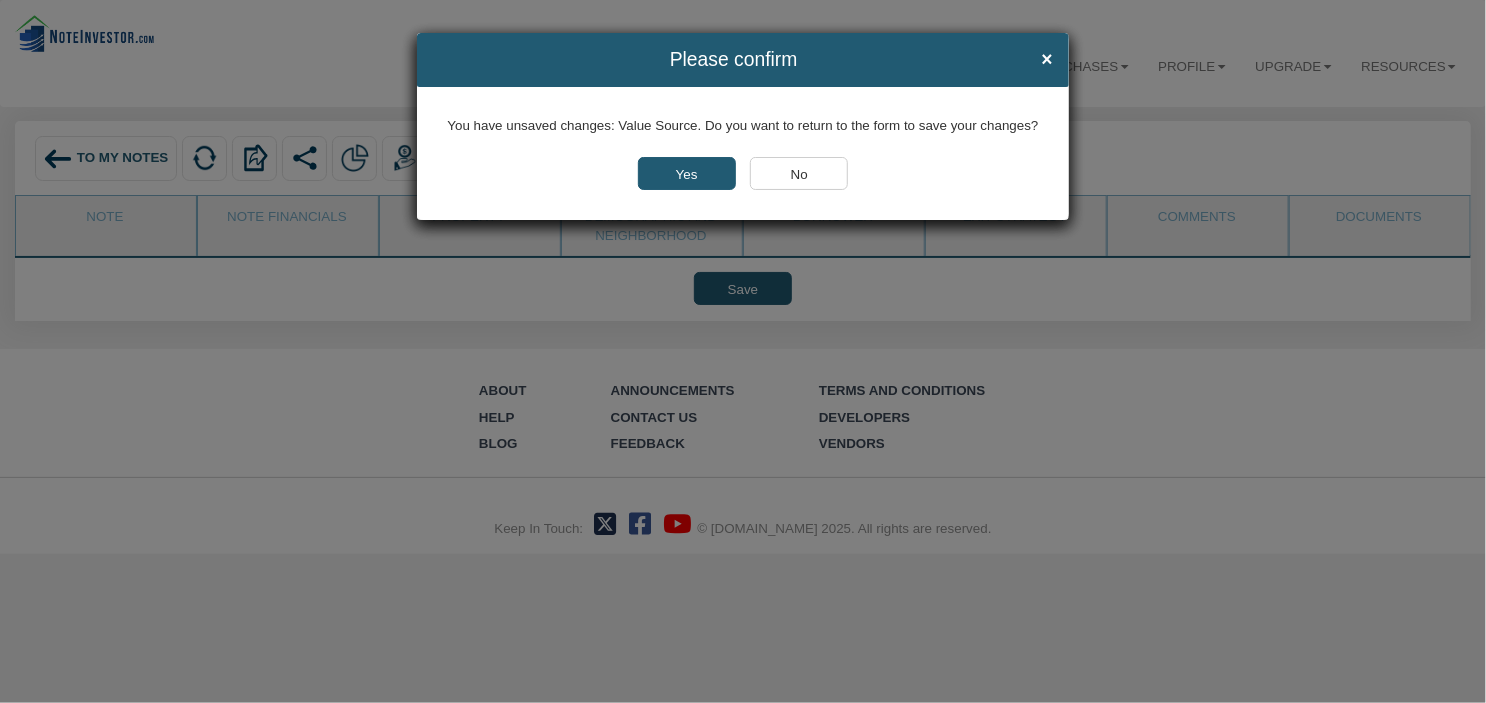 click on "Yes" at bounding box center (687, 173) 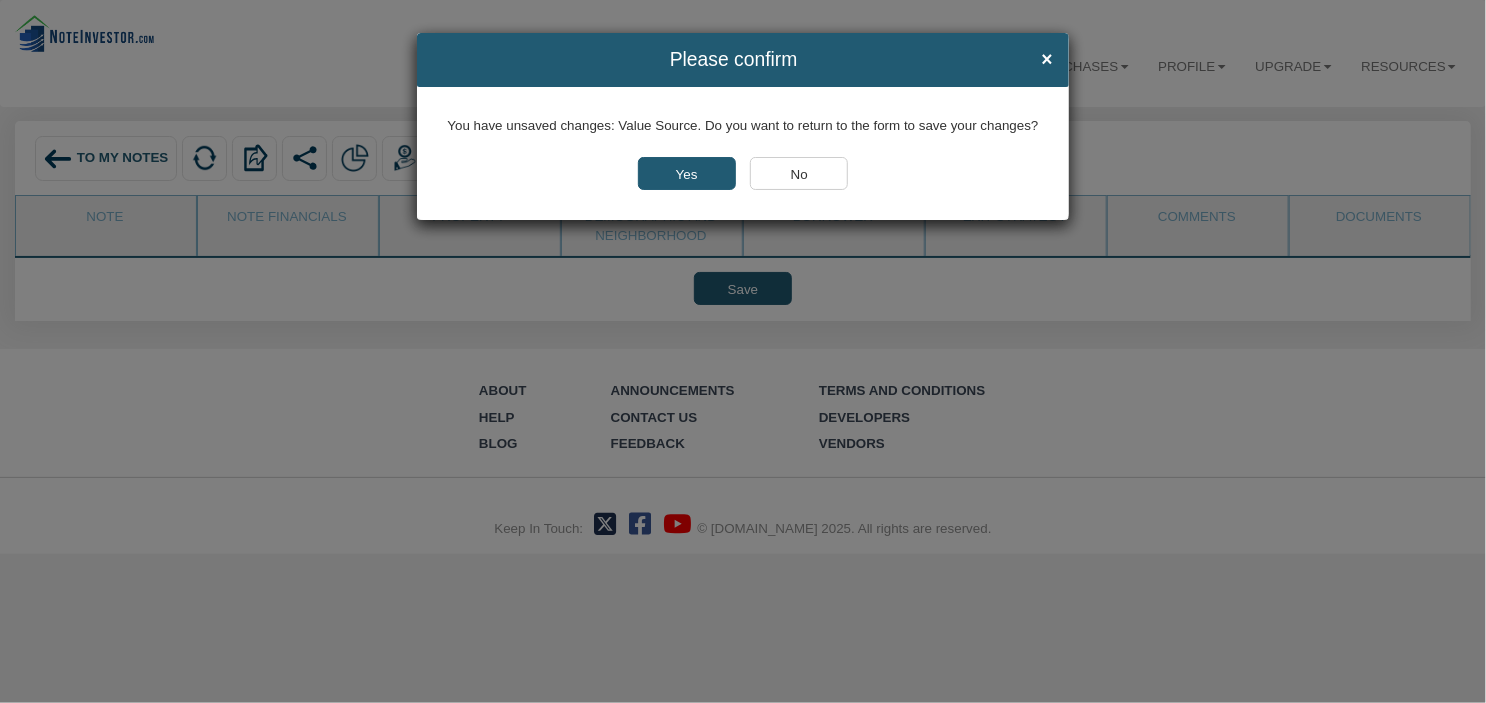 click on "Yes" at bounding box center [687, 173] 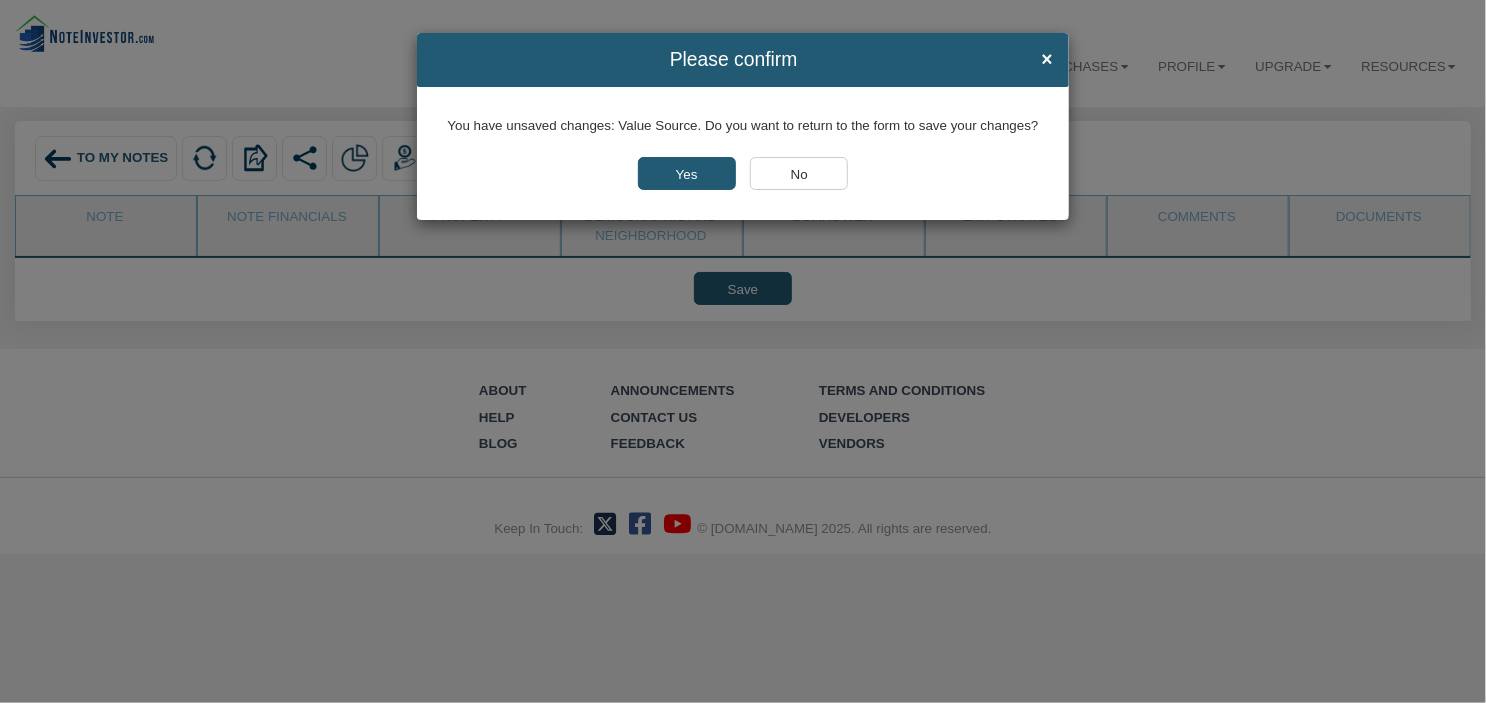 click on "Yes
No" at bounding box center [743, 173] 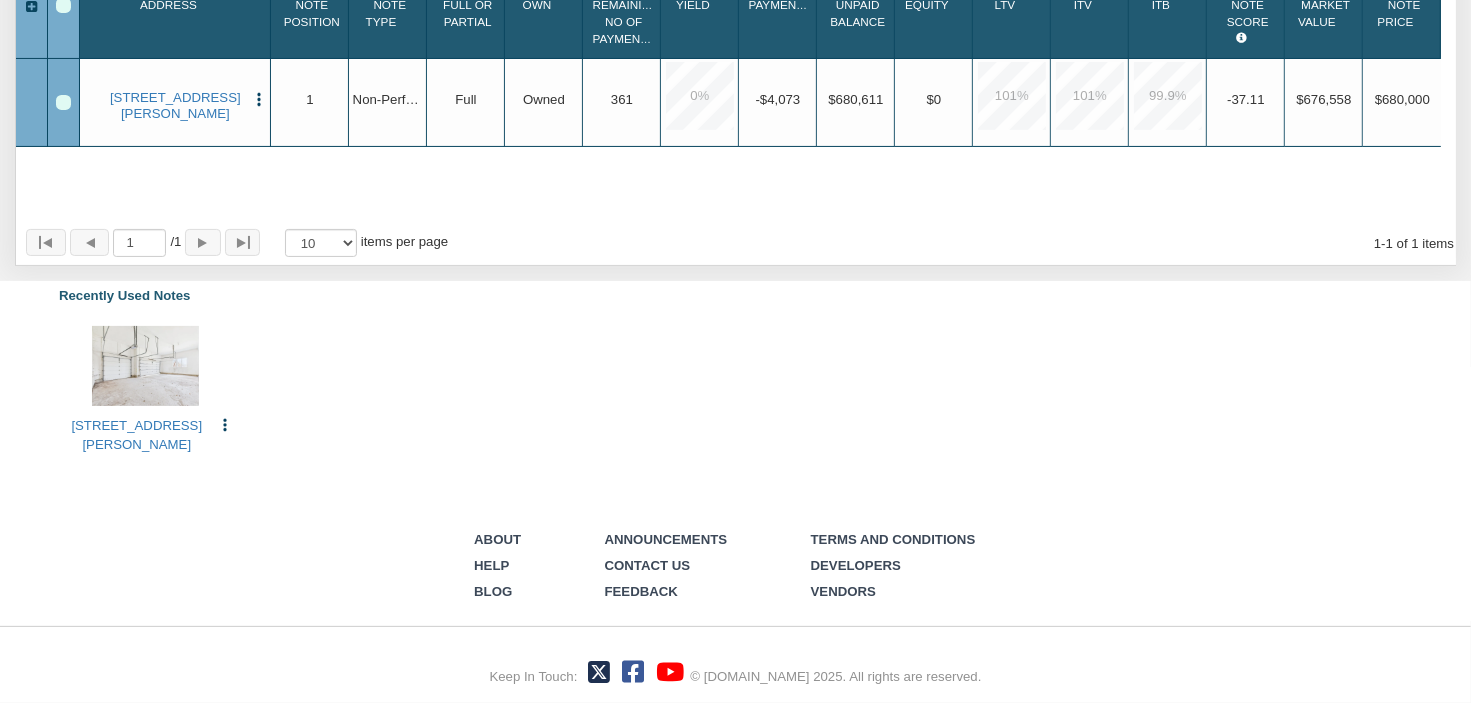 scroll, scrollTop: 400, scrollLeft: 0, axis: vertical 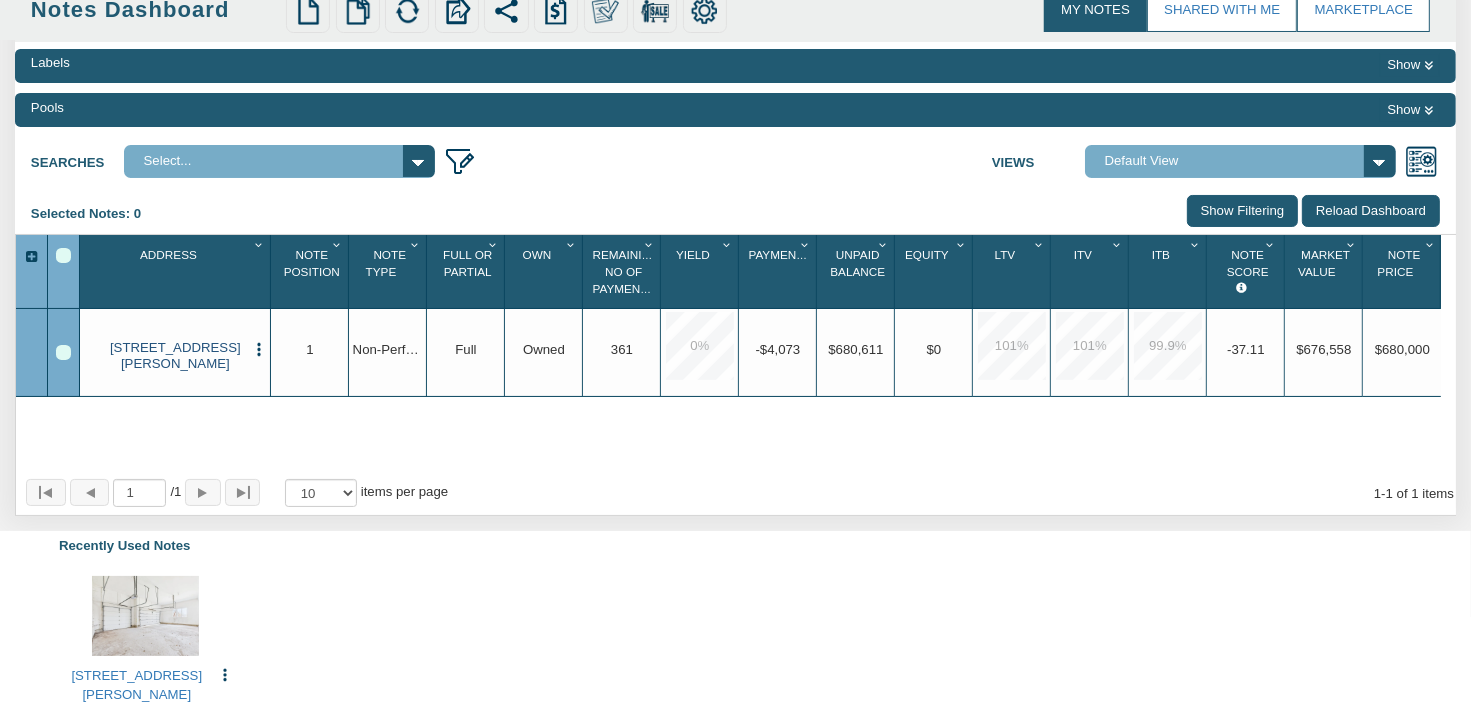 click on "[STREET_ADDRESS][PERSON_NAME]" at bounding box center [175, 356] 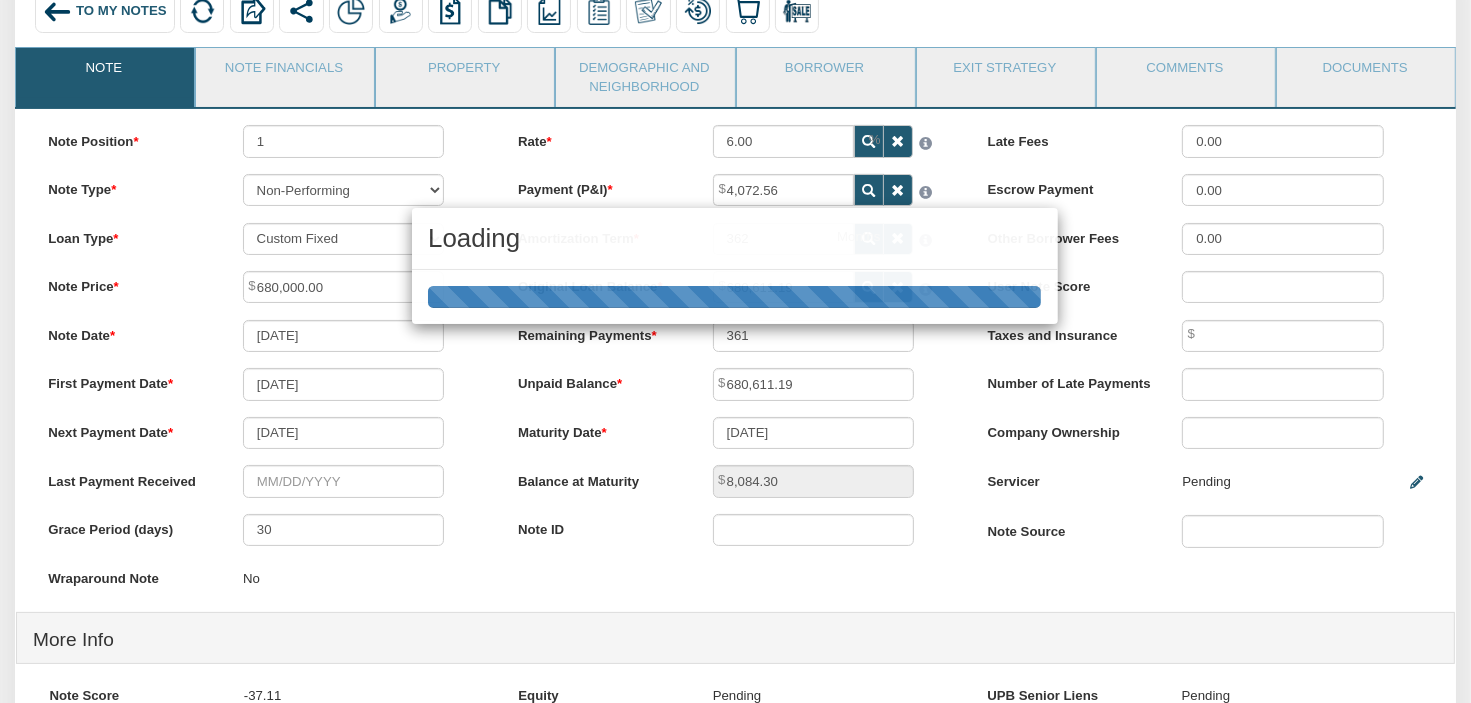 scroll, scrollTop: 0, scrollLeft: 0, axis: both 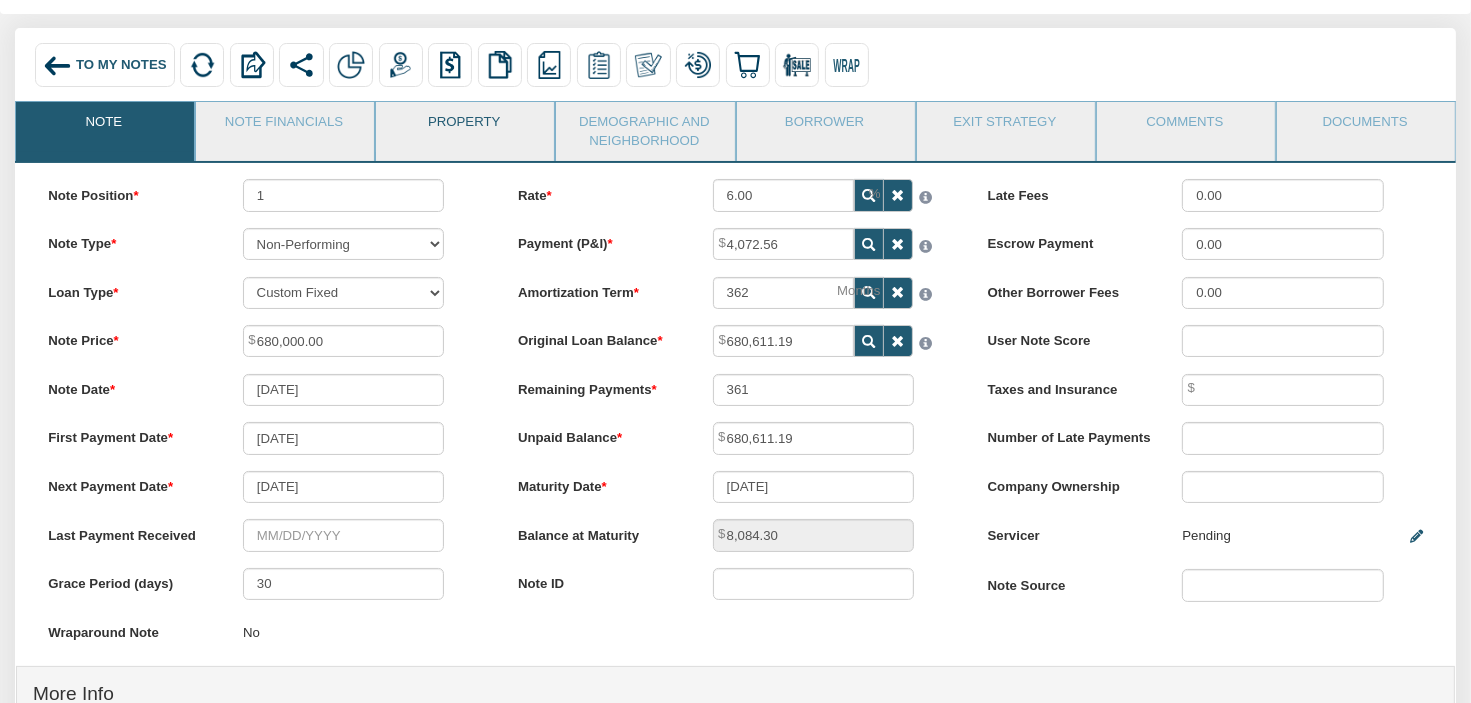 click on "Property" at bounding box center (464, 127) 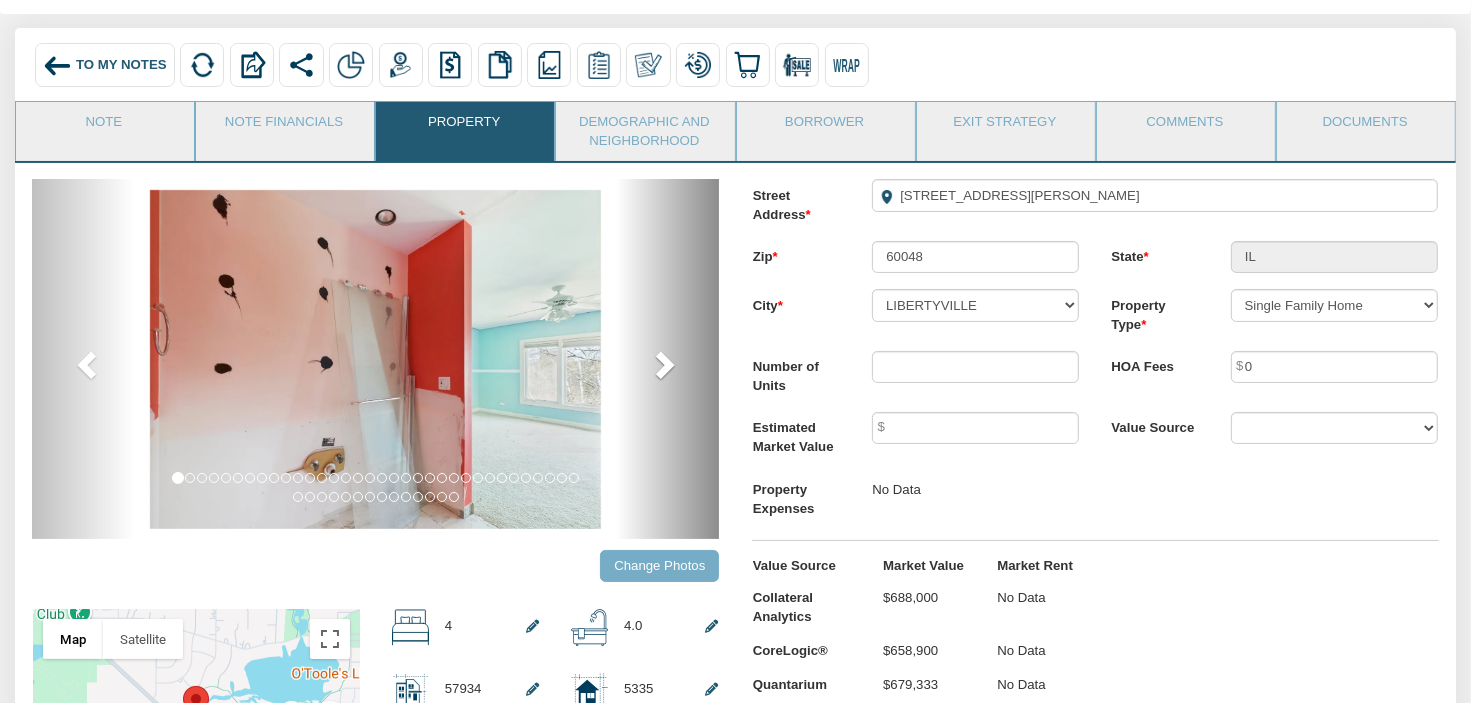 click at bounding box center (663, 364) 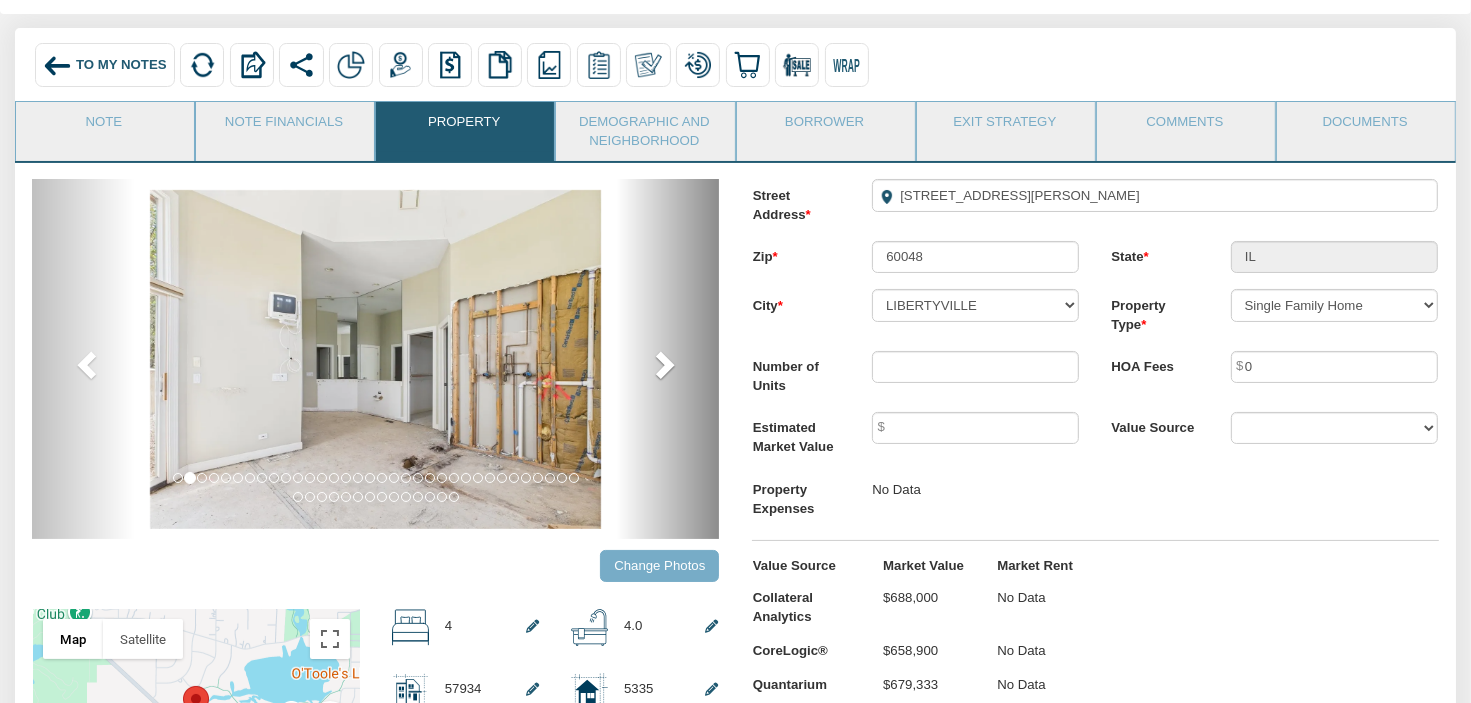 click at bounding box center [663, 364] 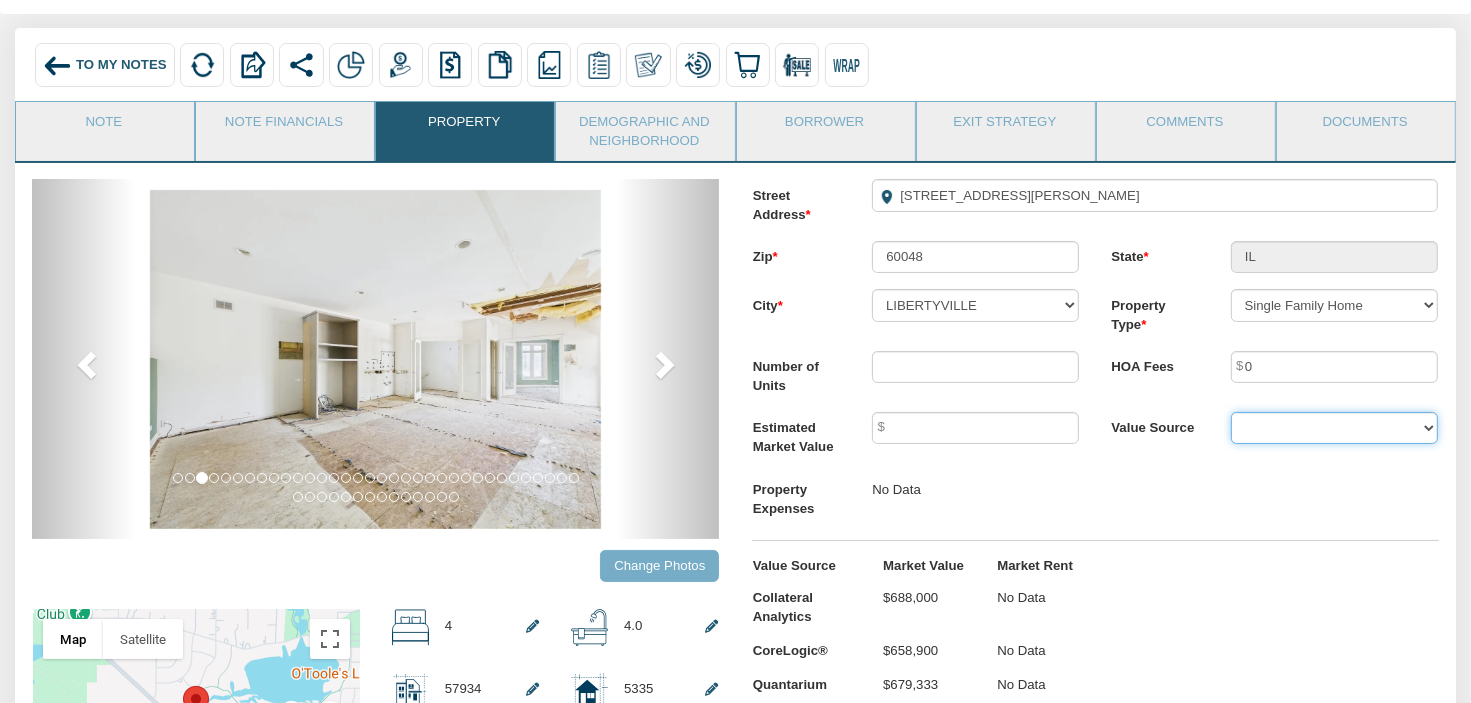 click on "BPO By seller Custom" at bounding box center [1334, 428] 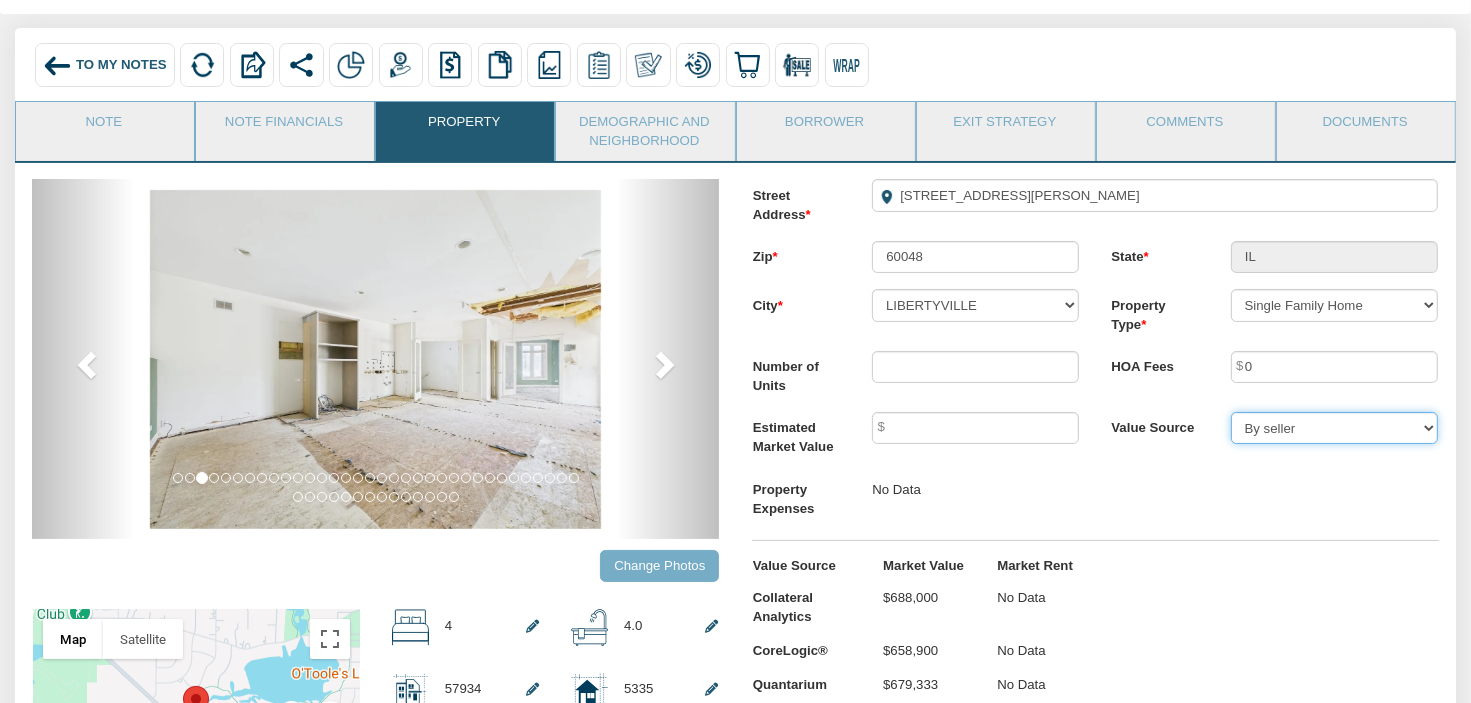 click on "BPO By seller Custom" at bounding box center [1334, 428] 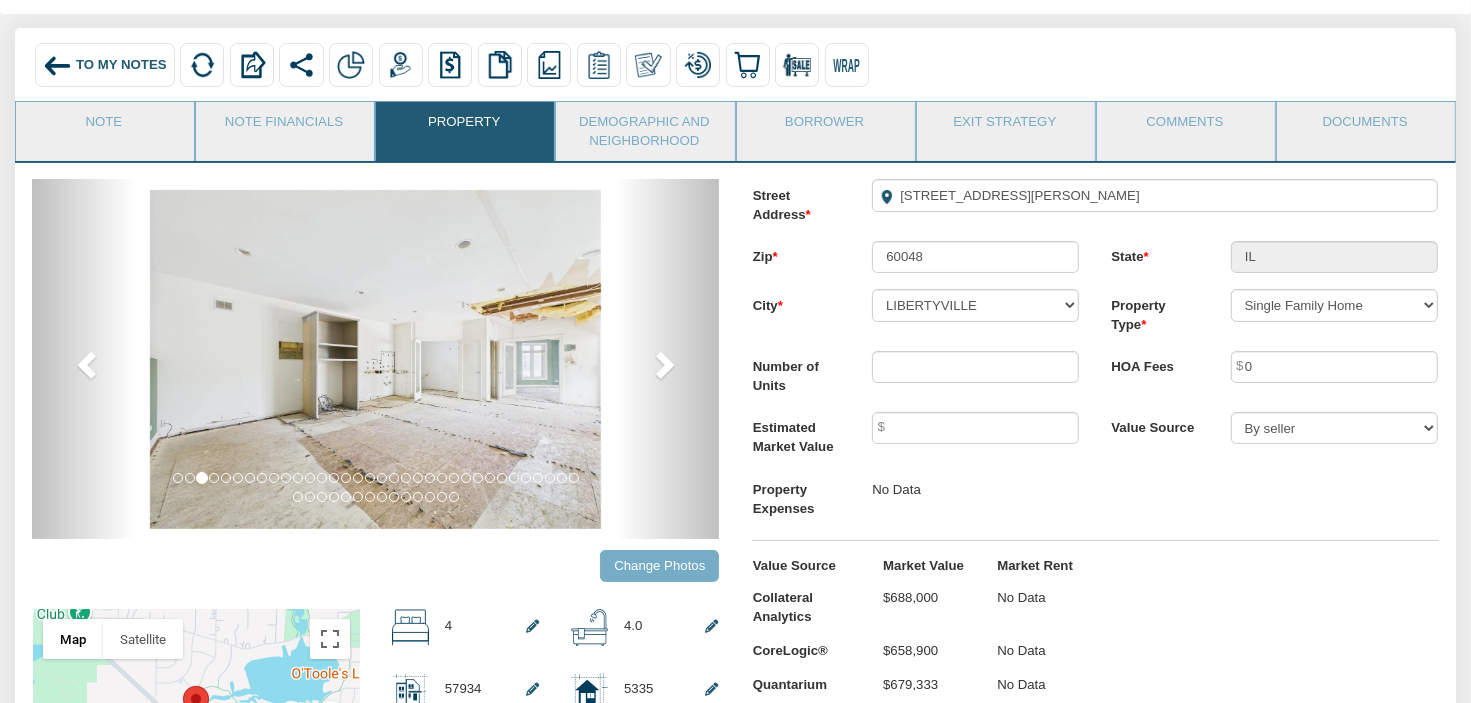 click on "Property Expenses
No Data" at bounding box center (1095, 495) 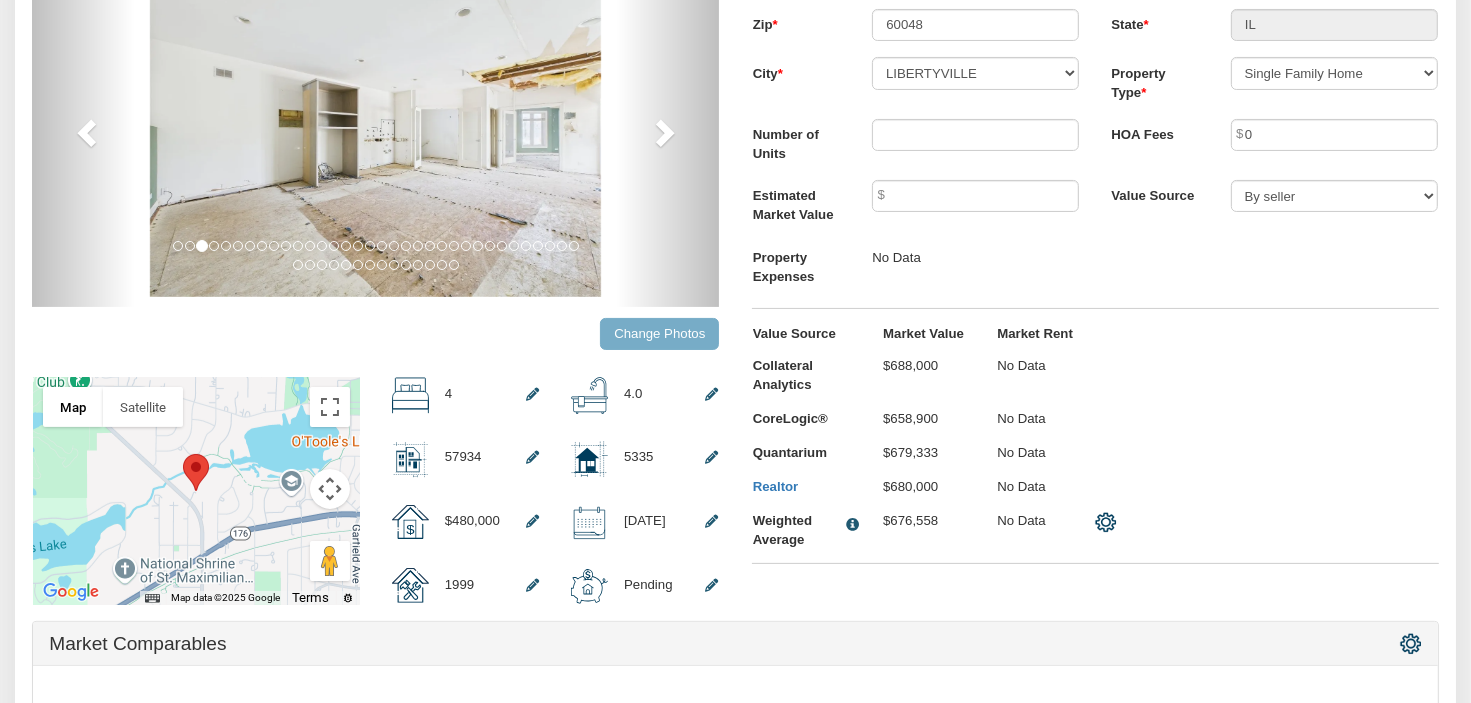 scroll, scrollTop: 341, scrollLeft: 0, axis: vertical 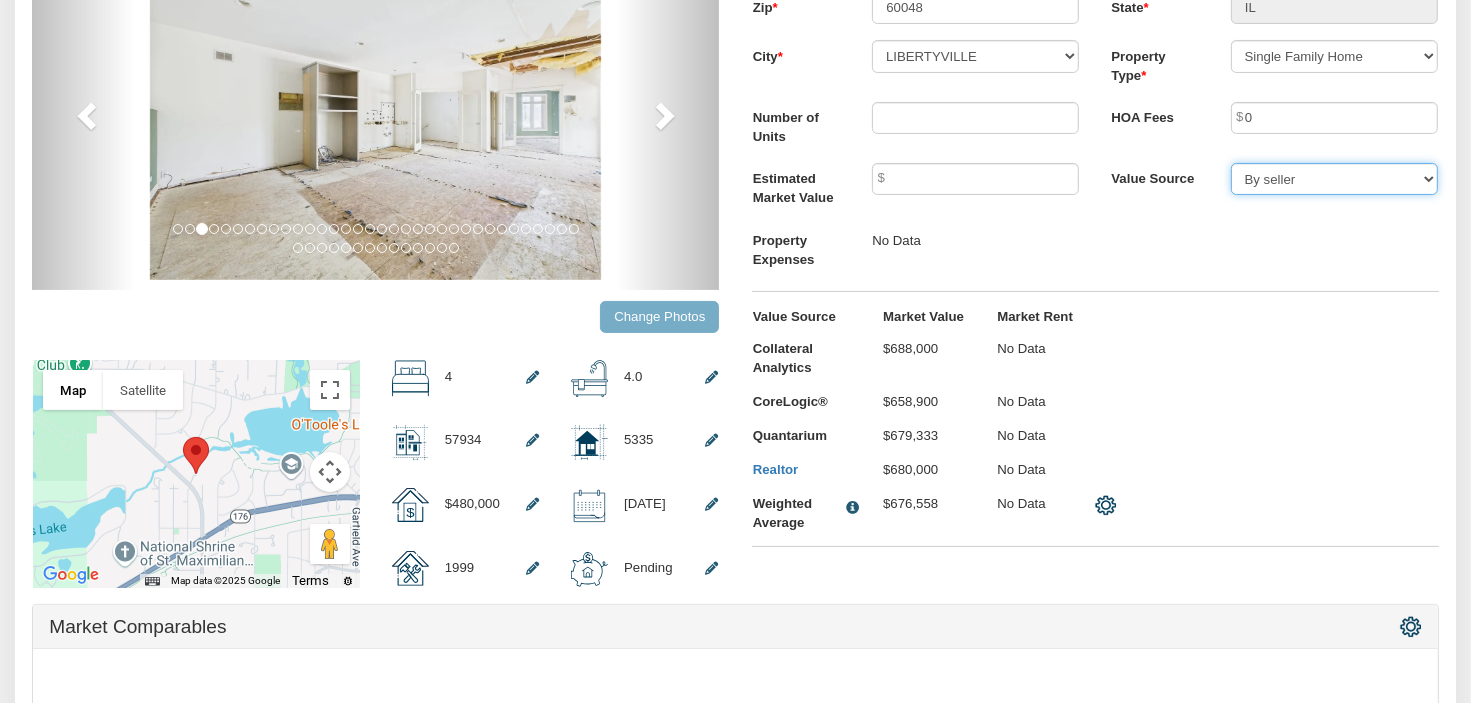 click on "BPO By seller Custom" at bounding box center [1334, 179] 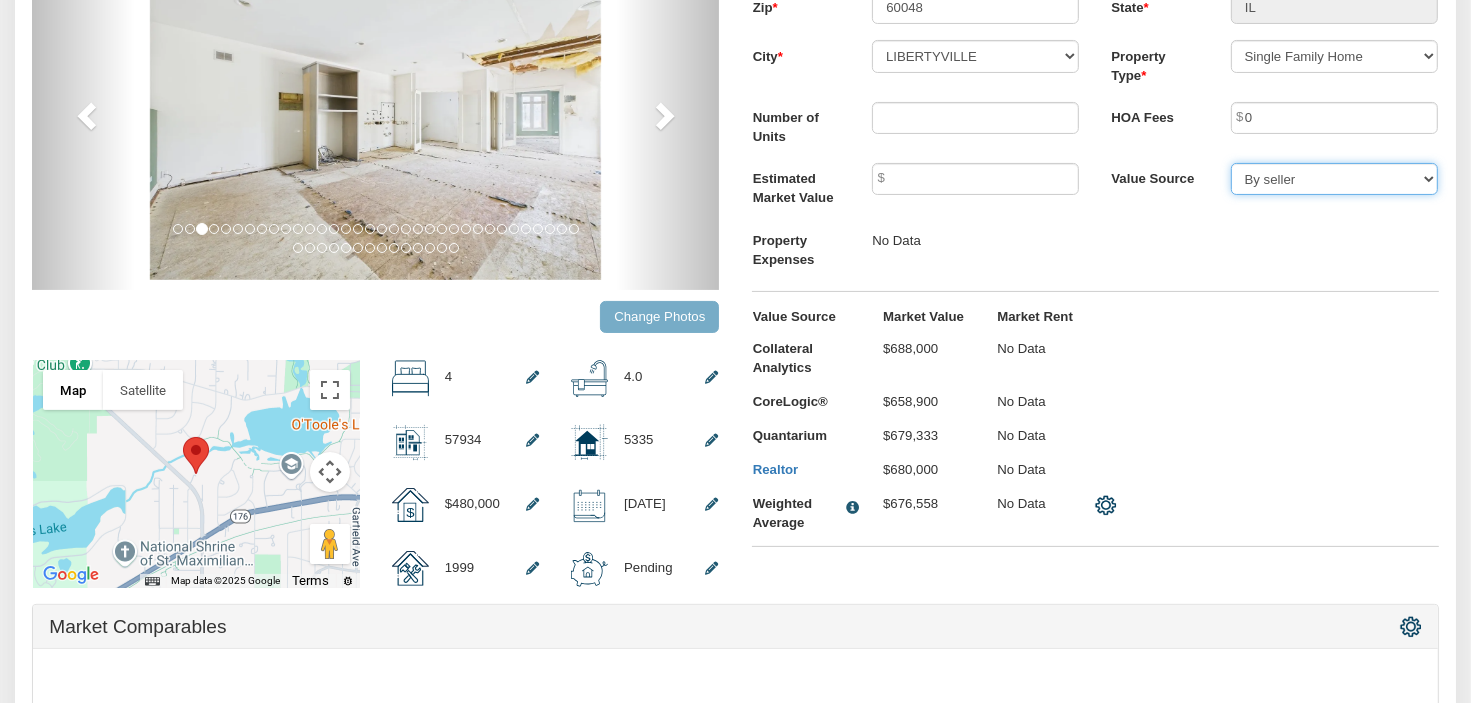 select on "string:BPO" 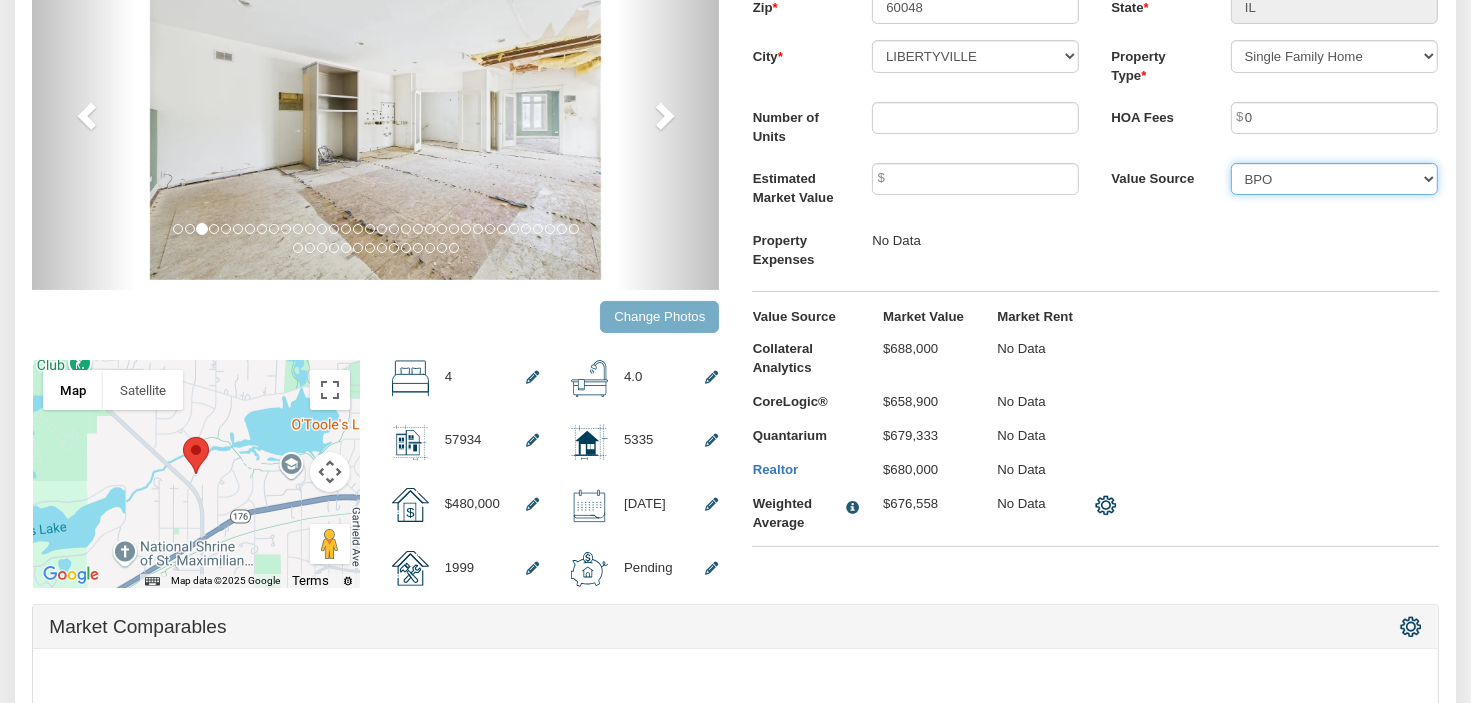 click on "BPO By seller Custom" at bounding box center (1334, 179) 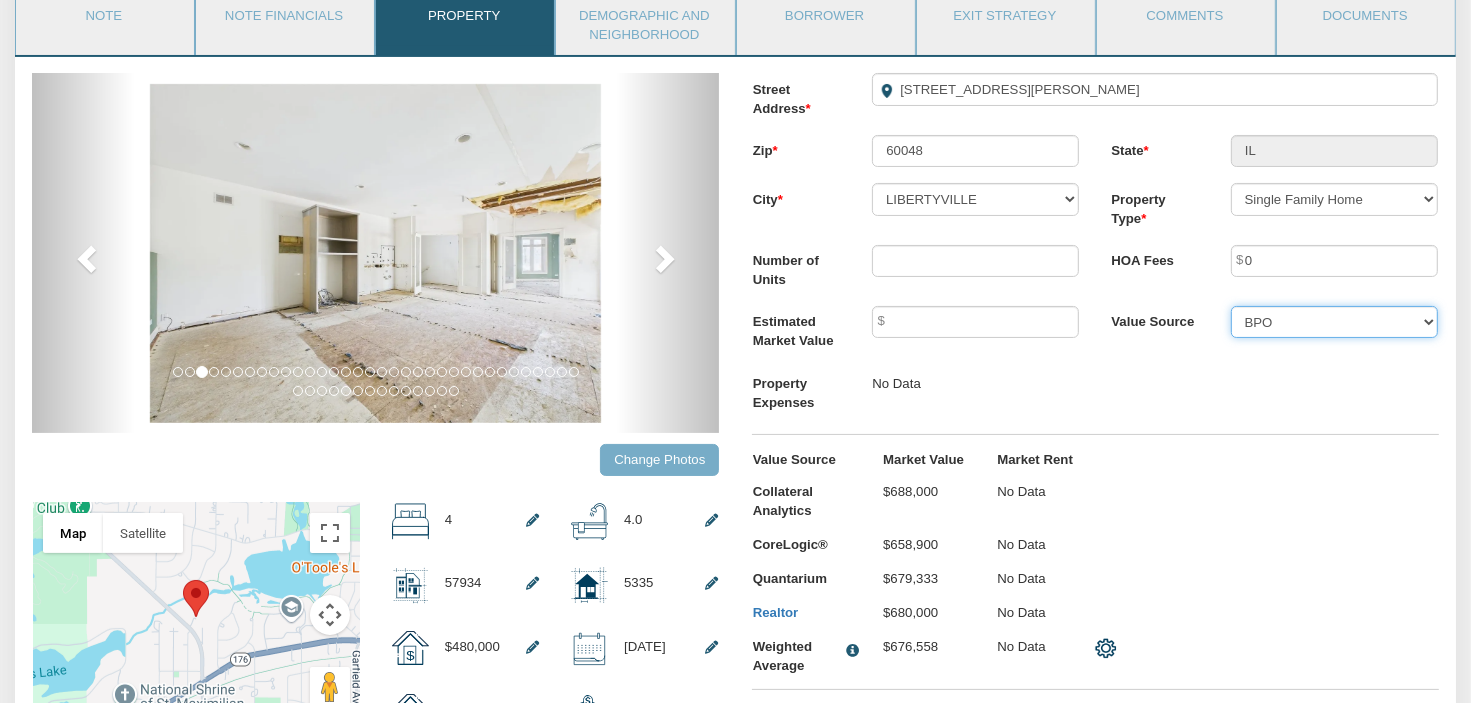 scroll, scrollTop: 213, scrollLeft: 0, axis: vertical 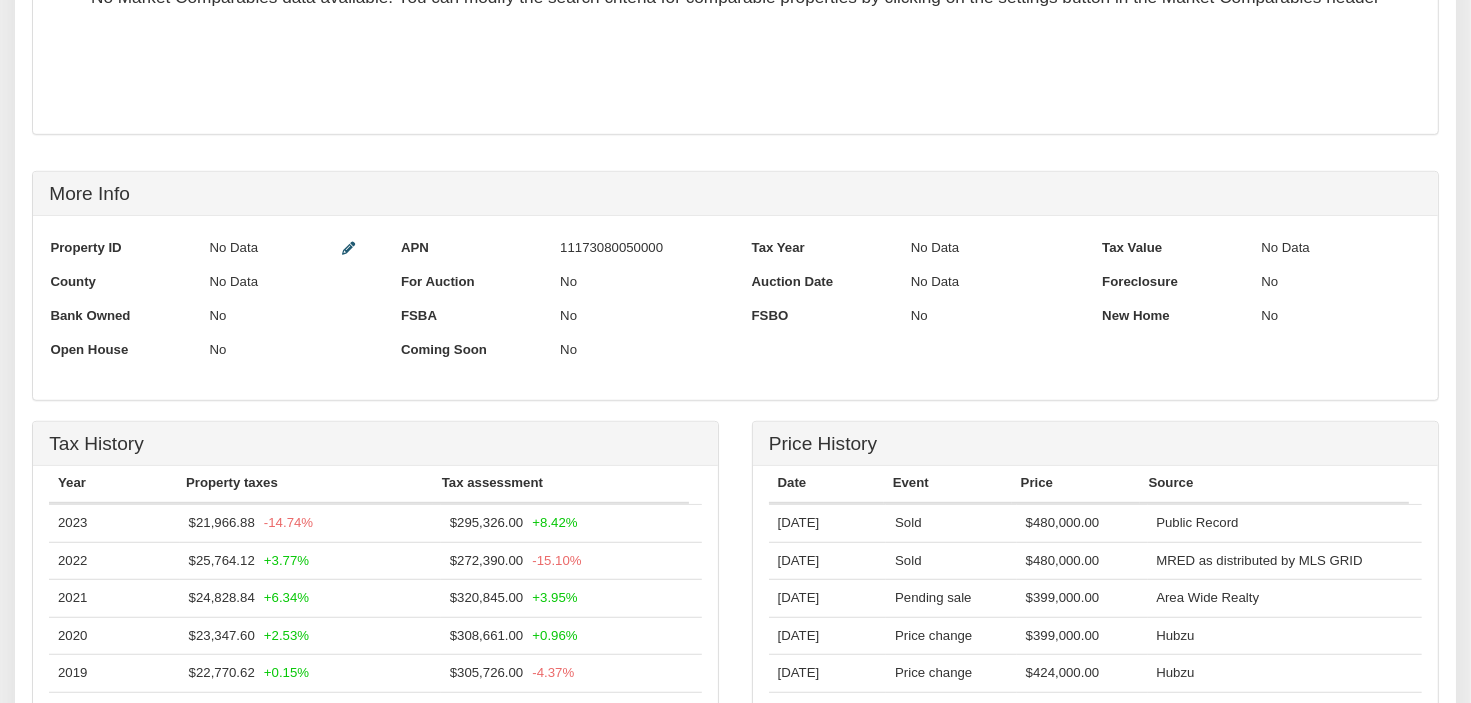click on "No Data" at bounding box center [1327, 249] 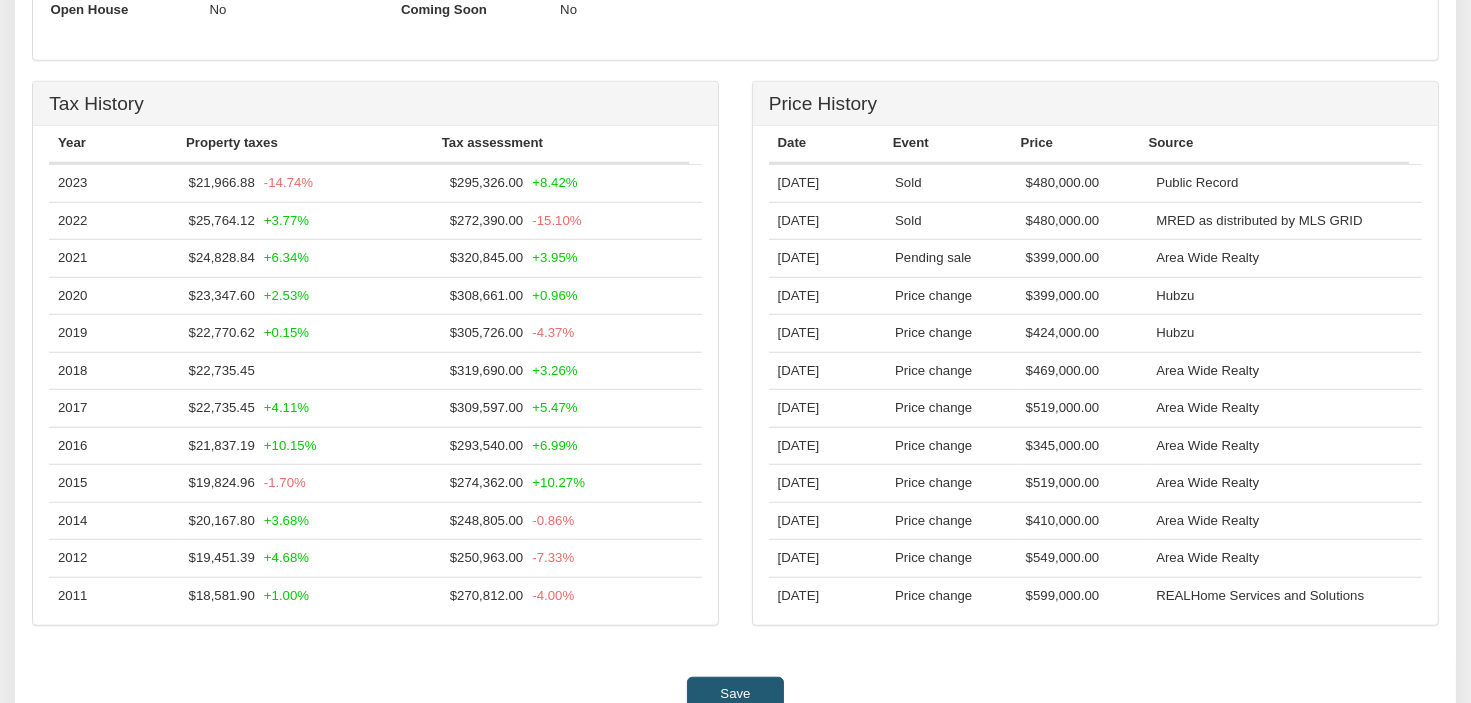 scroll, scrollTop: 1472, scrollLeft: 0, axis: vertical 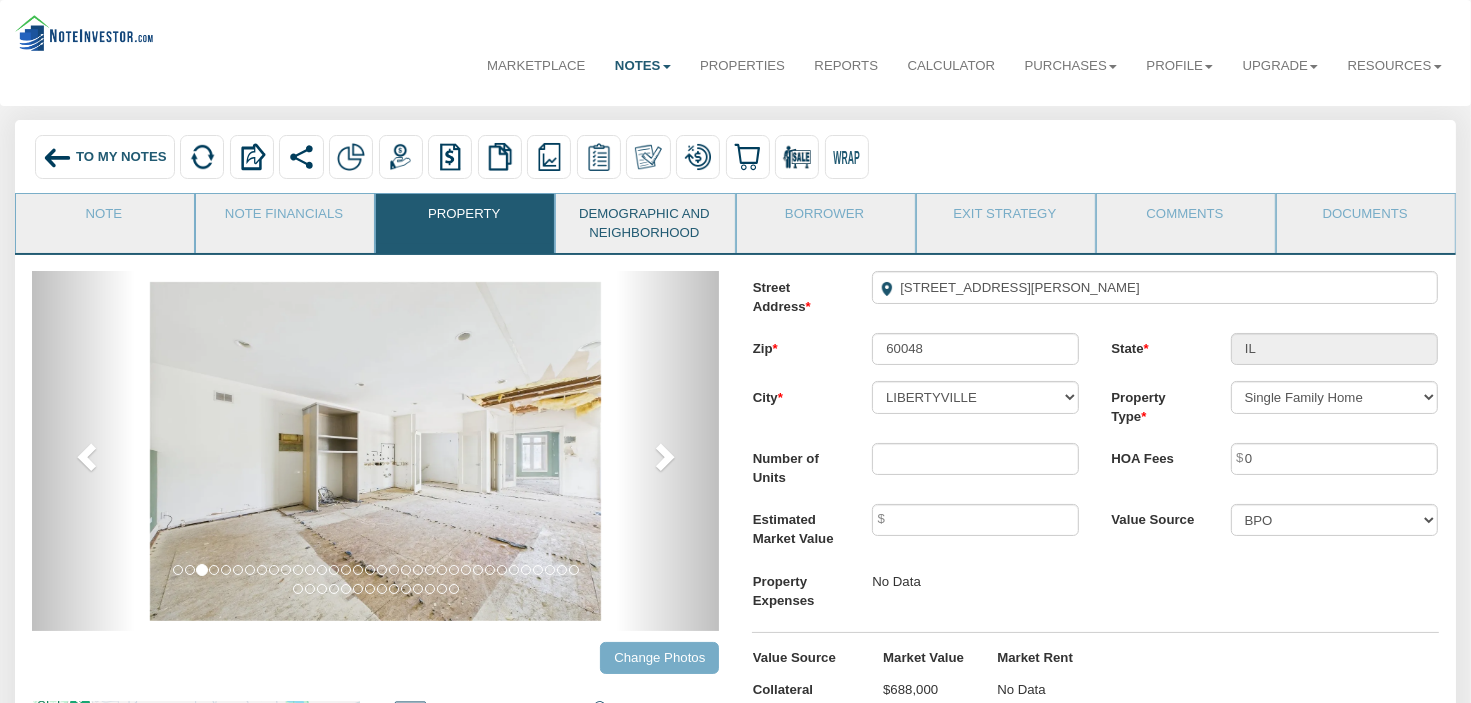 click on "Demographic and Neighborhood" at bounding box center [644, 223] 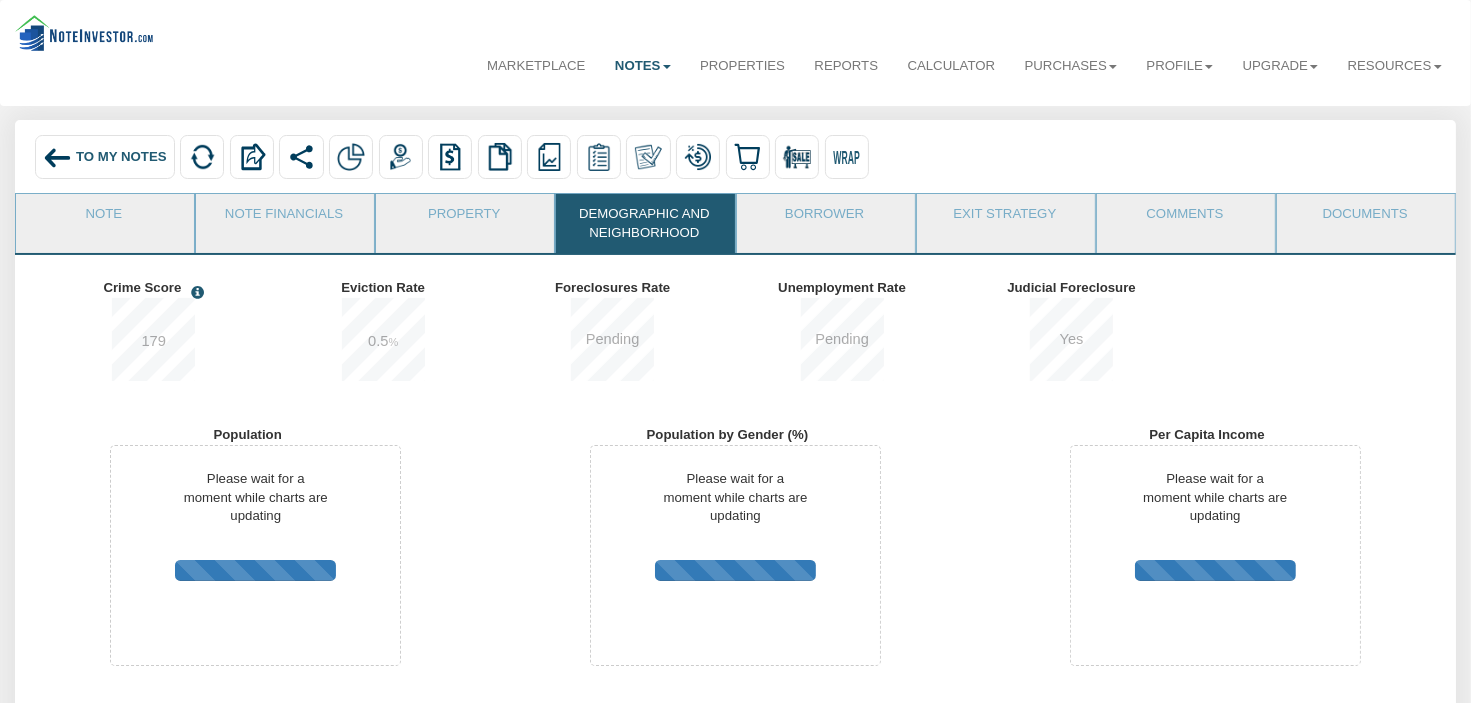 scroll, scrollTop: 999734, scrollLeft: 999520, axis: both 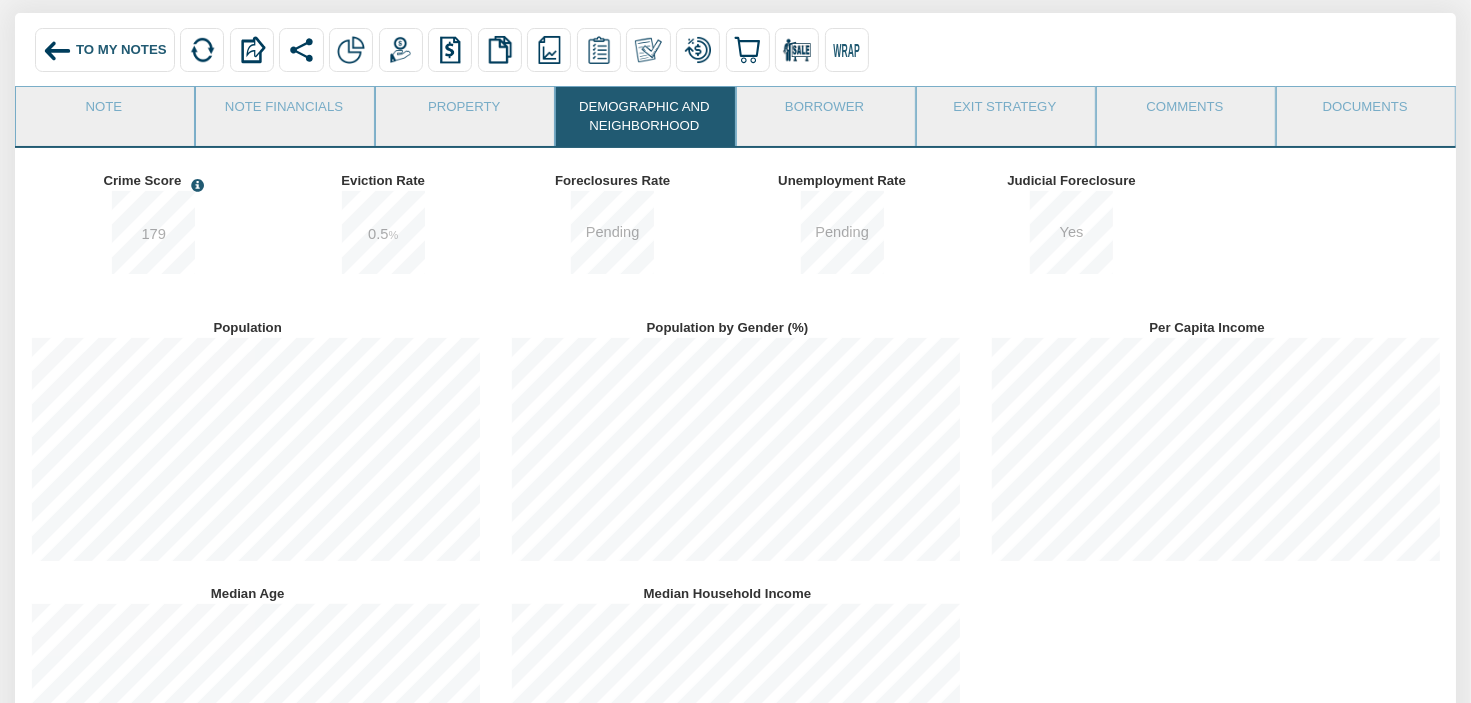 click on "Yes" at bounding box center [1071, 232] 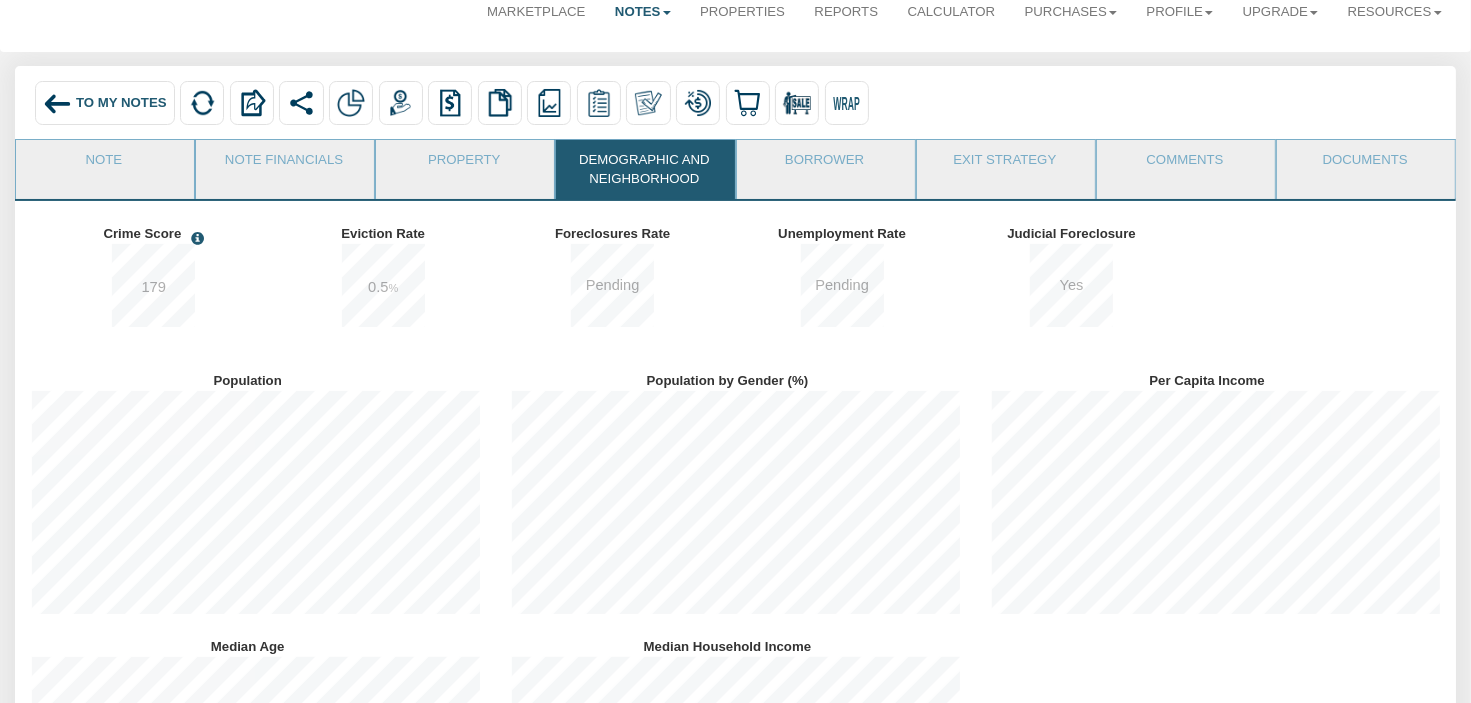 scroll, scrollTop: 0, scrollLeft: 0, axis: both 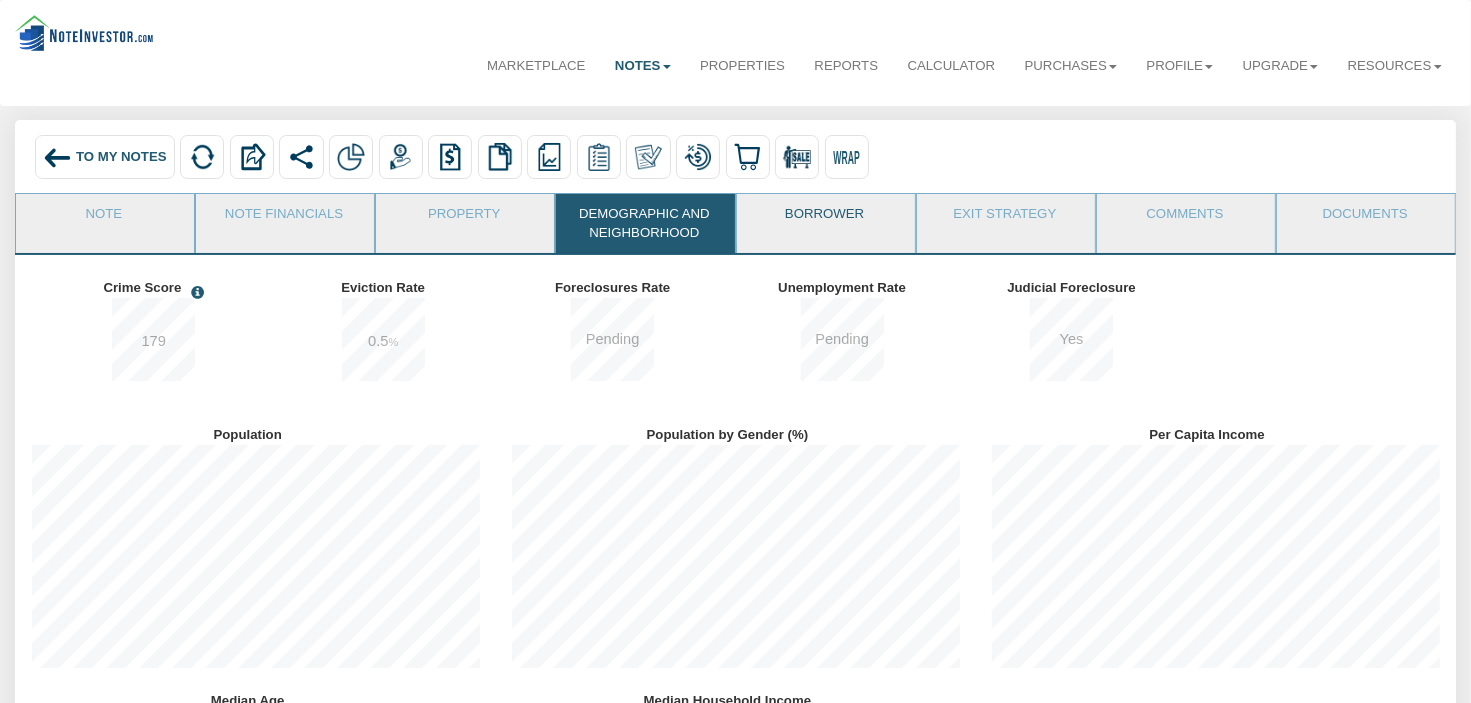 click on "Borrower" at bounding box center (825, 219) 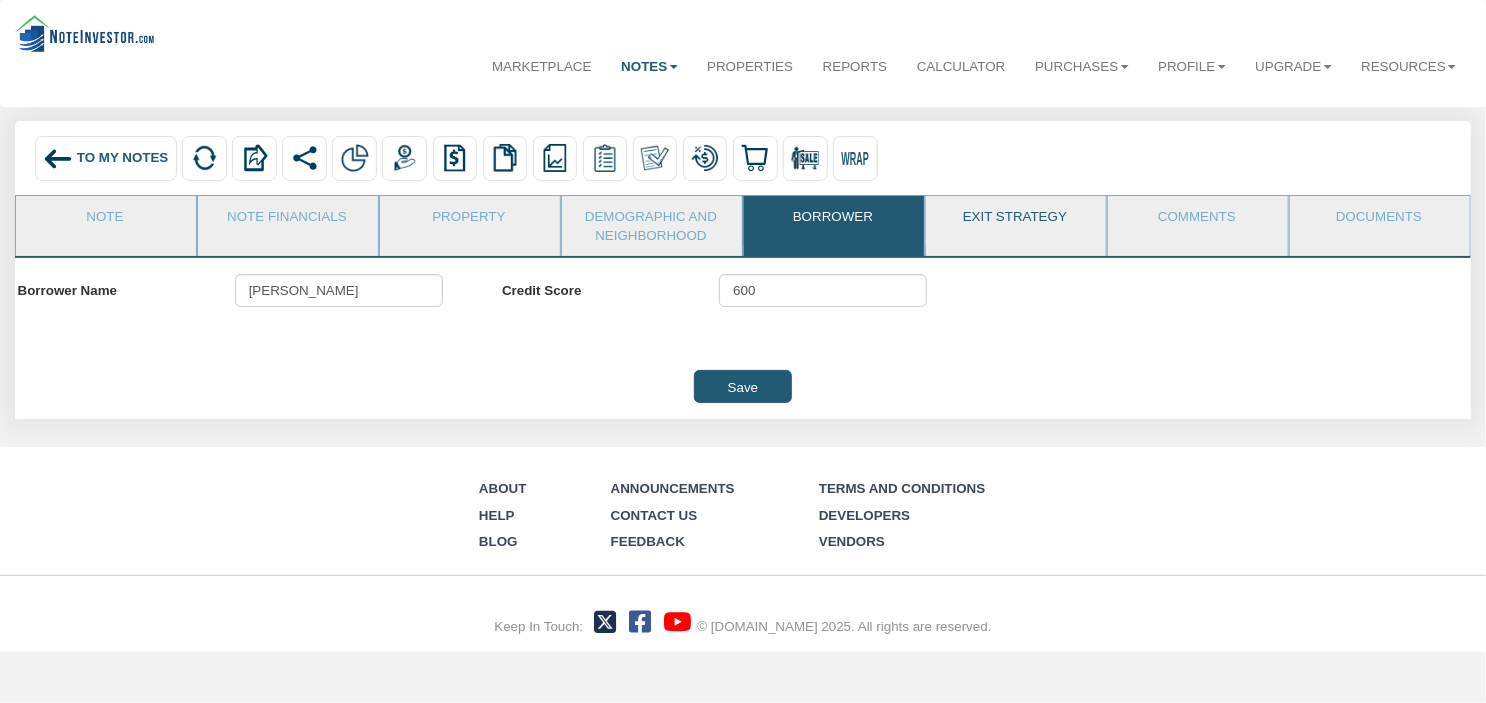 click on "Exit Strategy" at bounding box center (1015, 221) 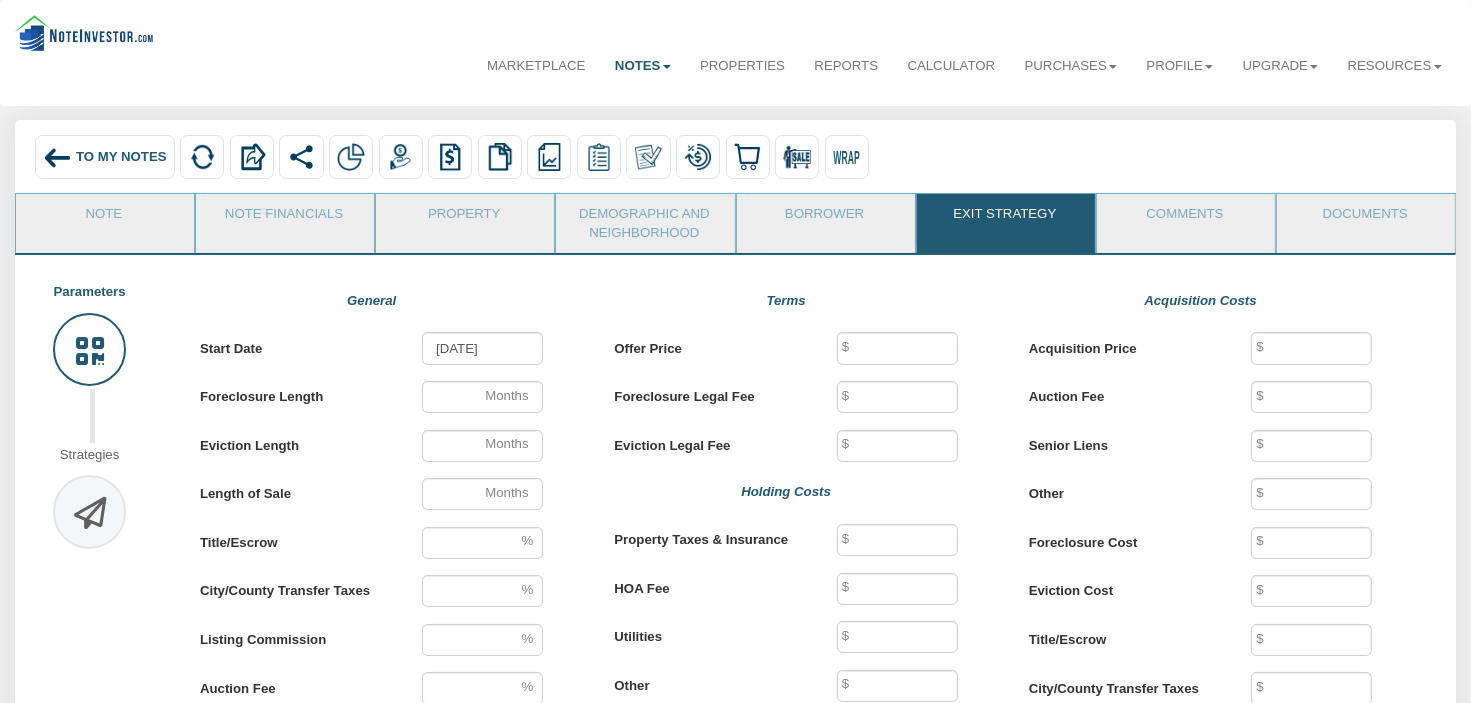 type on "9" 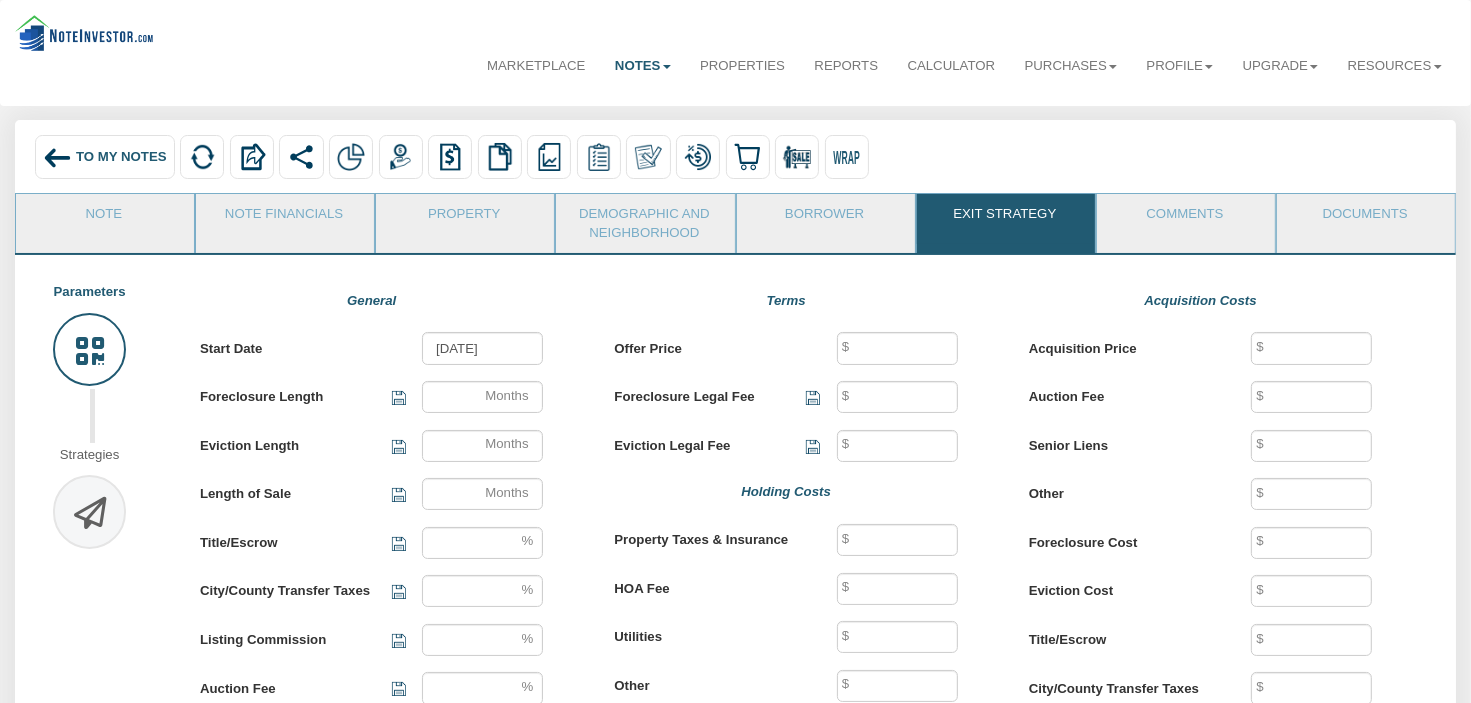 type on "6" 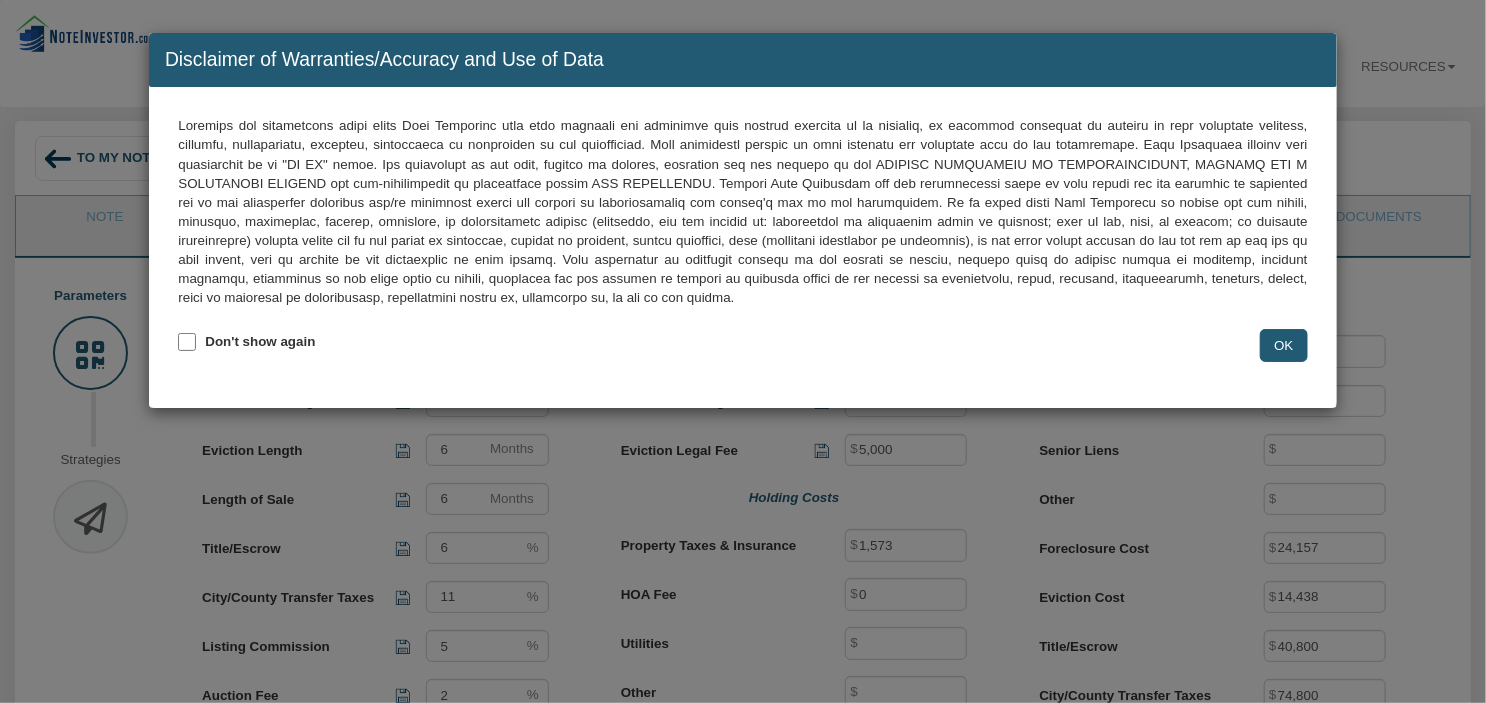 click on "OK" at bounding box center [1283, 345] 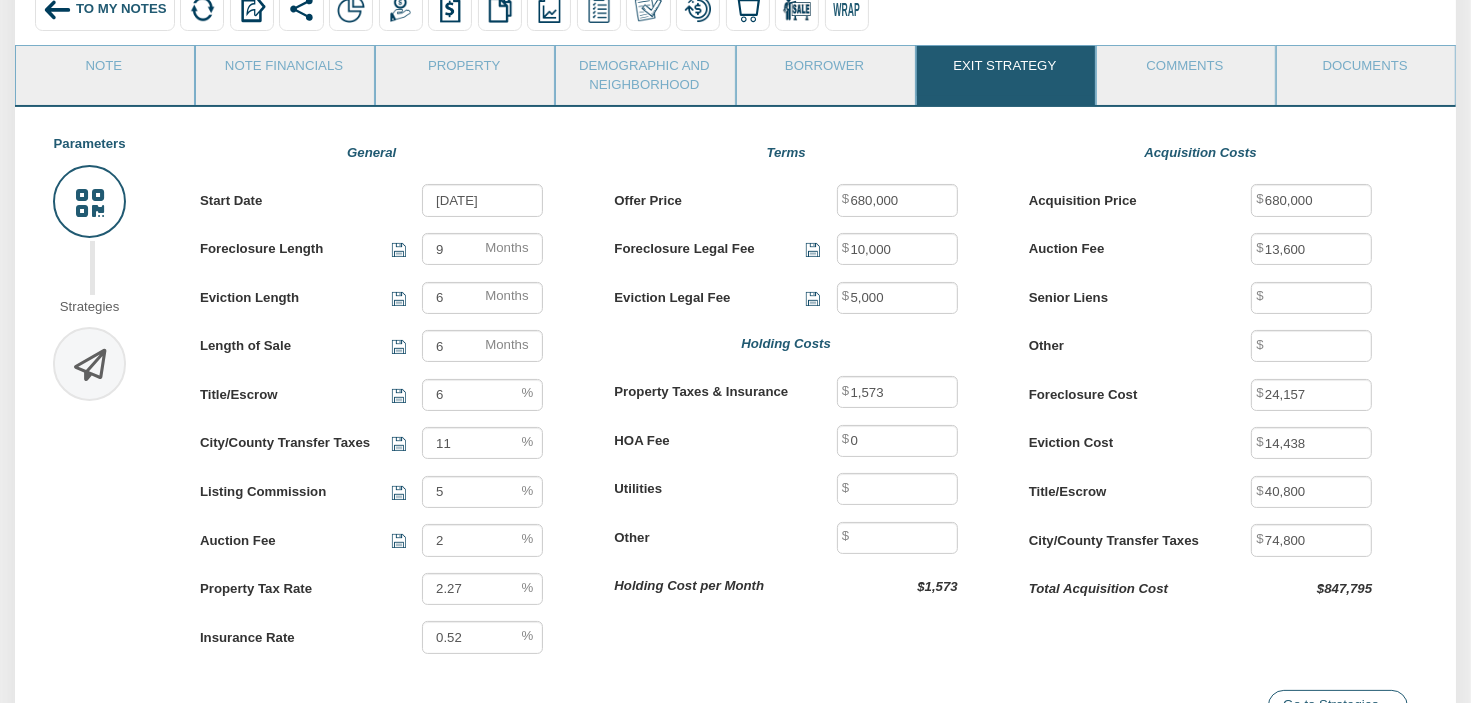 scroll, scrollTop: 133, scrollLeft: 0, axis: vertical 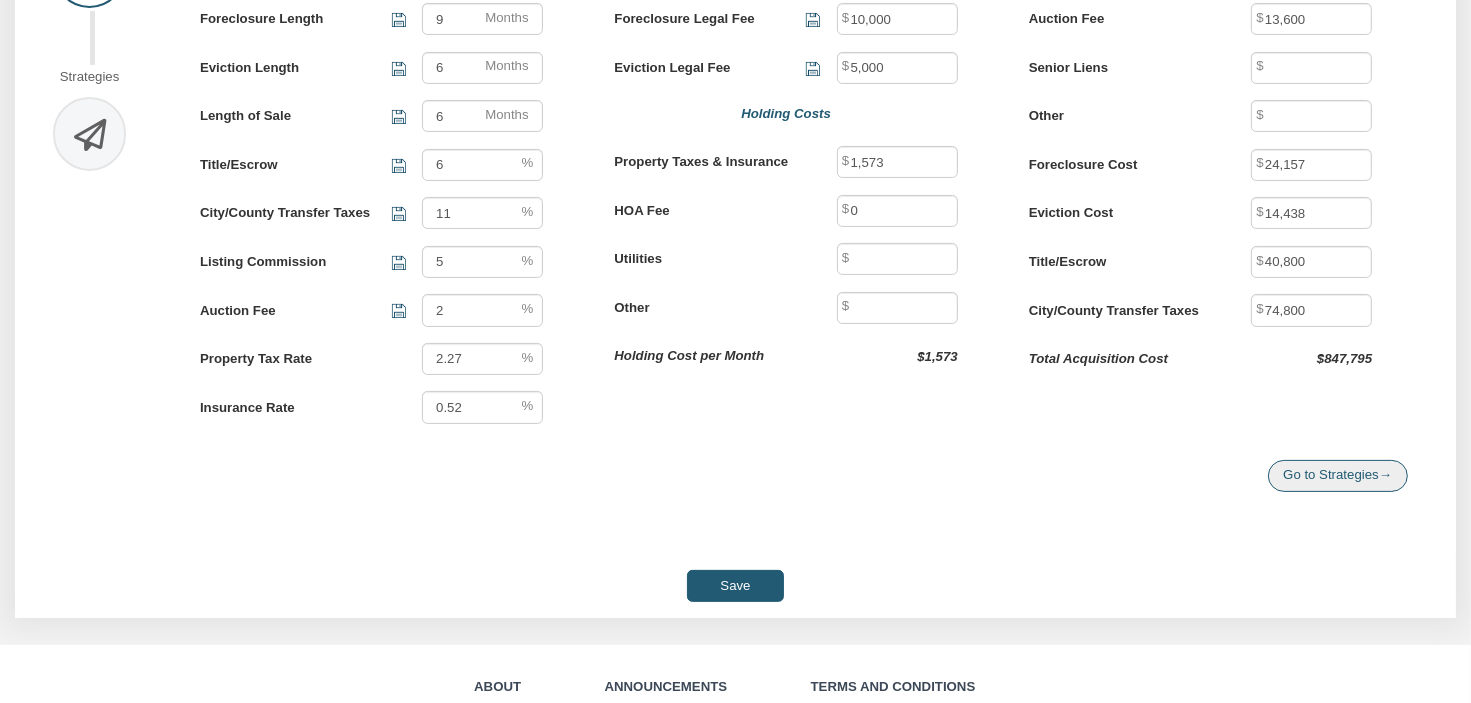 click on "Go to Strategies  →" at bounding box center [1338, 476] 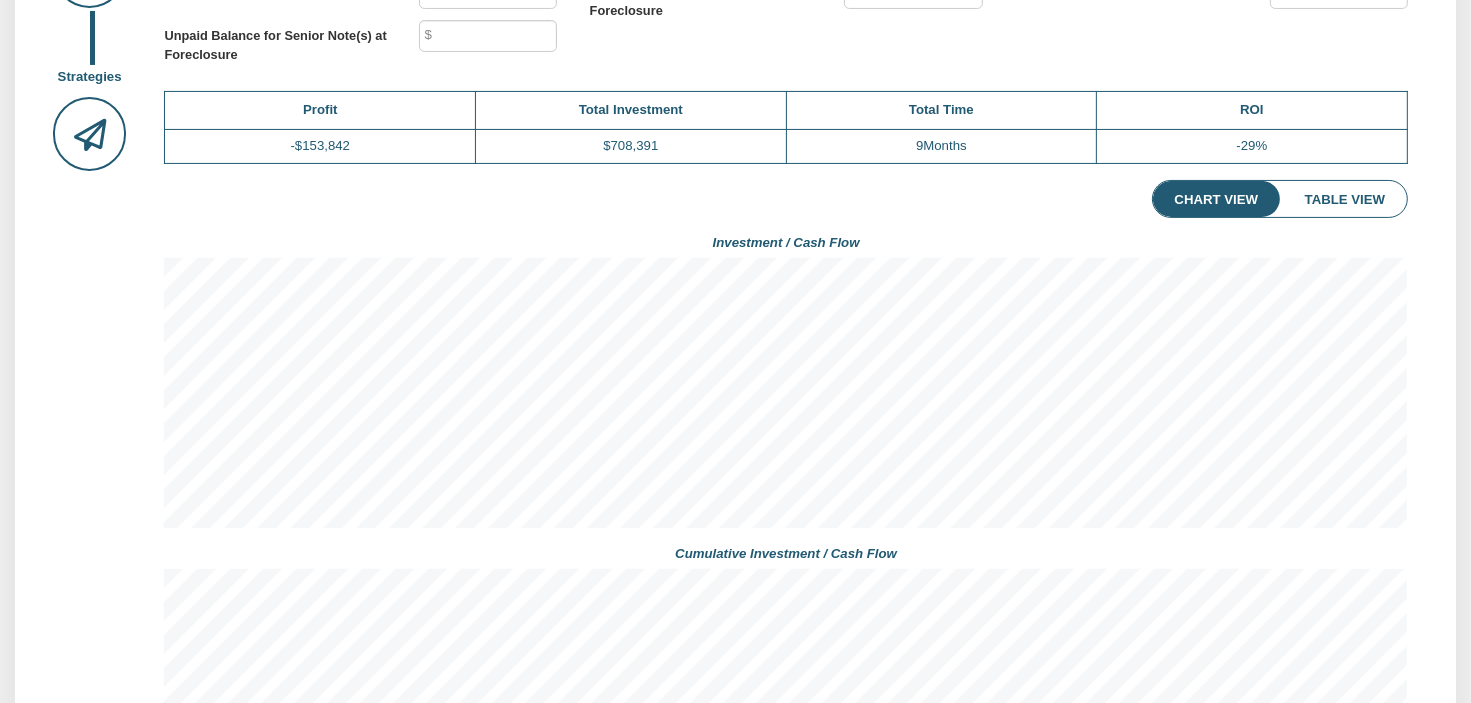 scroll, scrollTop: 999697, scrollLeft: 998724, axis: both 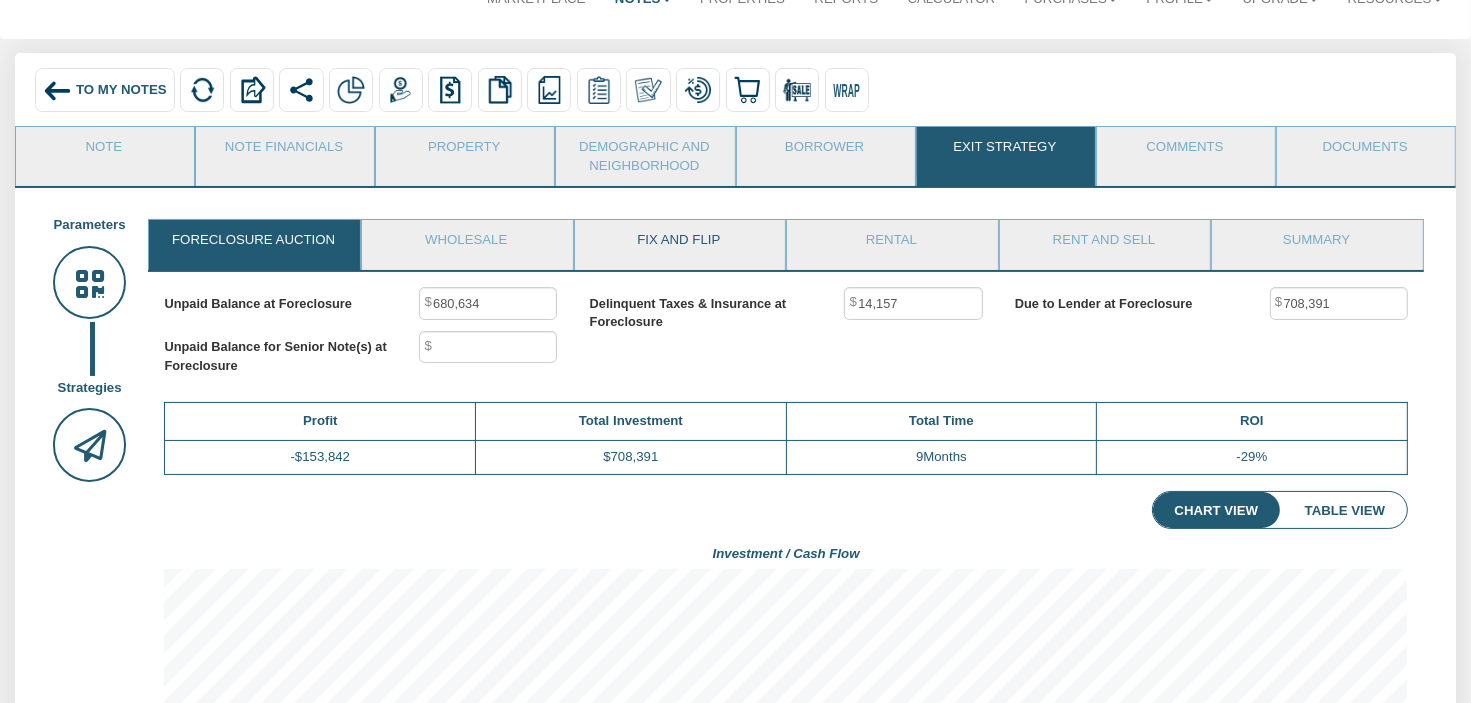 click on "Fix and Flip" at bounding box center (679, 245) 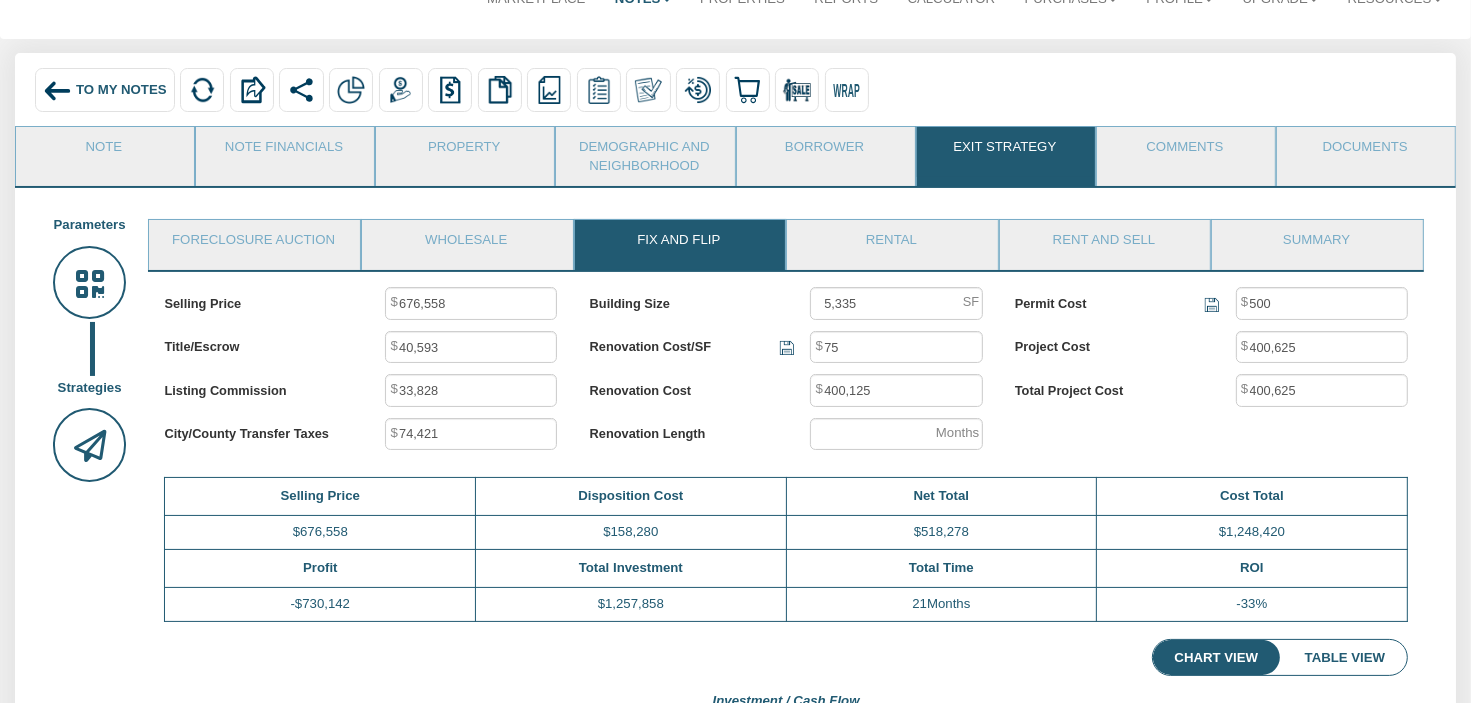 scroll, scrollTop: 999697, scrollLeft: 998724, axis: both 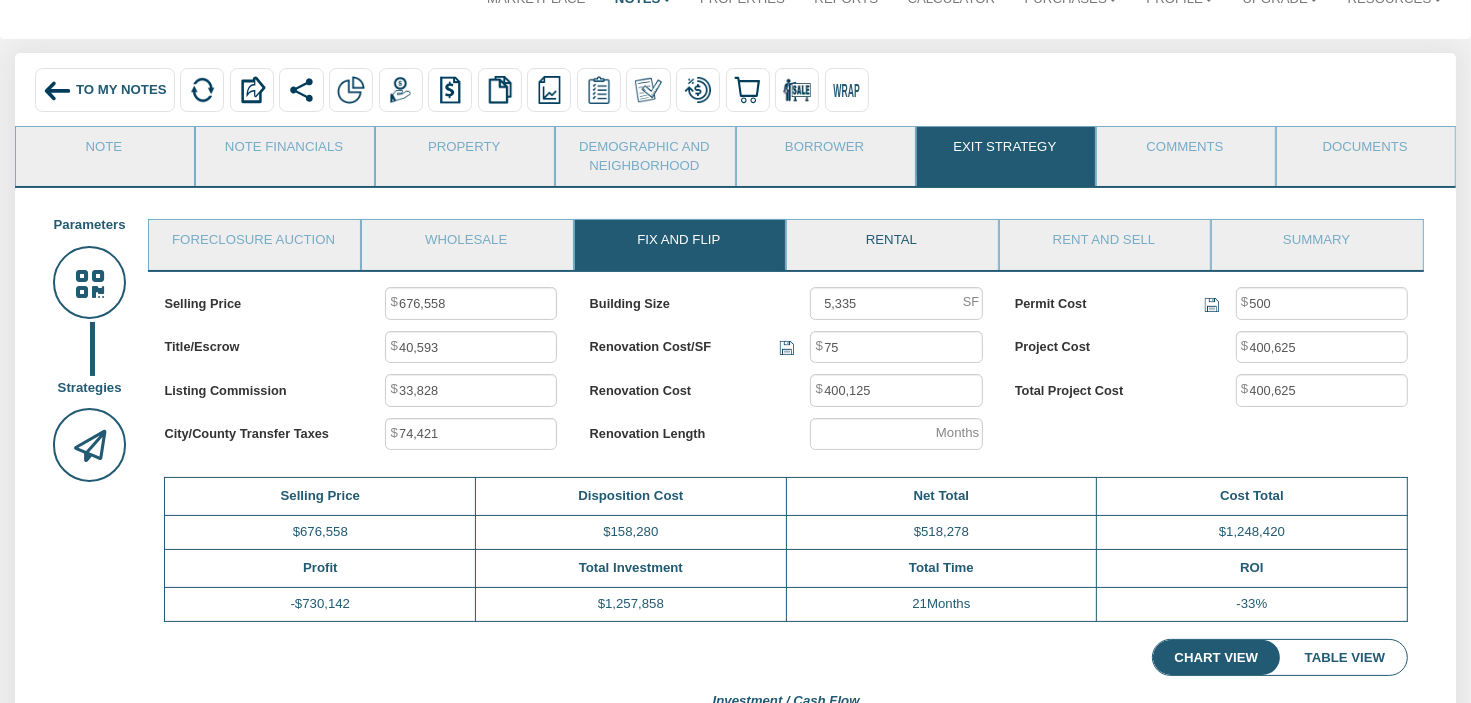 click on "Rental" at bounding box center [891, 245] 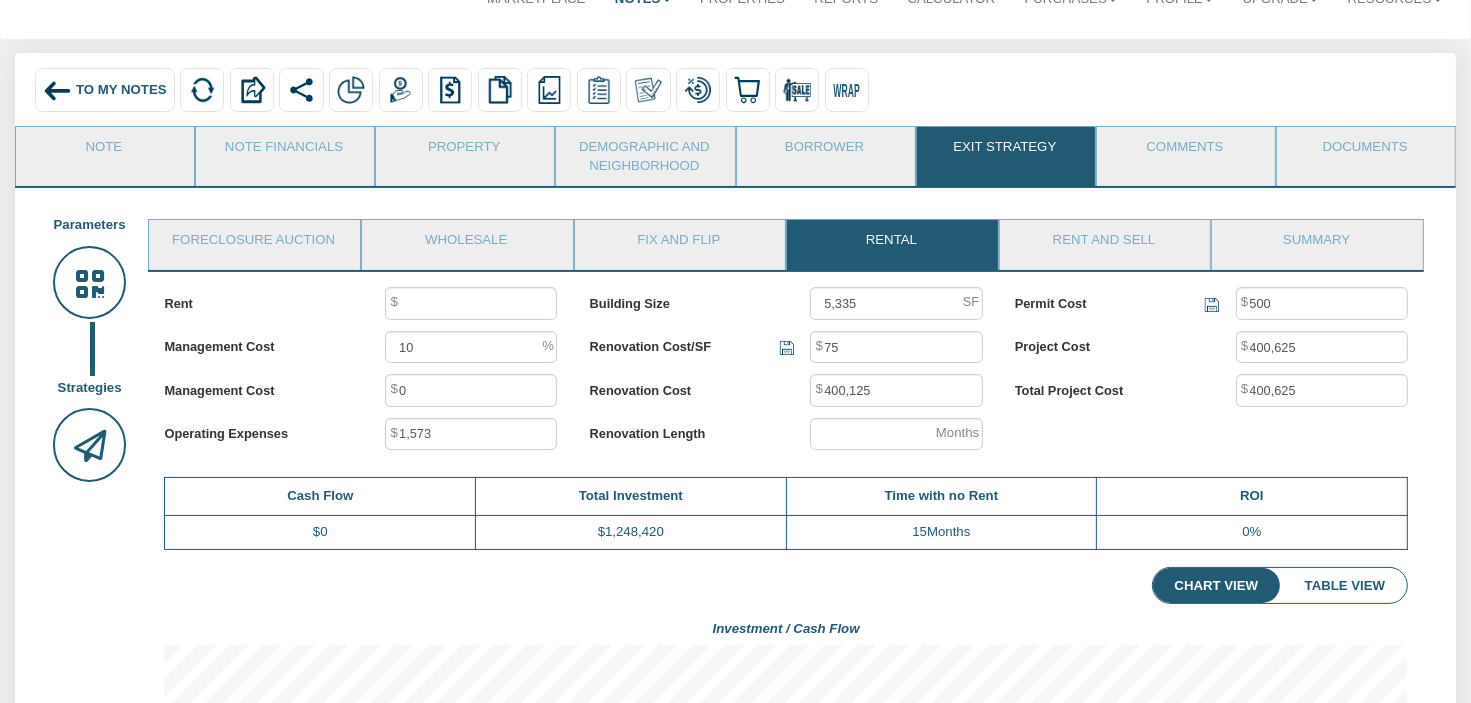 scroll, scrollTop: 999697, scrollLeft: 998724, axis: both 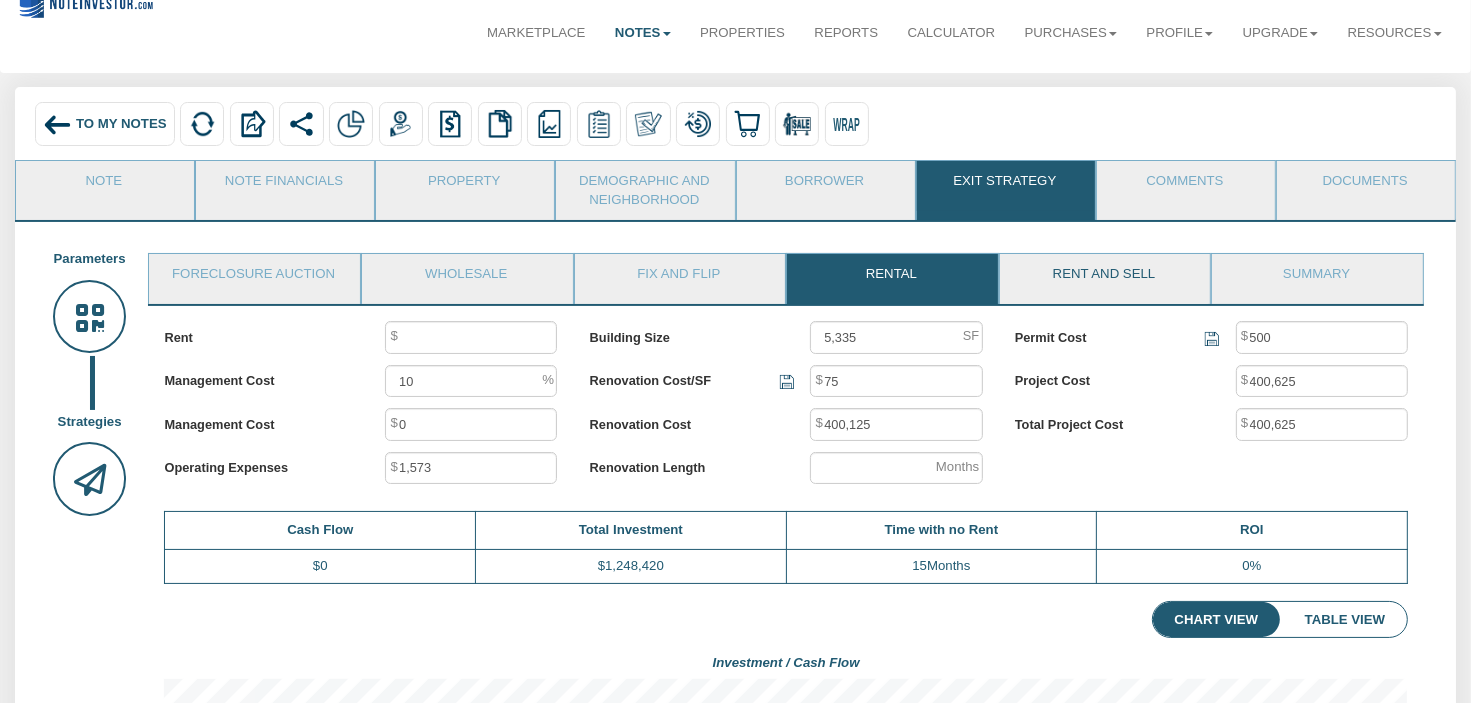 click on "Rent and Sell" at bounding box center (1104, 279) 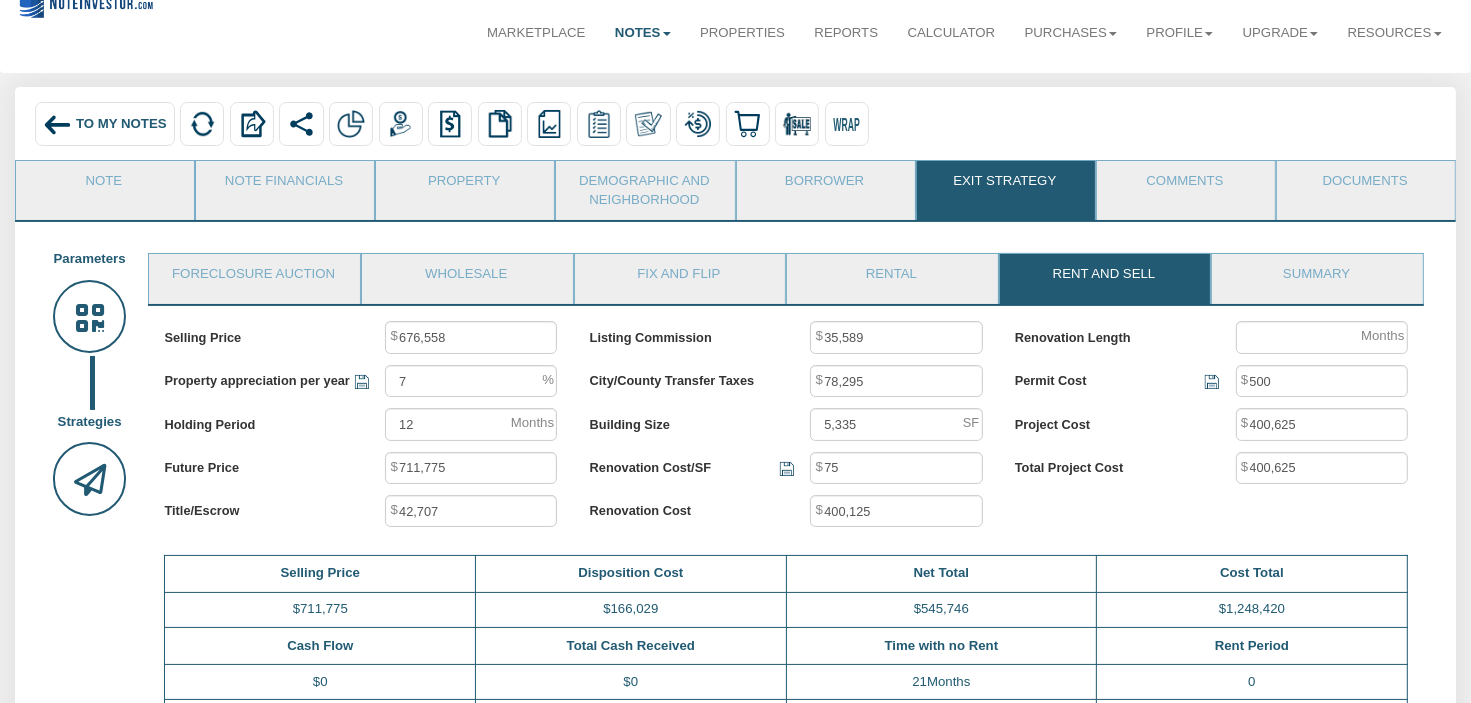 scroll, scrollTop: 999697, scrollLeft: 998724, axis: both 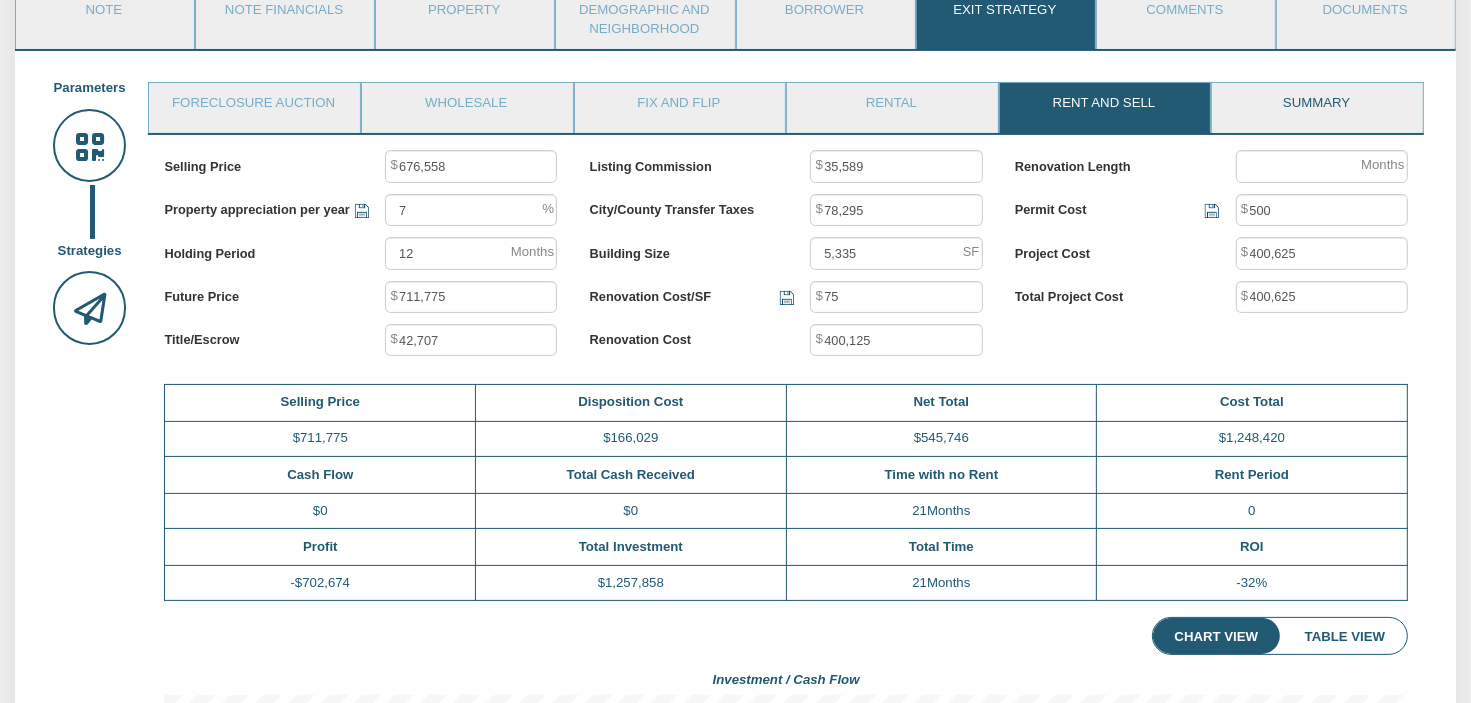 click on "Summary" at bounding box center (1316, 108) 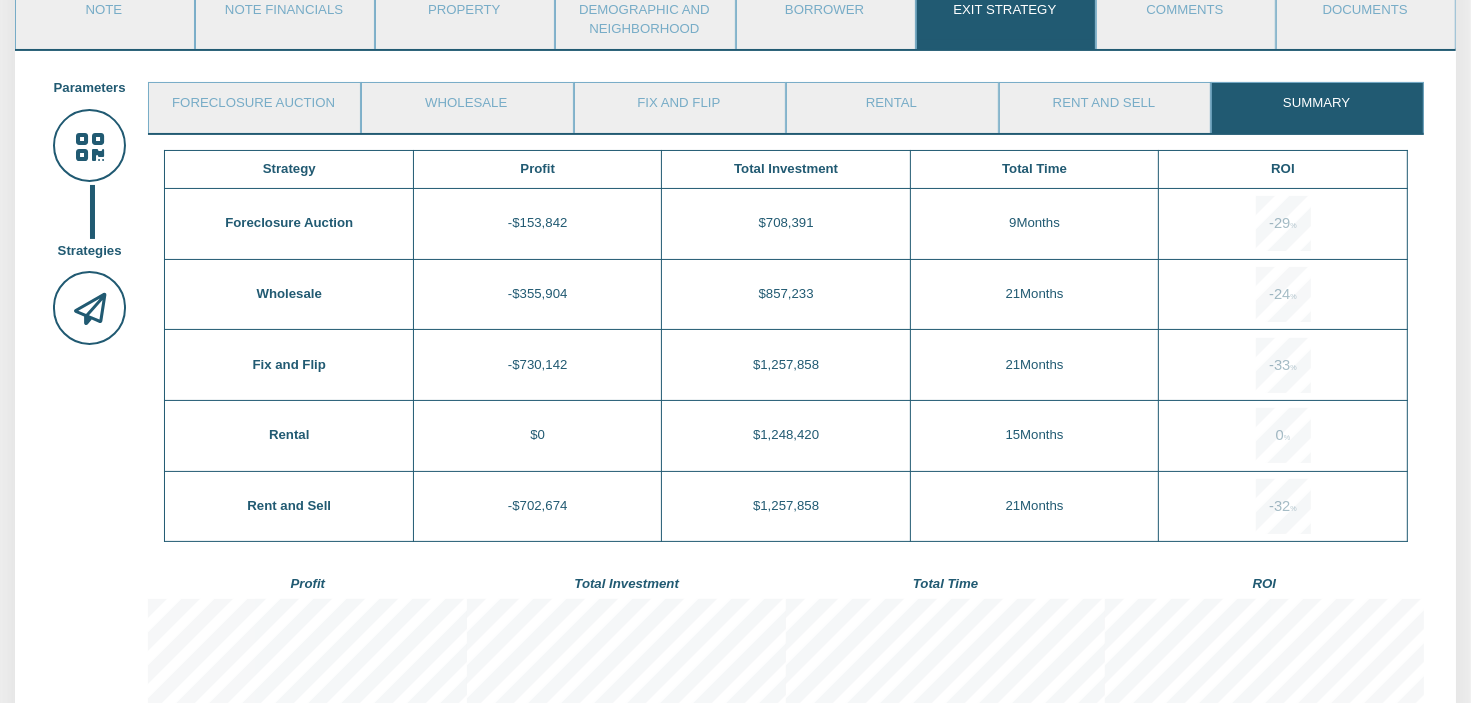 scroll, scrollTop: 999643, scrollLeft: 999680, axis: both 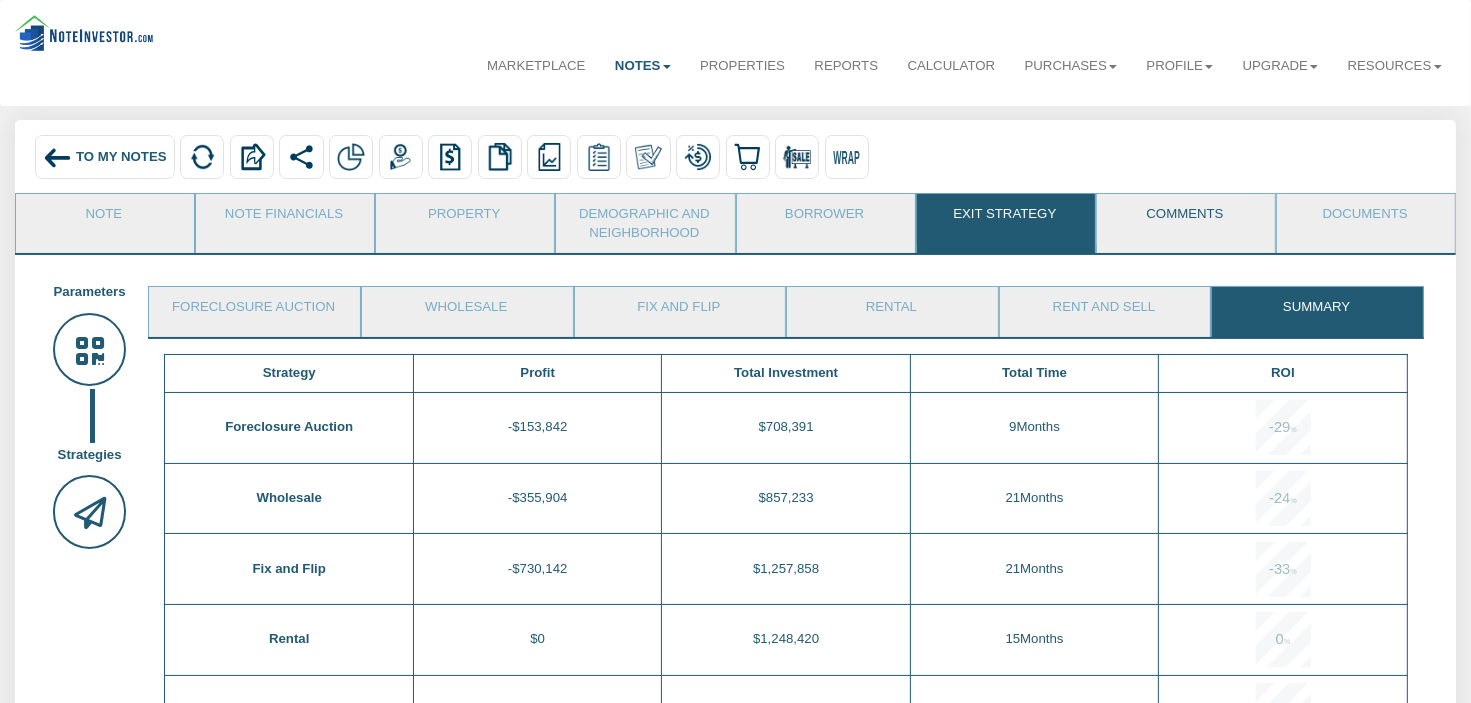 click on "Comments" at bounding box center [1185, 219] 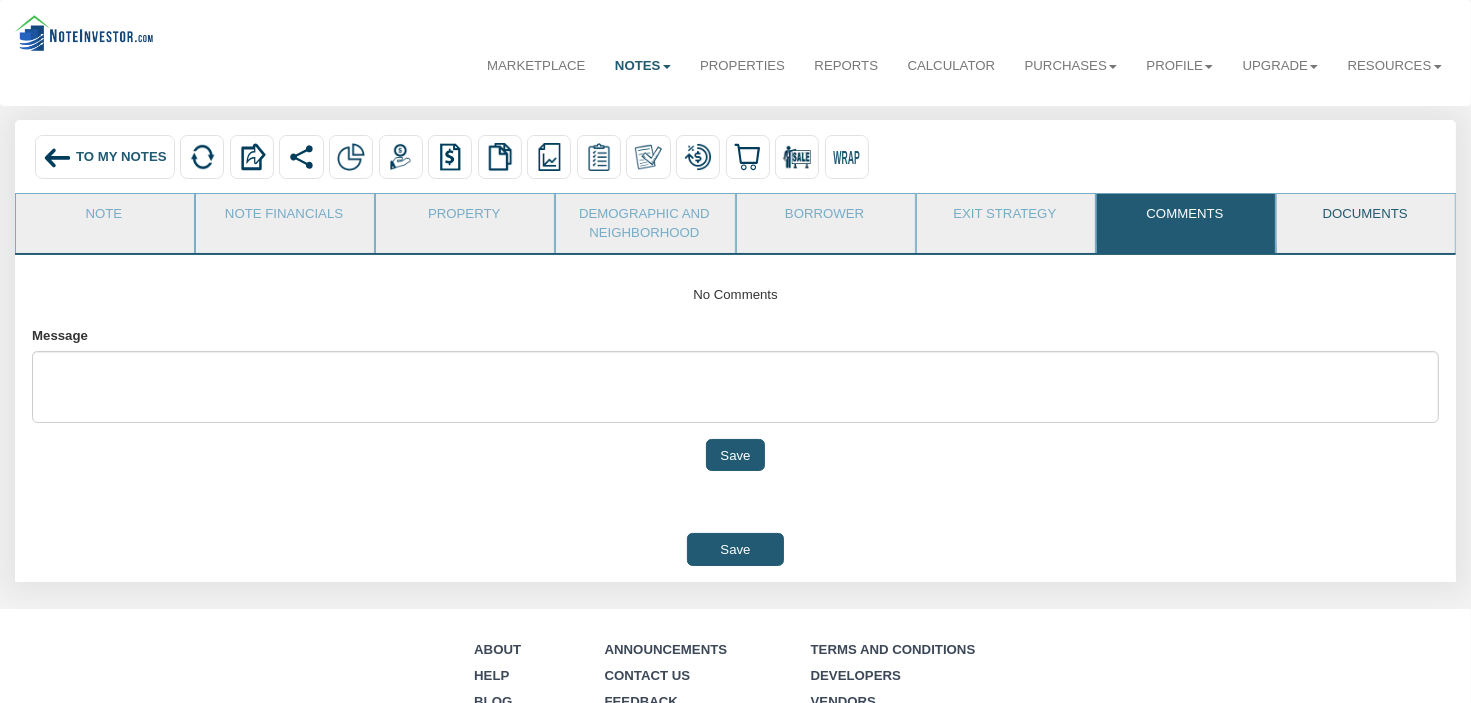 click on "Documents" at bounding box center [1365, 219] 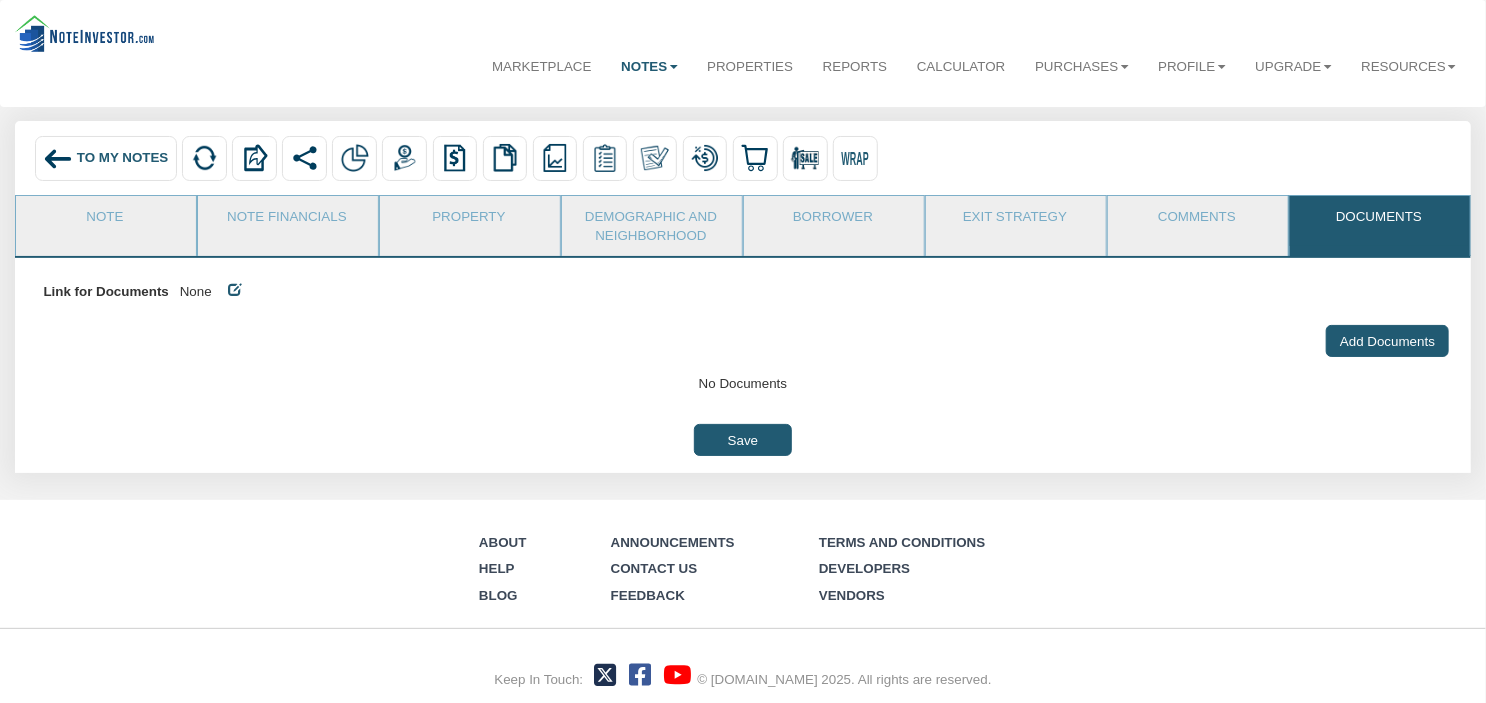 click on "To My Notes" at bounding box center (123, 158) 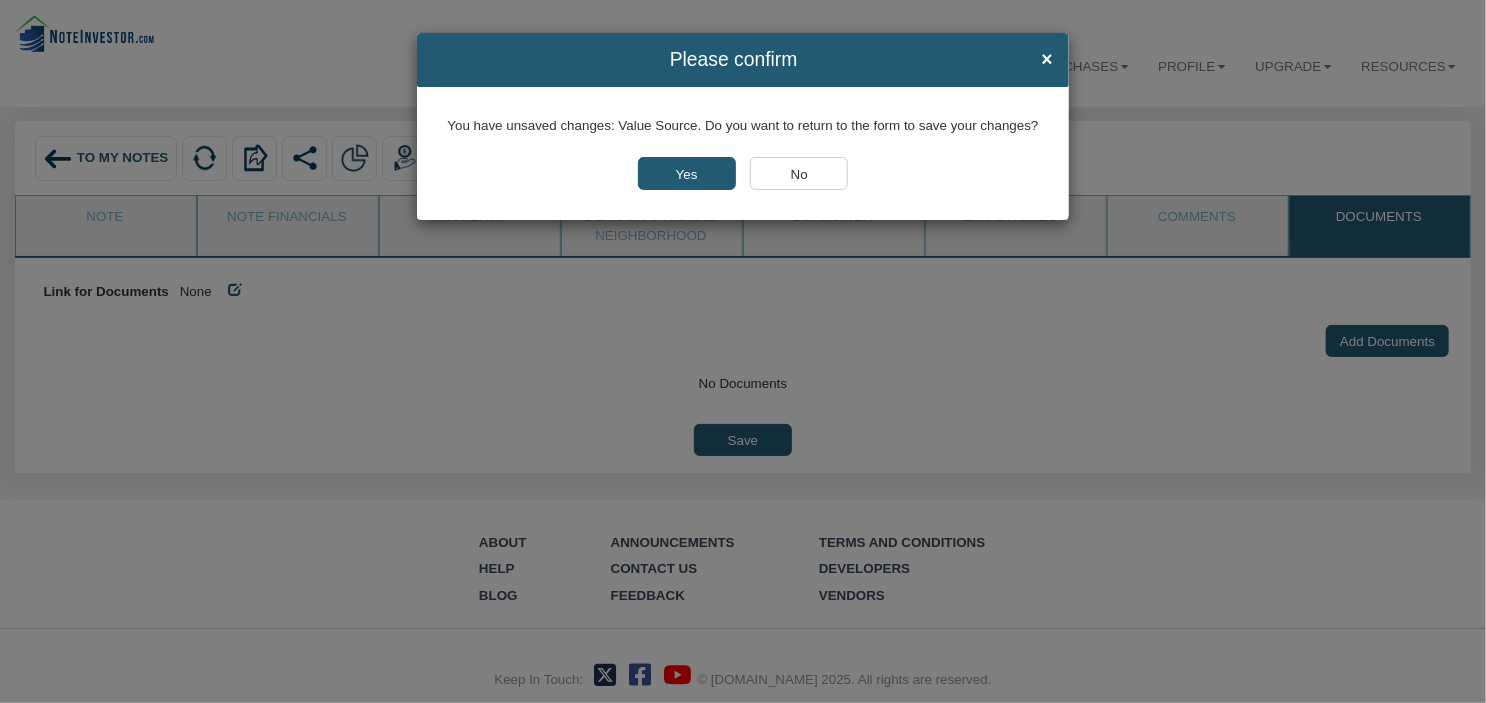 click on "Yes" at bounding box center (687, 173) 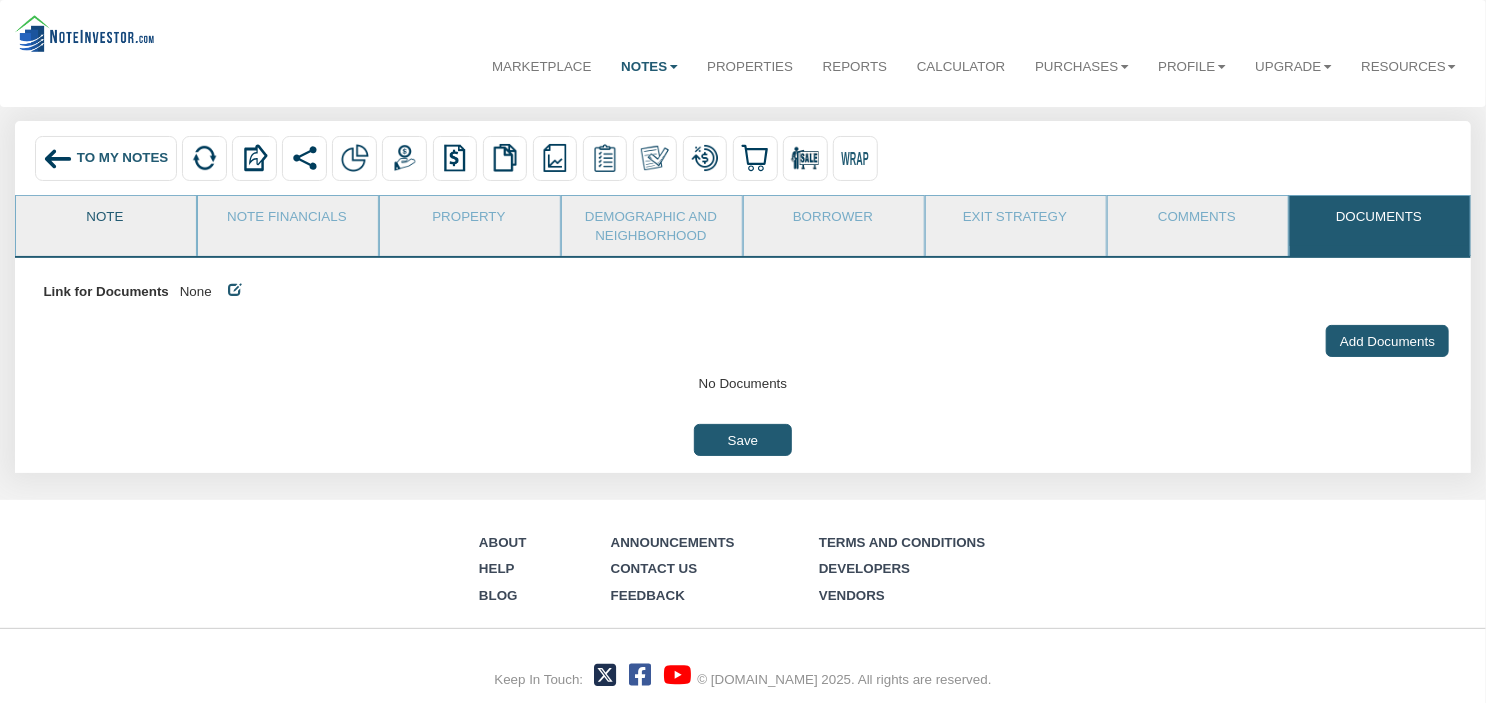 click on "Note" at bounding box center [105, 221] 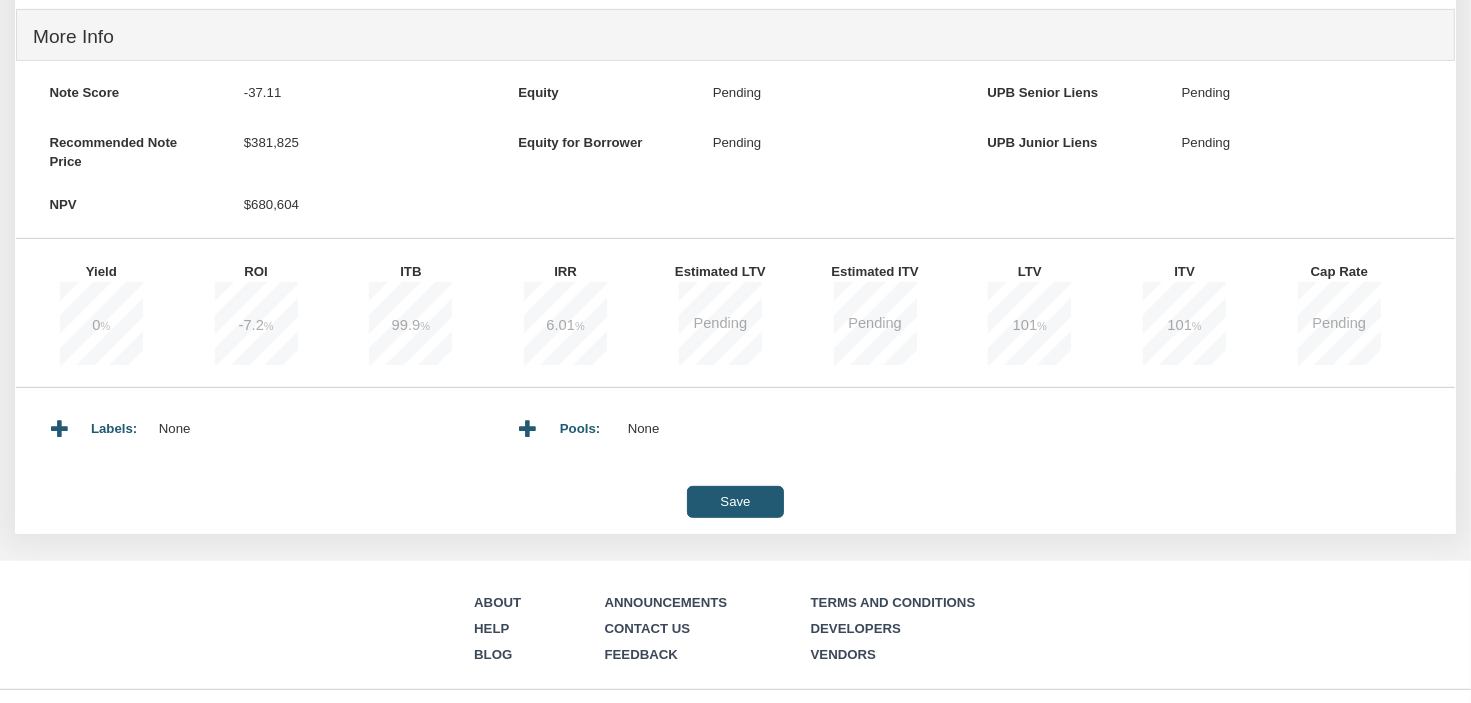 scroll, scrollTop: 696, scrollLeft: 0, axis: vertical 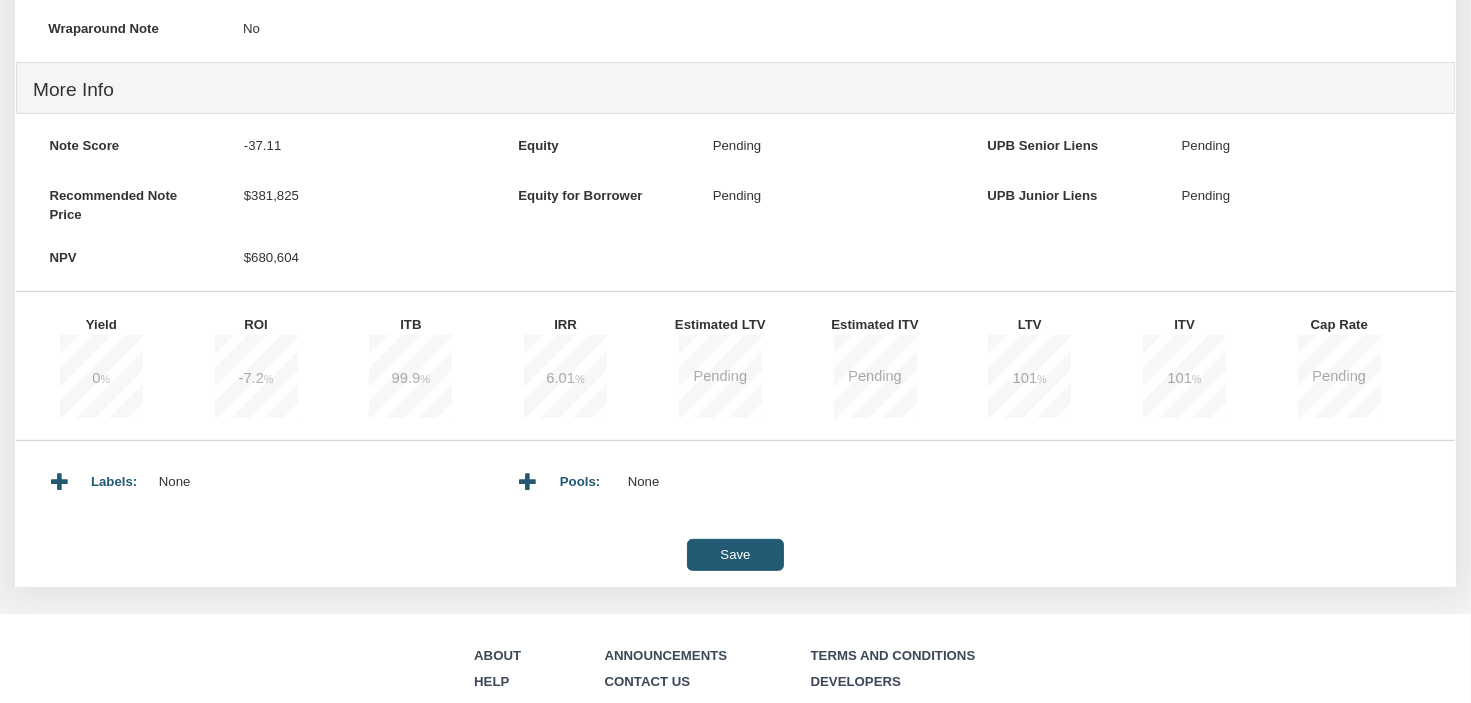 drag, startPoint x: 748, startPoint y: 567, endPoint x: 750, endPoint y: 579, distance: 12.165525 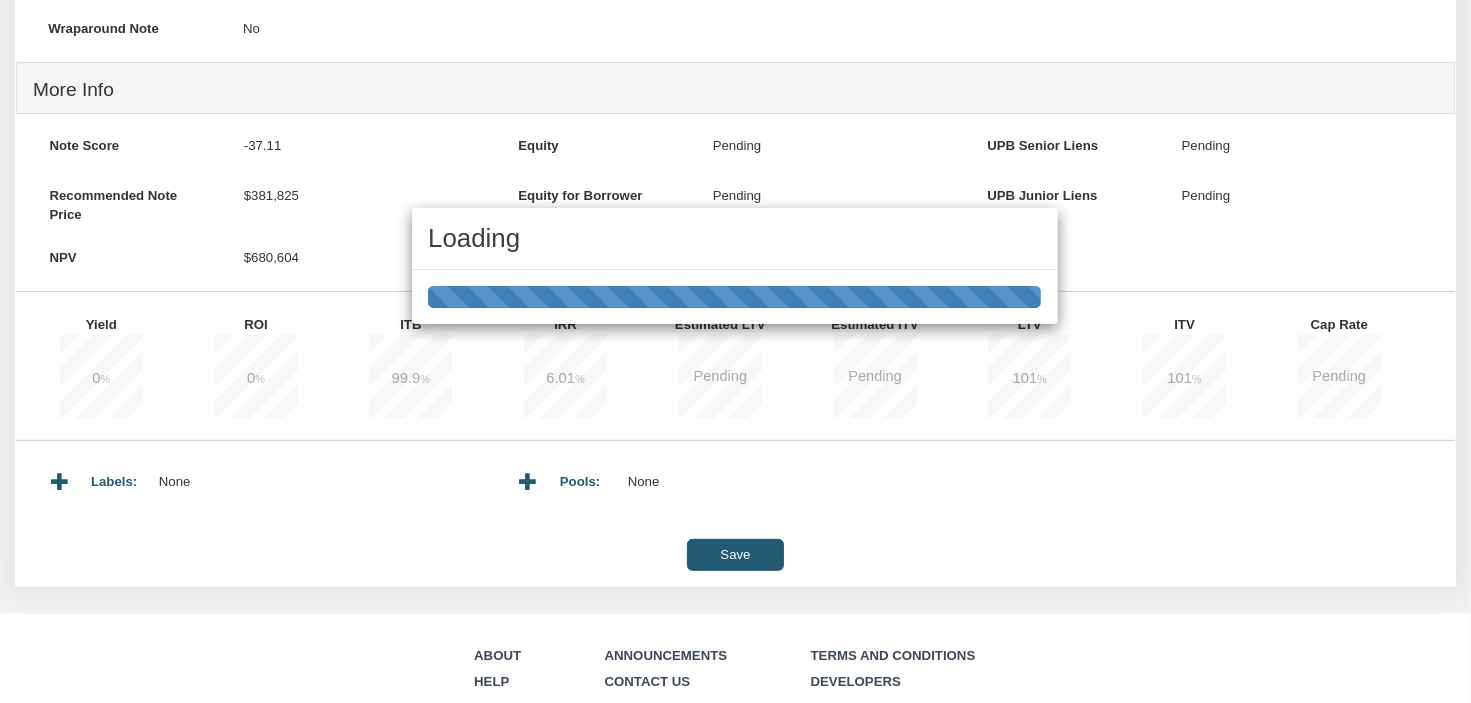 type on "8,084.17" 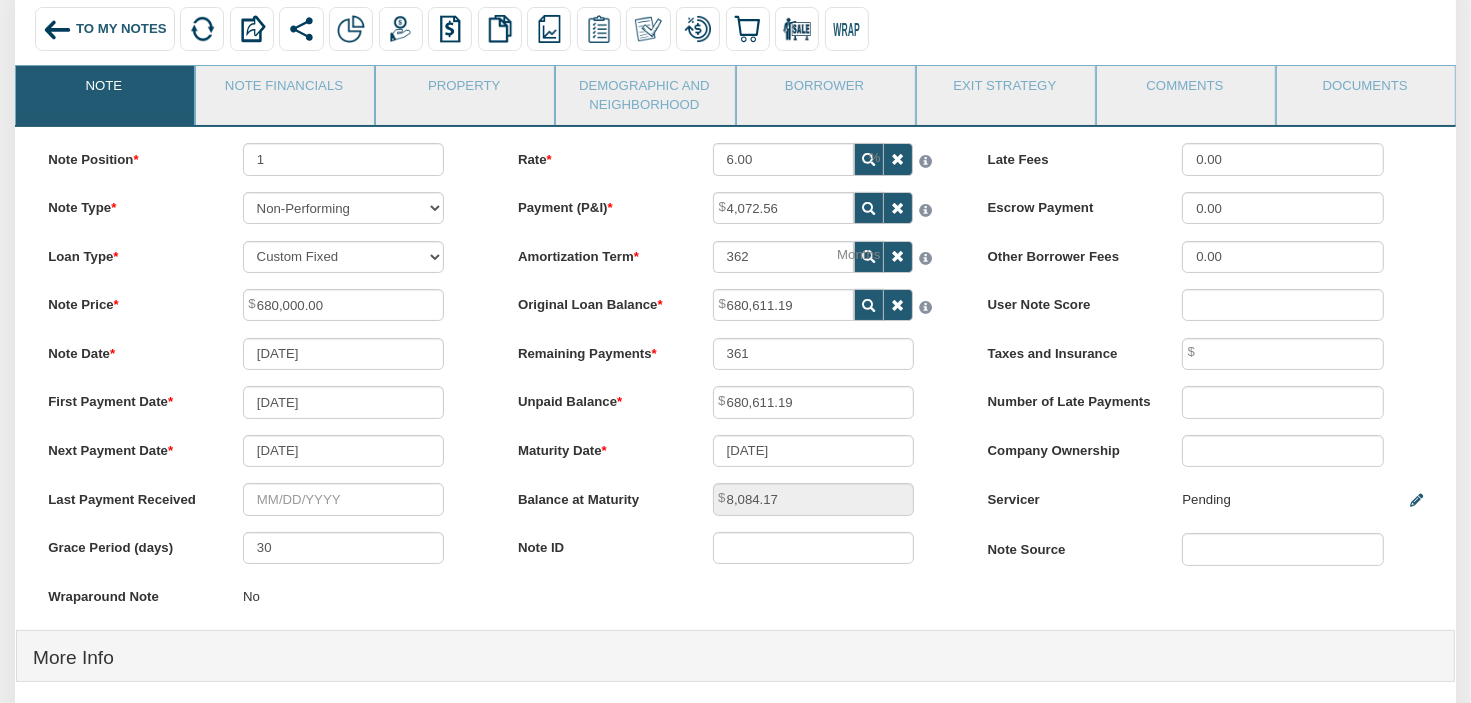 scroll, scrollTop: 101, scrollLeft: 0, axis: vertical 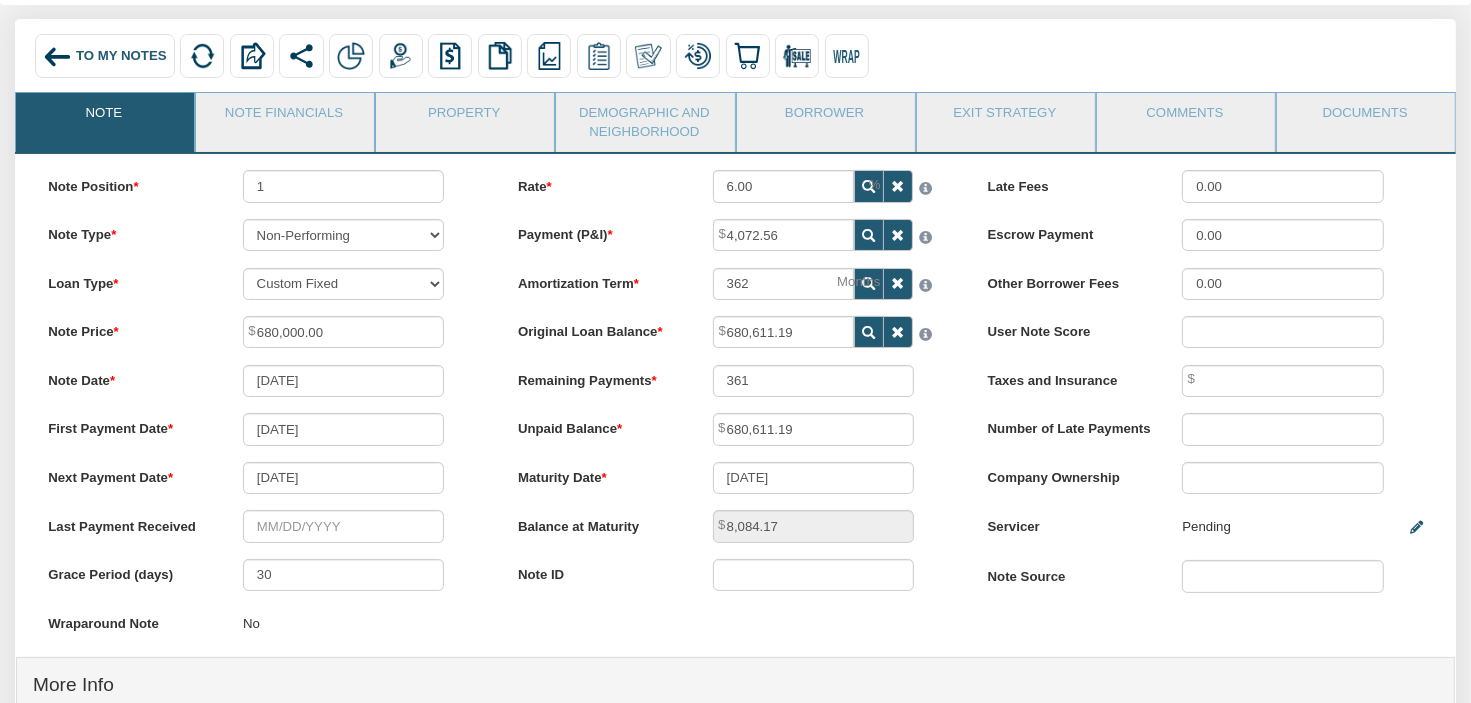 click on "To My Notes" at bounding box center (121, 55) 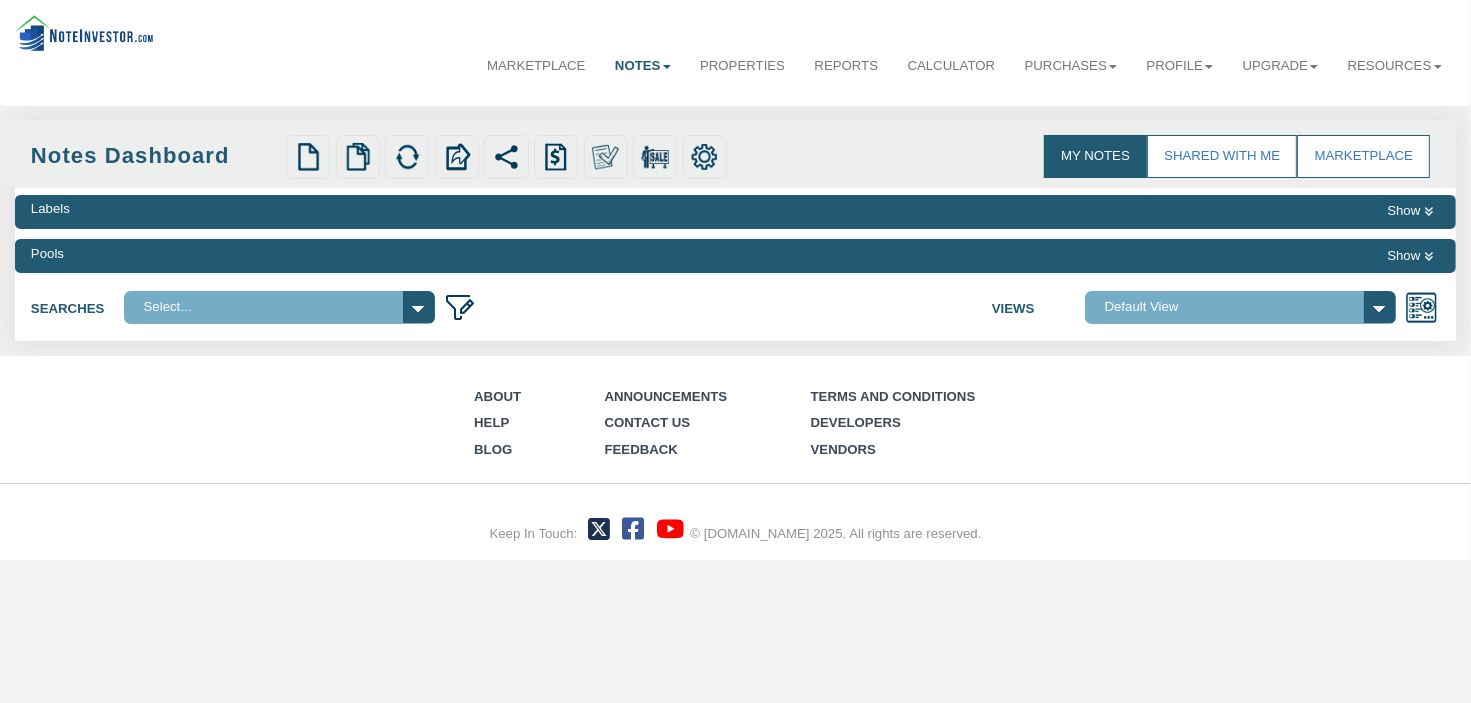 scroll, scrollTop: 0, scrollLeft: 0, axis: both 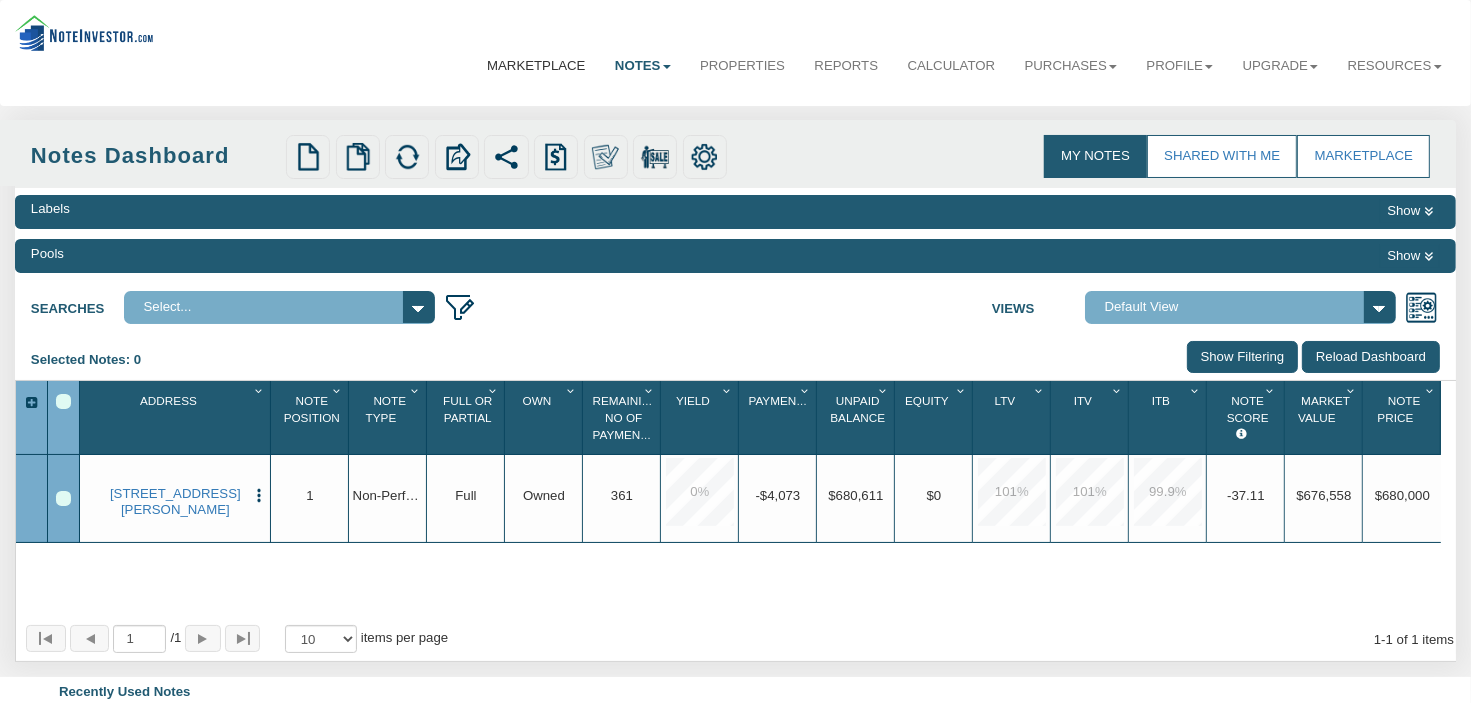 click on "Marketplace" at bounding box center (536, 66) 